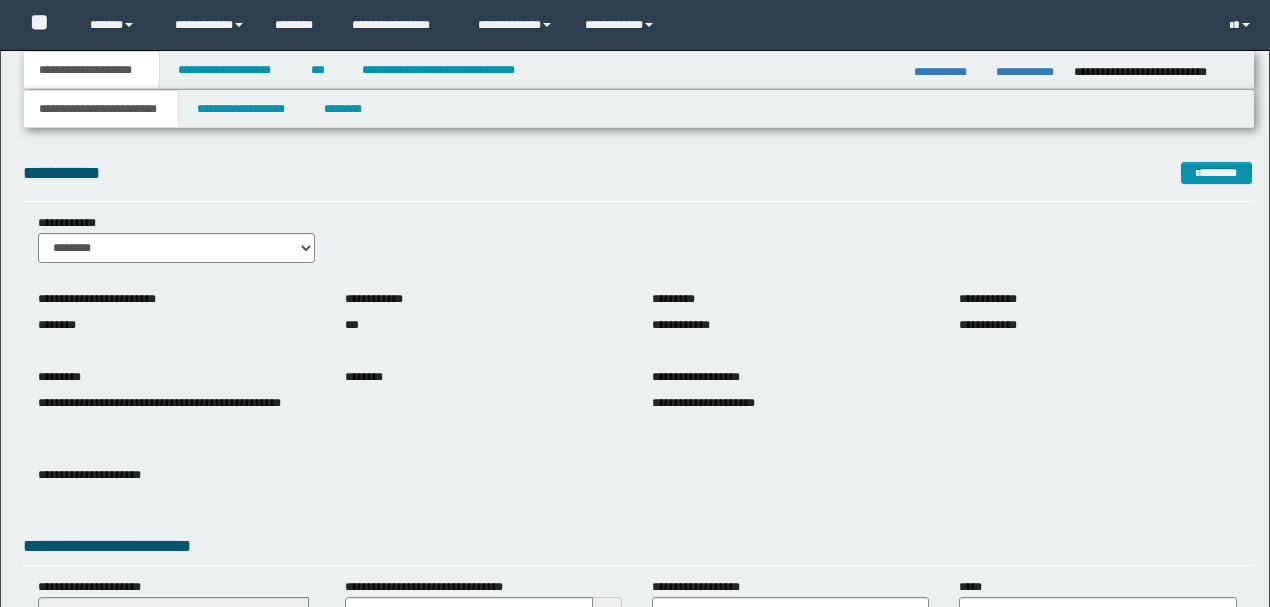 scroll, scrollTop: 0, scrollLeft: 0, axis: both 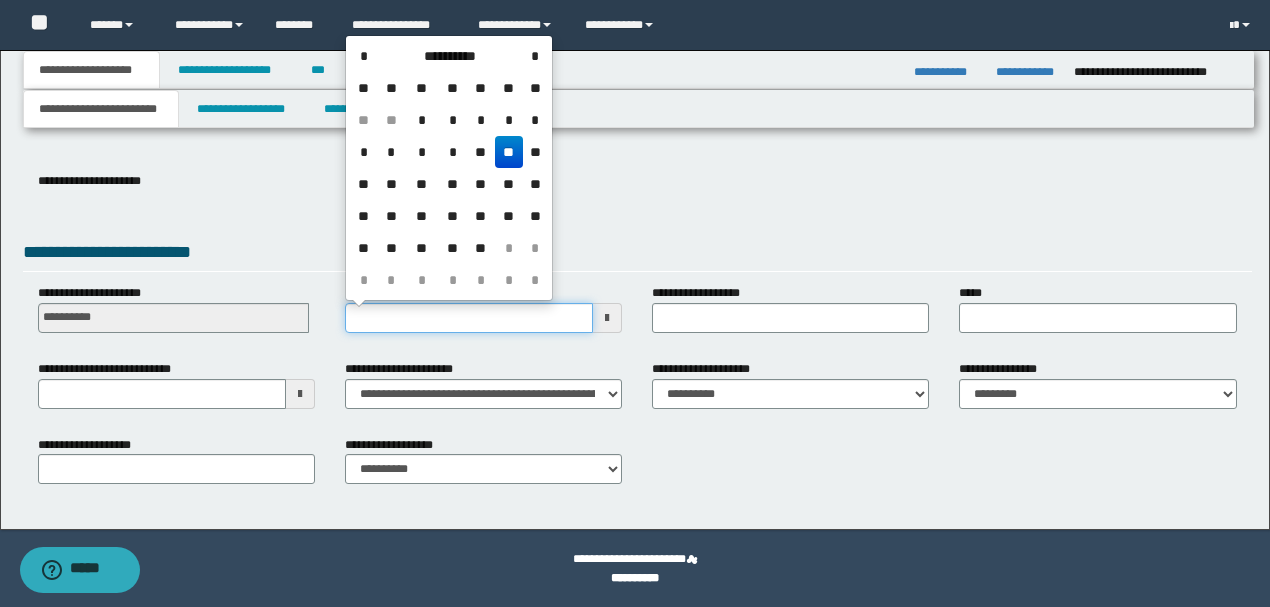 click on "**********" at bounding box center (469, 318) 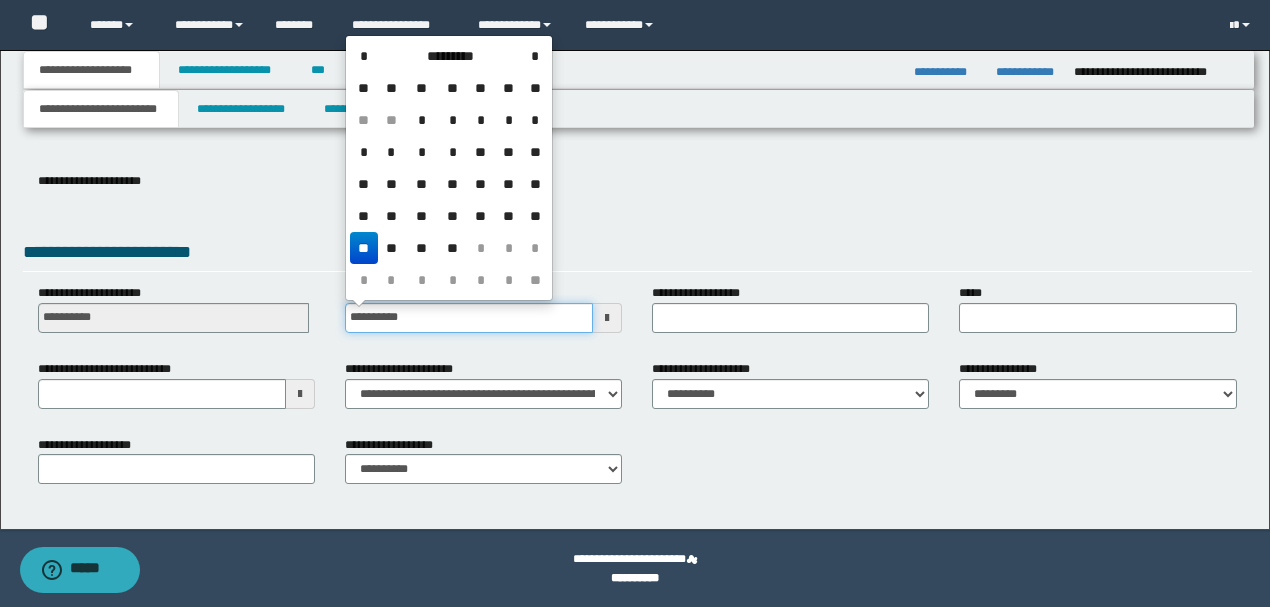 type on "**********" 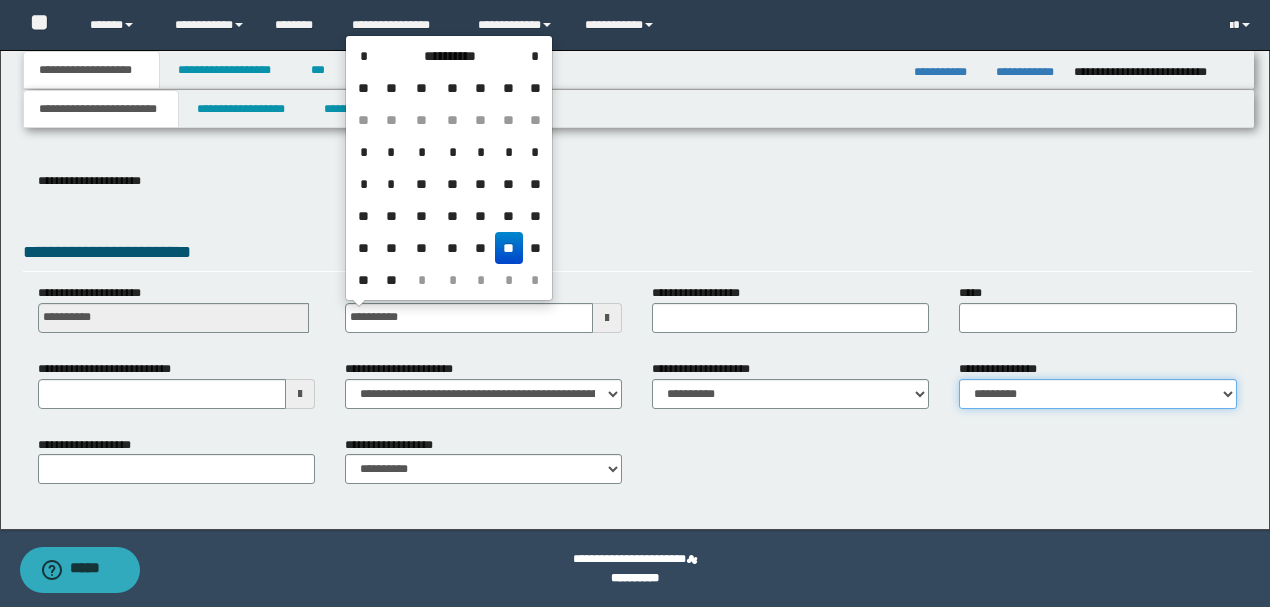 click on "**********" at bounding box center (1097, 394) 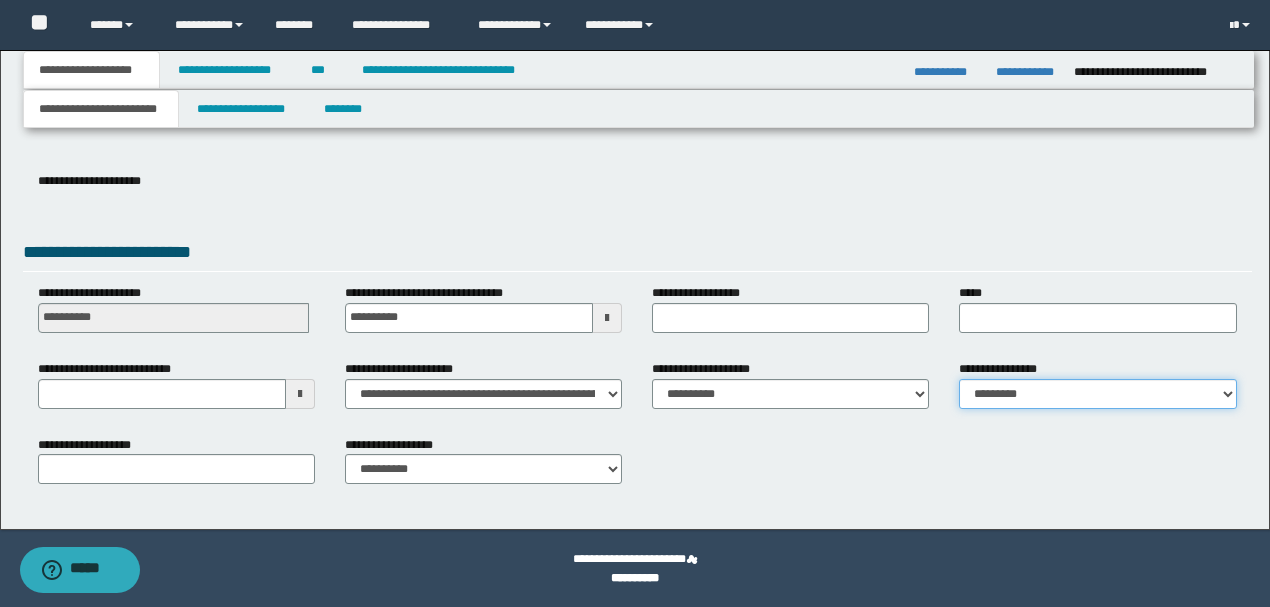 select on "*" 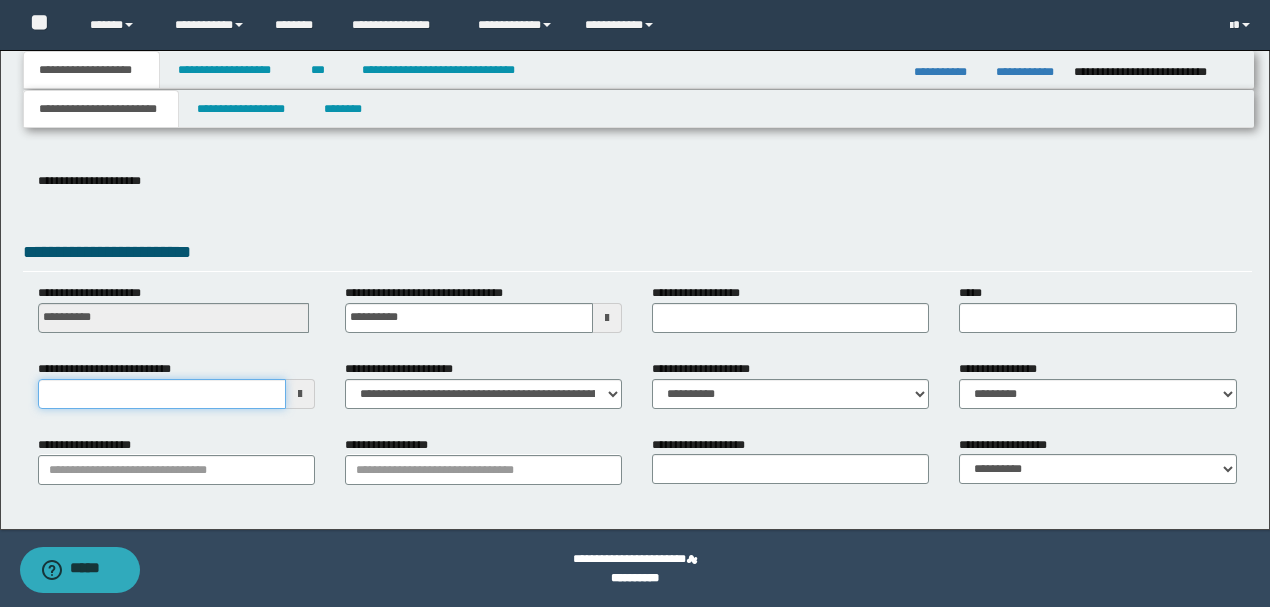 click on "**********" at bounding box center (162, 394) 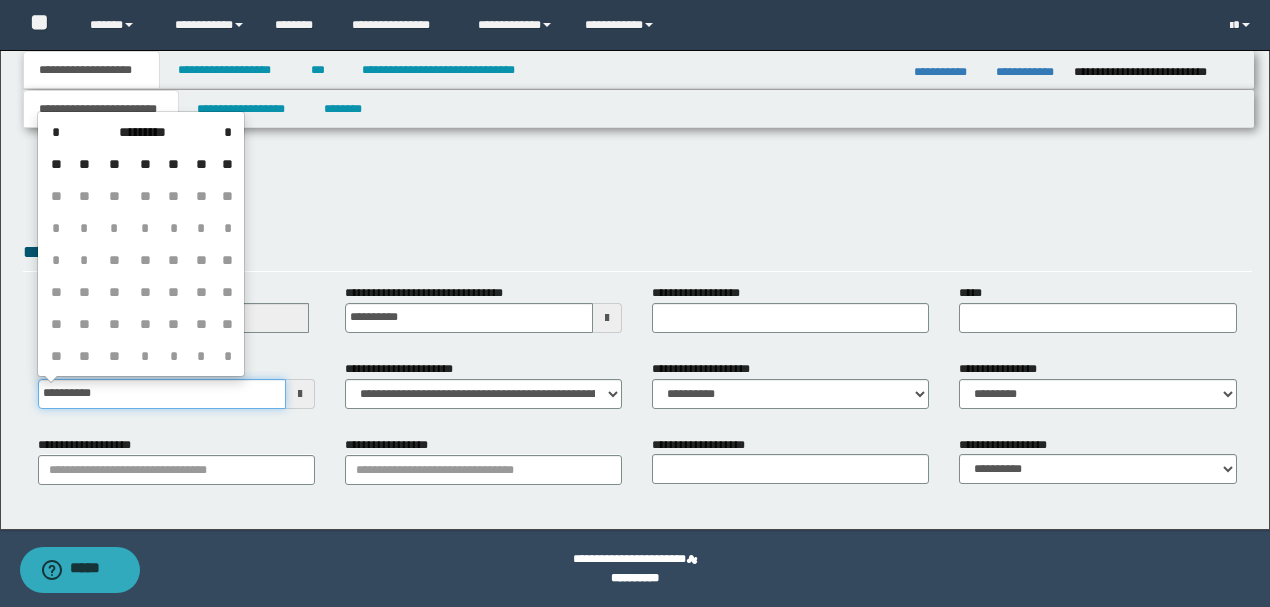 type on "**********" 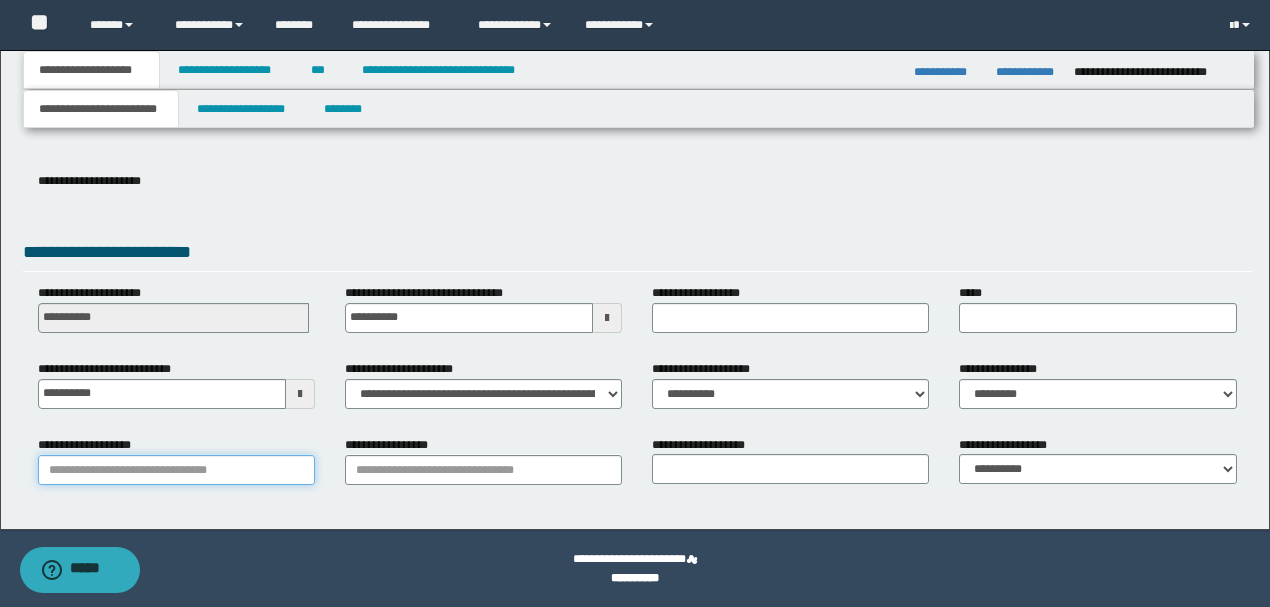 click on "**********" at bounding box center [176, 470] 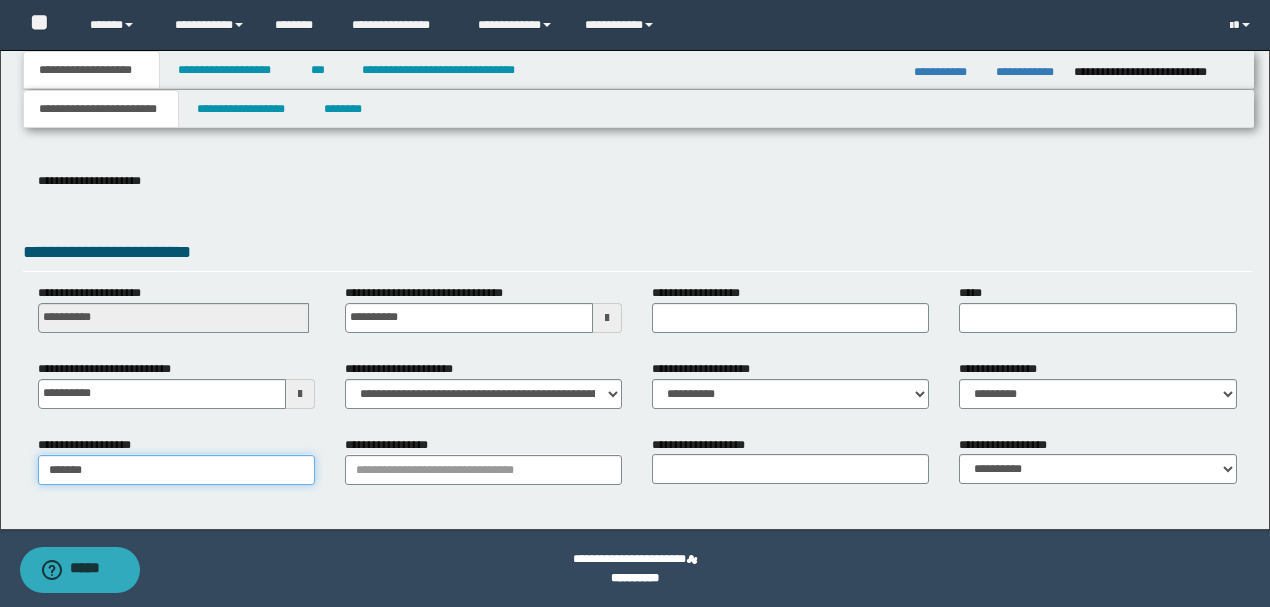 type on "********" 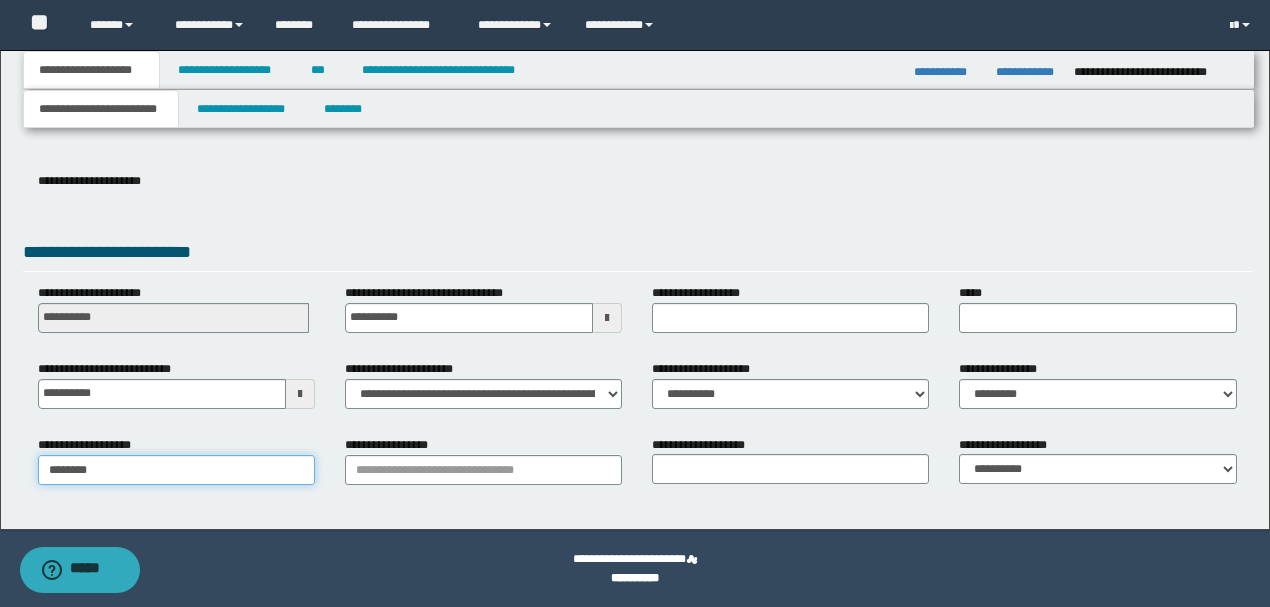 type on "********" 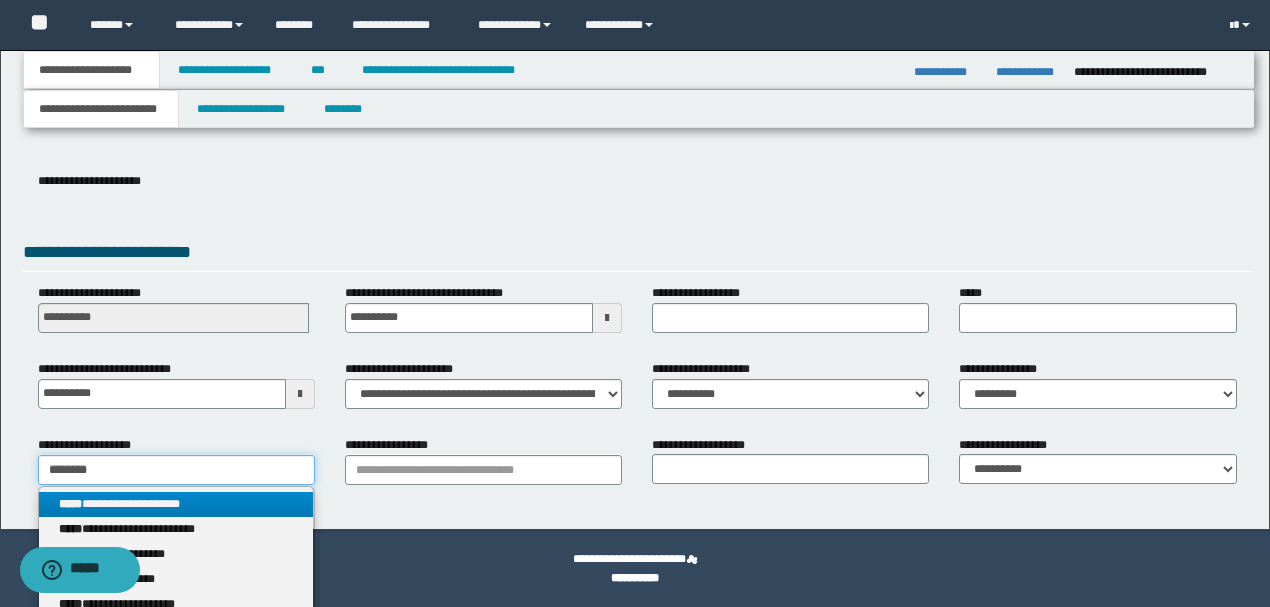 type on "********" 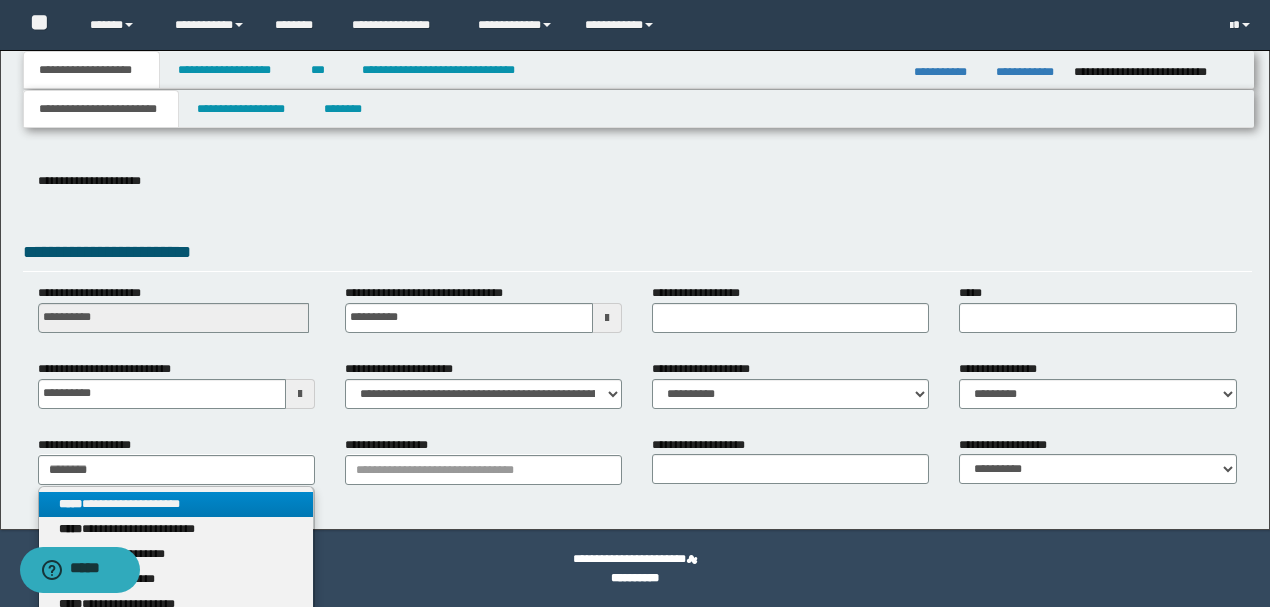 click on "**********" at bounding box center [176, 504] 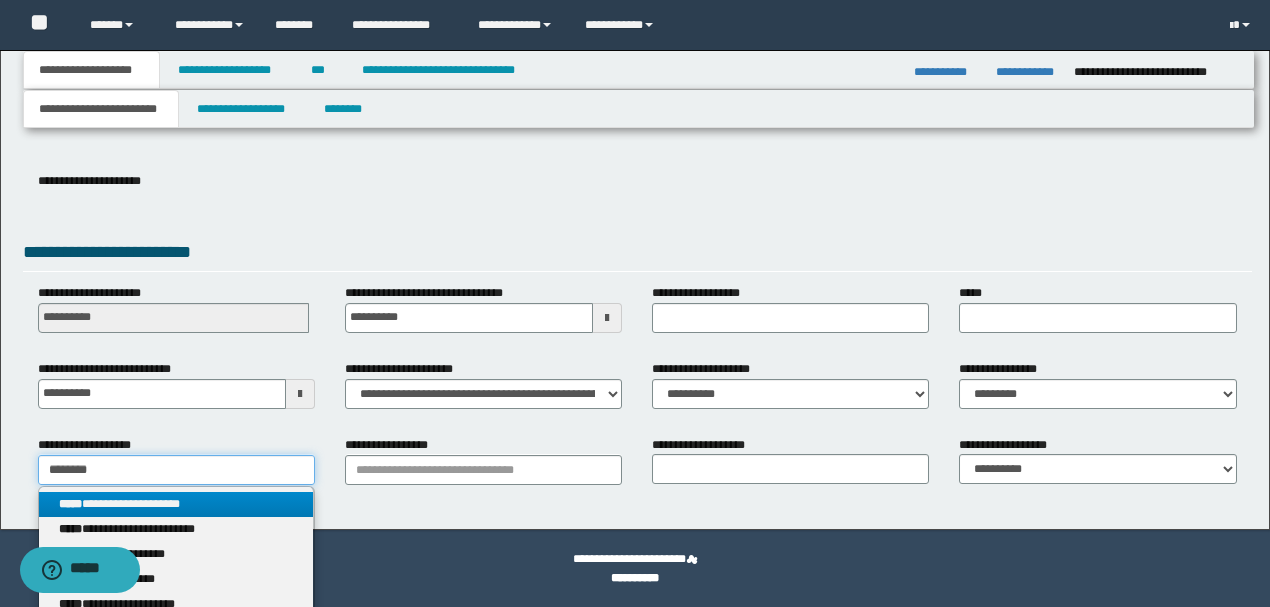 type 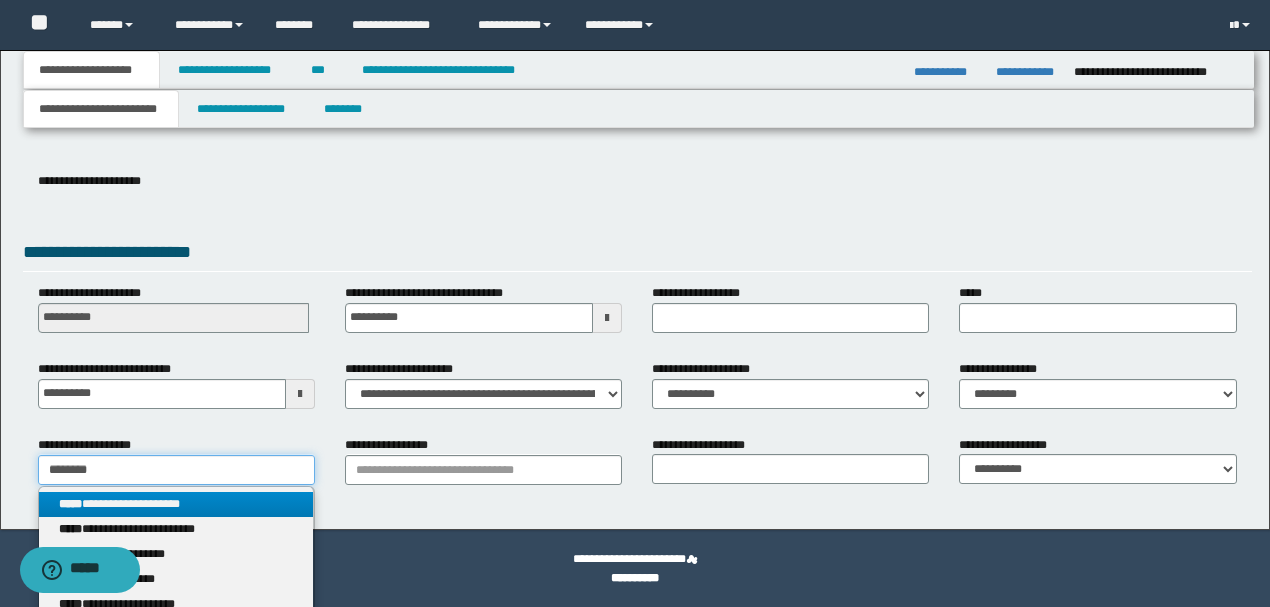 type on "********" 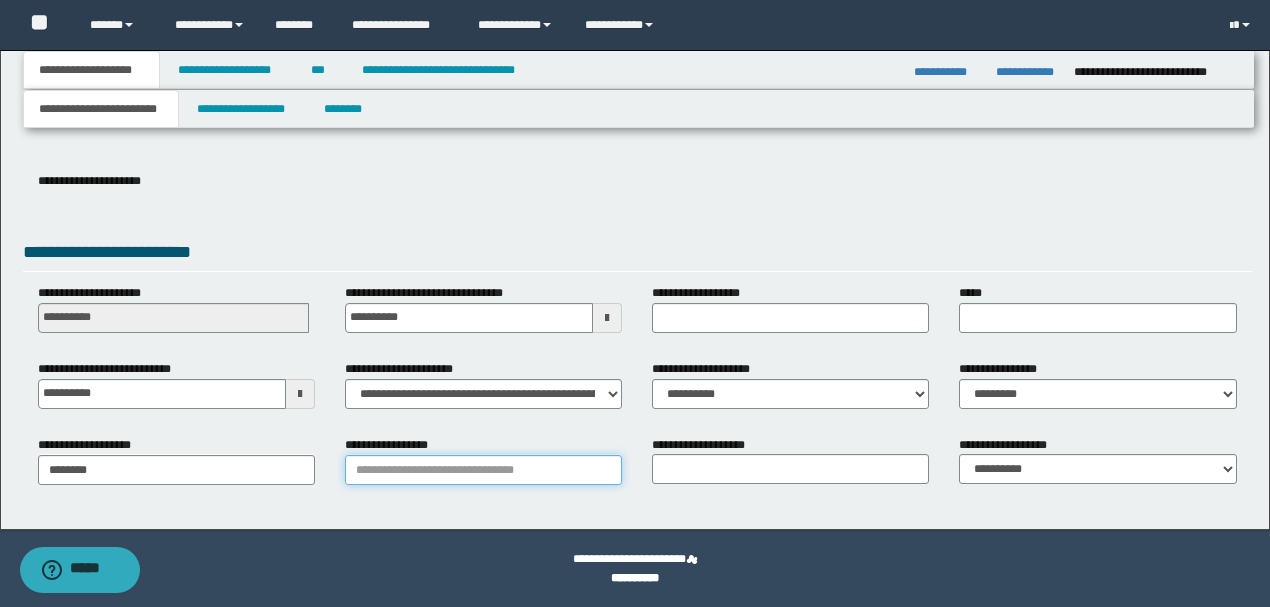 click on "**********" at bounding box center (483, 470) 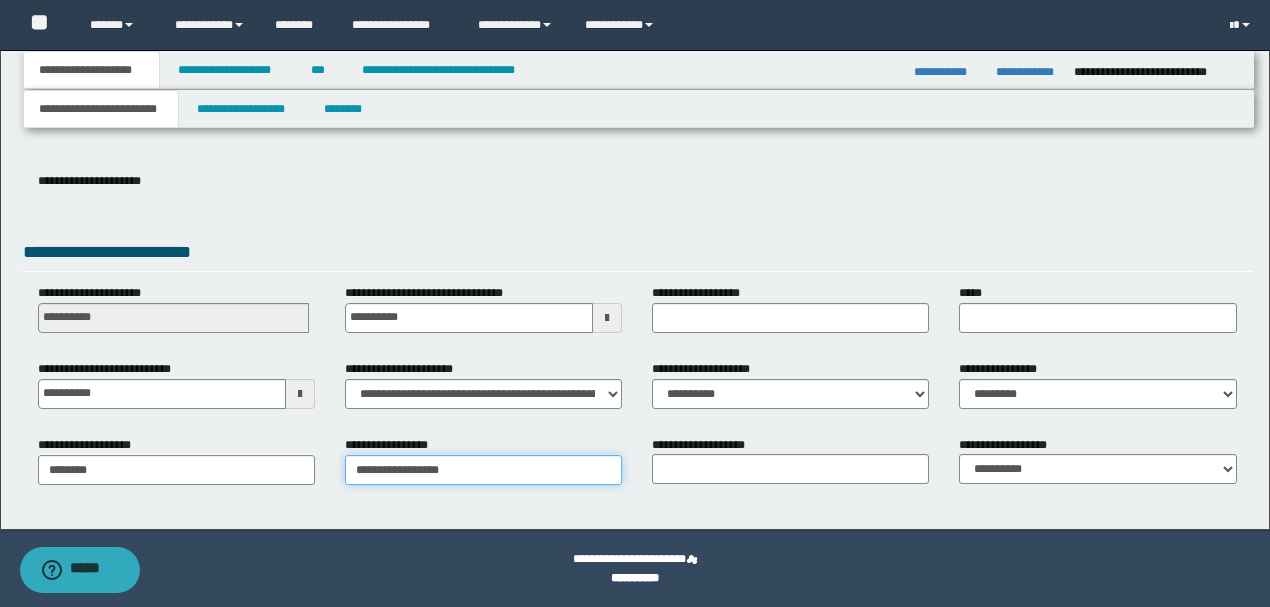 type on "**********" 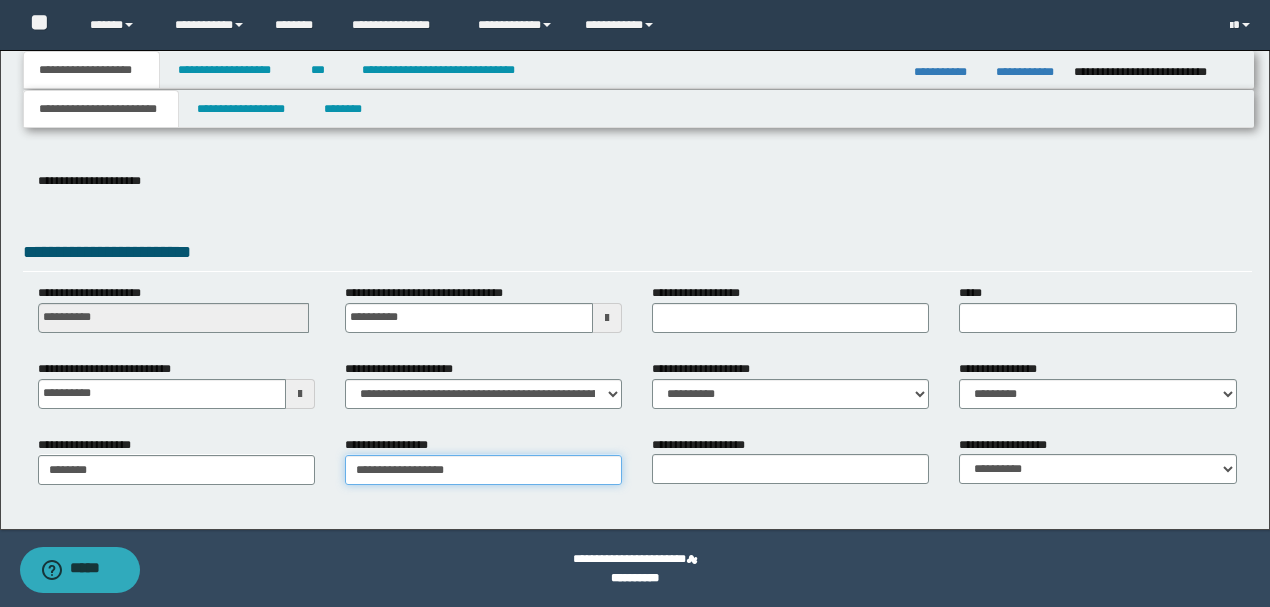 type on "**********" 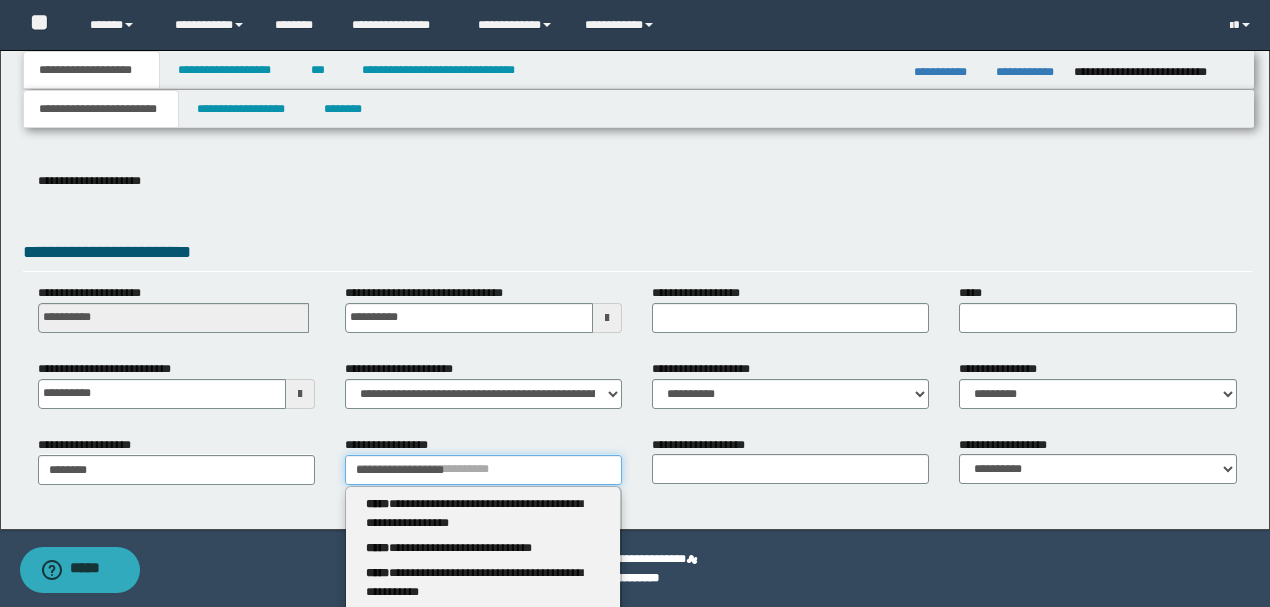 type 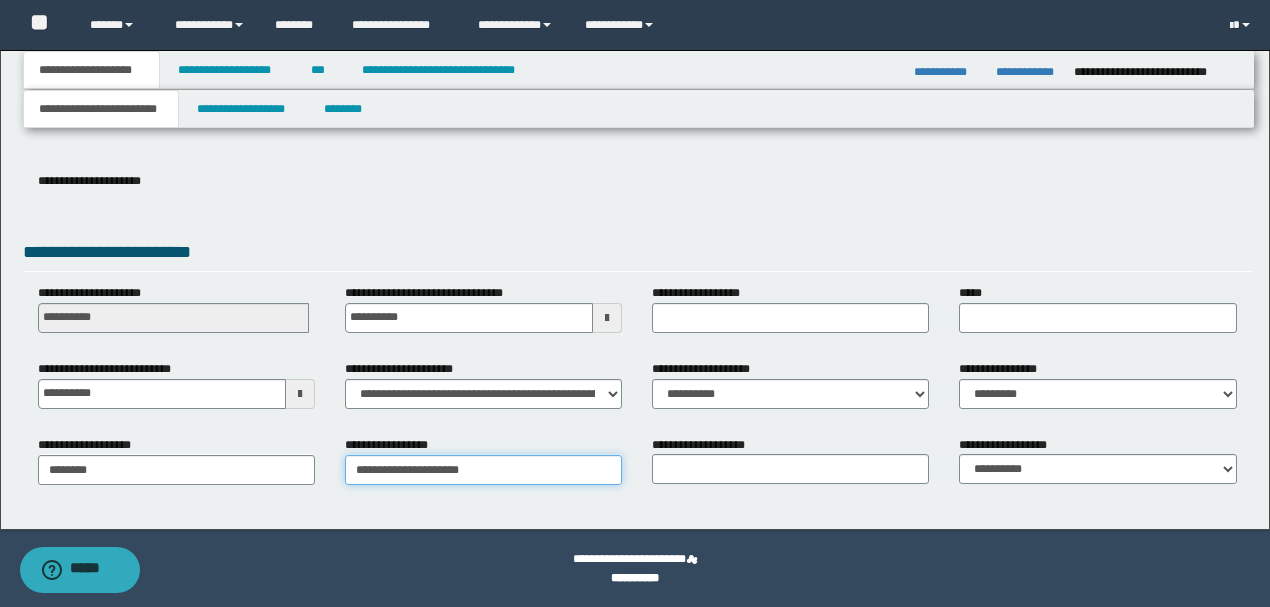 type on "**********" 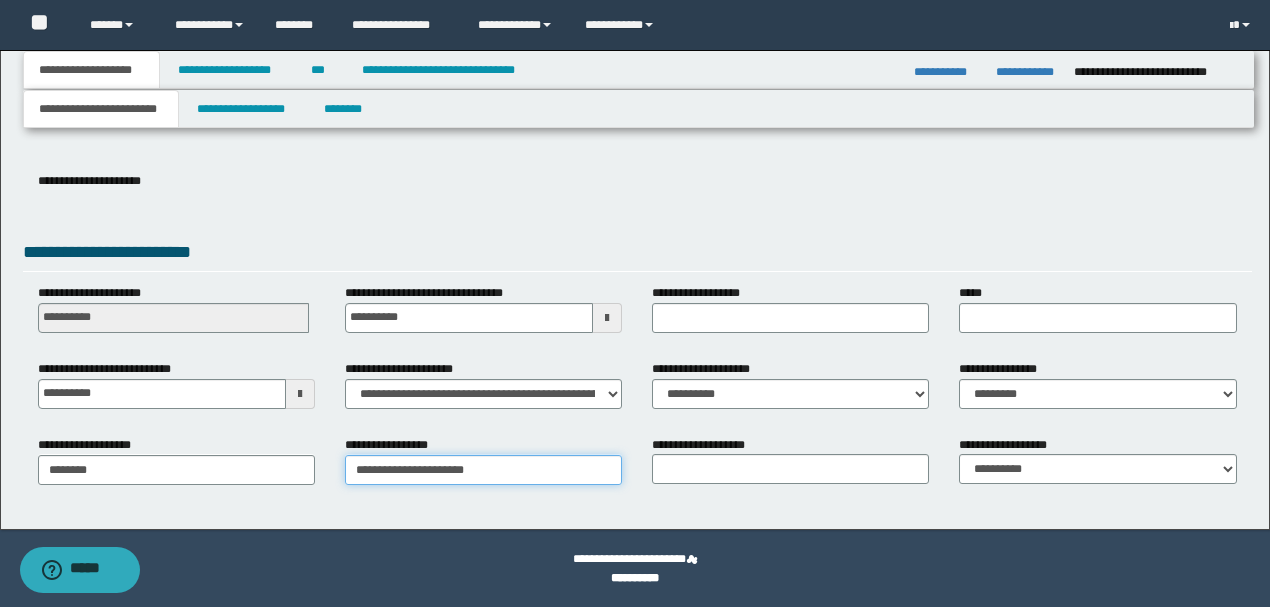 type on "**********" 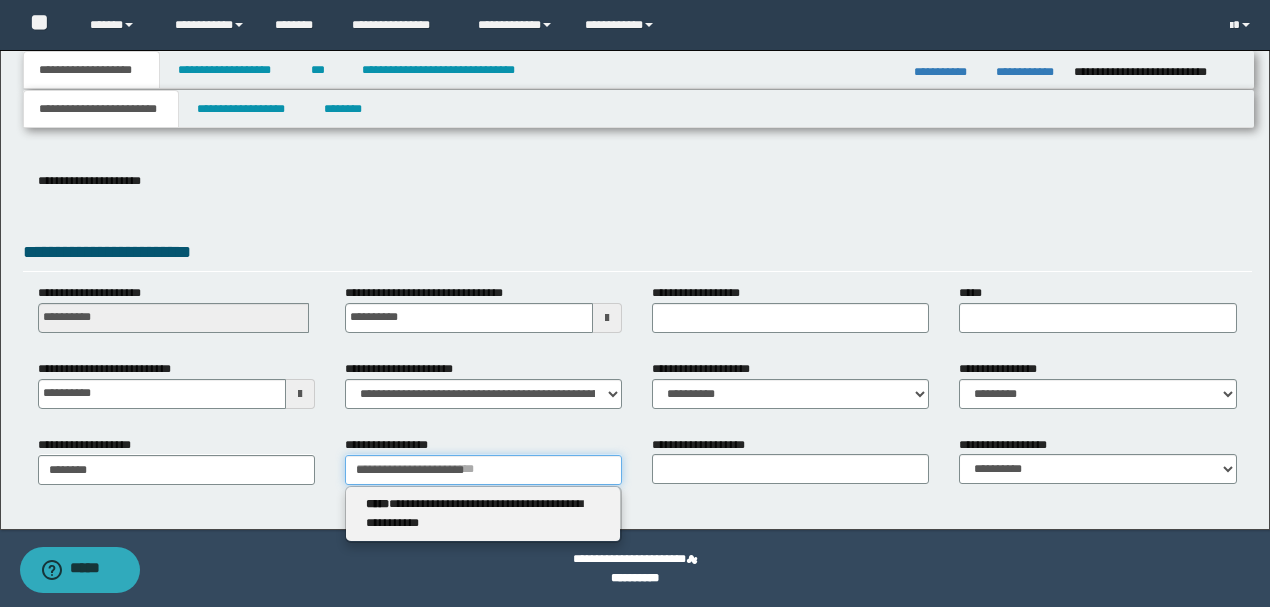 type on "**********" 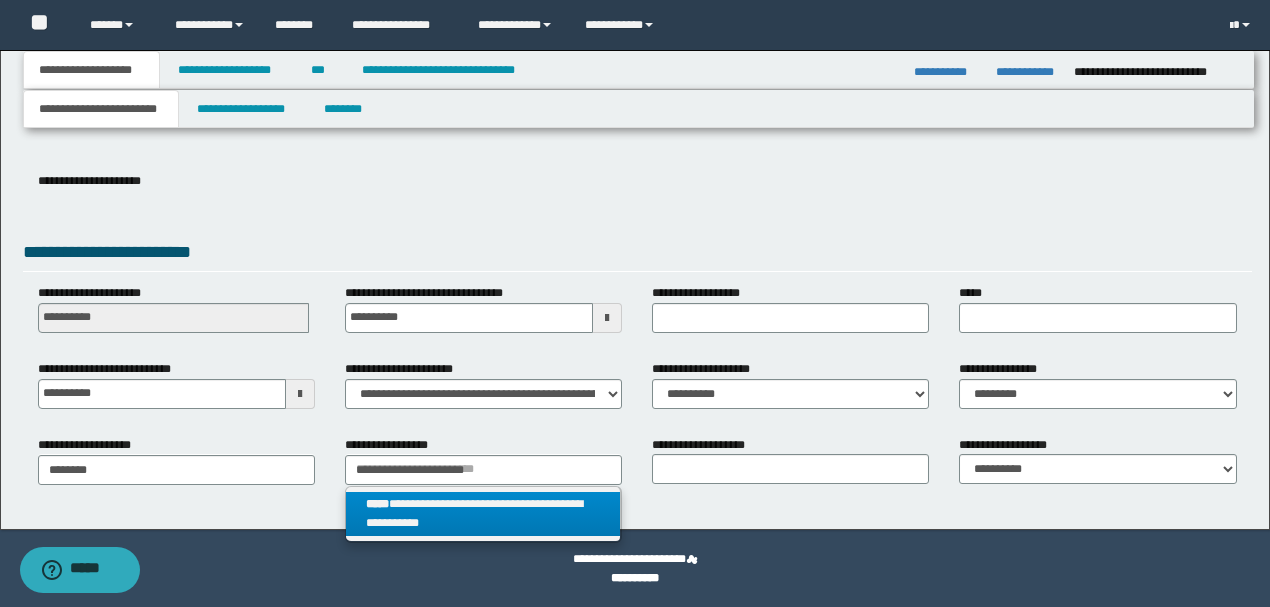 drag, startPoint x: 534, startPoint y: 522, endPoint x: 503, endPoint y: 595, distance: 79.30952 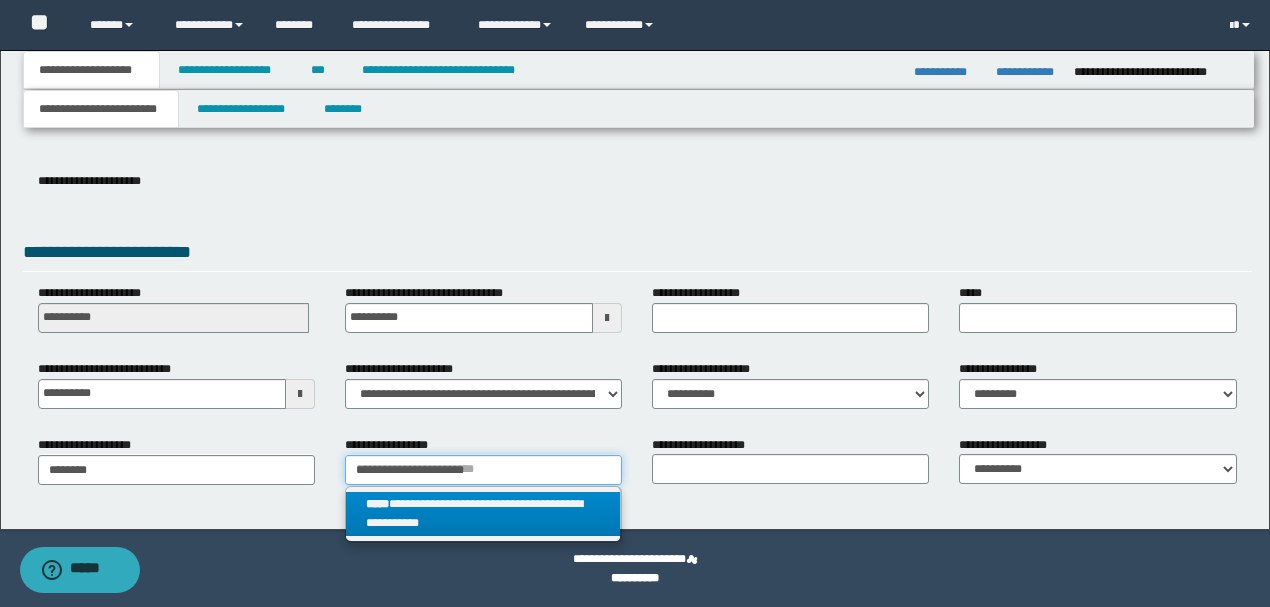 type 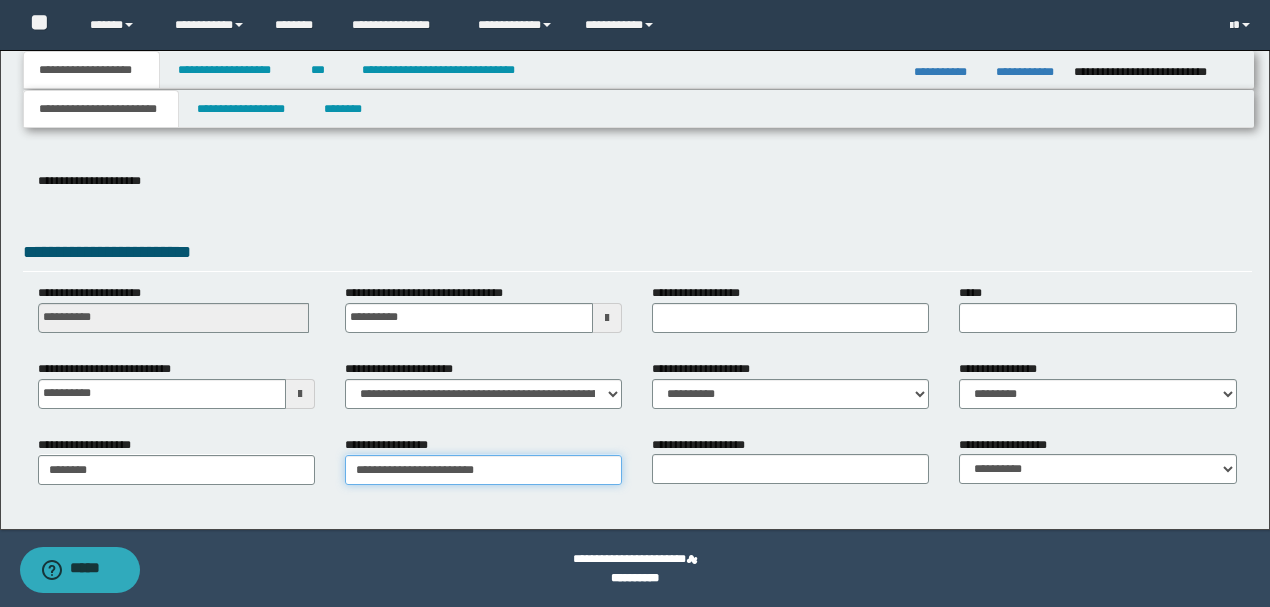 type on "**********" 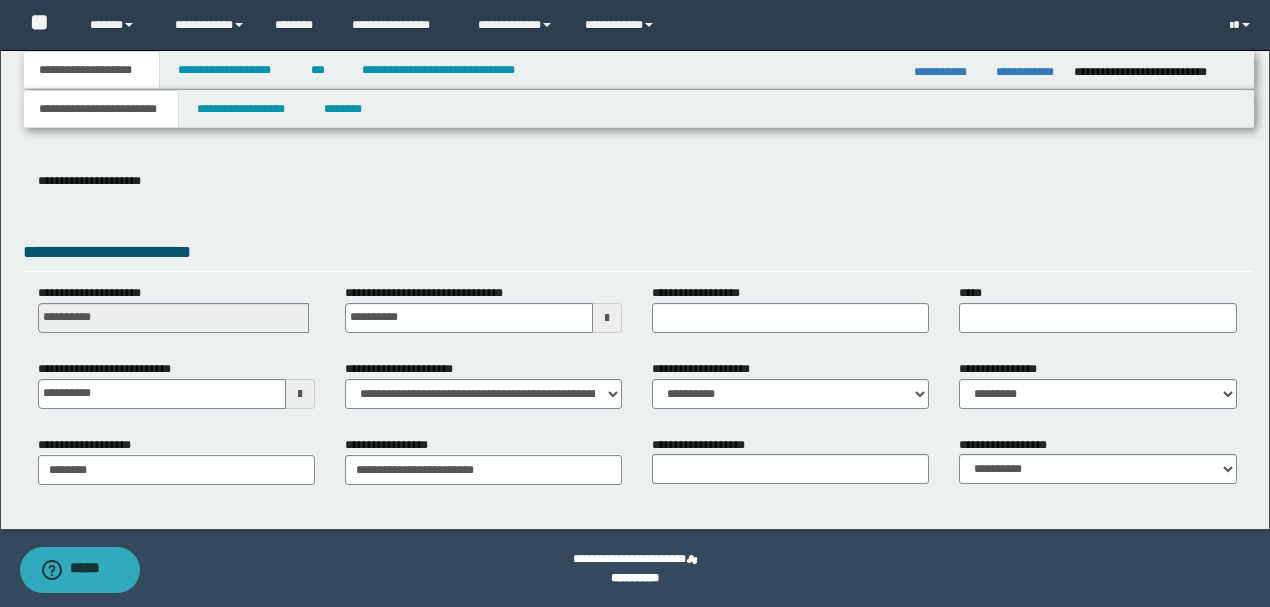 drag, startPoint x: 201, startPoint y: 344, endPoint x: 458, endPoint y: 434, distance: 272.30313 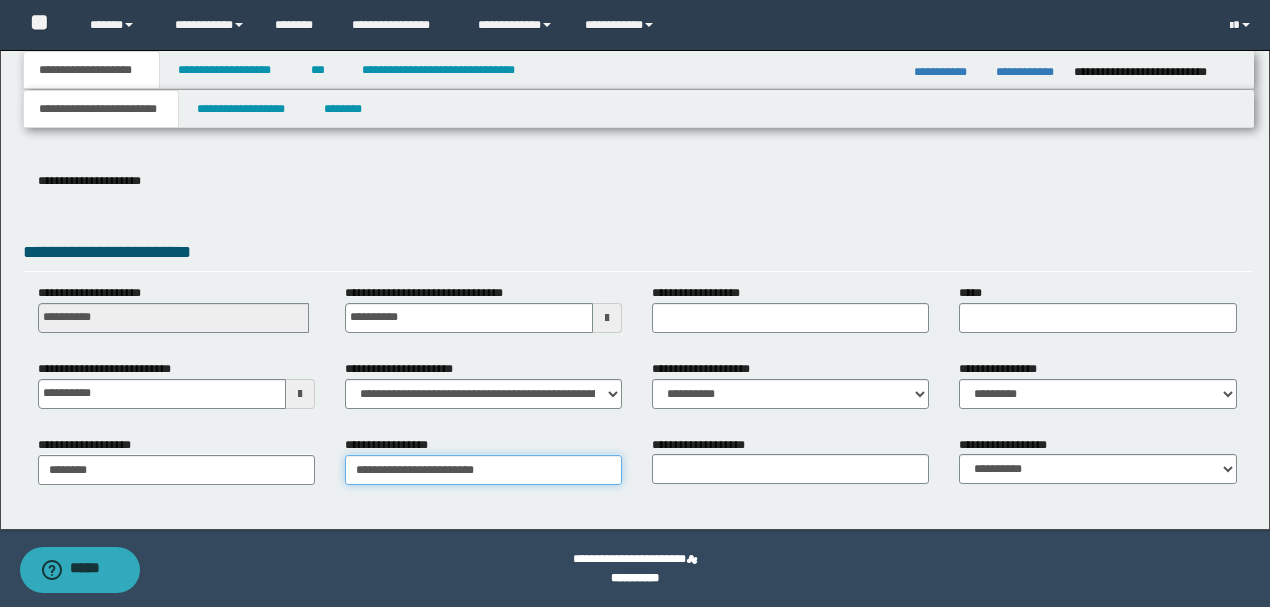 type on "**********" 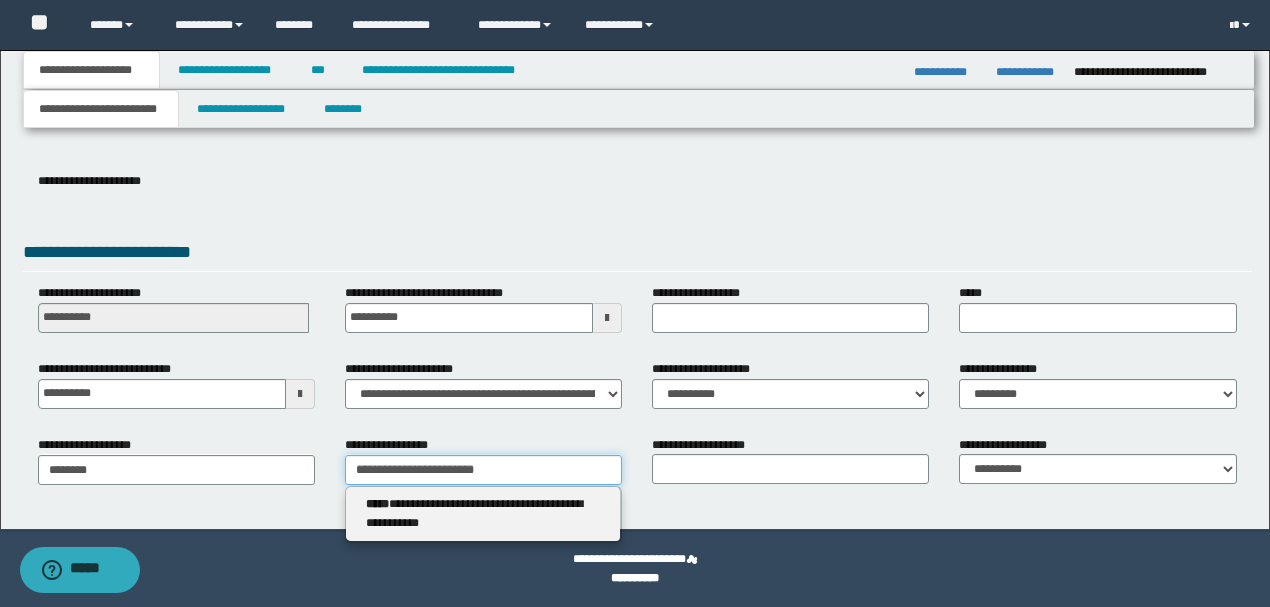 drag, startPoint x: 519, startPoint y: 475, endPoint x: 450, endPoint y: 473, distance: 69.02898 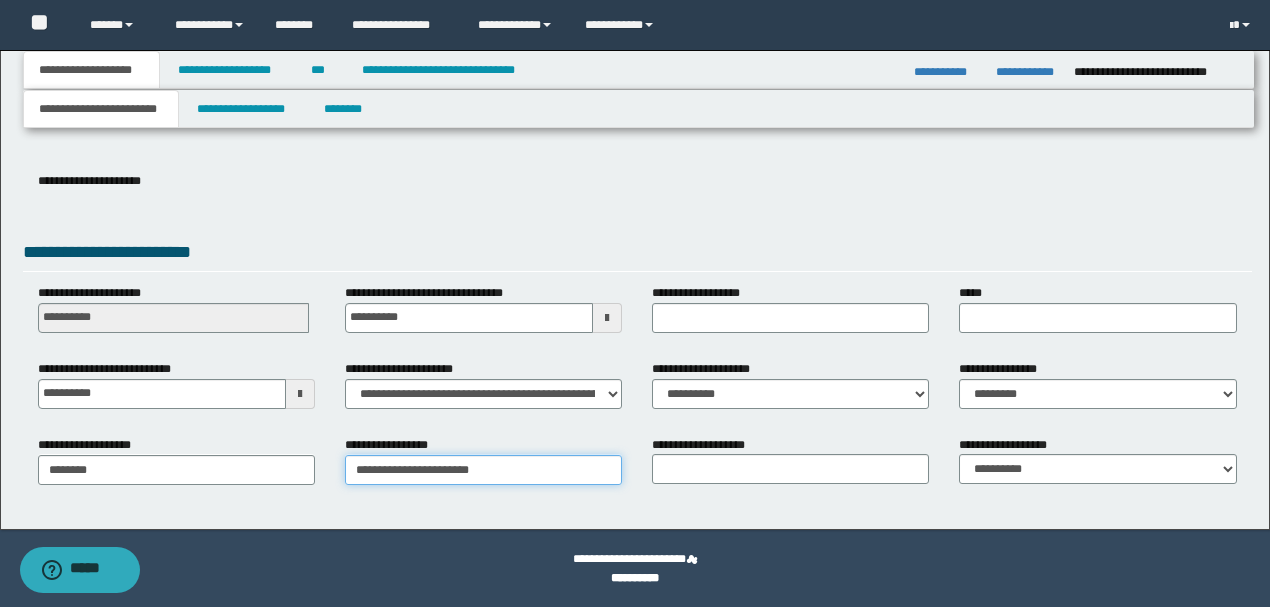 type on "**********" 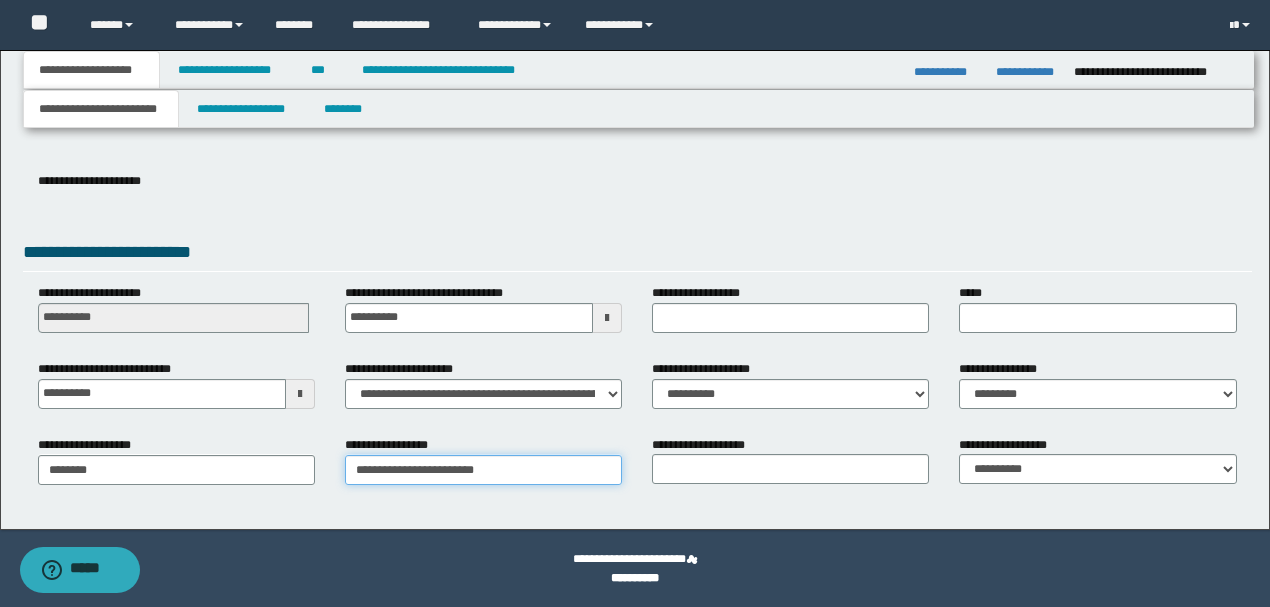 type on "**********" 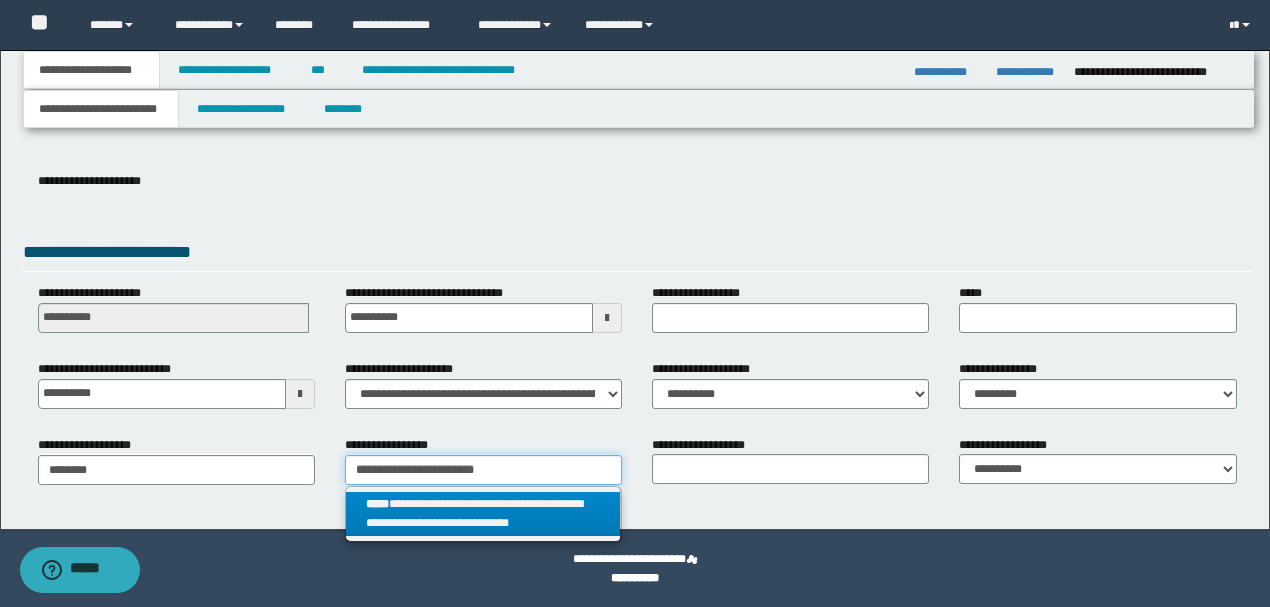 type on "**********" 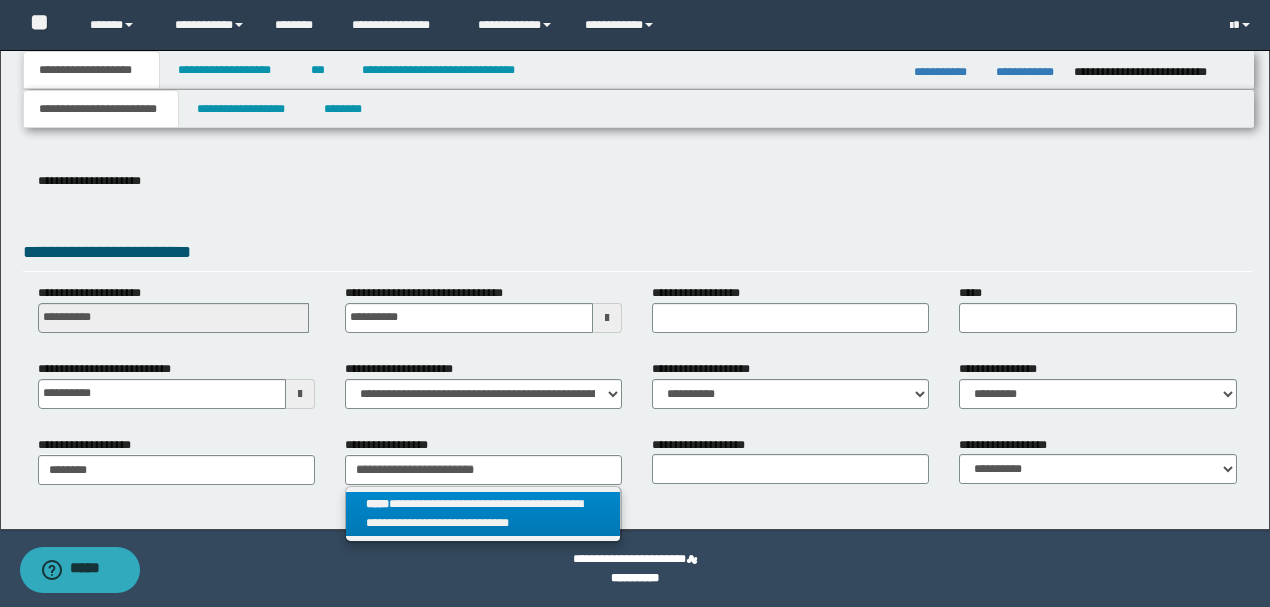 click on "**********" at bounding box center [483, 514] 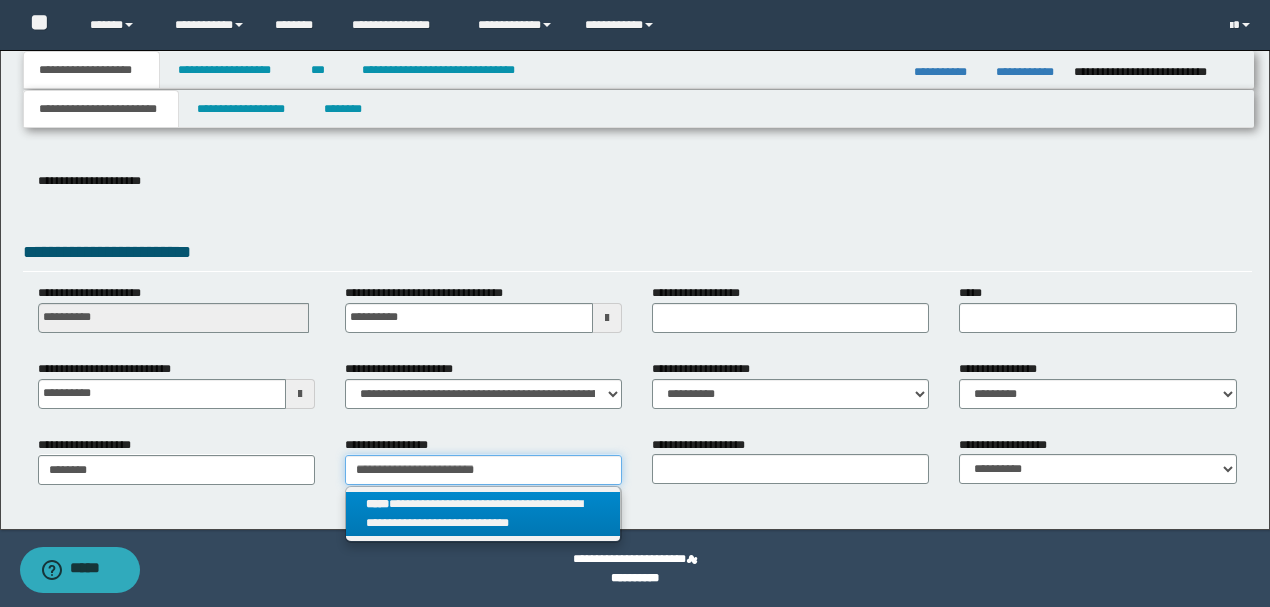 type 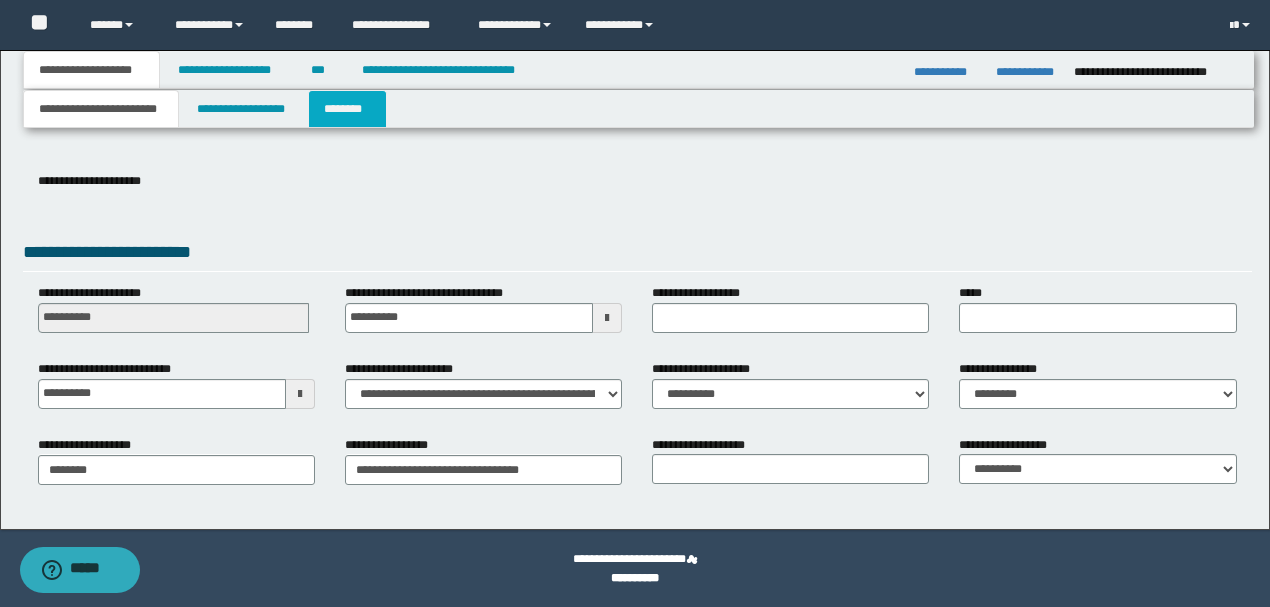 click on "********" at bounding box center (347, 109) 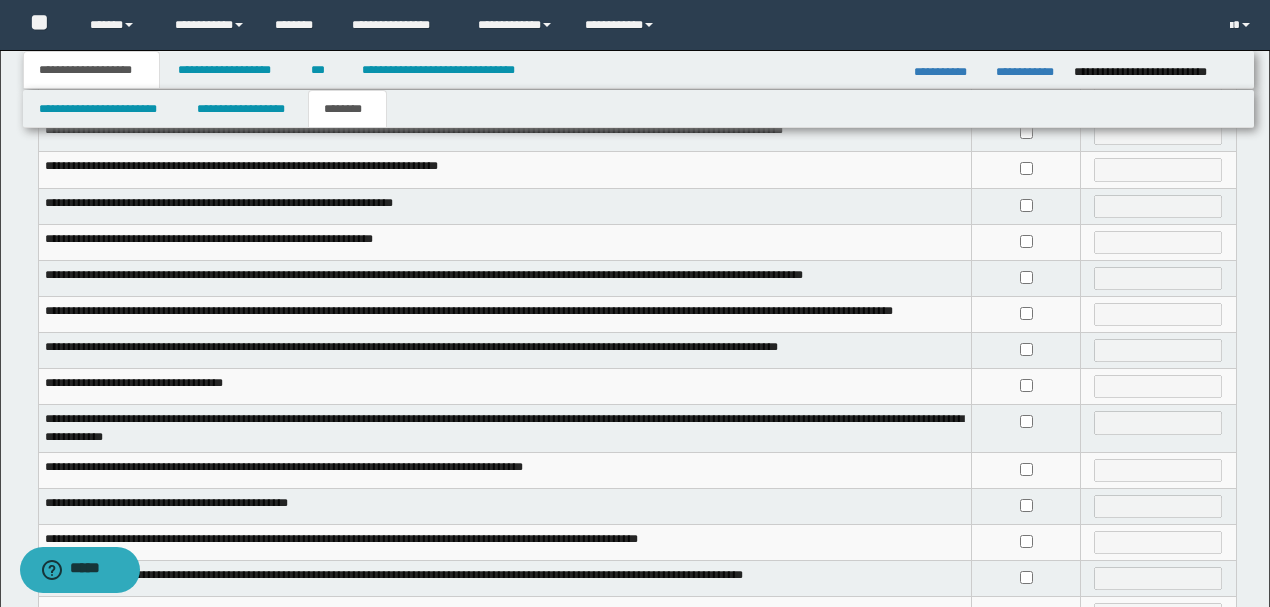 scroll, scrollTop: 266, scrollLeft: 0, axis: vertical 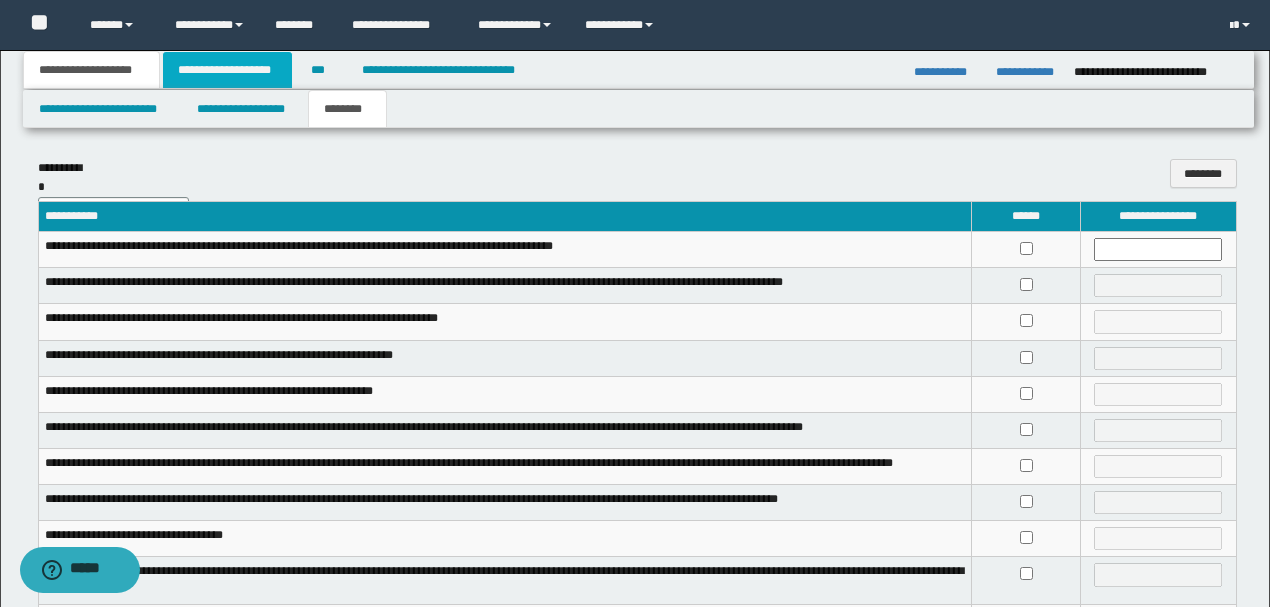 click on "**********" at bounding box center (227, 70) 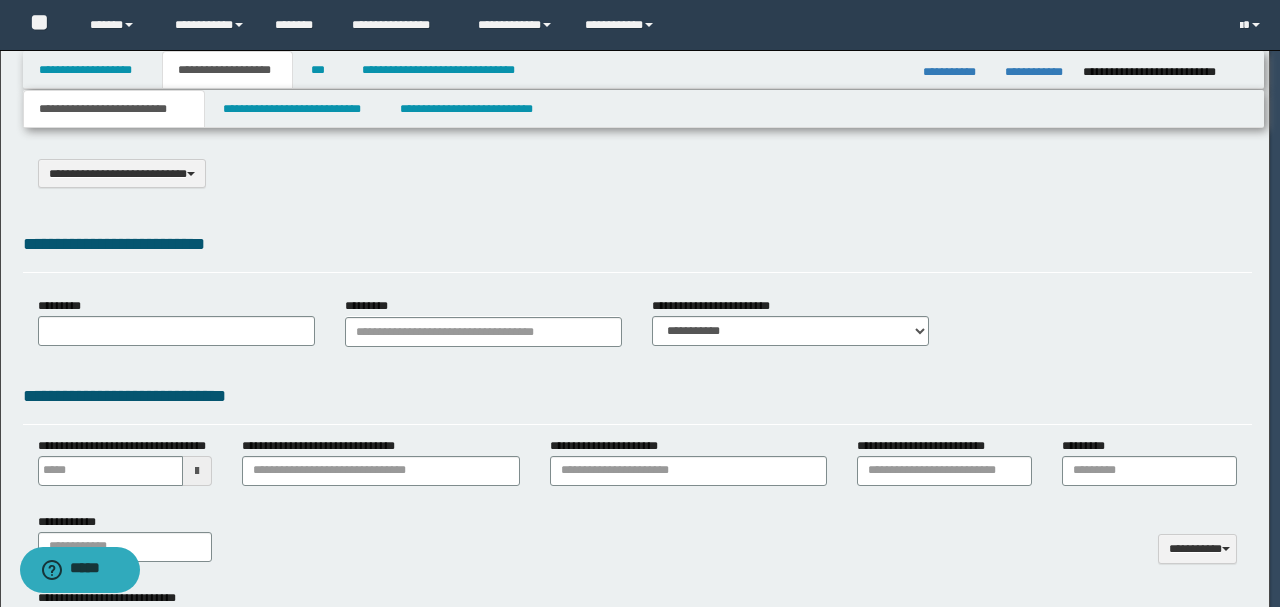 scroll, scrollTop: 0, scrollLeft: 0, axis: both 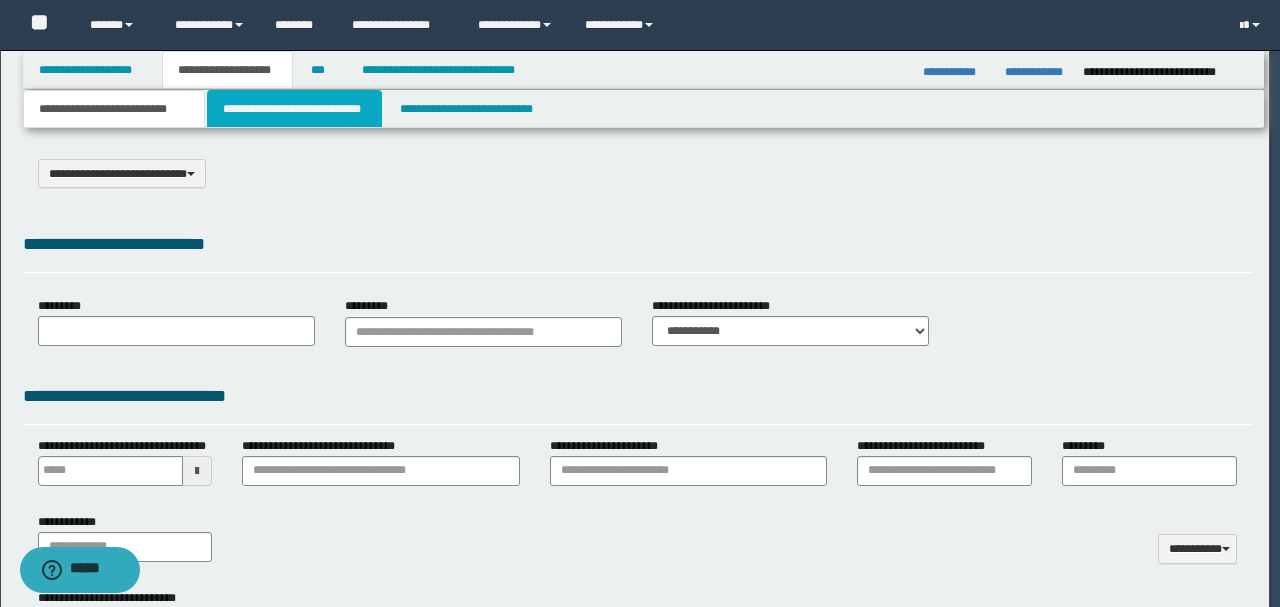 select on "*" 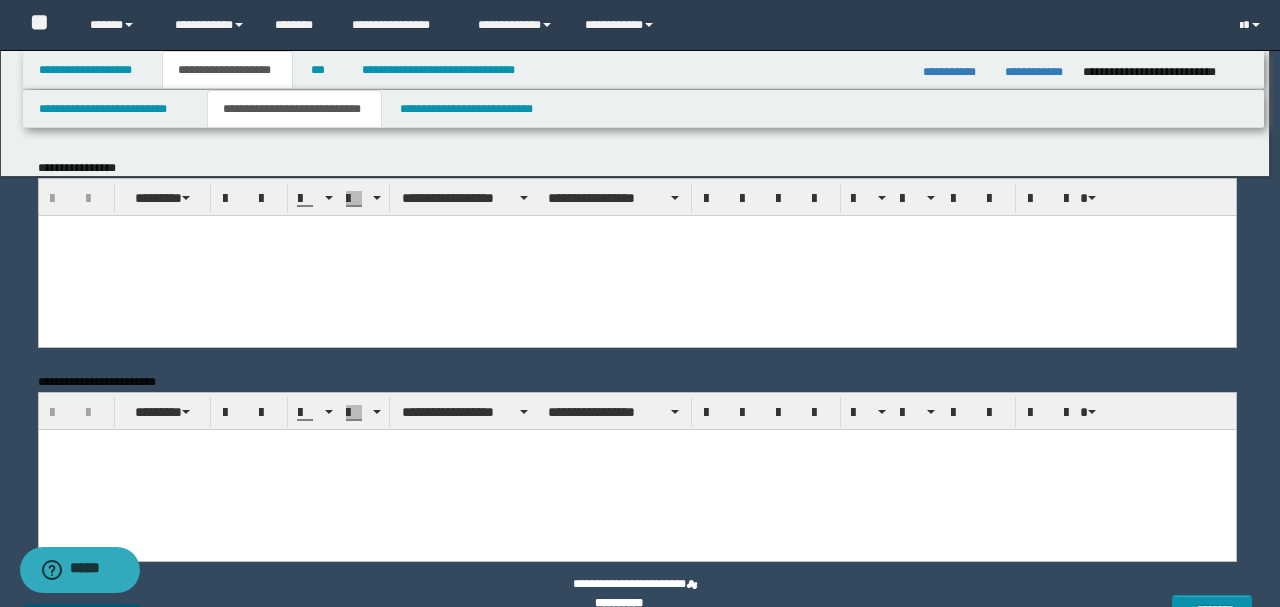 scroll, scrollTop: 0, scrollLeft: 0, axis: both 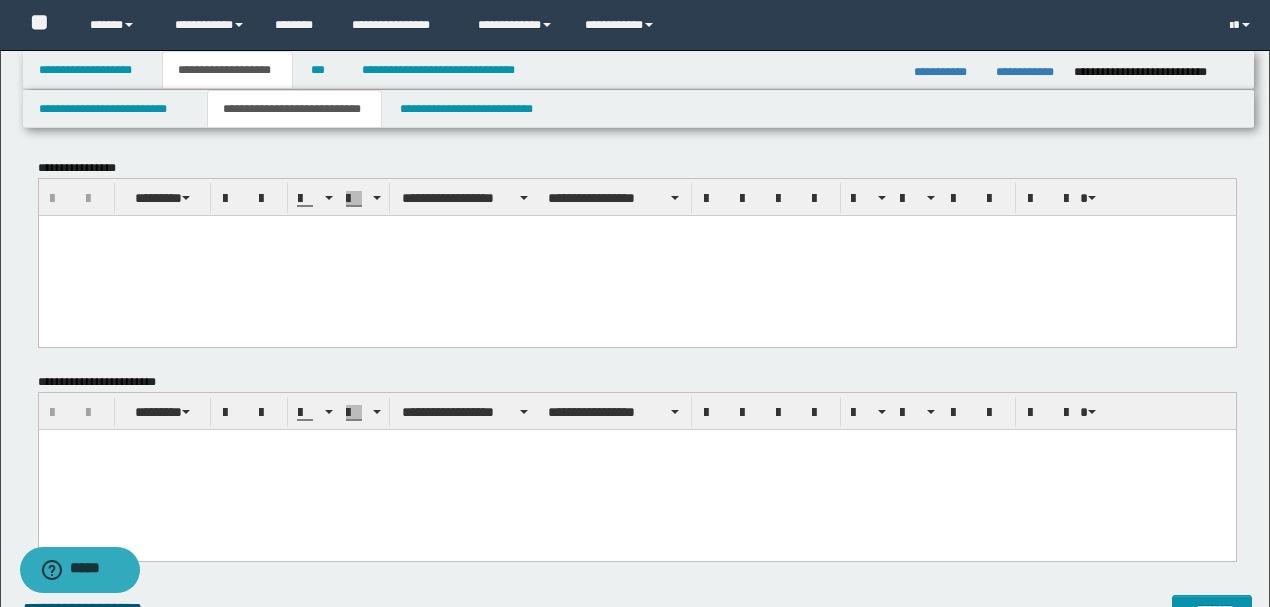 click at bounding box center (636, 470) 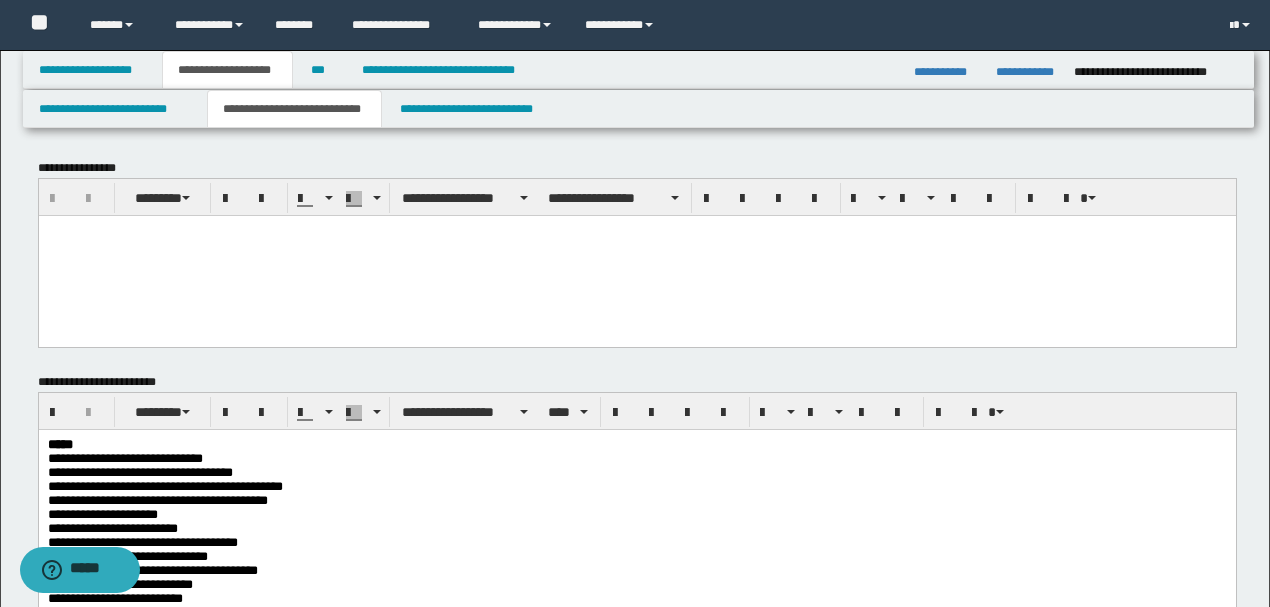 click at bounding box center (636, 255) 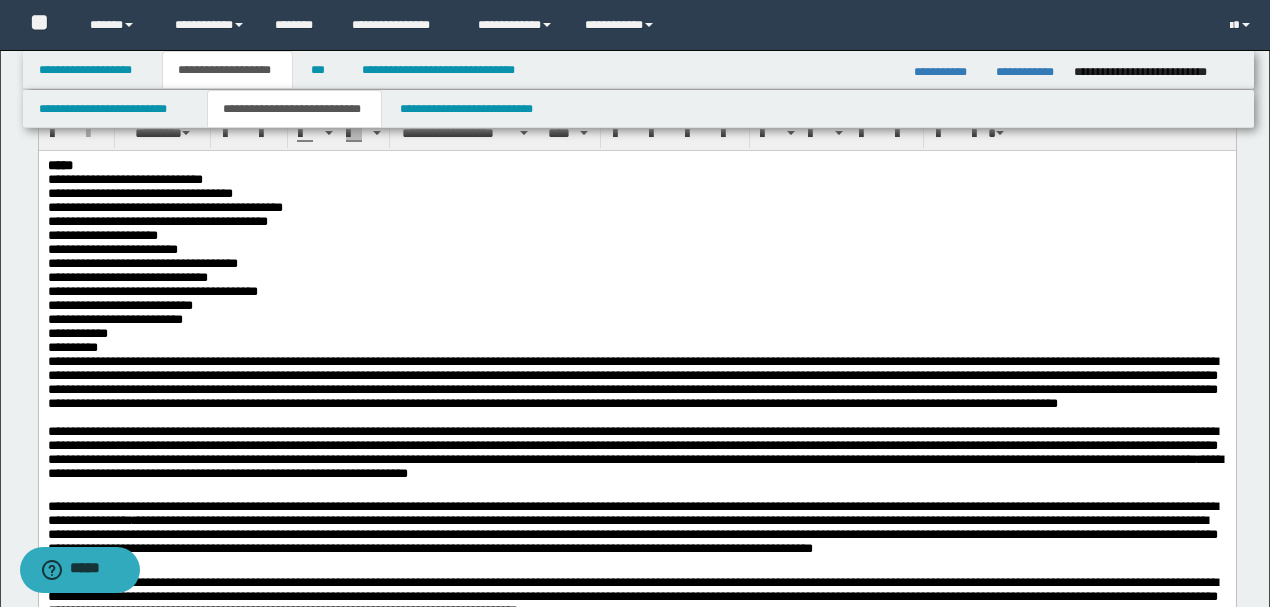 scroll, scrollTop: 2000, scrollLeft: 0, axis: vertical 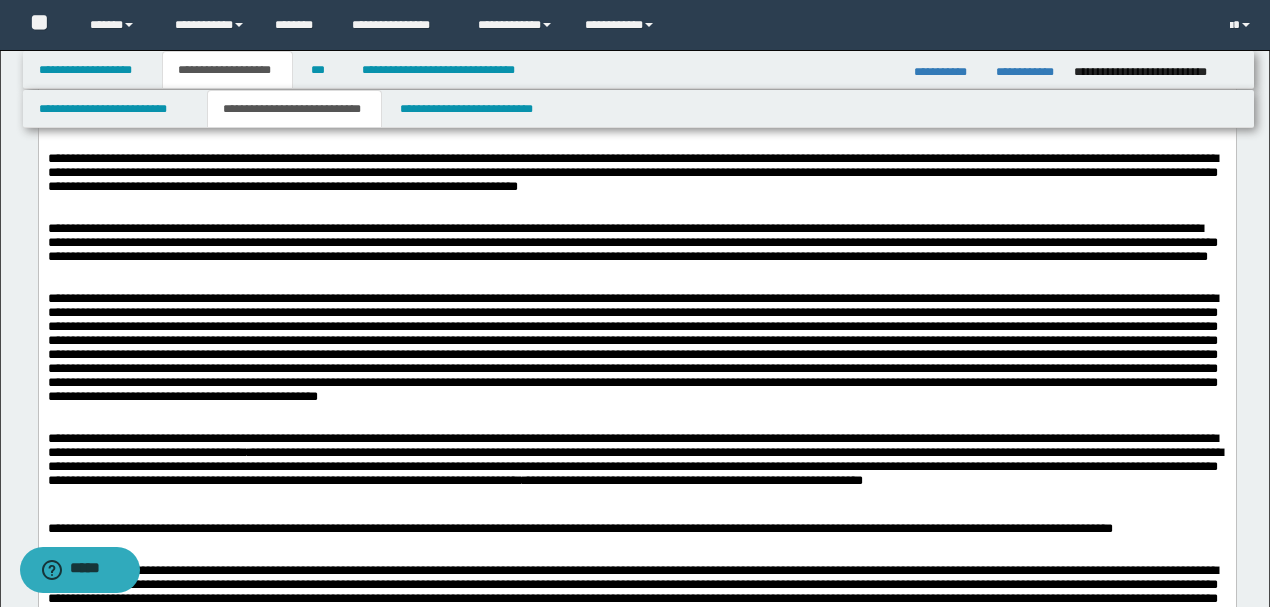click on "**********" at bounding box center (632, 243) 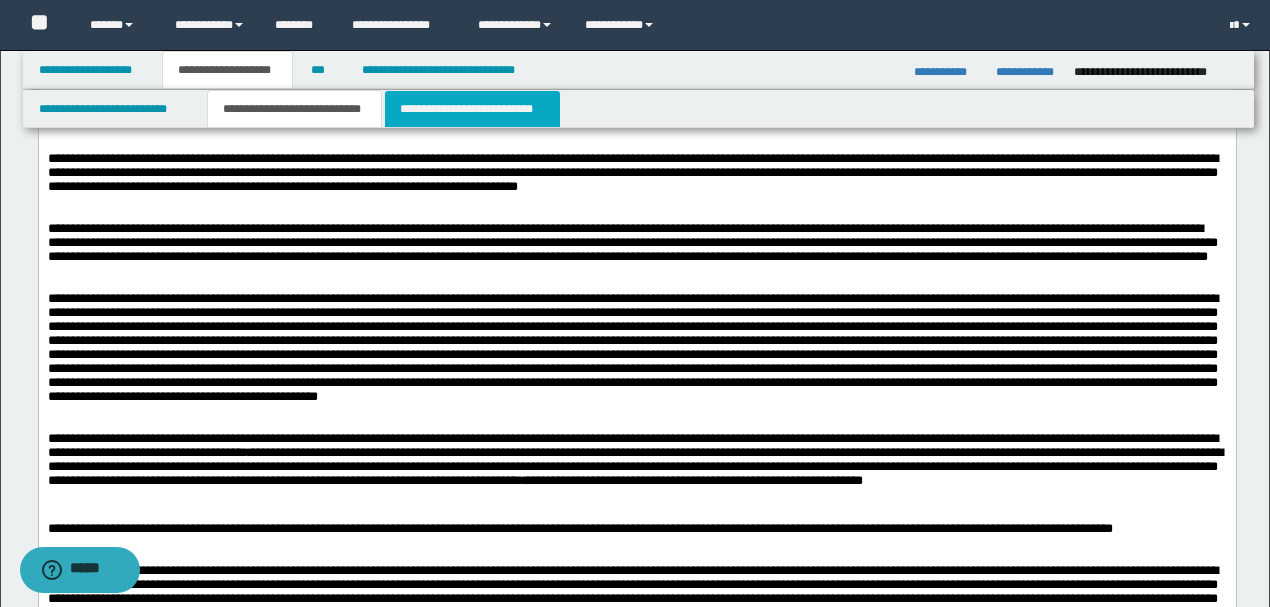 click on "**********" at bounding box center (472, 109) 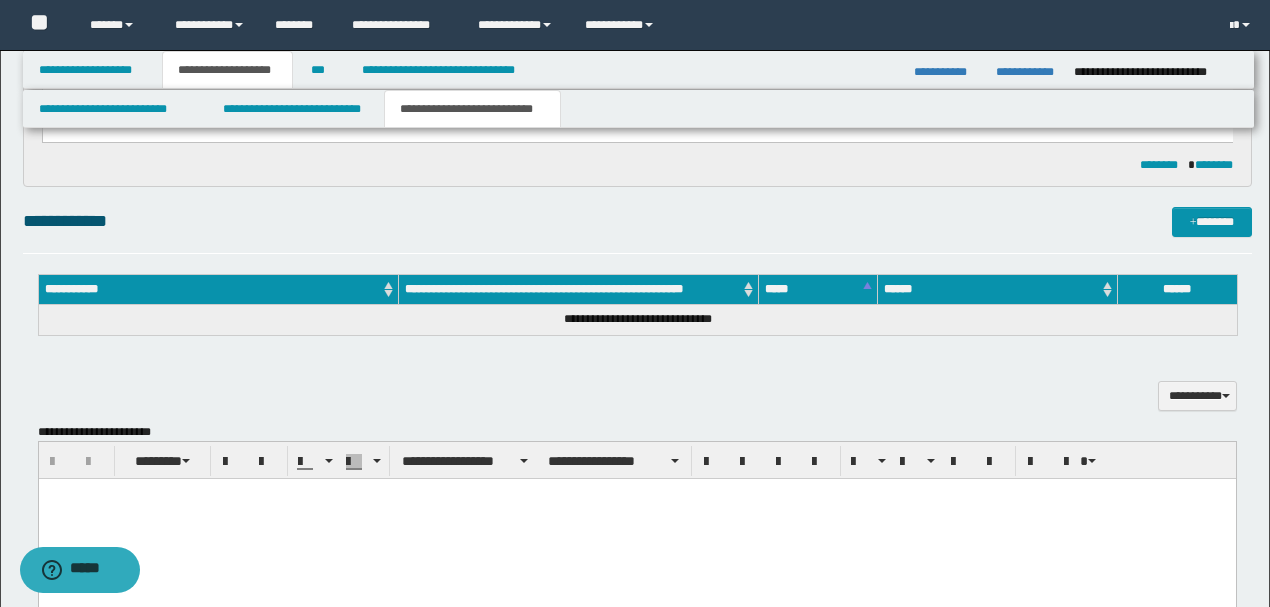 scroll, scrollTop: 466, scrollLeft: 0, axis: vertical 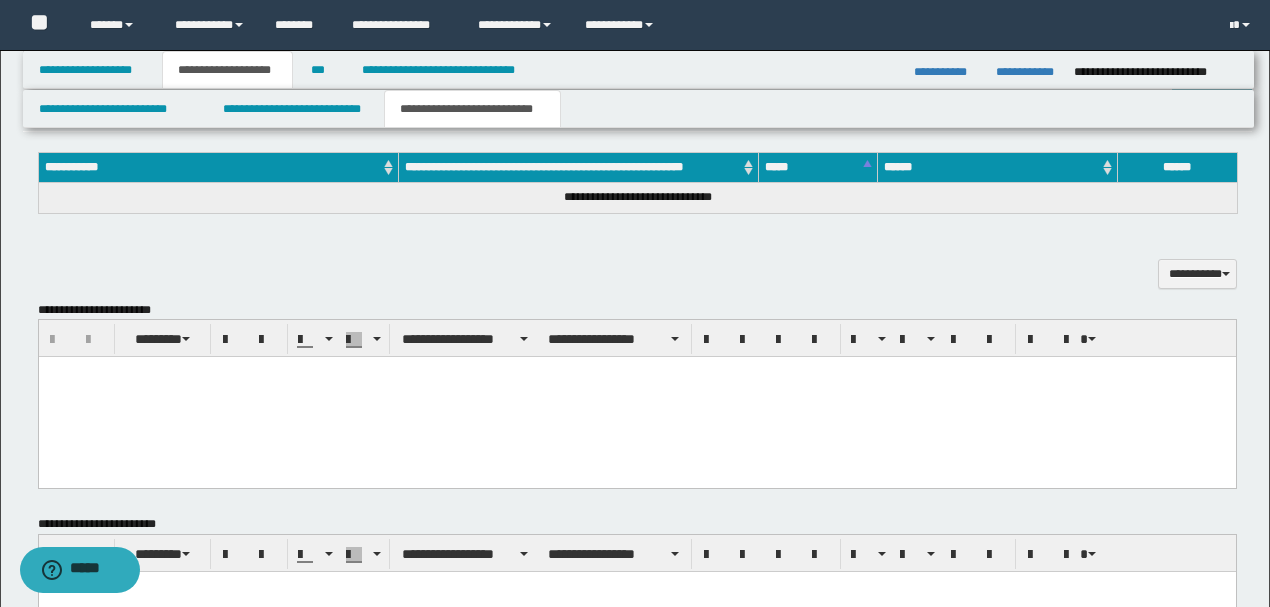 click at bounding box center (636, 397) 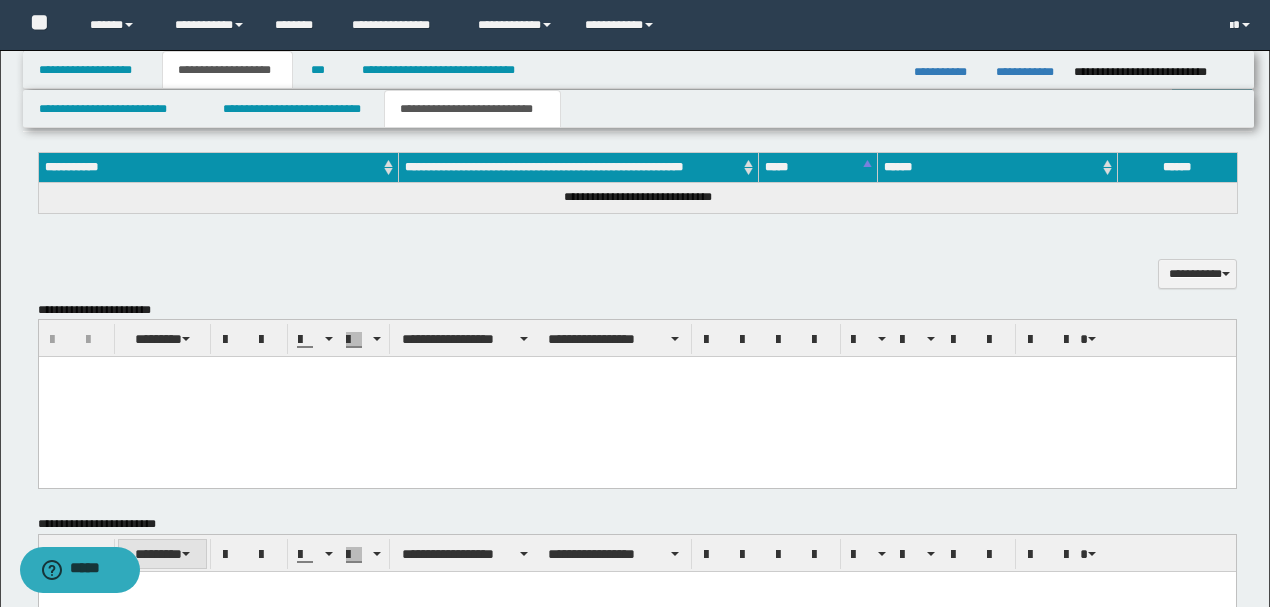 type 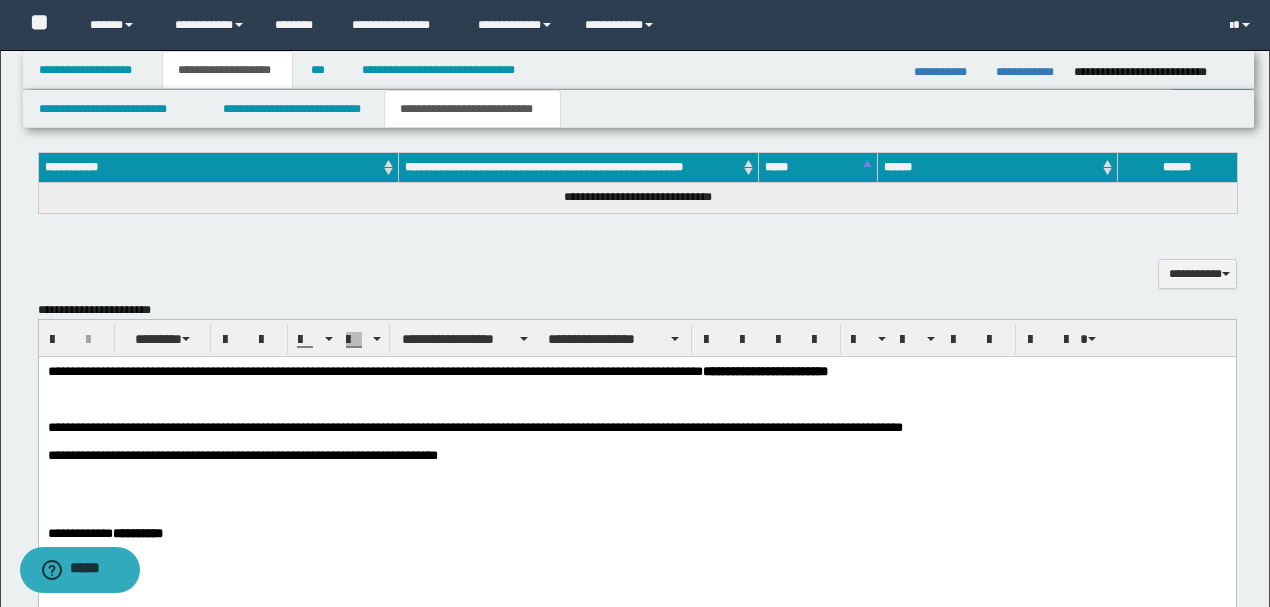 click on "**********" at bounding box center [437, 371] 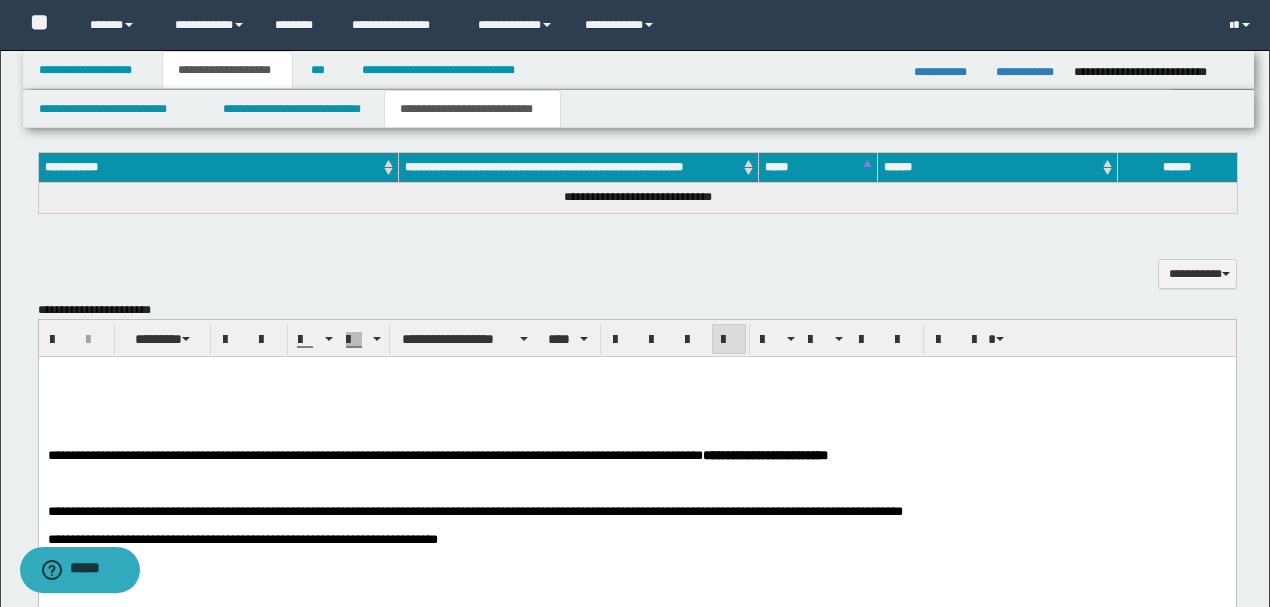 click at bounding box center (636, 484) 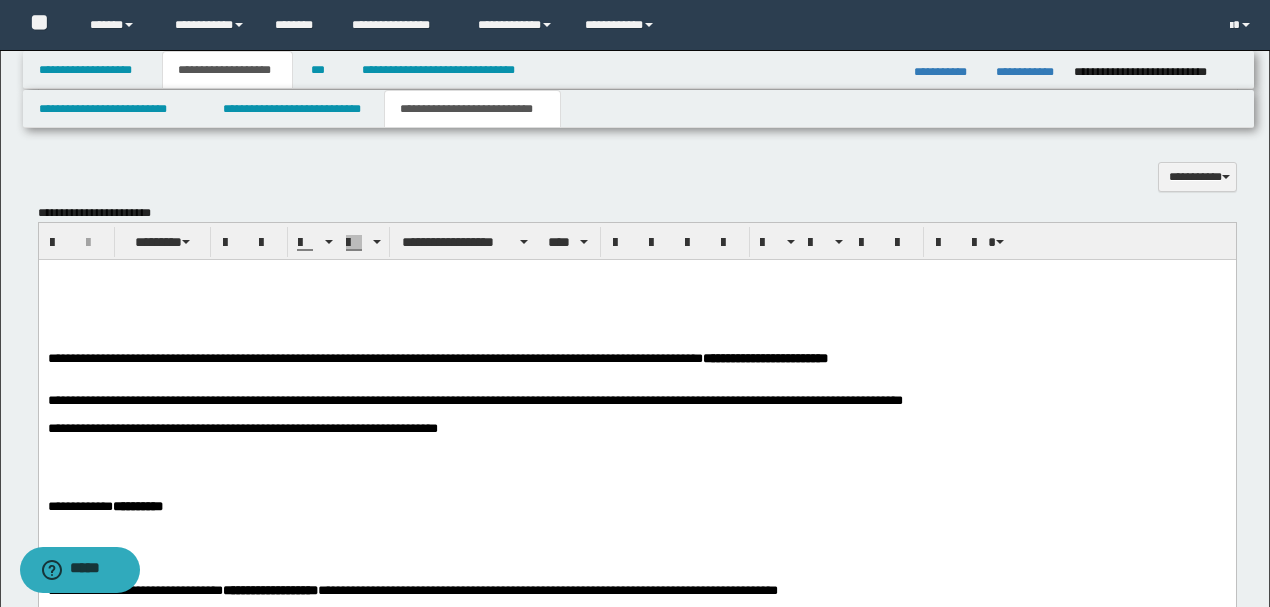 scroll, scrollTop: 866, scrollLeft: 0, axis: vertical 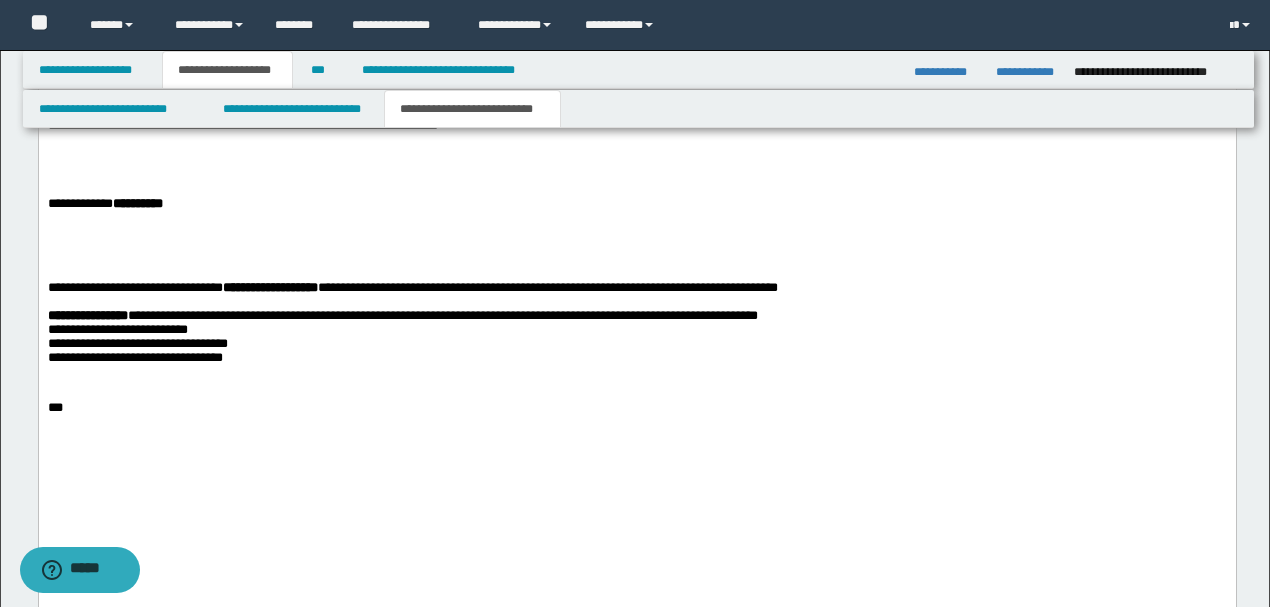 click at bounding box center (636, 149) 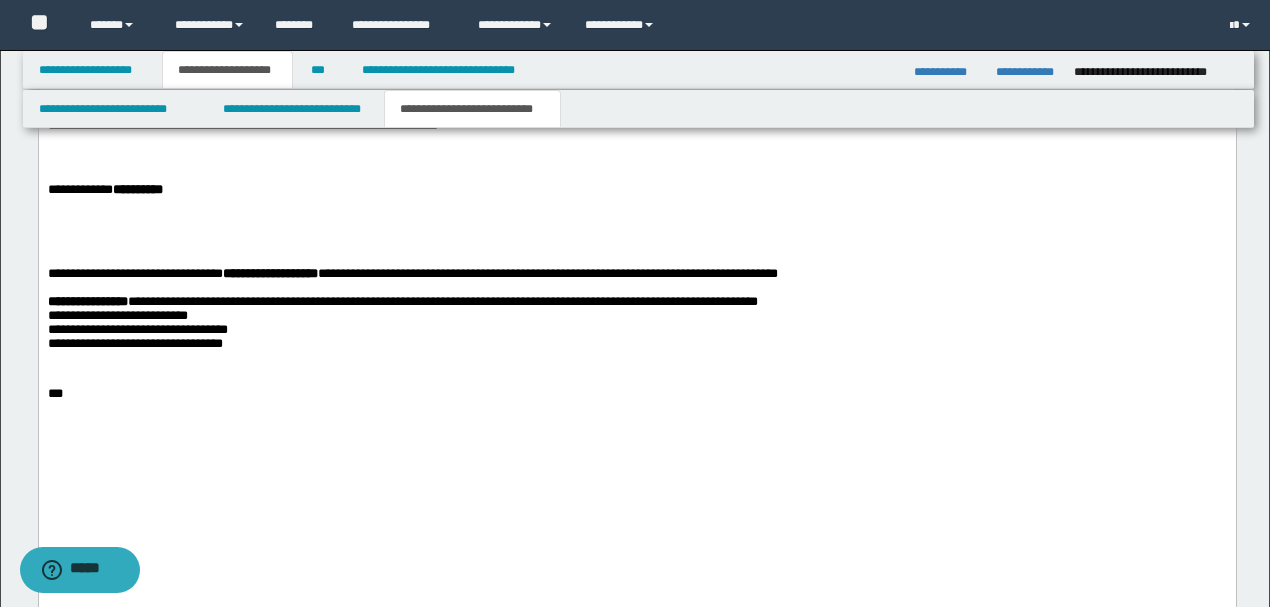 click at bounding box center [636, 205] 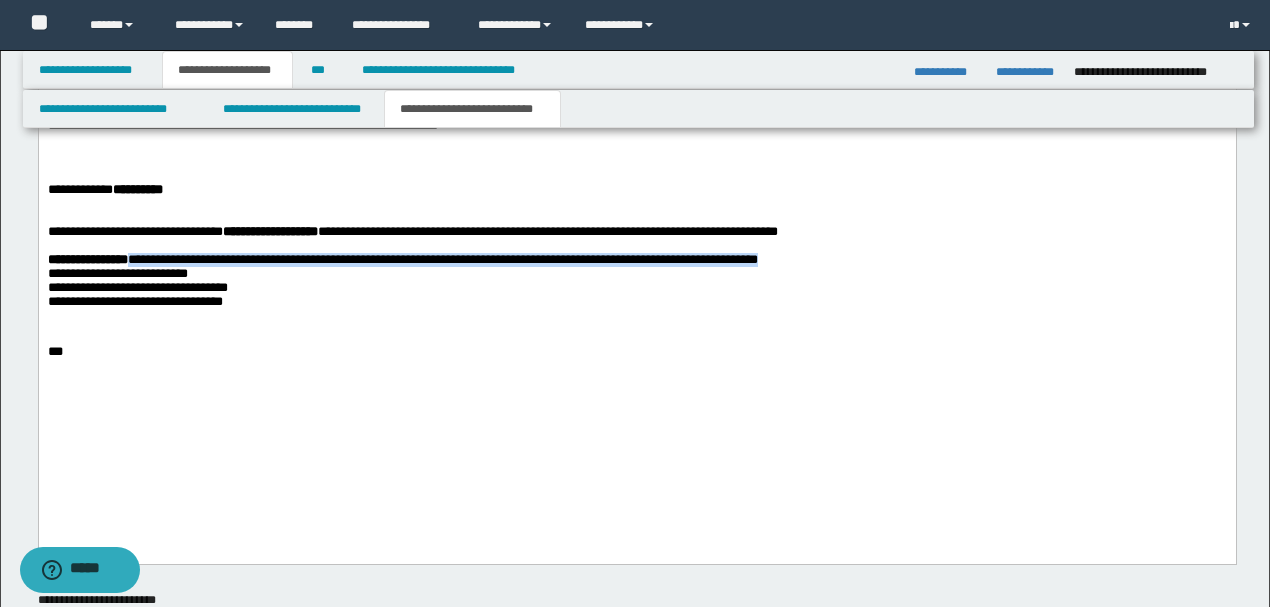 drag, startPoint x: 902, startPoint y: 291, endPoint x: 138, endPoint y: 290, distance: 764.0007 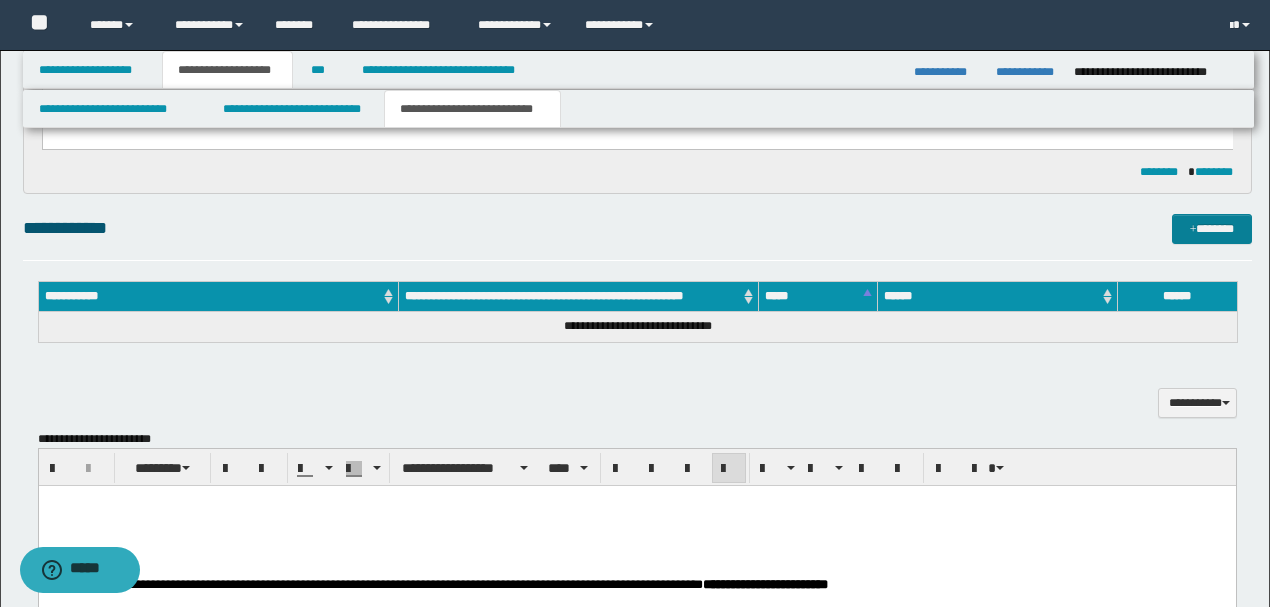 scroll, scrollTop: 333, scrollLeft: 0, axis: vertical 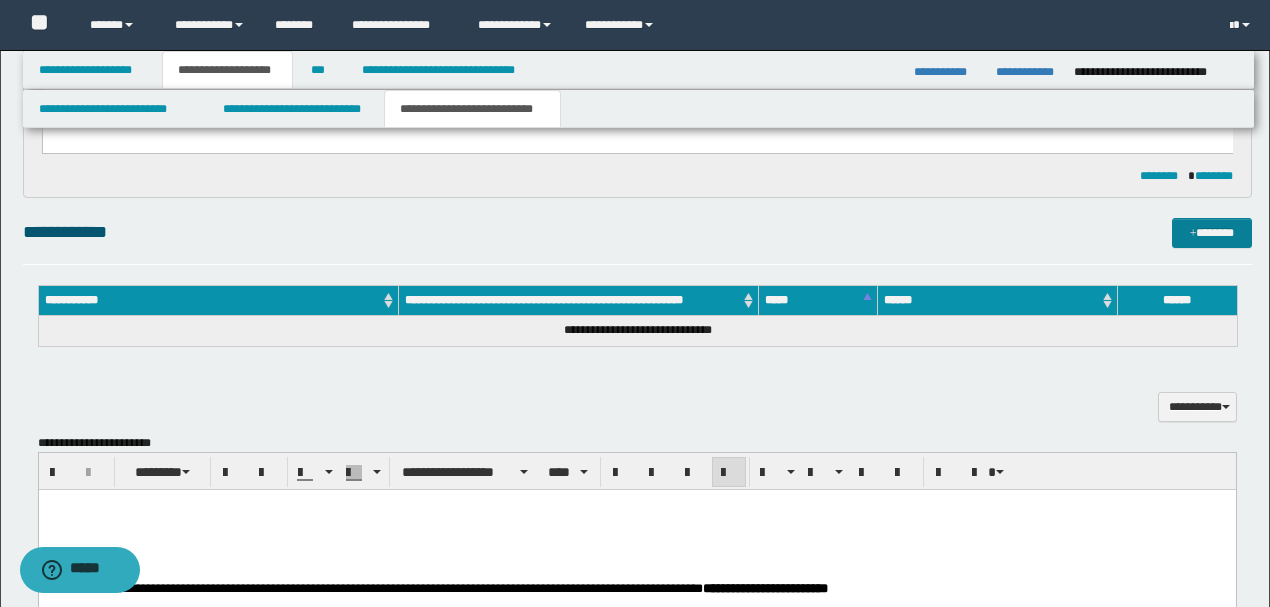 click at bounding box center (1193, 234) 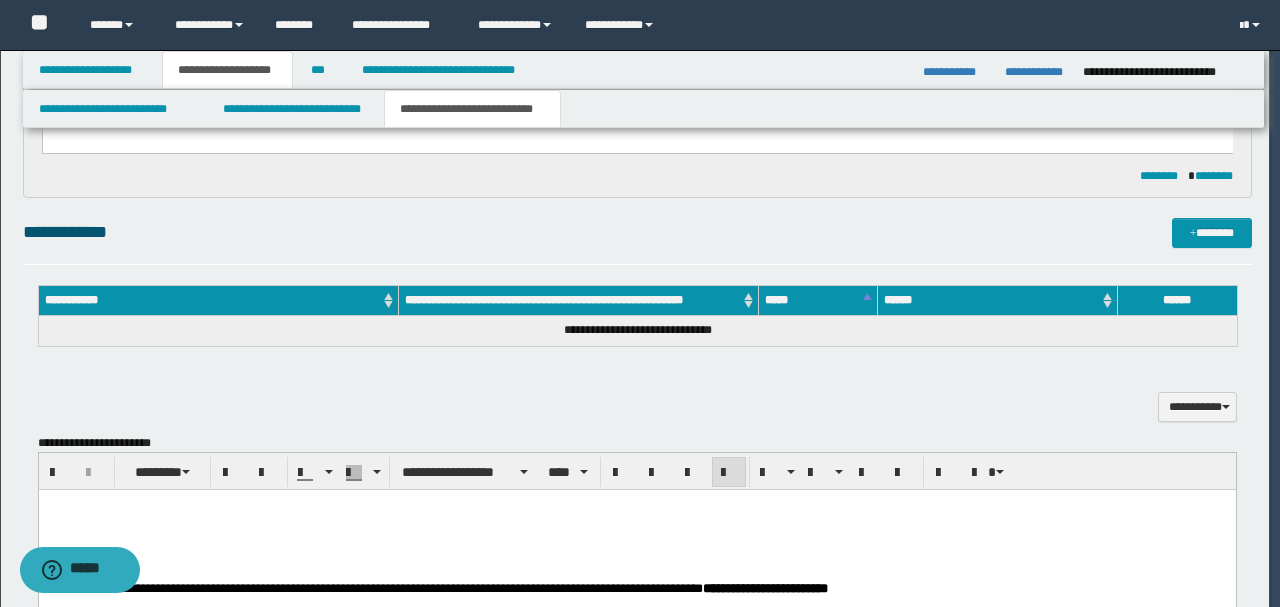 type 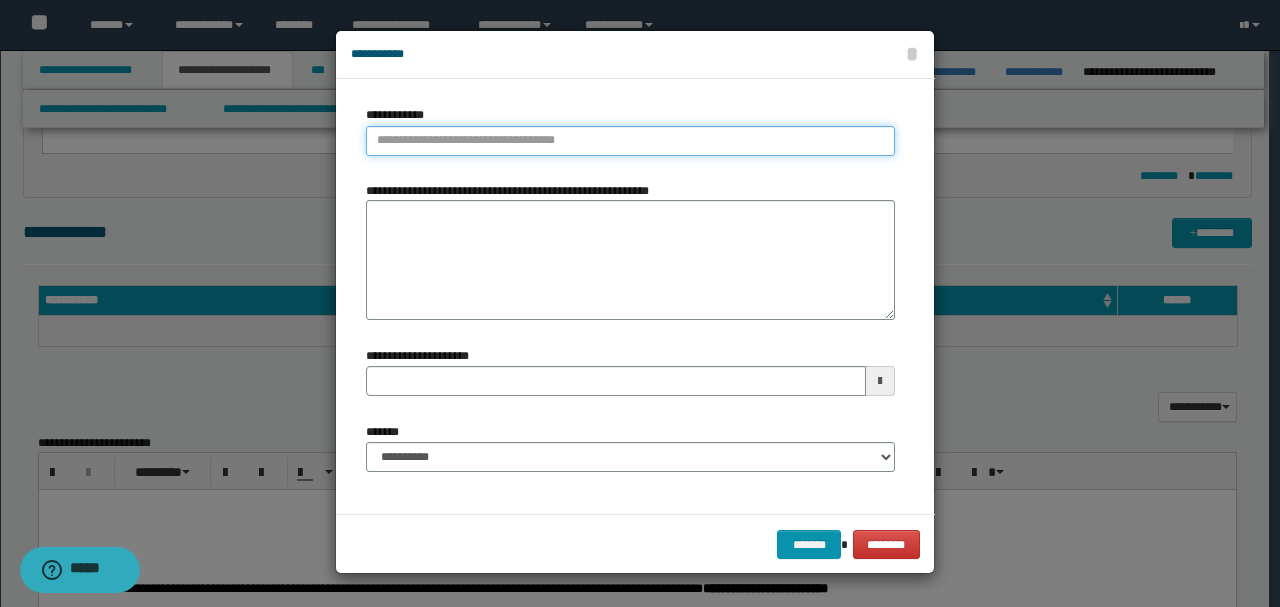click on "**********" at bounding box center (630, 141) 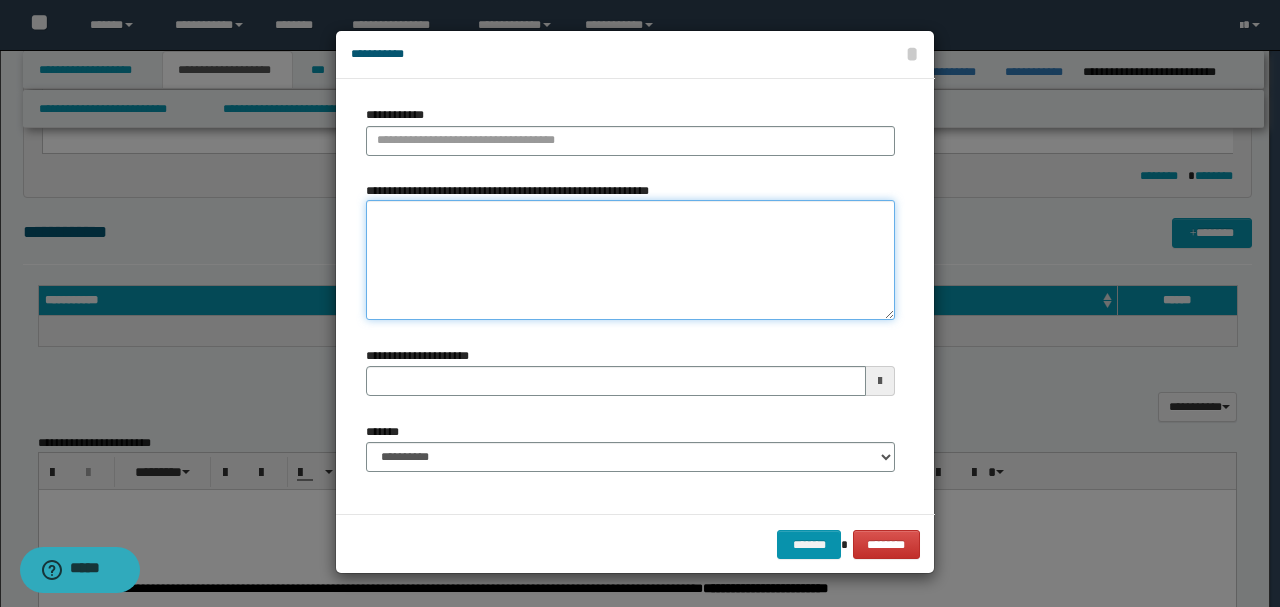 click on "**********" at bounding box center [630, 260] 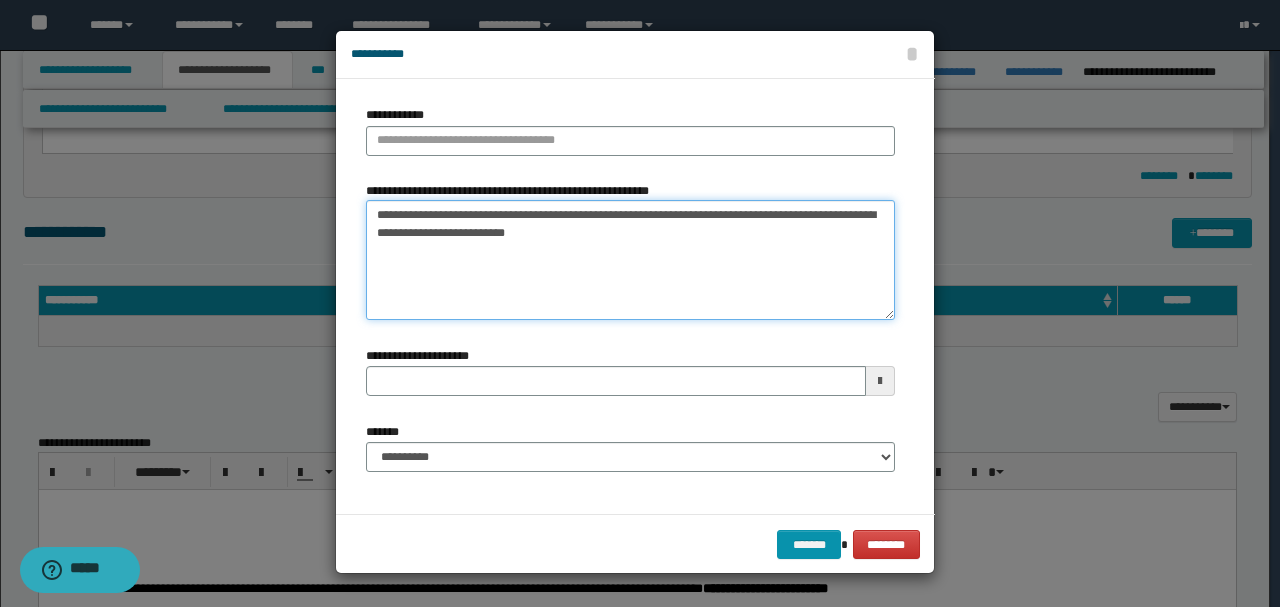 drag, startPoint x: 715, startPoint y: 209, endPoint x: 242, endPoint y: 159, distance: 475.63538 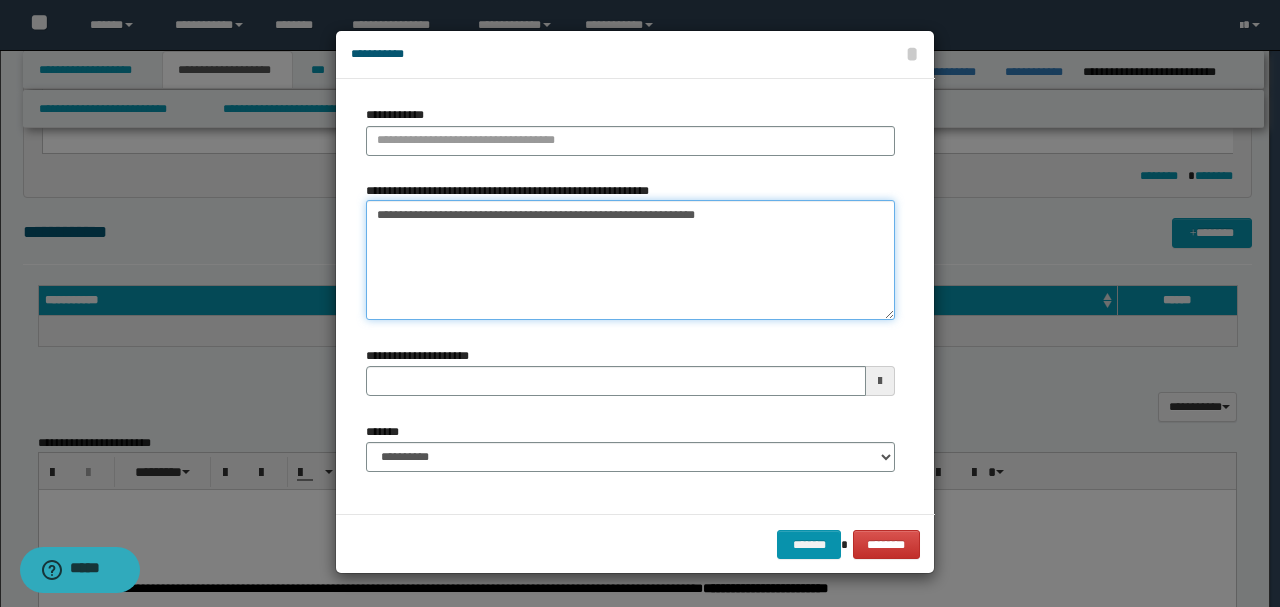 type on "**********" 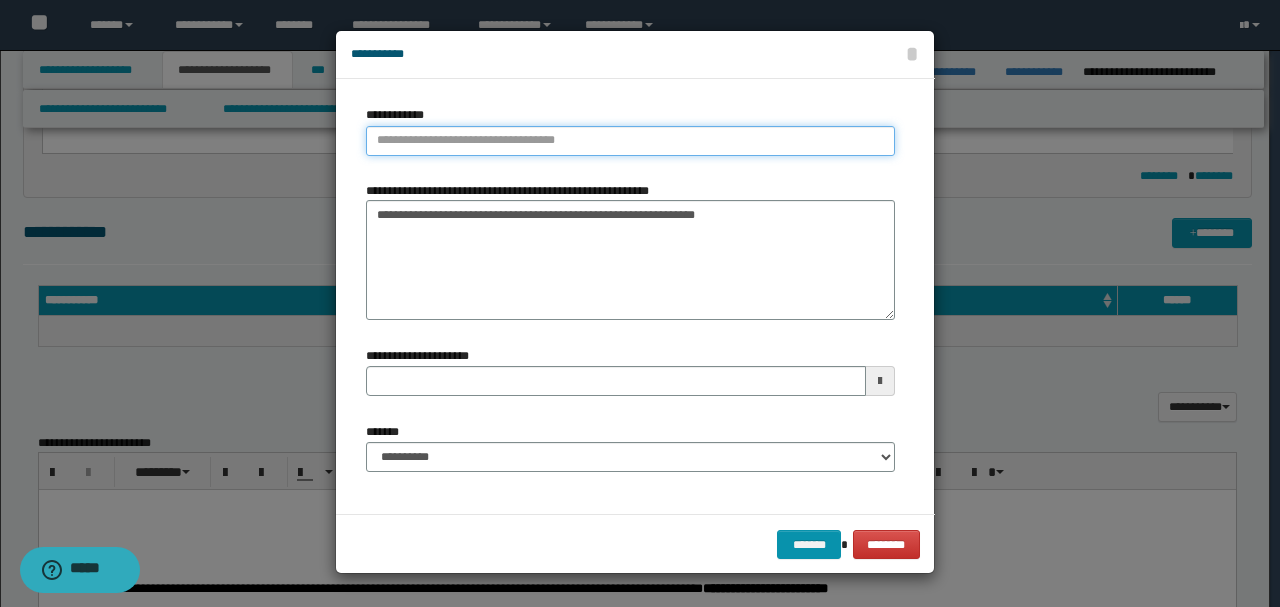 click on "**********" at bounding box center (630, 141) 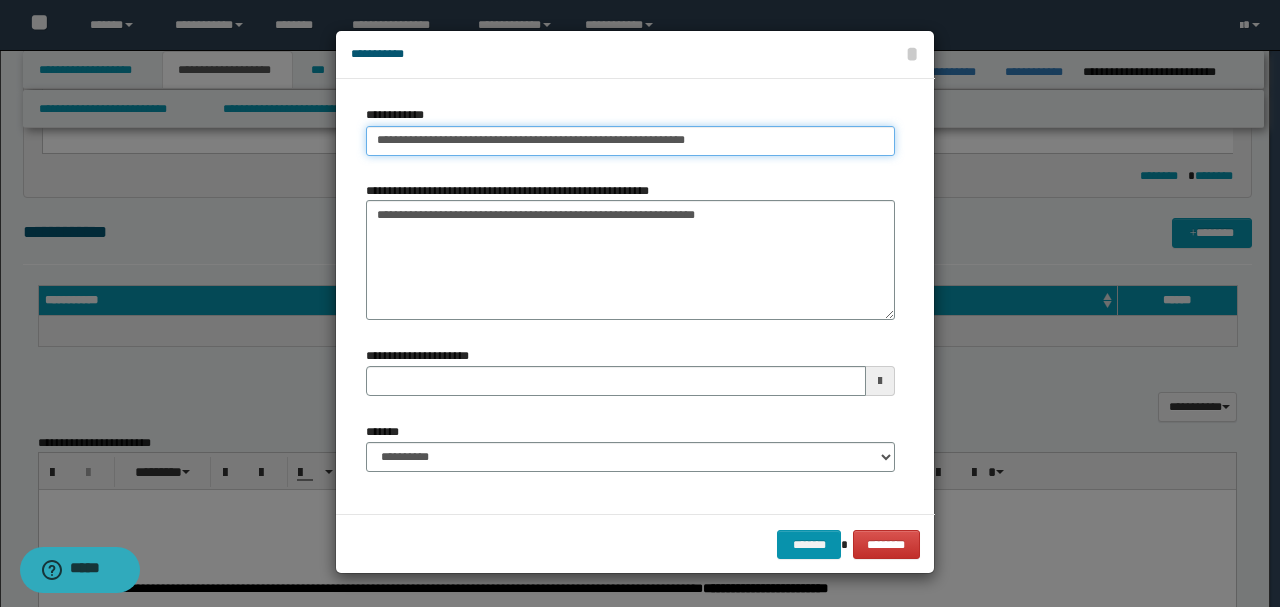 type on "**********" 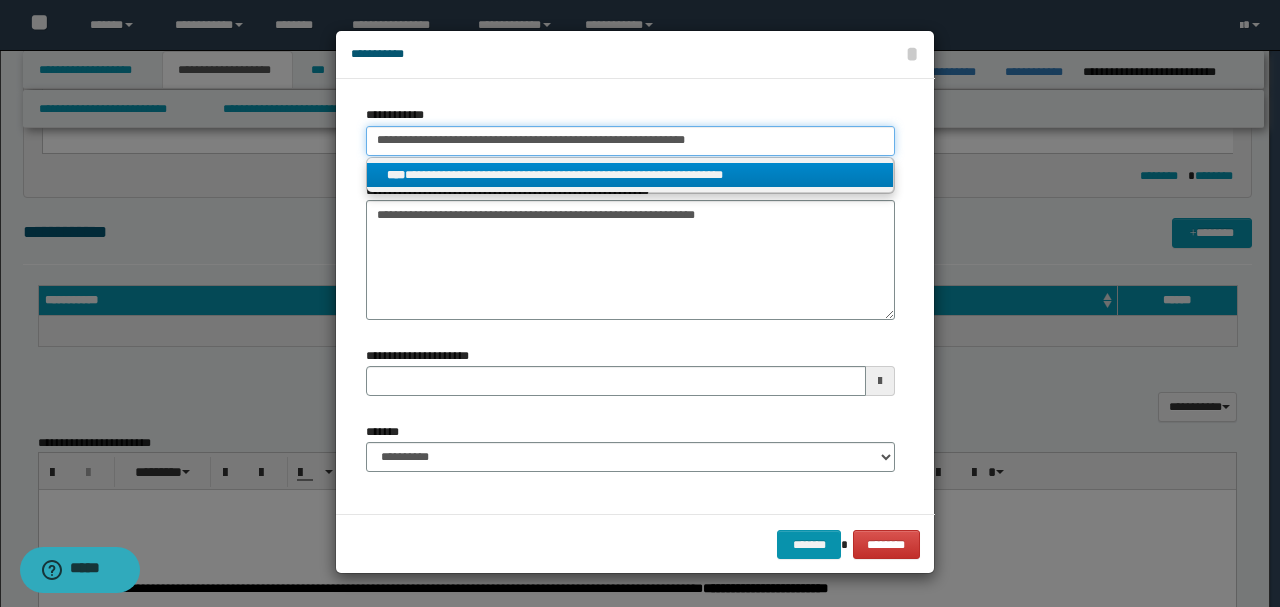 type on "**********" 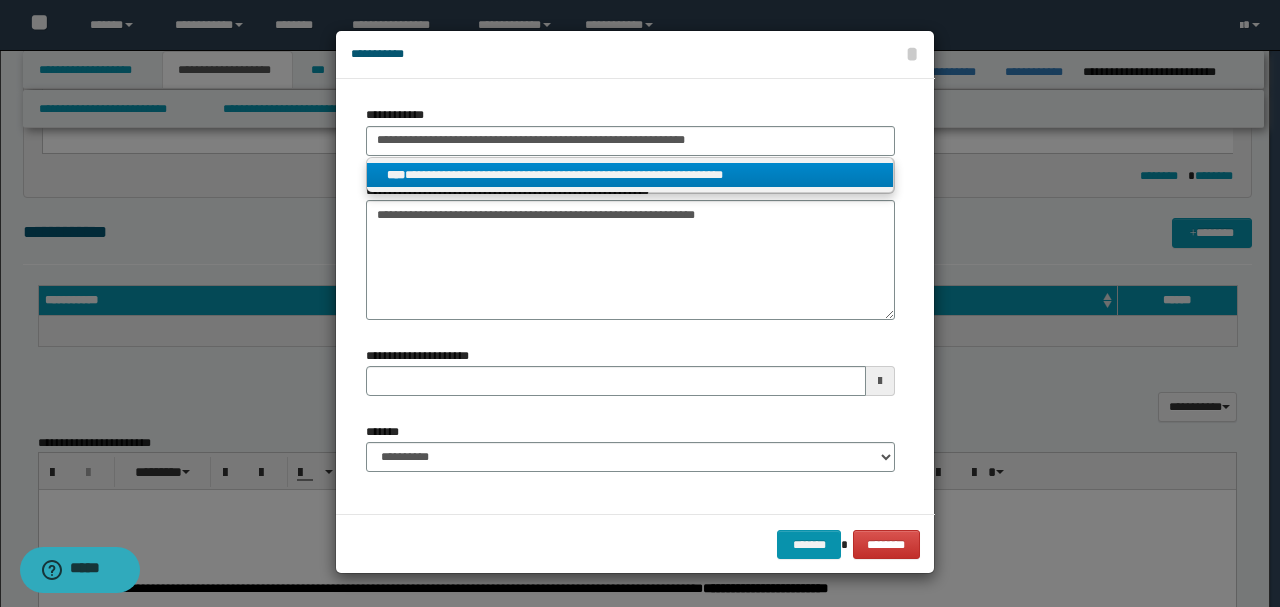 click on "**********" at bounding box center [630, 175] 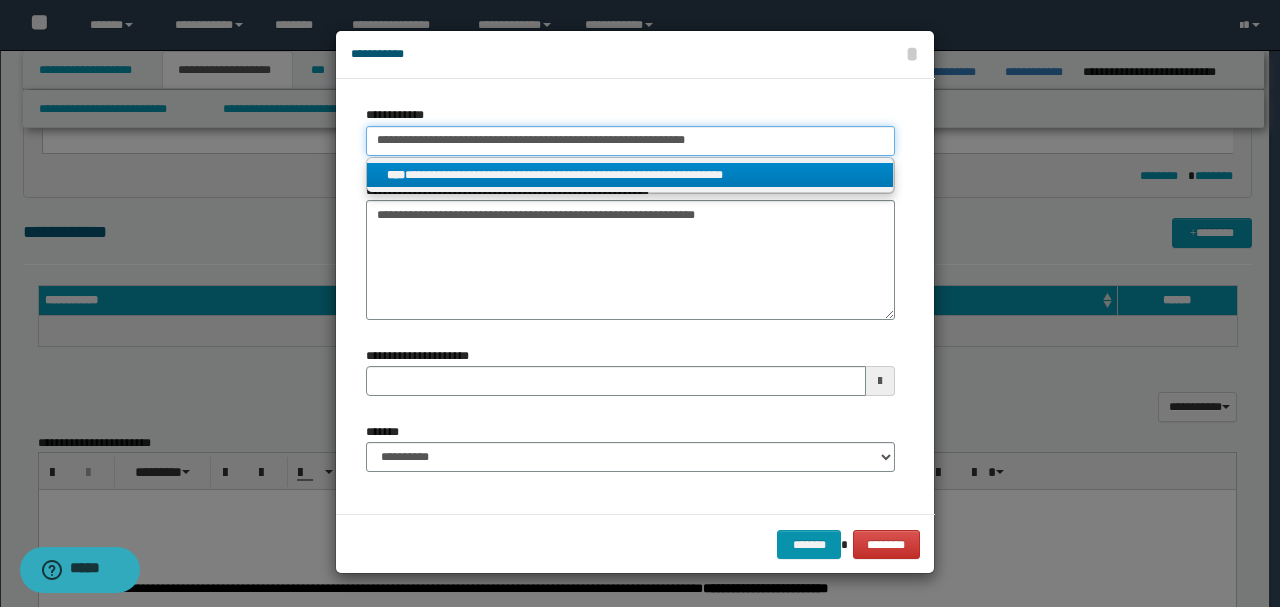 type 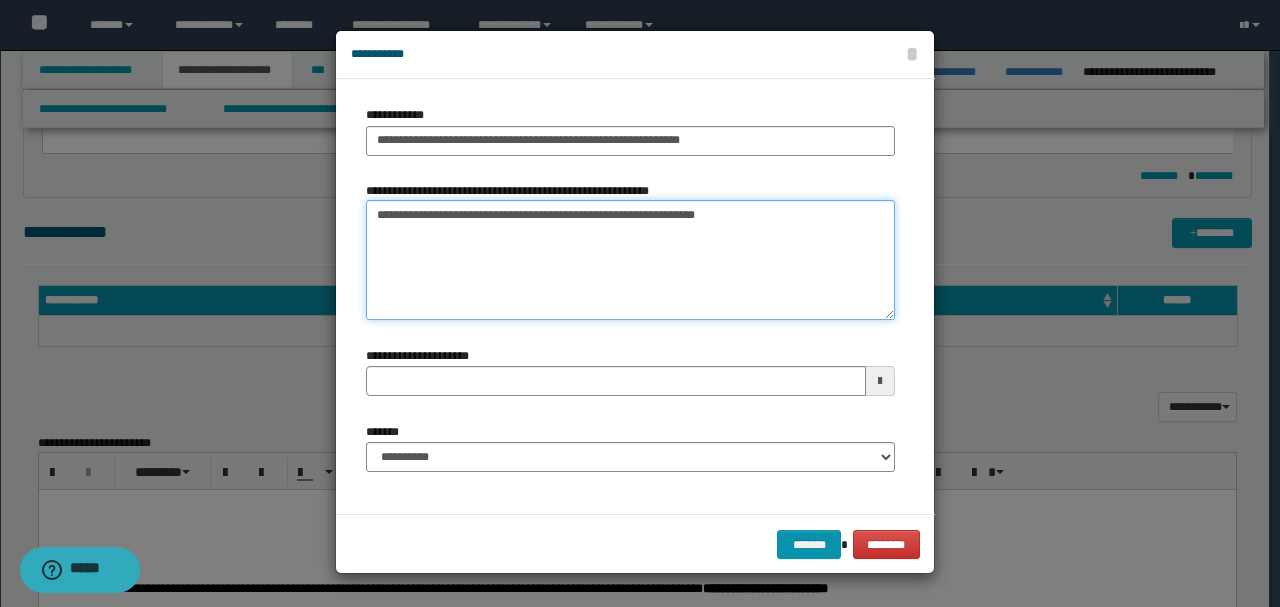 click on "**********" at bounding box center (630, 260) 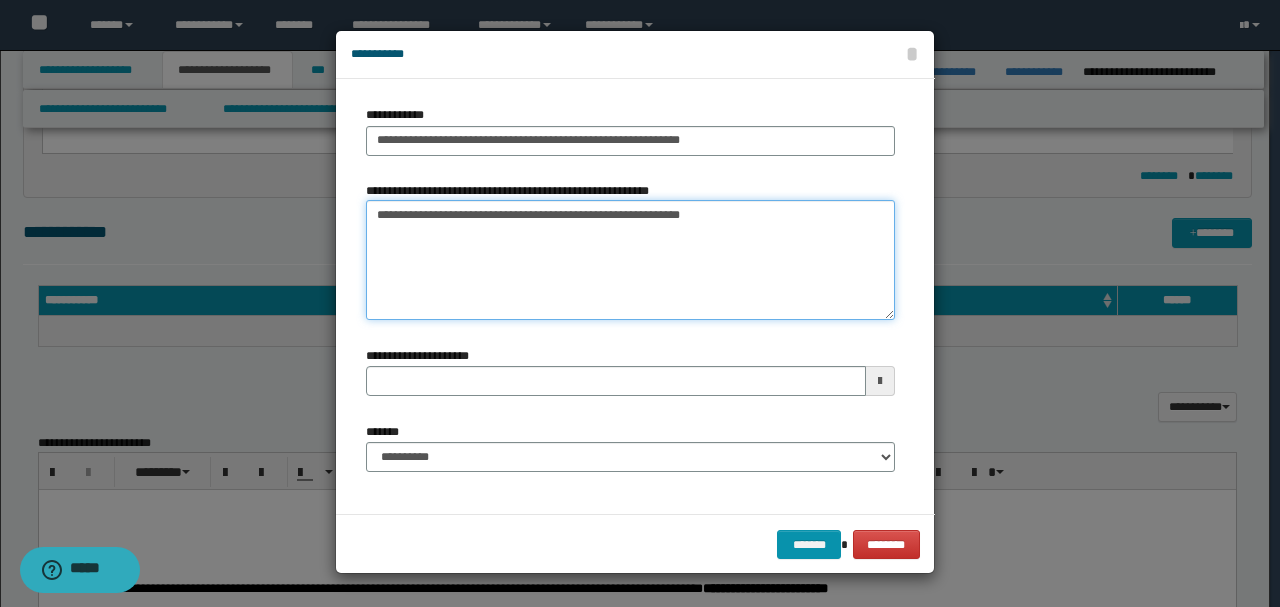 type on "**********" 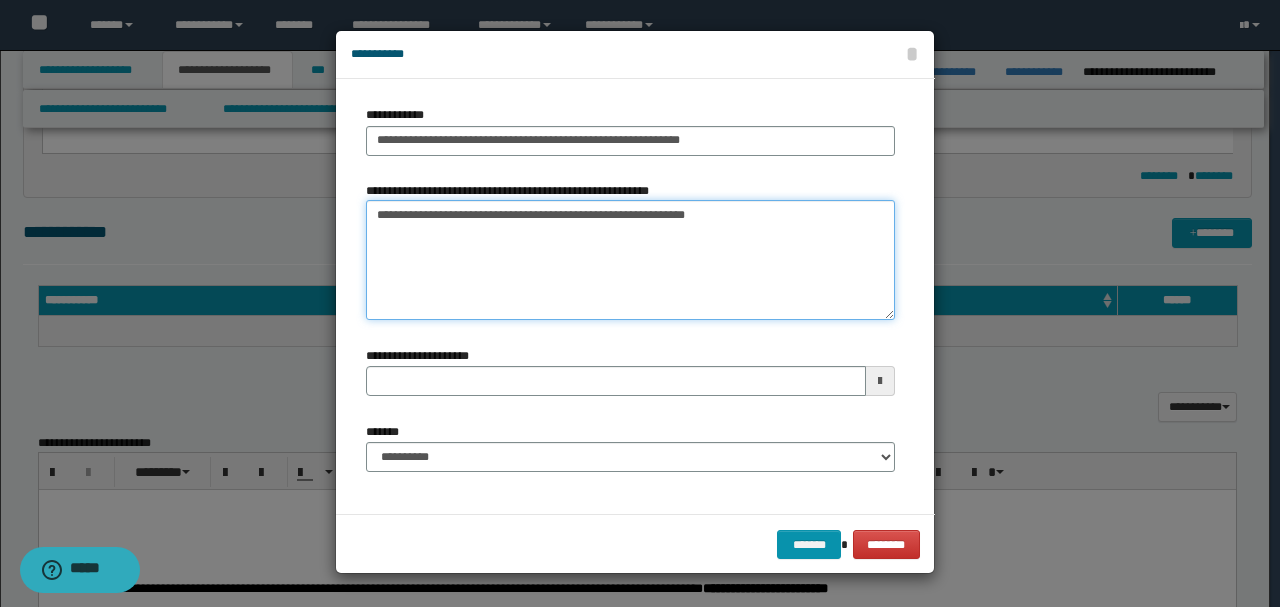 type 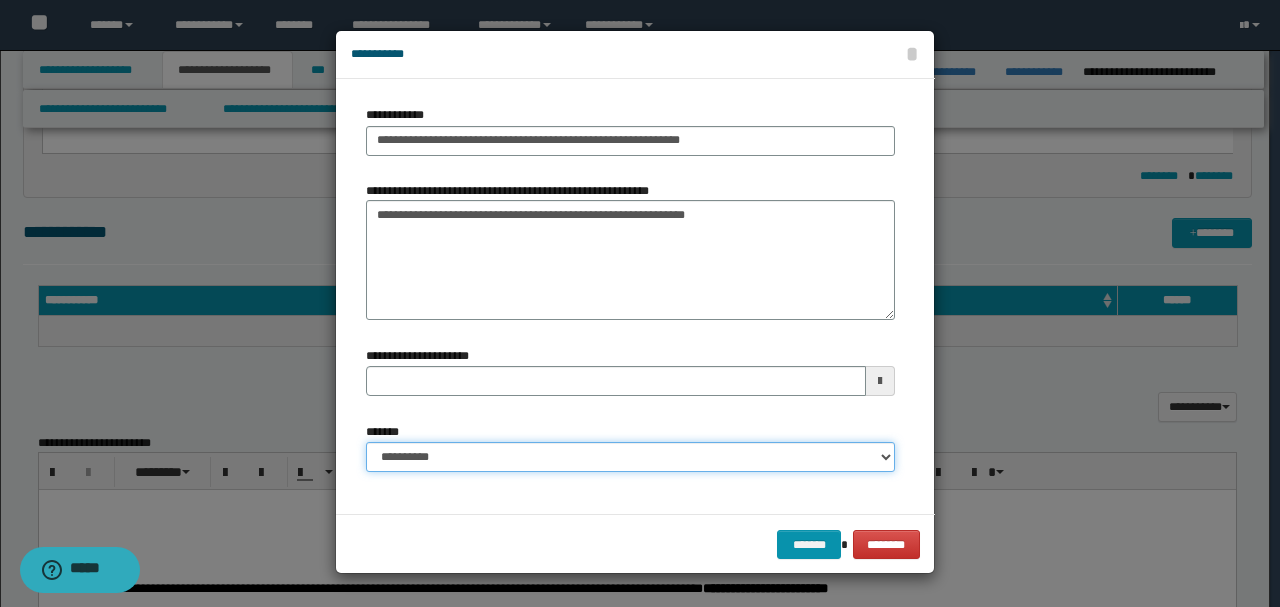 drag, startPoint x: 530, startPoint y: 467, endPoint x: 656, endPoint y: 452, distance: 126.88972 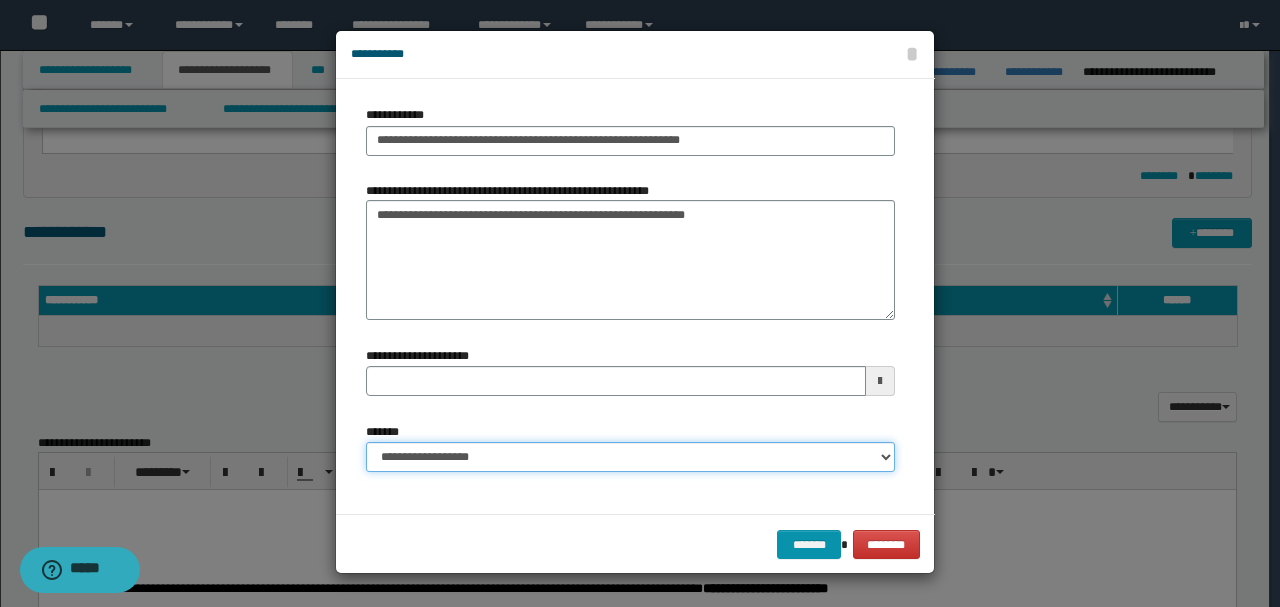 click on "**********" at bounding box center [630, 457] 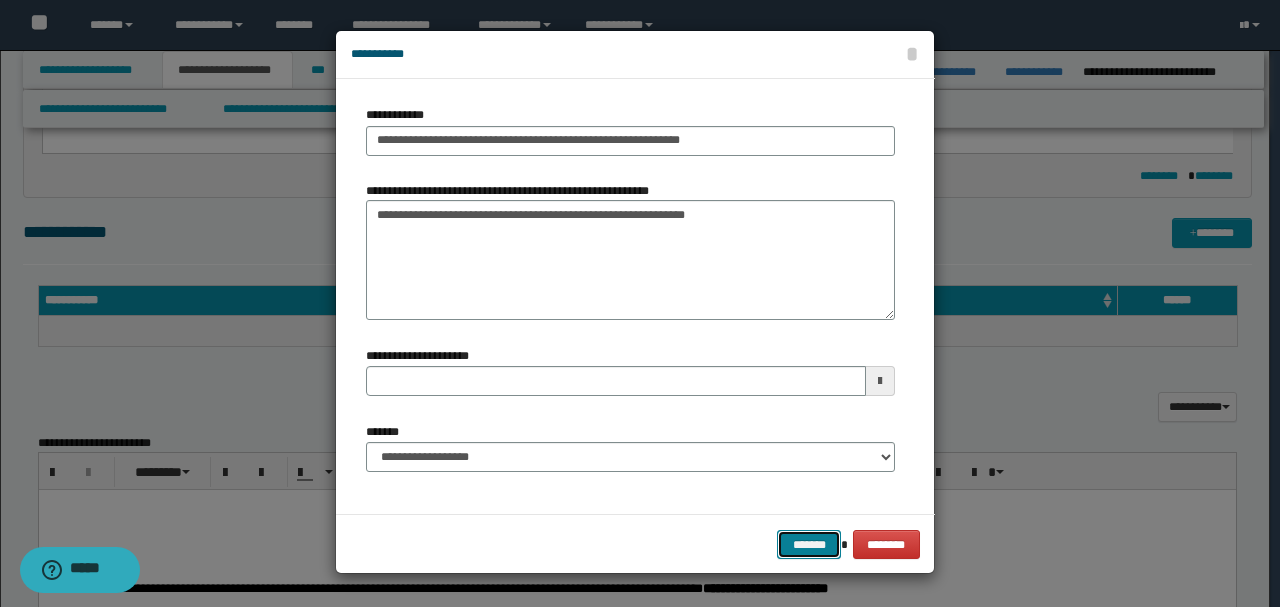 click on "*******" at bounding box center (809, 544) 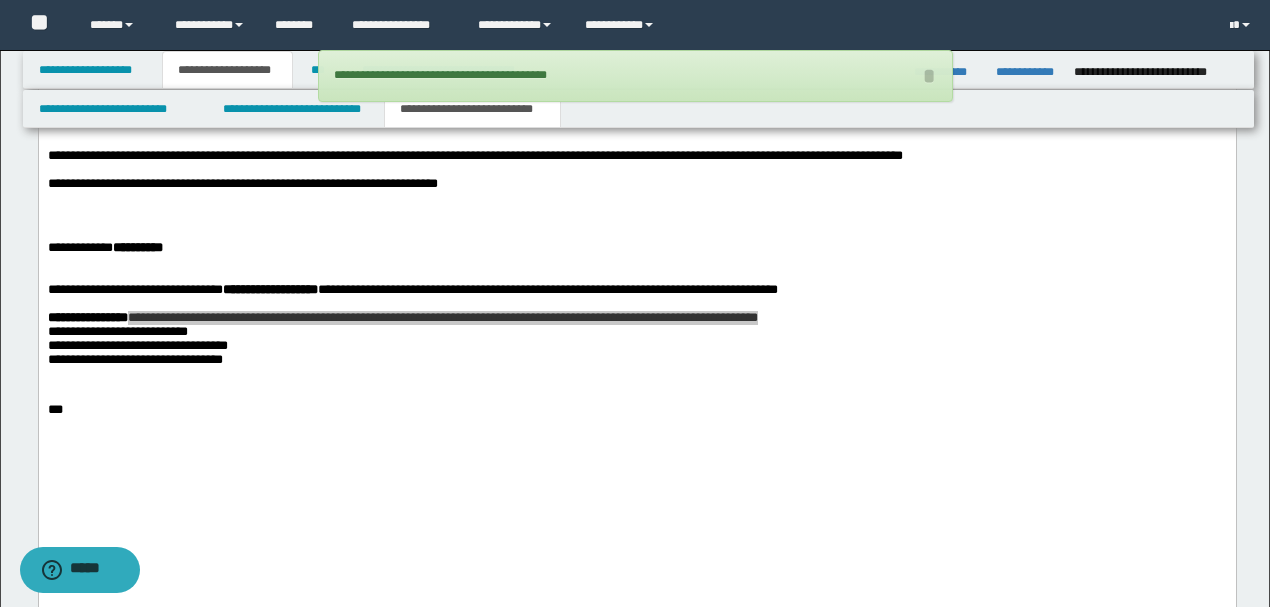 scroll, scrollTop: 933, scrollLeft: 0, axis: vertical 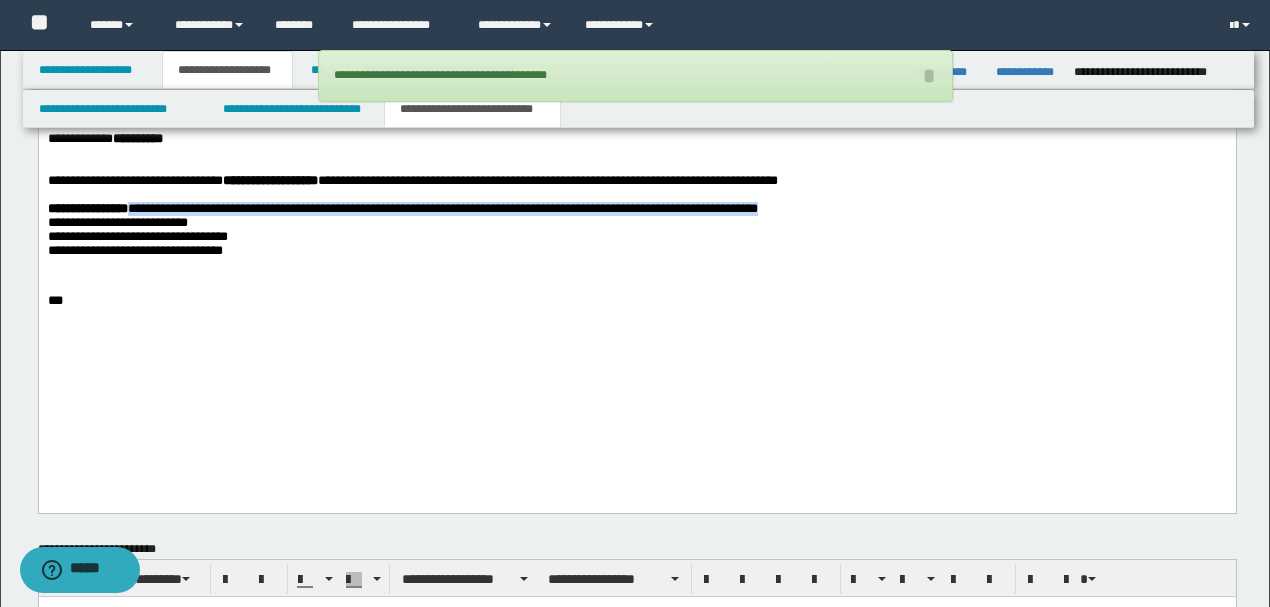 click at bounding box center [636, 344] 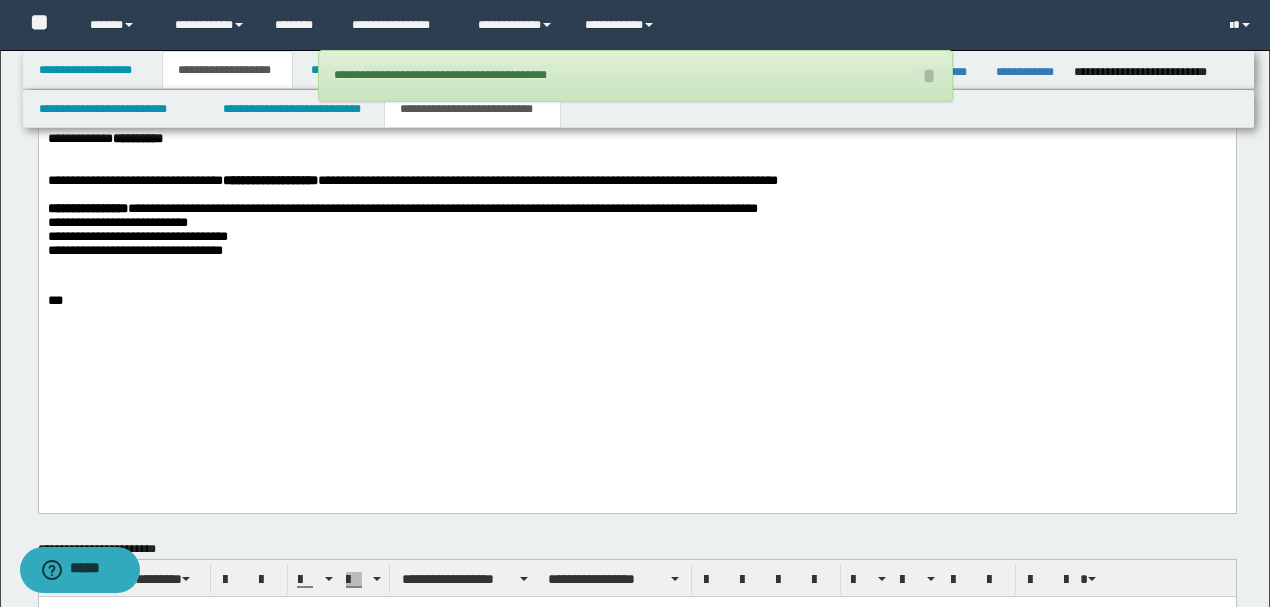 click at bounding box center [637, 358] 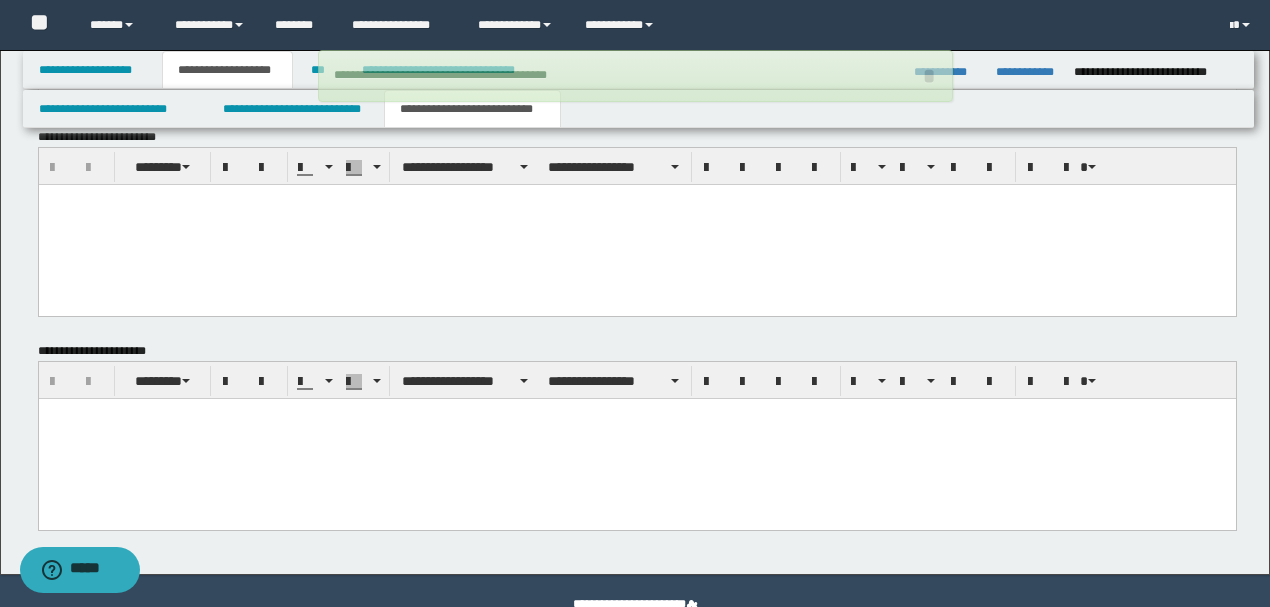 scroll, scrollTop: 1390, scrollLeft: 0, axis: vertical 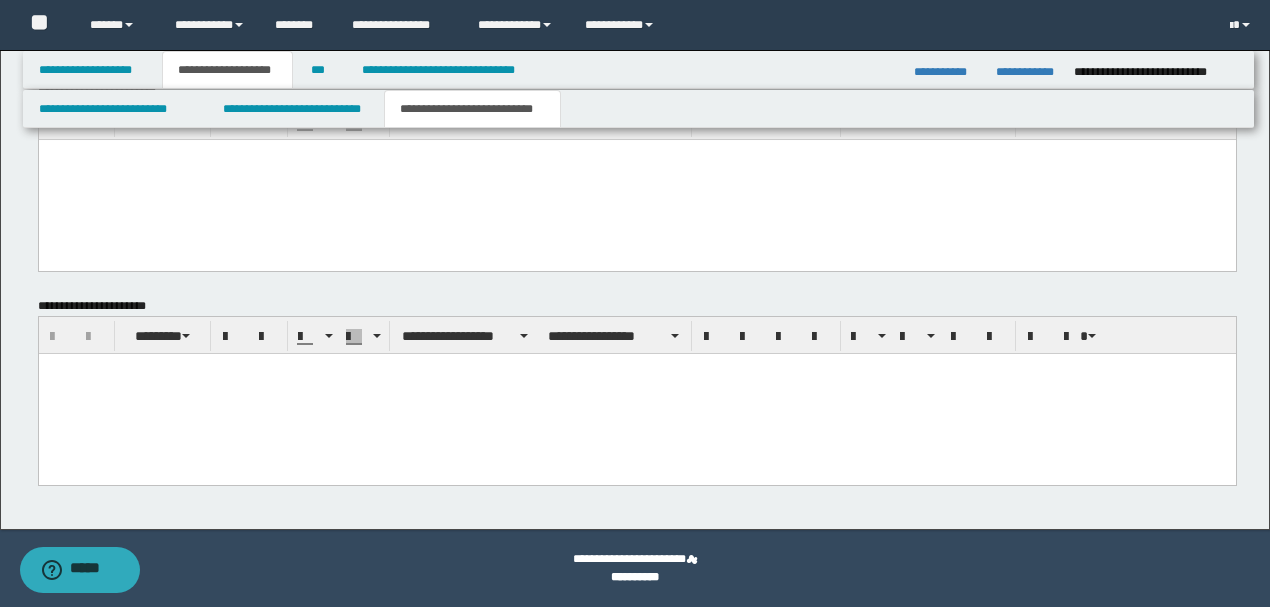 click at bounding box center (636, 393) 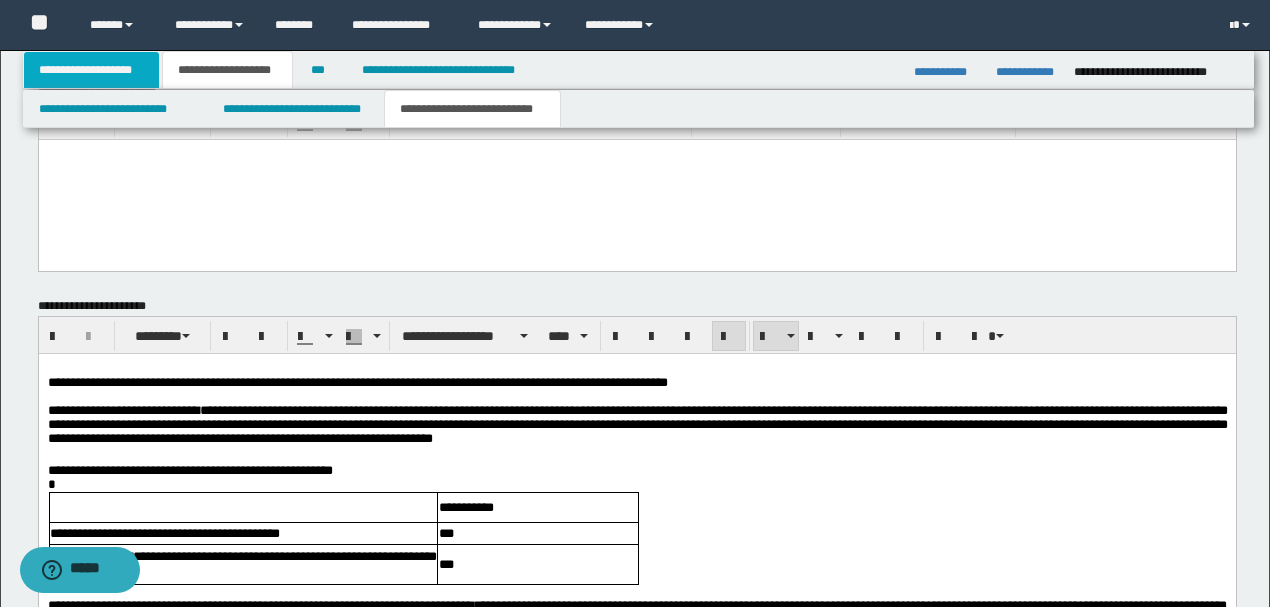 click on "**********" at bounding box center (92, 70) 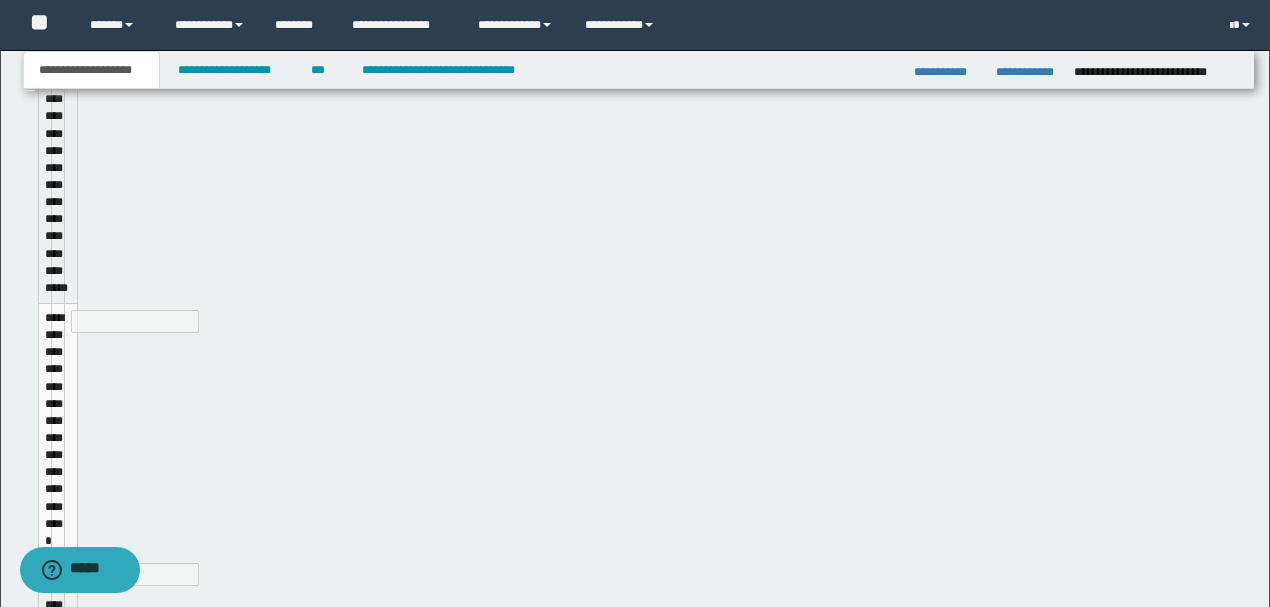 scroll, scrollTop: 537, scrollLeft: 0, axis: vertical 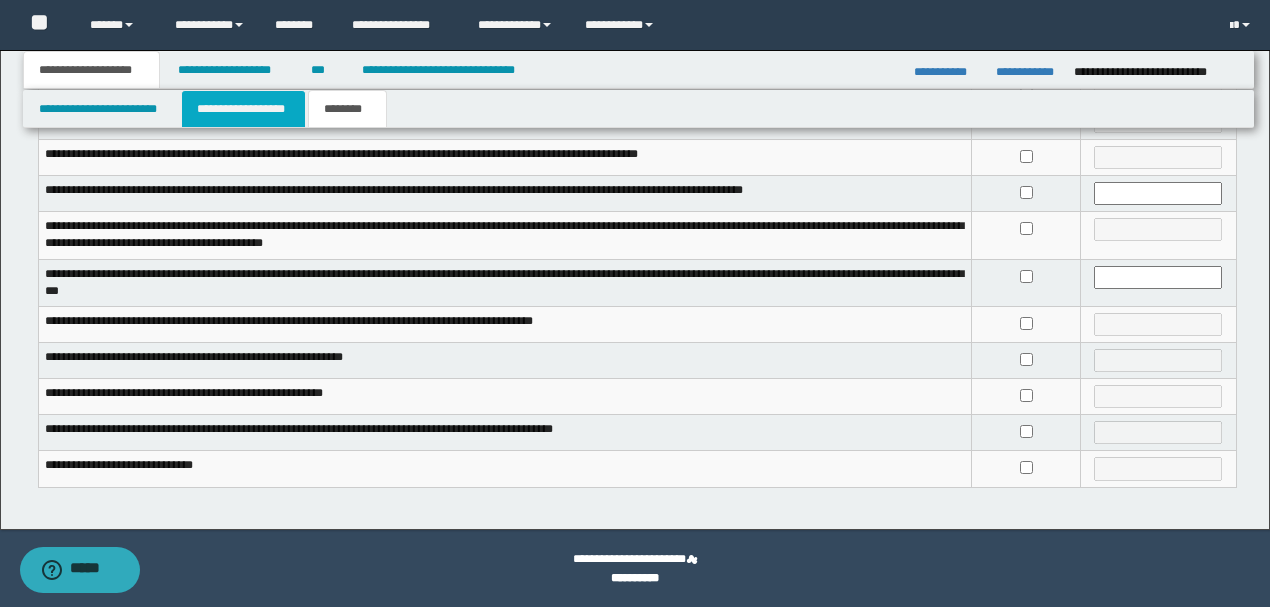click on "**********" at bounding box center (243, 109) 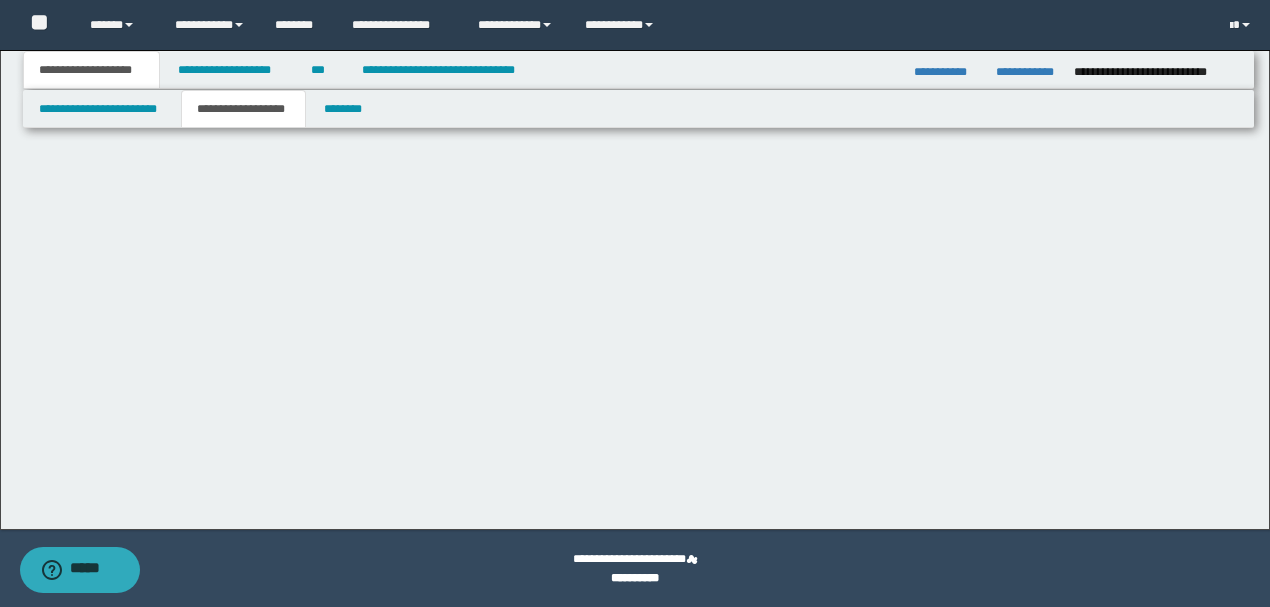 scroll, scrollTop: 0, scrollLeft: 0, axis: both 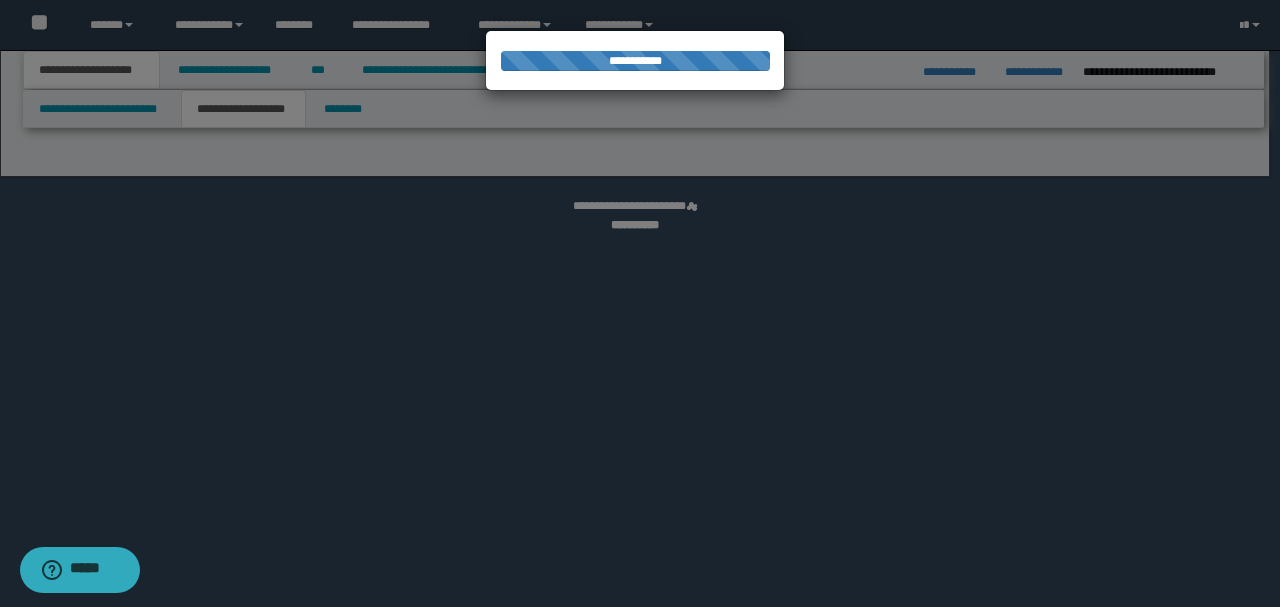 select on "*" 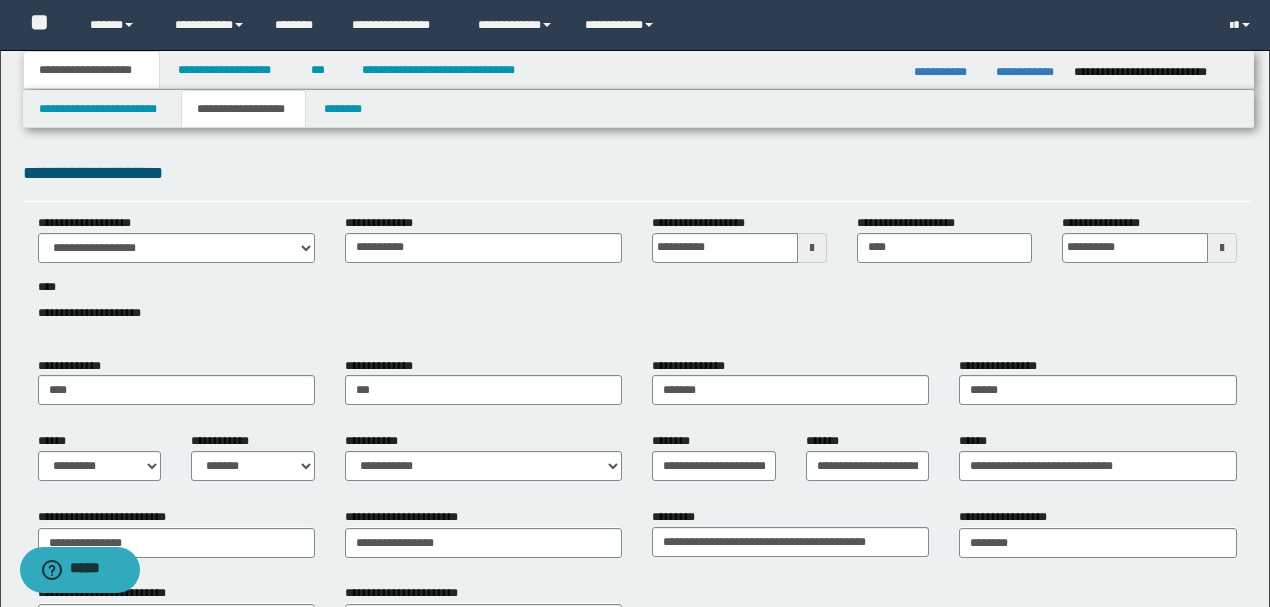 drag, startPoint x: 846, startPoint y: 179, endPoint x: 752, endPoint y: 170, distance: 94.42987 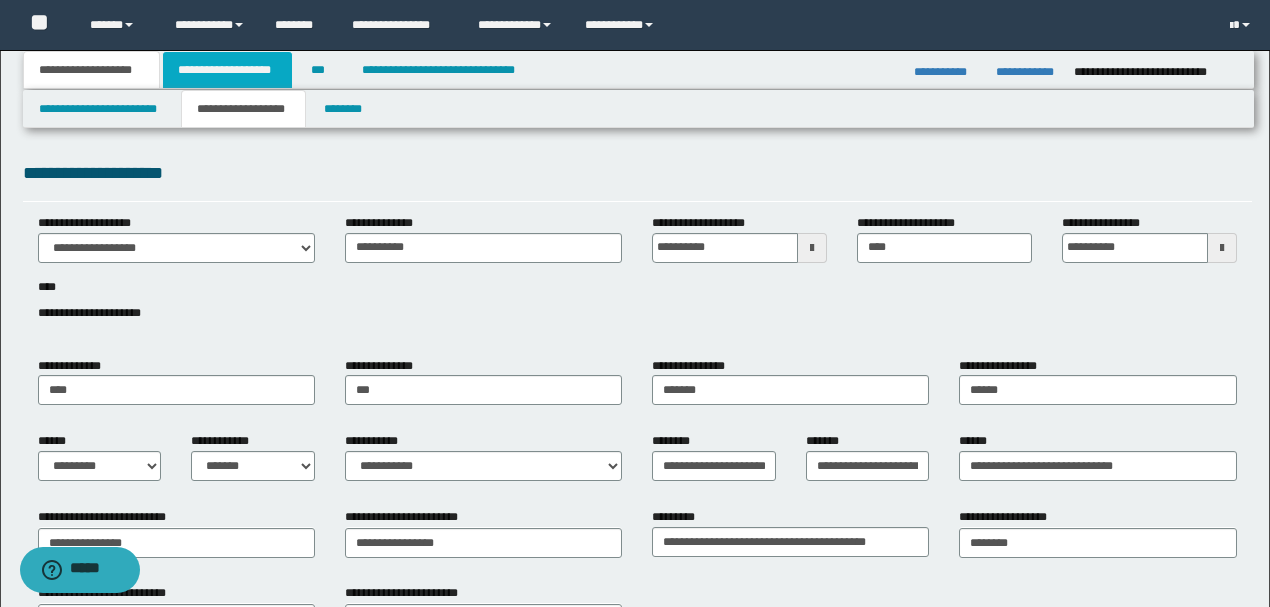 click on "**********" at bounding box center [227, 70] 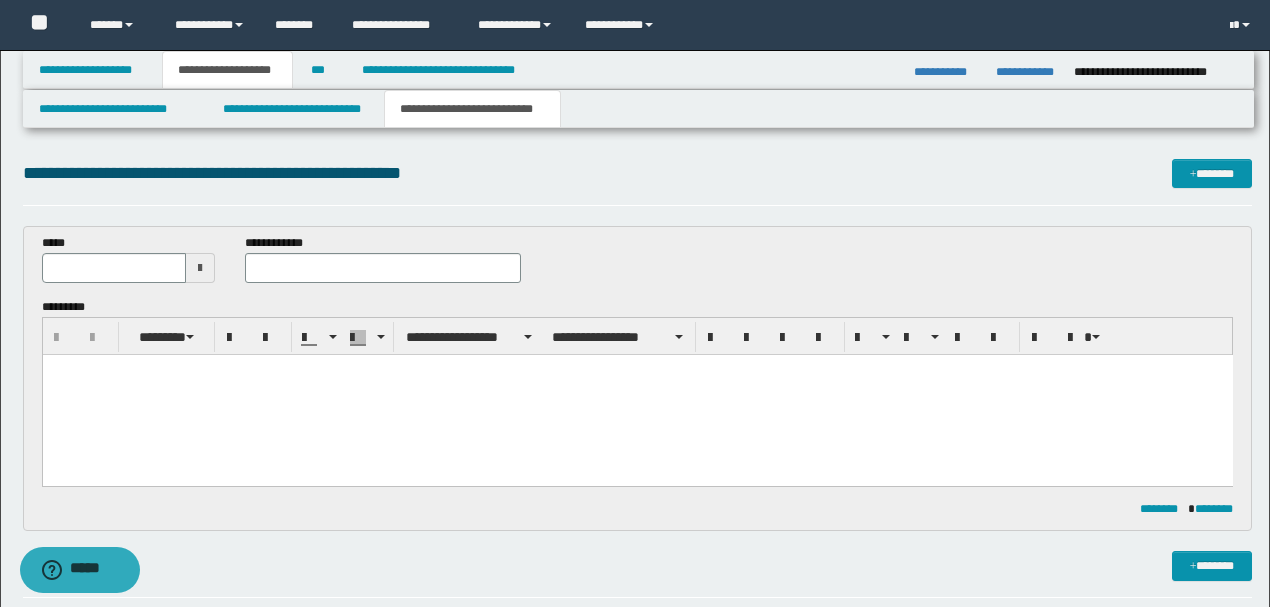 scroll, scrollTop: 533, scrollLeft: 0, axis: vertical 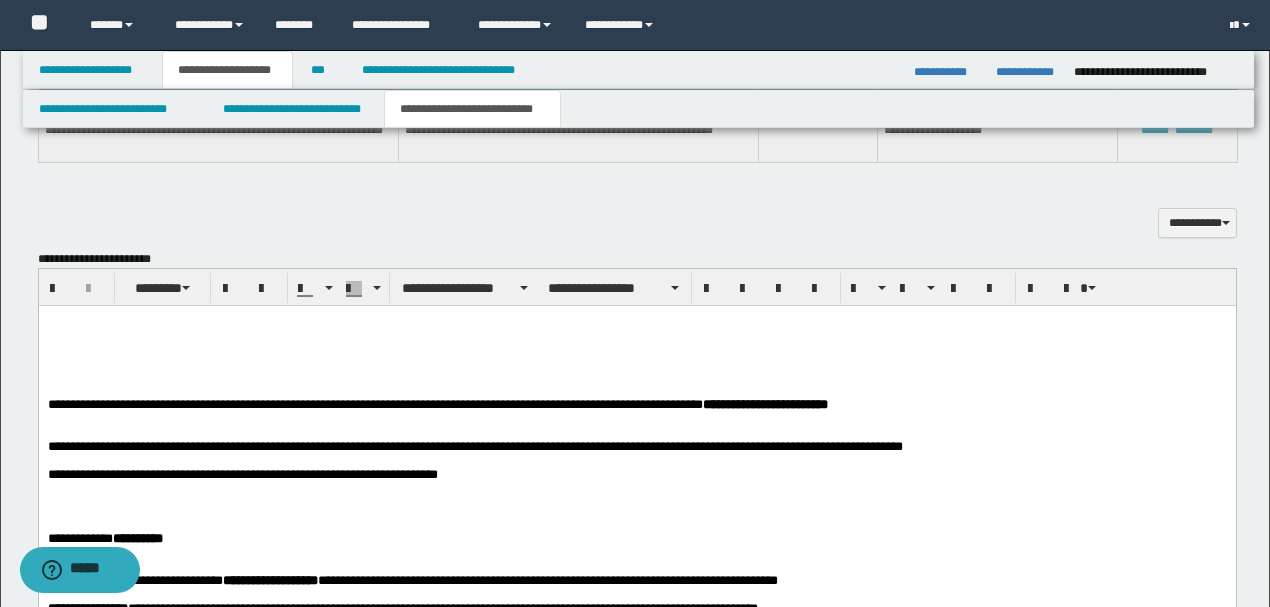 click on "**********" at bounding box center [636, 564] 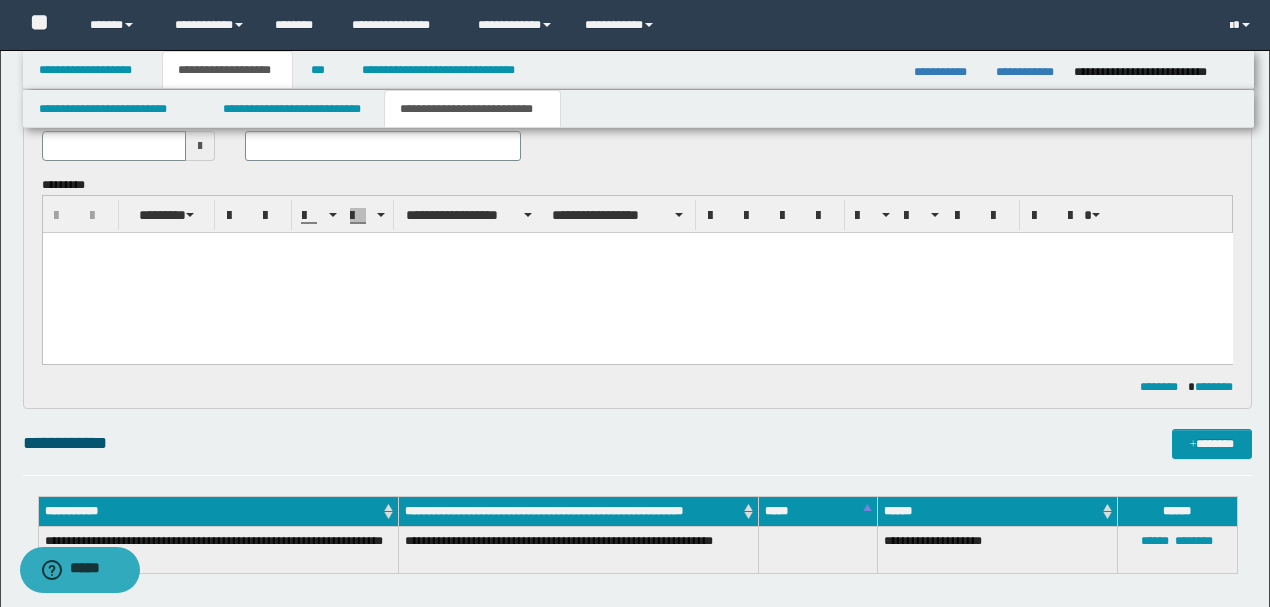 scroll, scrollTop: 0, scrollLeft: 0, axis: both 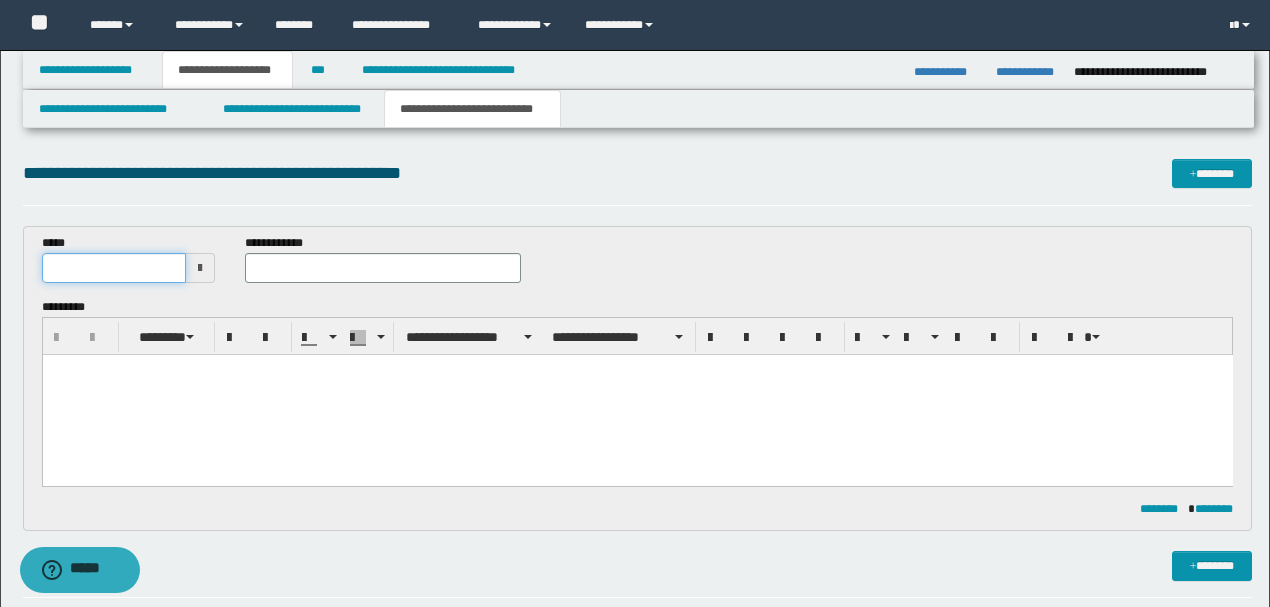 click at bounding box center [114, 268] 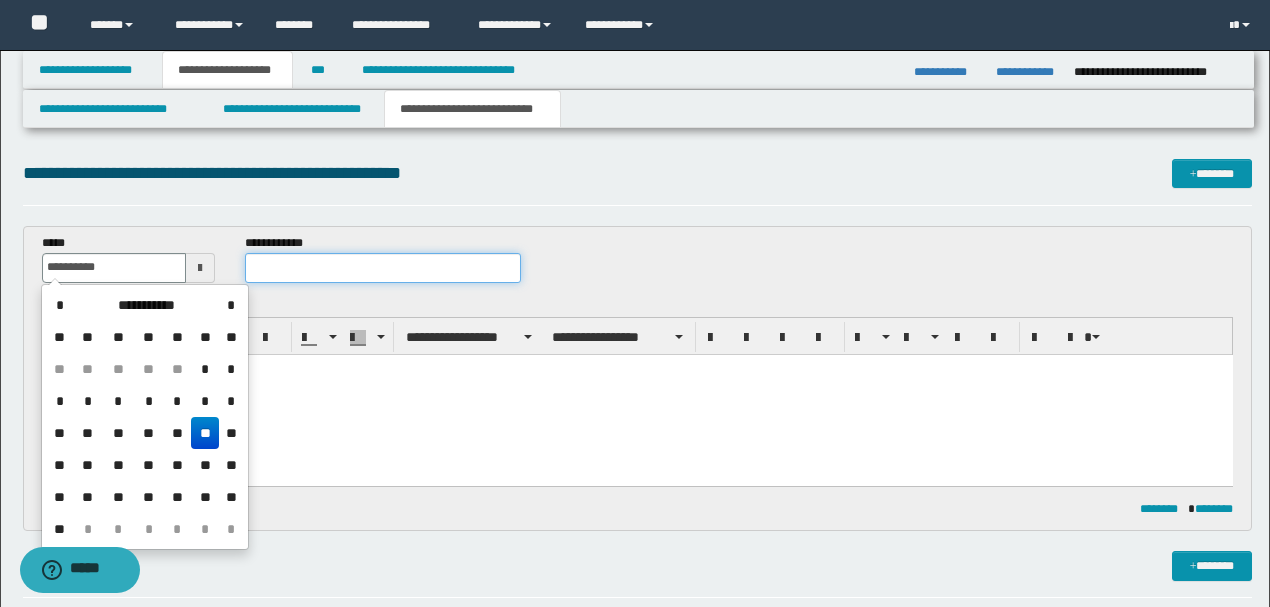type on "**********" 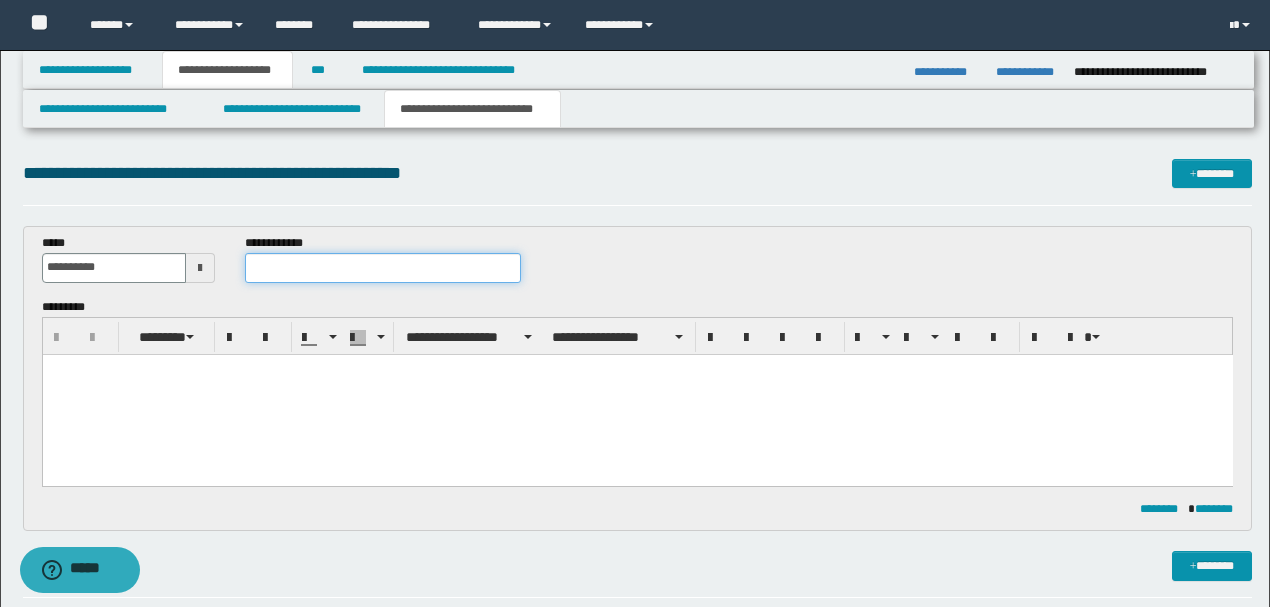 click at bounding box center [382, 268] 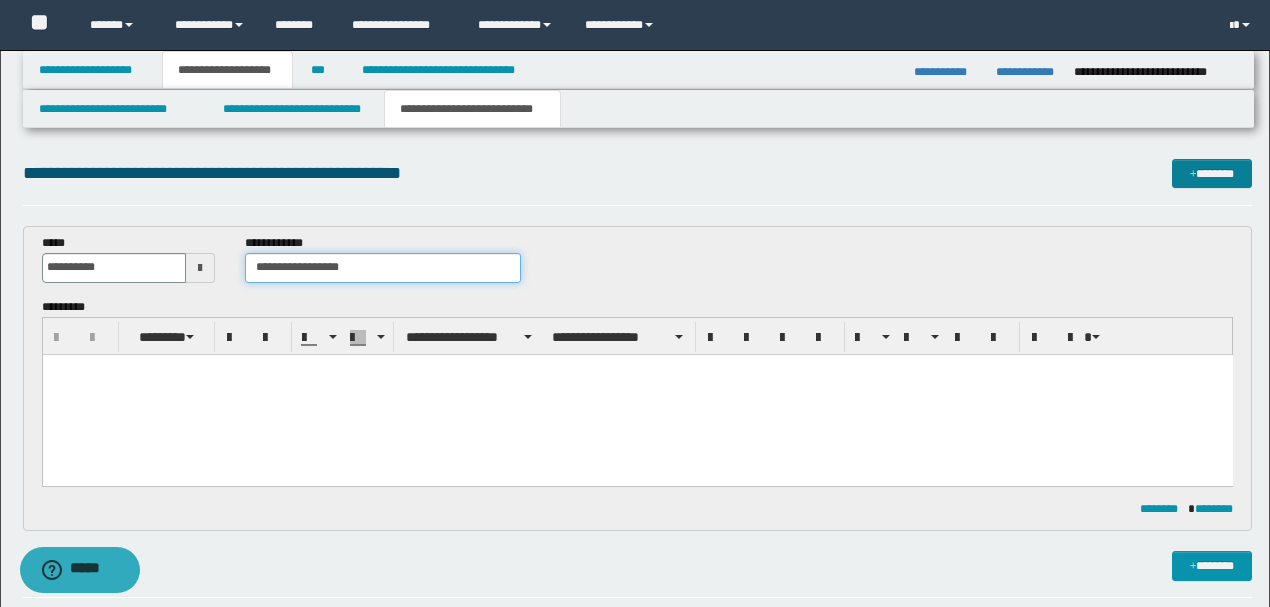 type on "**********" 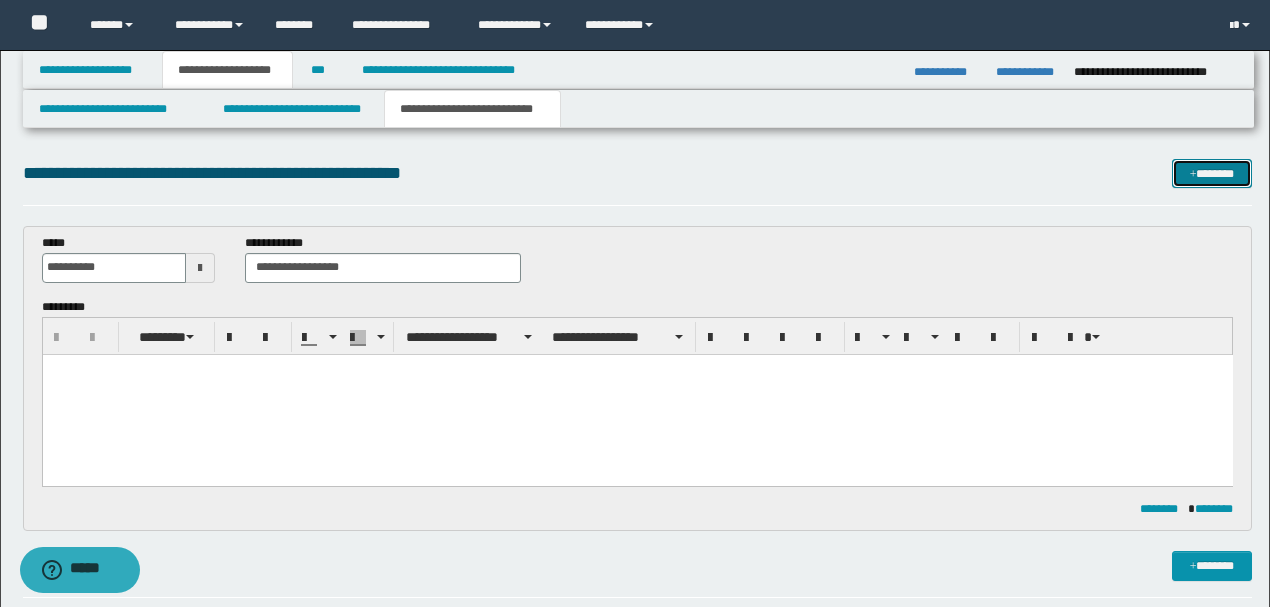 click on "*******" at bounding box center (1211, 173) 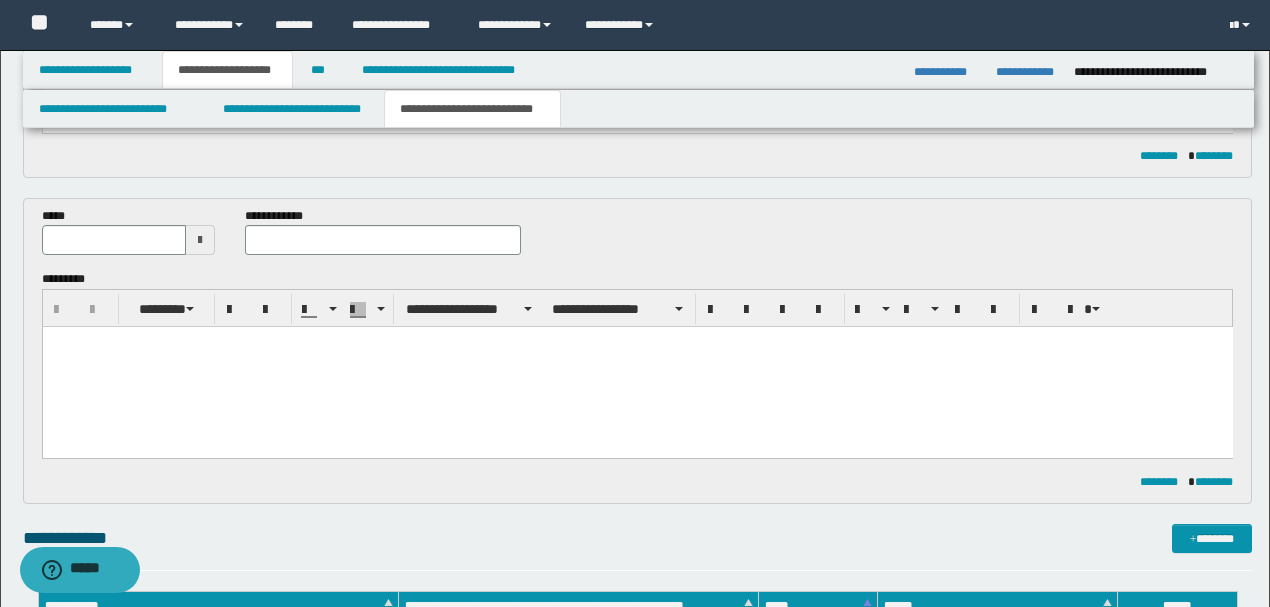 scroll, scrollTop: 344, scrollLeft: 0, axis: vertical 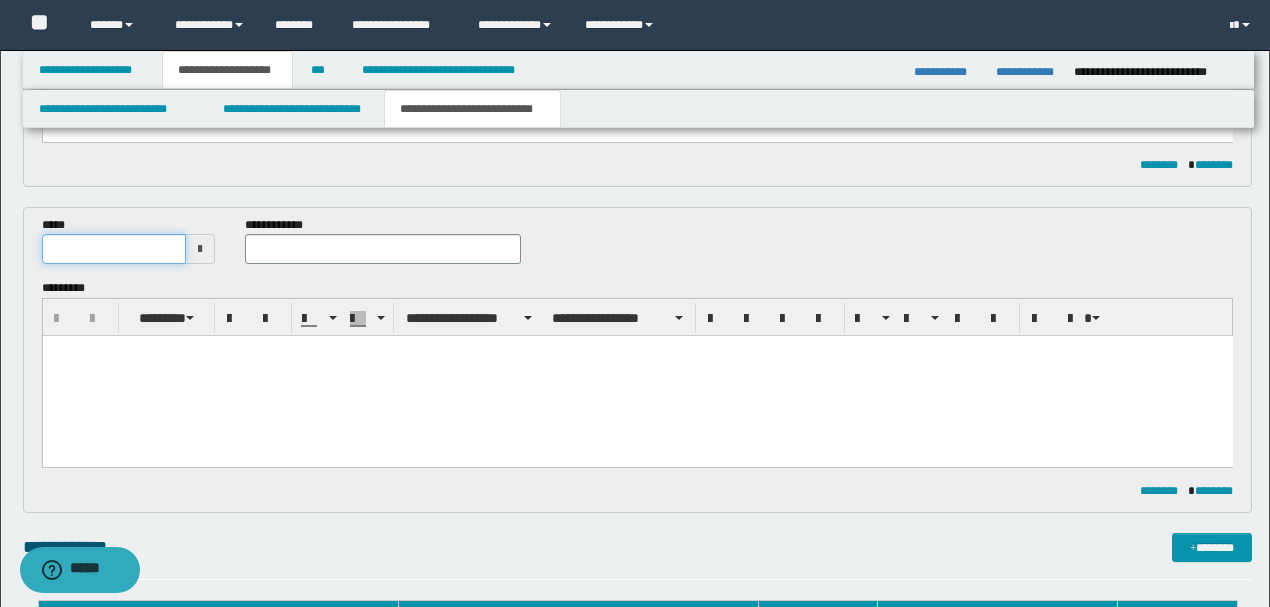 click at bounding box center [114, 249] 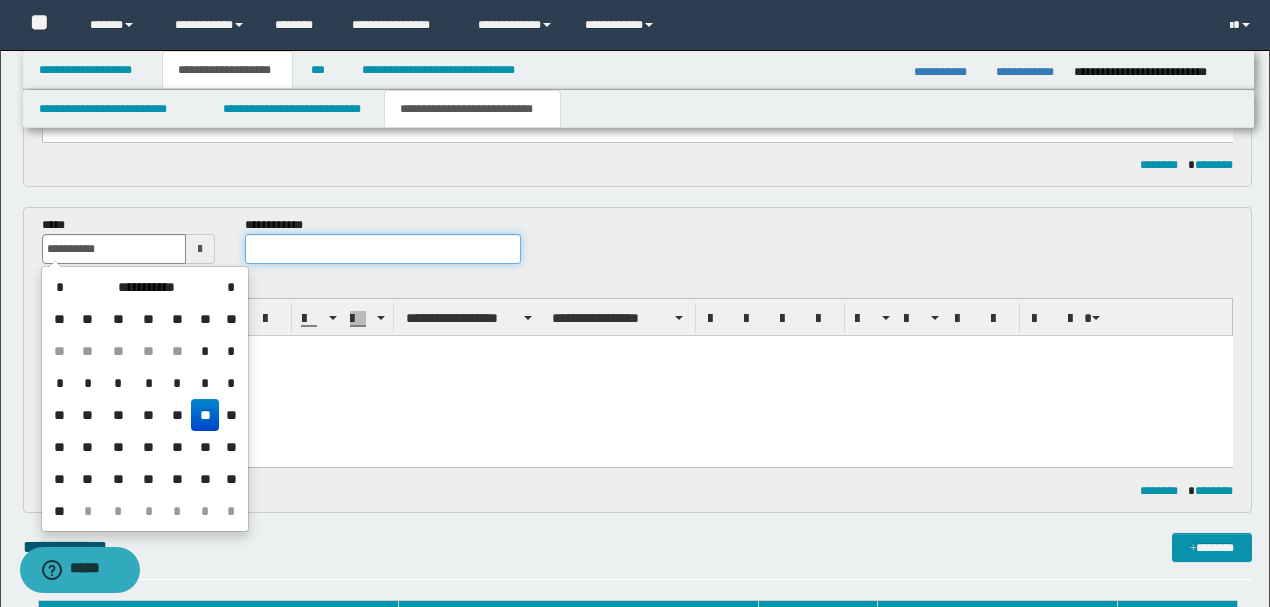type on "**********" 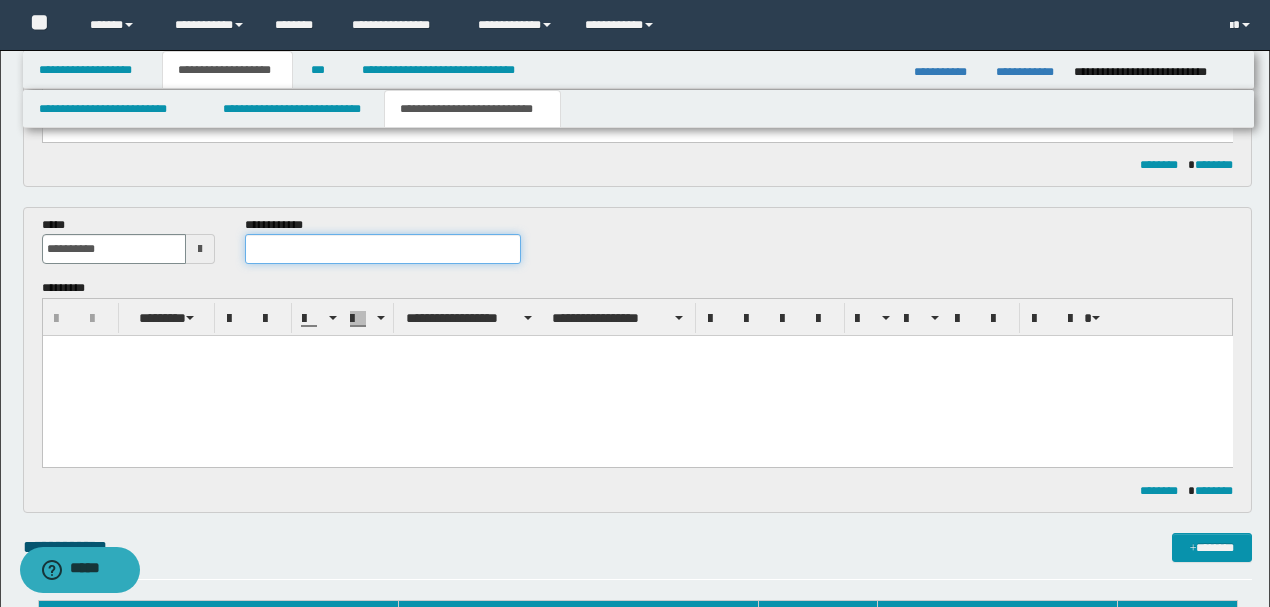 click at bounding box center (382, 249) 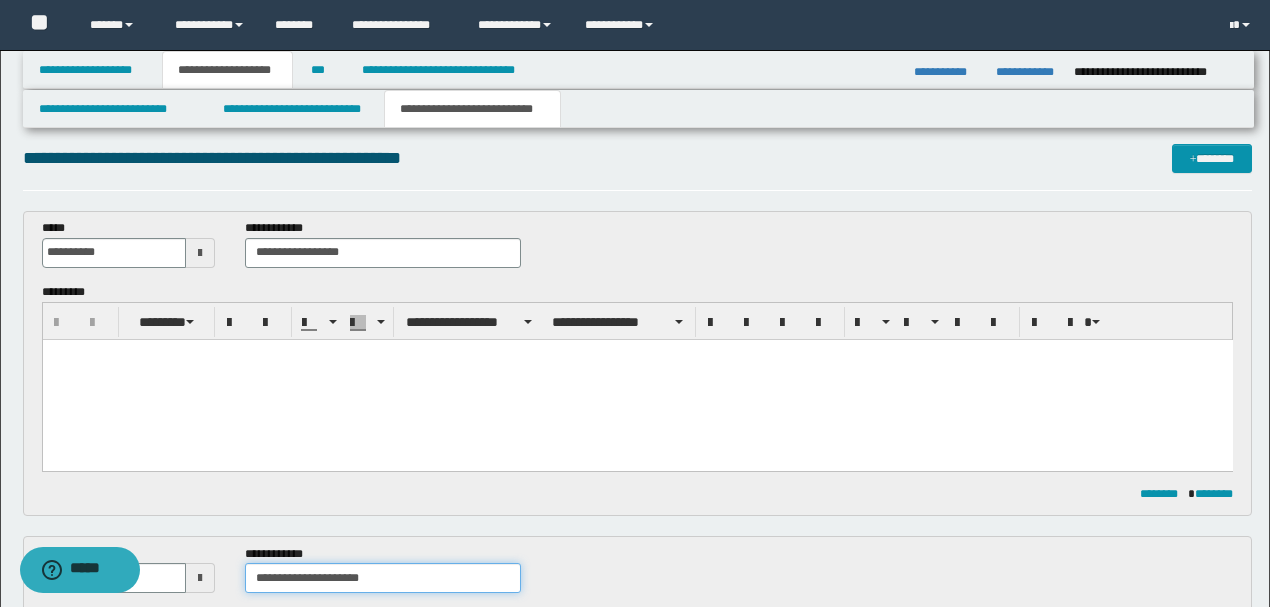 scroll, scrollTop: 0, scrollLeft: 0, axis: both 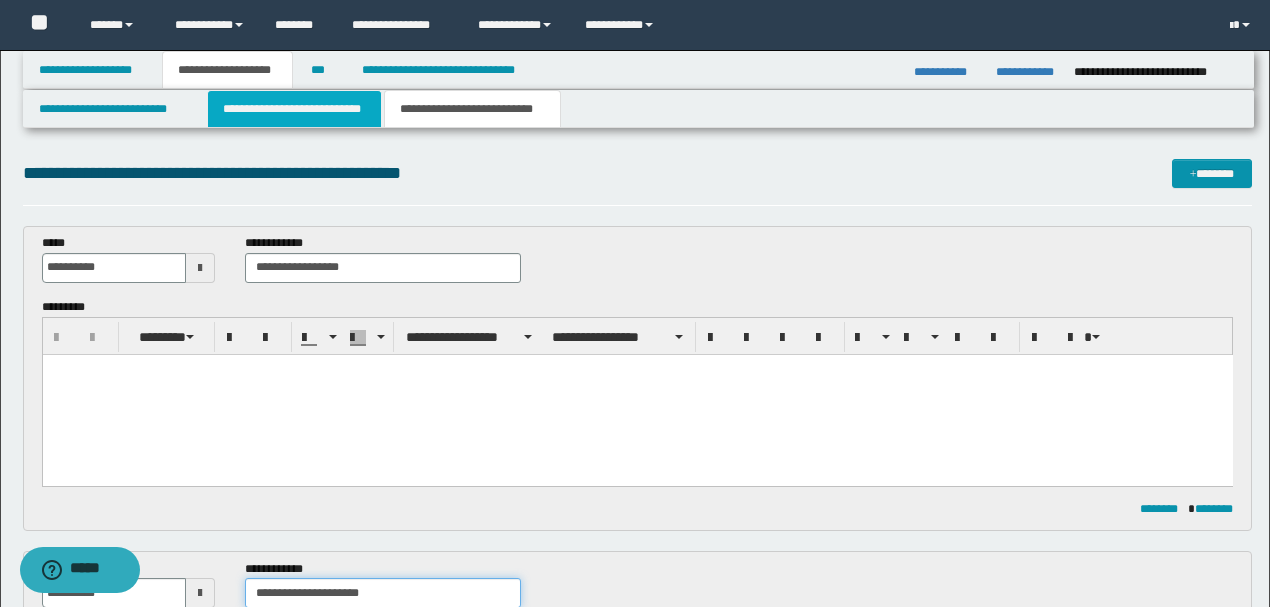 type on "**********" 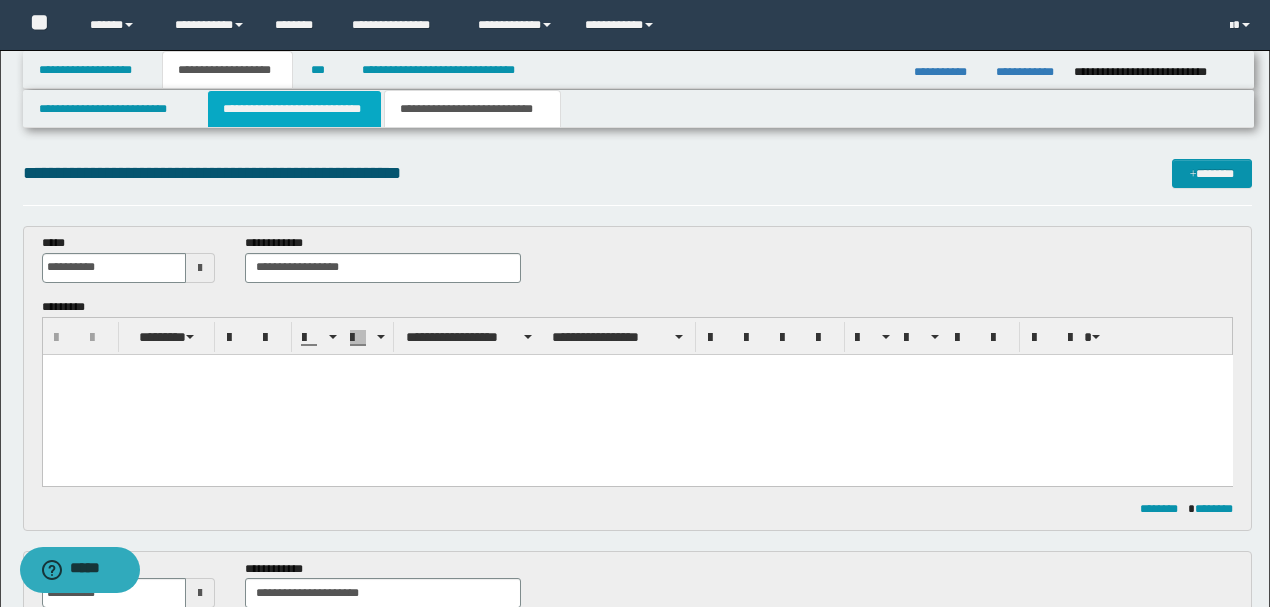 click on "**********" at bounding box center [294, 109] 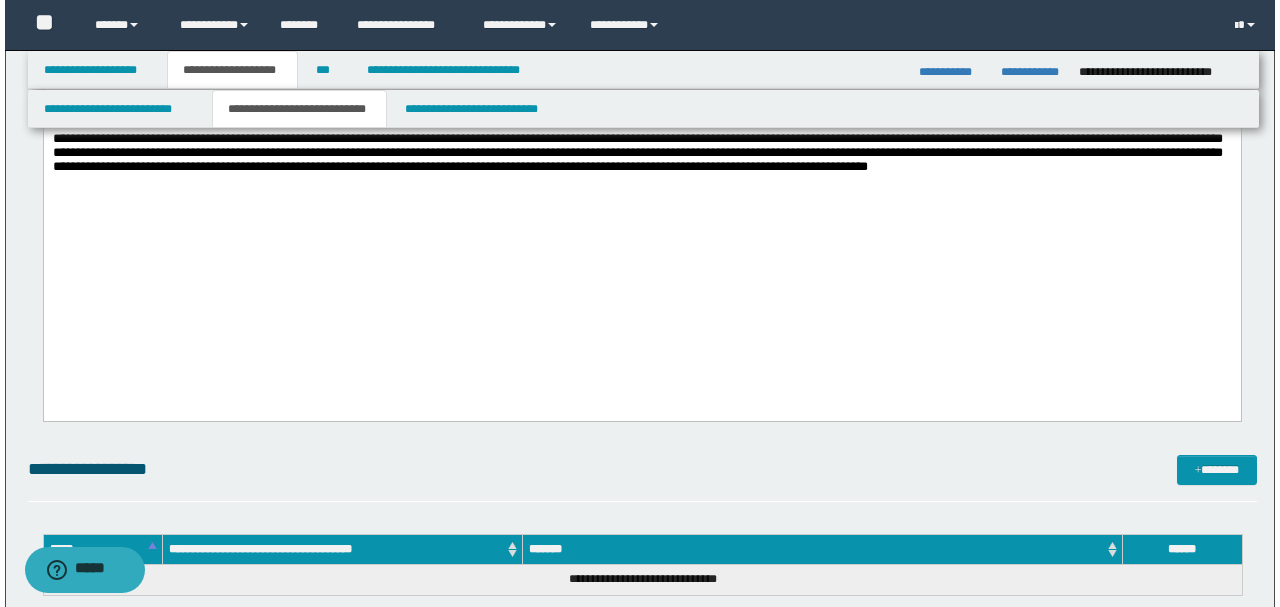 scroll, scrollTop: 2466, scrollLeft: 0, axis: vertical 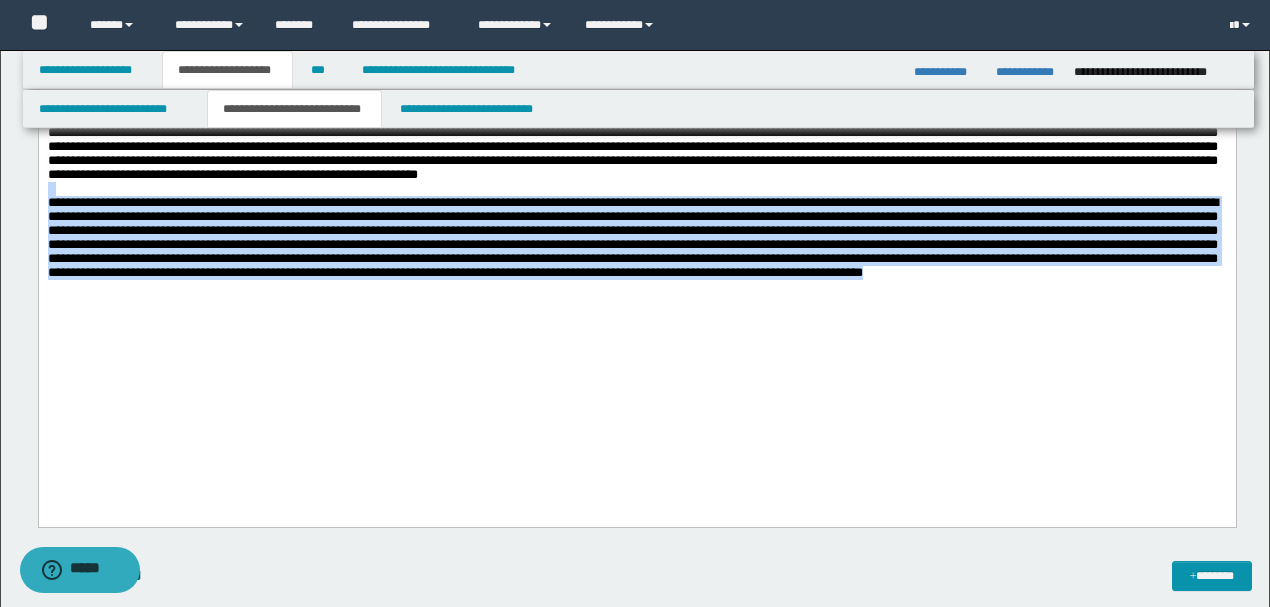 drag, startPoint x: 603, startPoint y: 428, endPoint x: 0, endPoint y: 309, distance: 614.62994 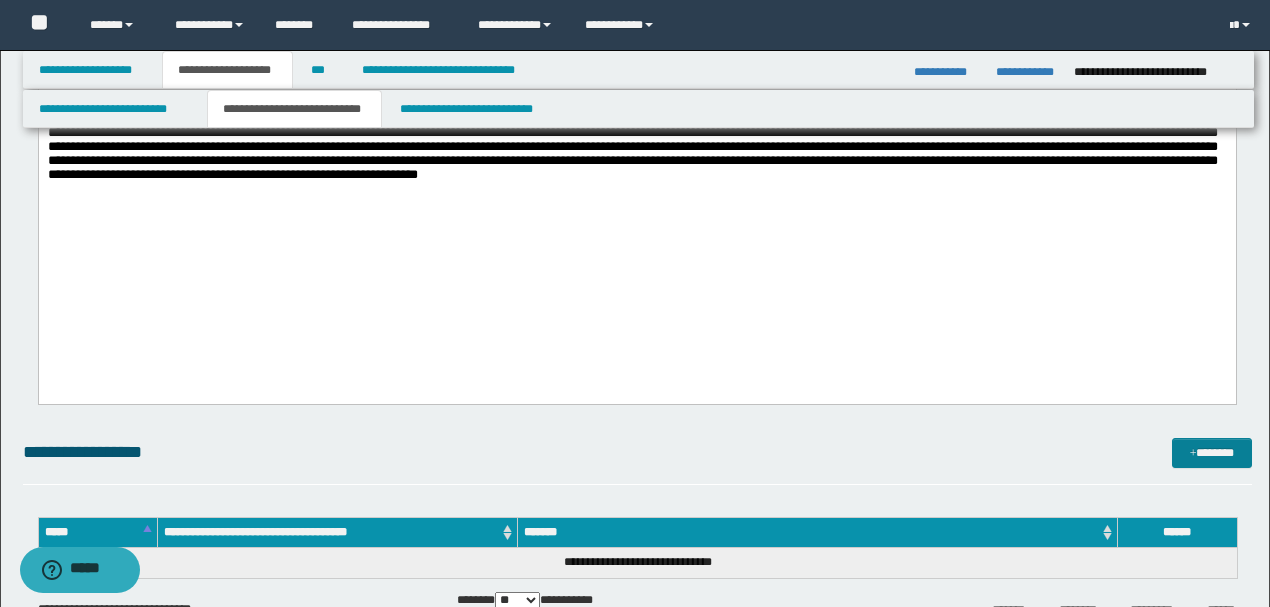 click on "*******" at bounding box center [1211, 452] 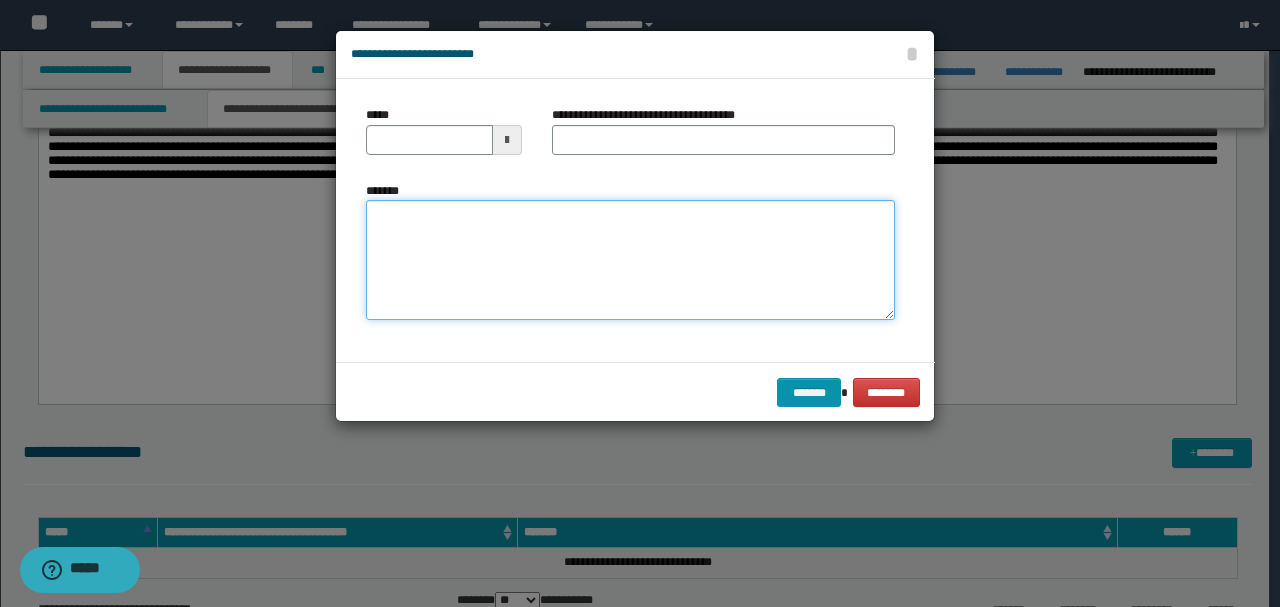 paste on "**********" 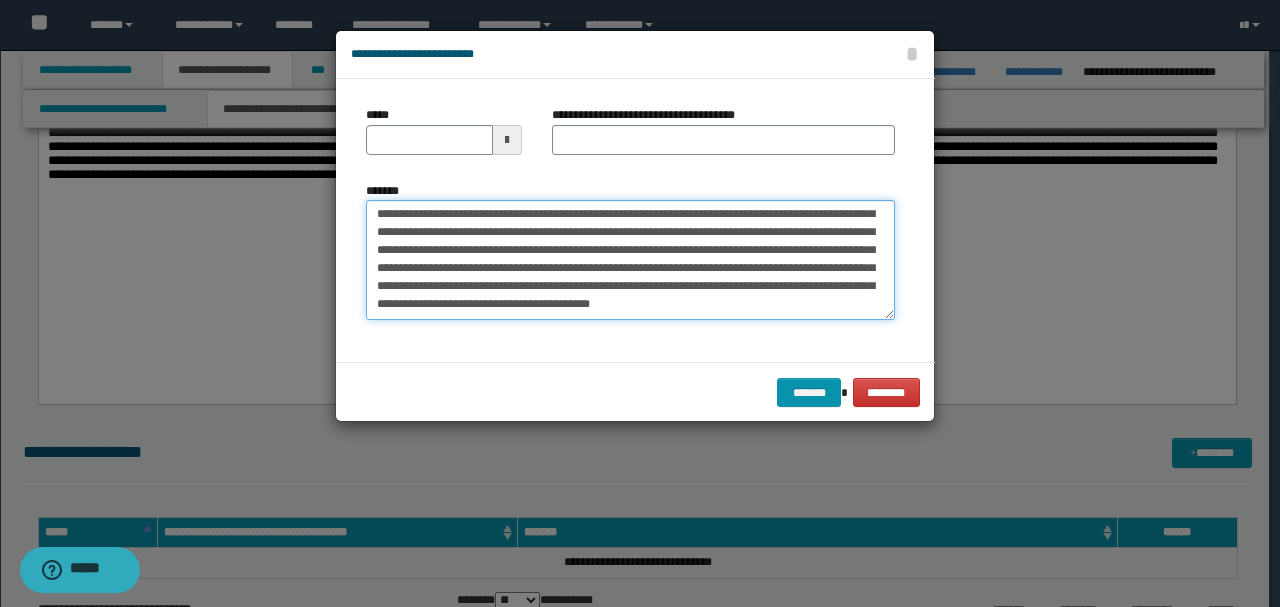 scroll, scrollTop: 0, scrollLeft: 0, axis: both 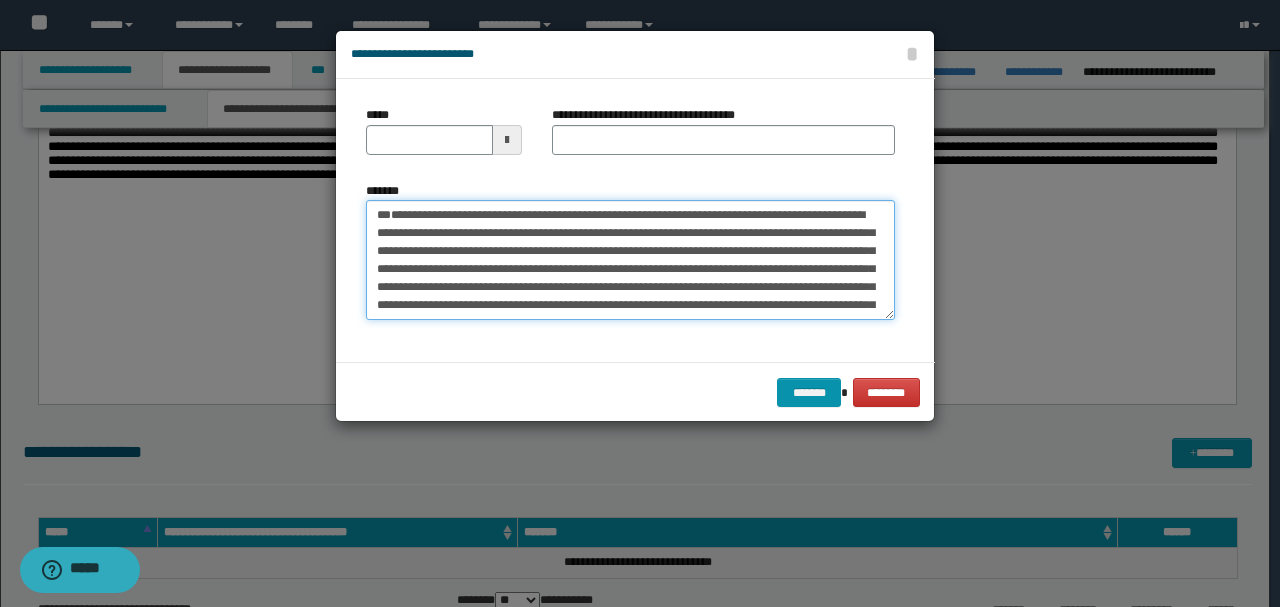 drag, startPoint x: 448, startPoint y: 250, endPoint x: 322, endPoint y: 194, distance: 137.884 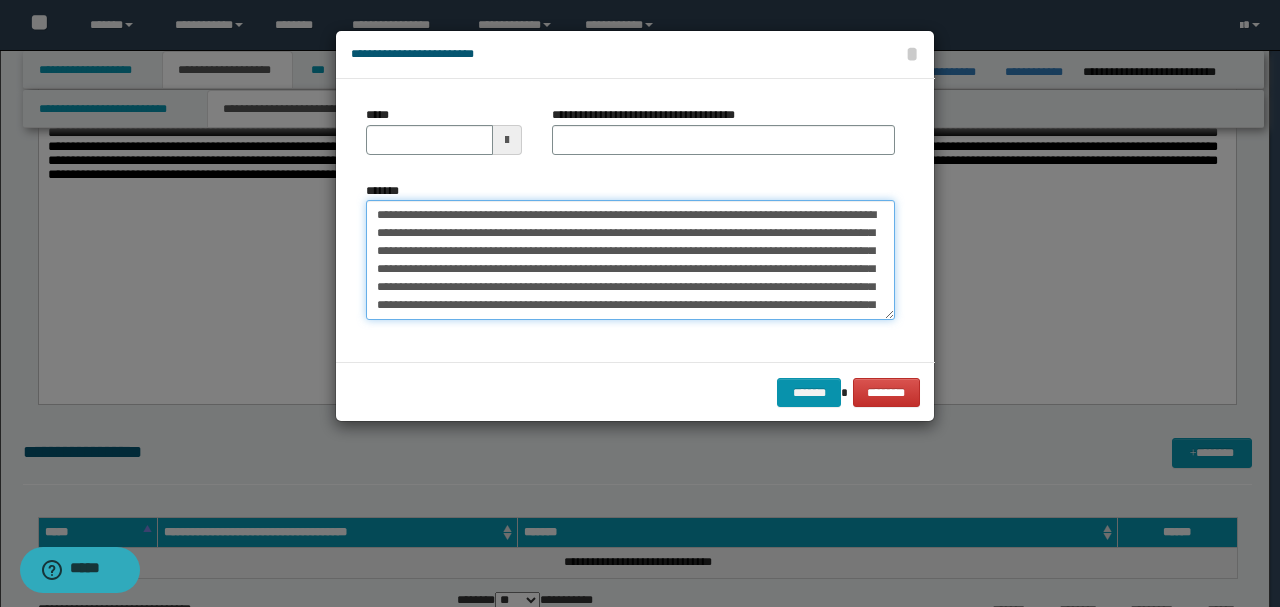 type 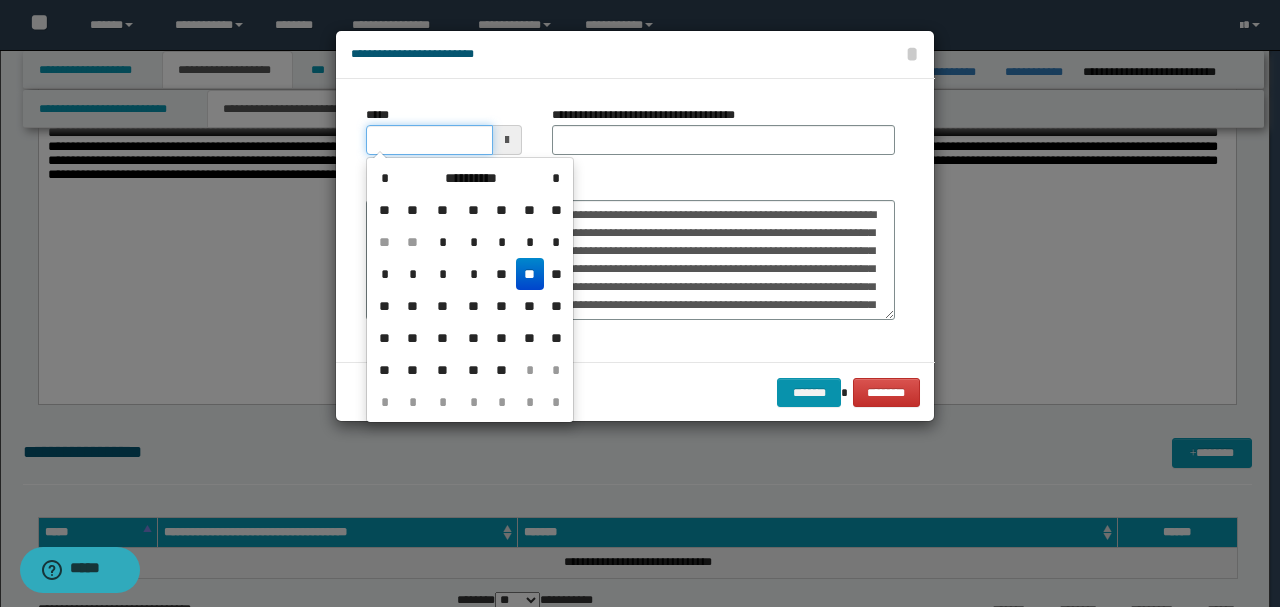 click on "*****" at bounding box center [429, 140] 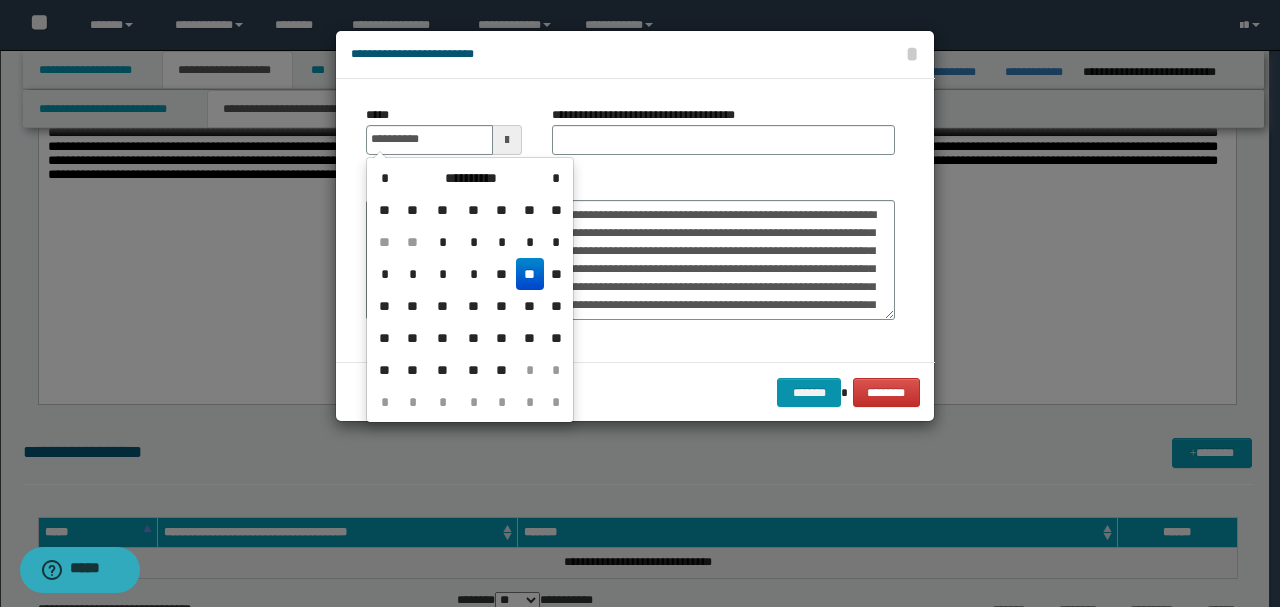 type on "**********" 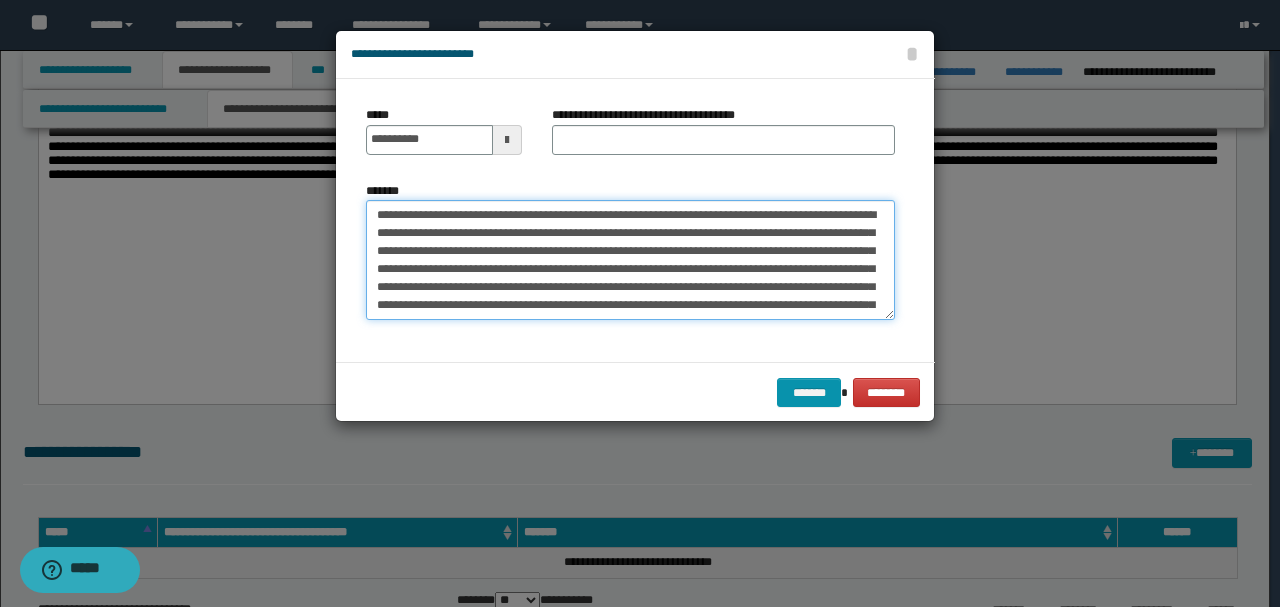 drag, startPoint x: 506, startPoint y: 210, endPoint x: 158, endPoint y: 176, distance: 349.65698 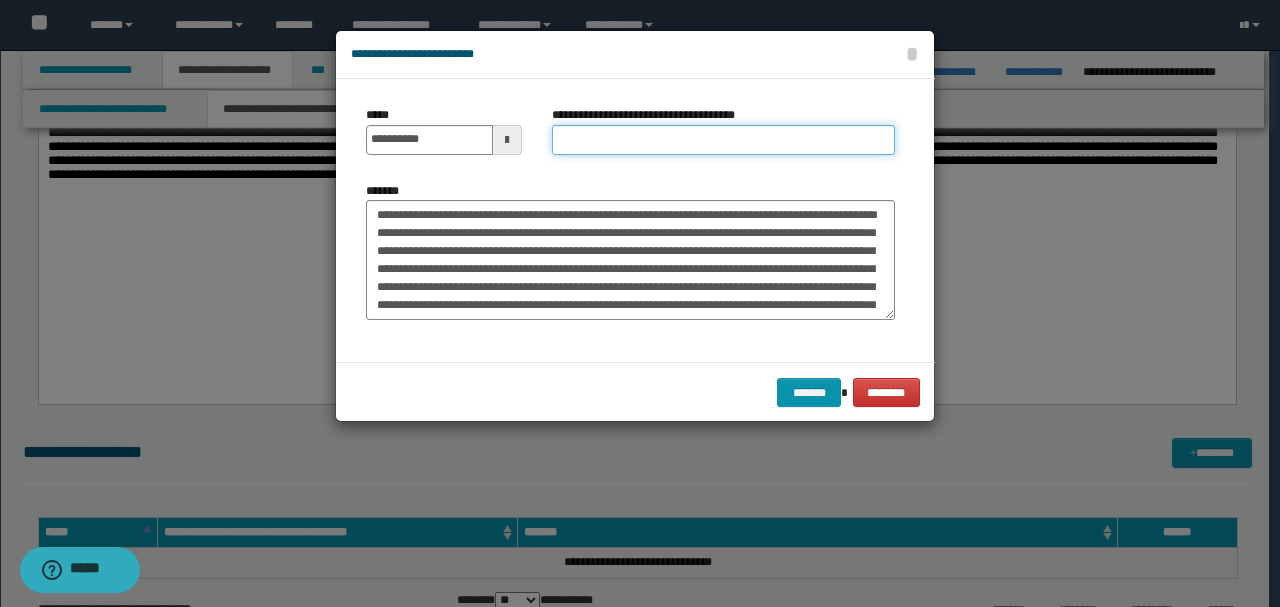 click on "**********" at bounding box center [723, 140] 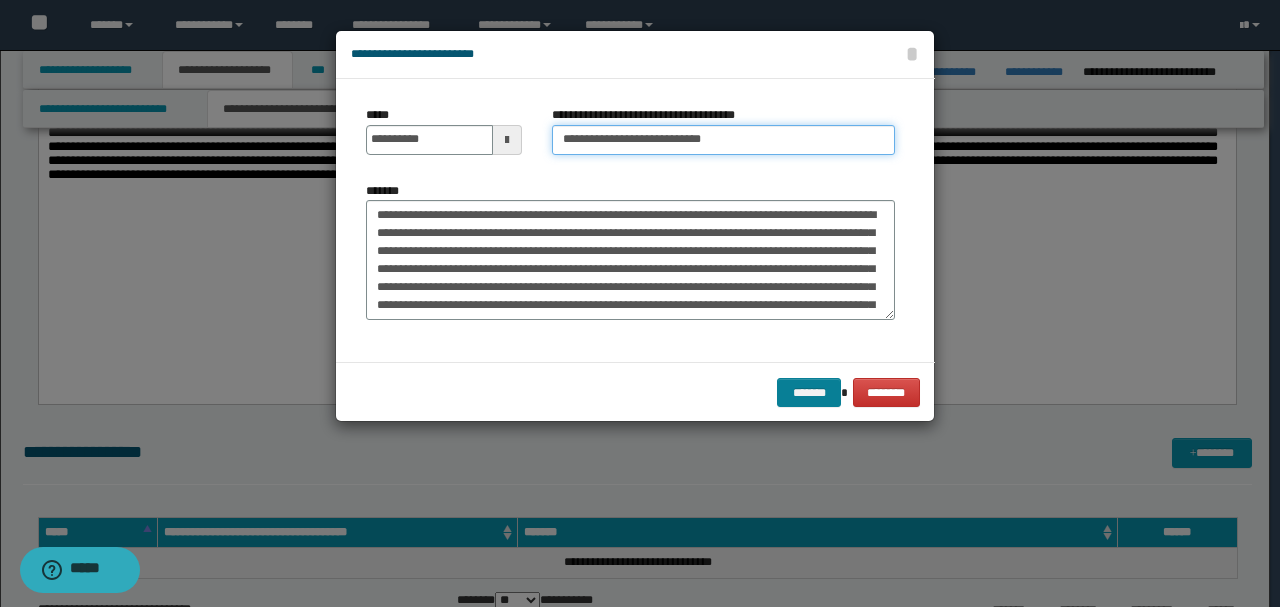 type on "**********" 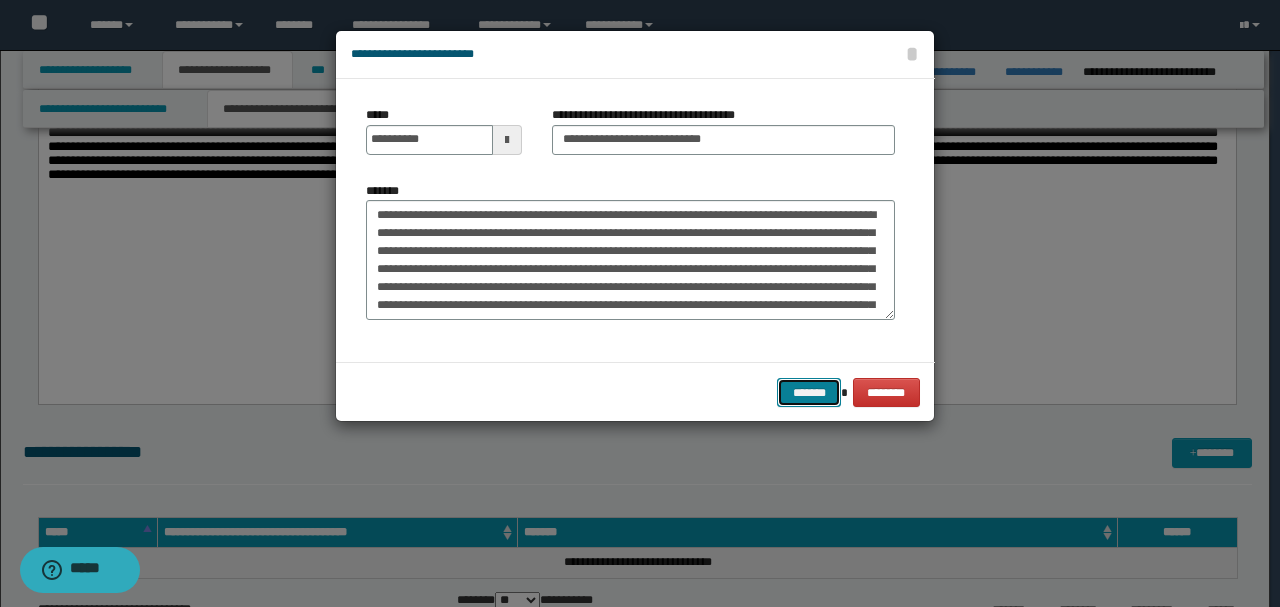 click on "*******" at bounding box center [809, 392] 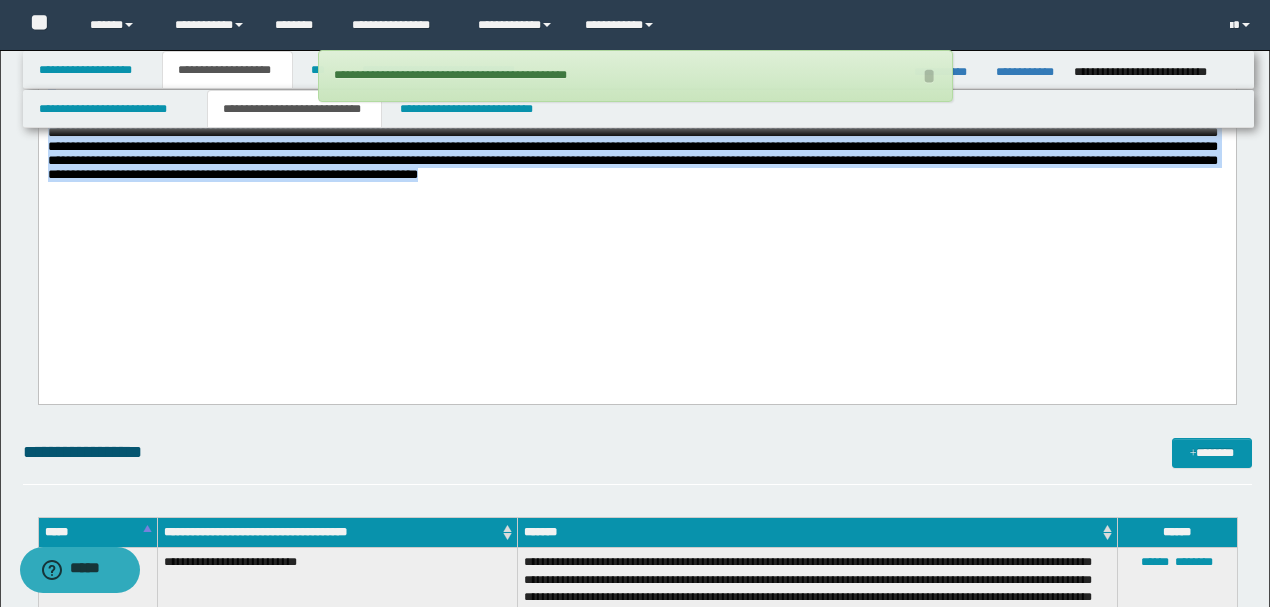 drag, startPoint x: 1060, startPoint y: 308, endPoint x: 0, endPoint y: 195, distance: 1066.0061 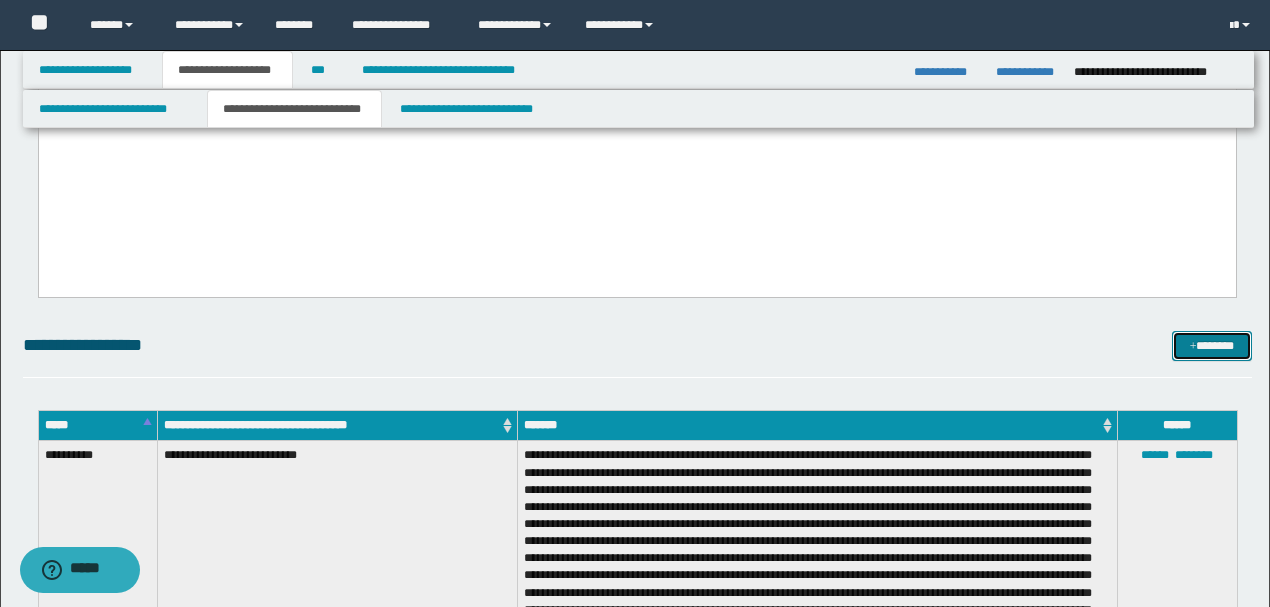 click on "*******" at bounding box center [1211, 345] 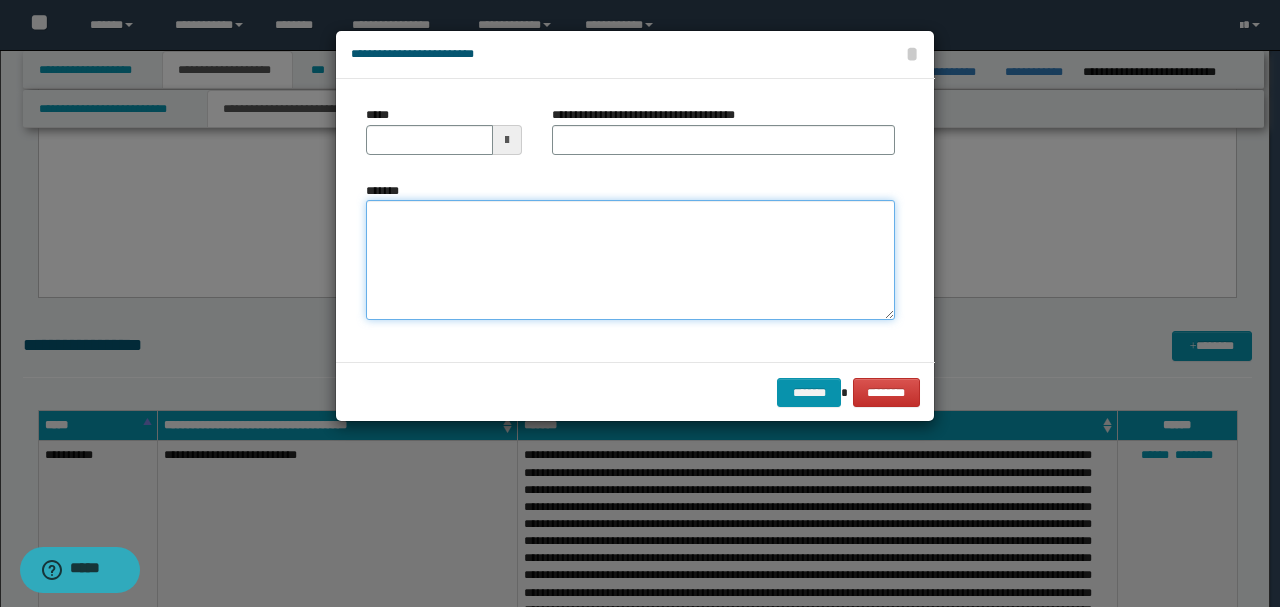 drag, startPoint x: 493, startPoint y: 251, endPoint x: 460, endPoint y: 225, distance: 42.0119 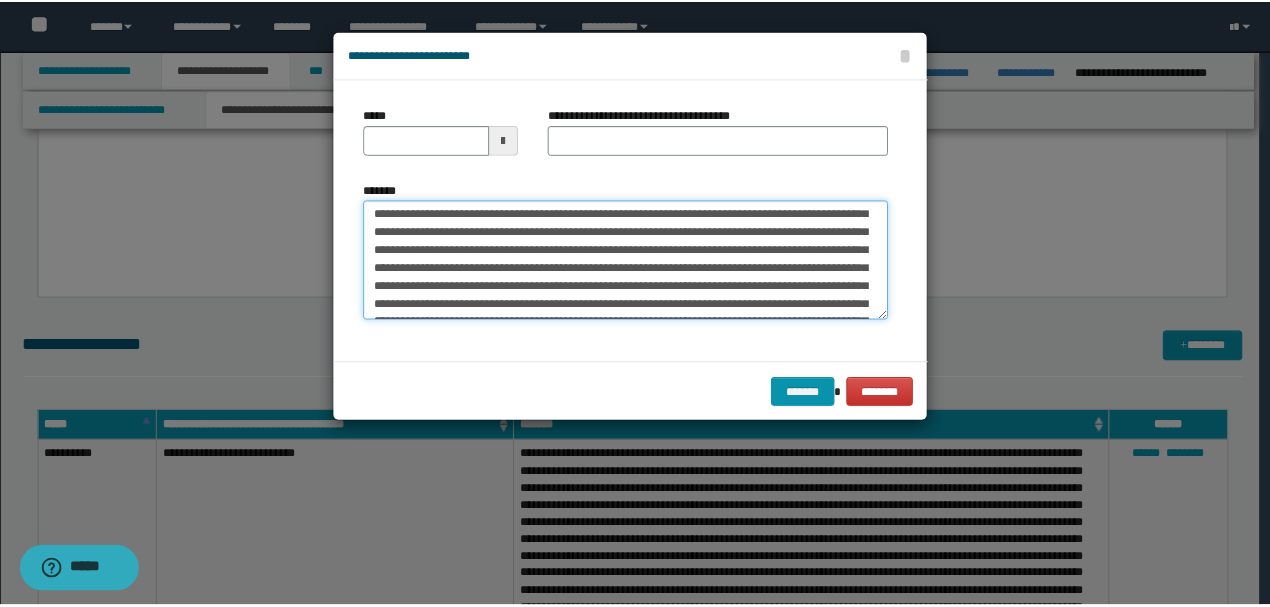 scroll, scrollTop: 0, scrollLeft: 0, axis: both 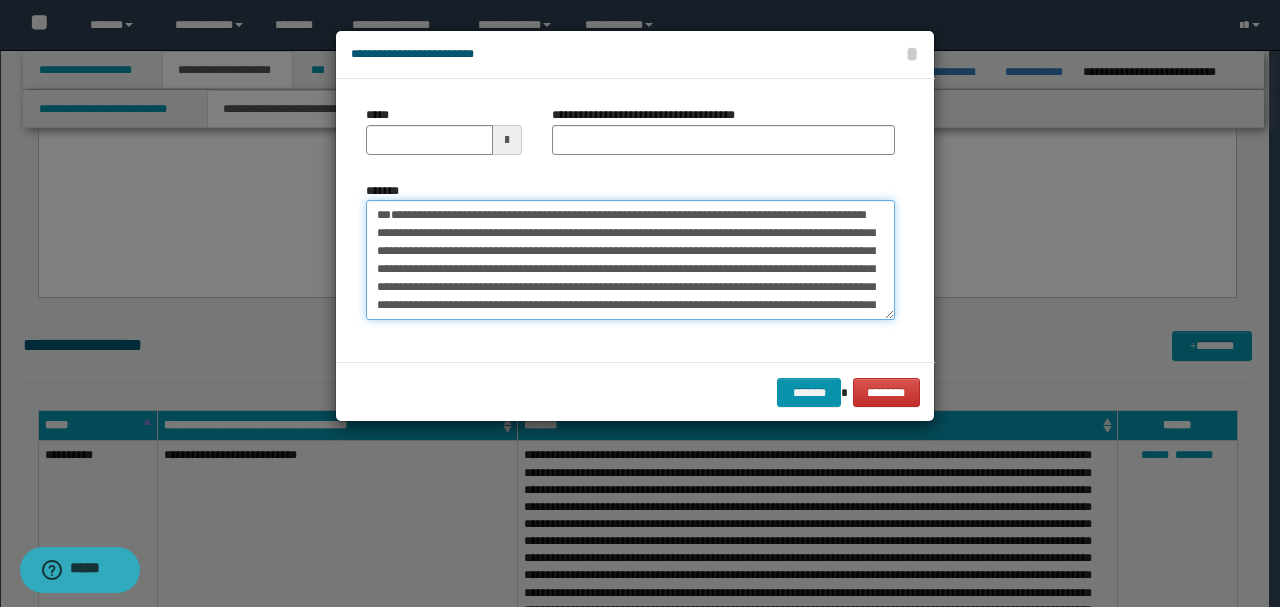 drag, startPoint x: 442, startPoint y: 250, endPoint x: 262, endPoint y: 171, distance: 196.57314 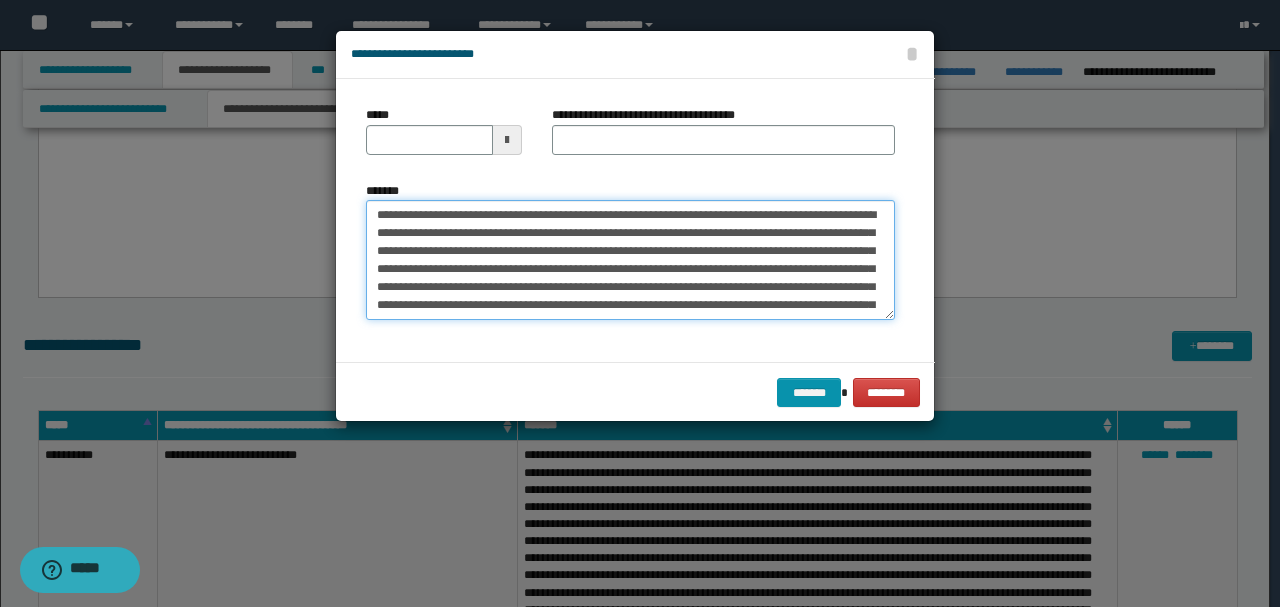 type on "**********" 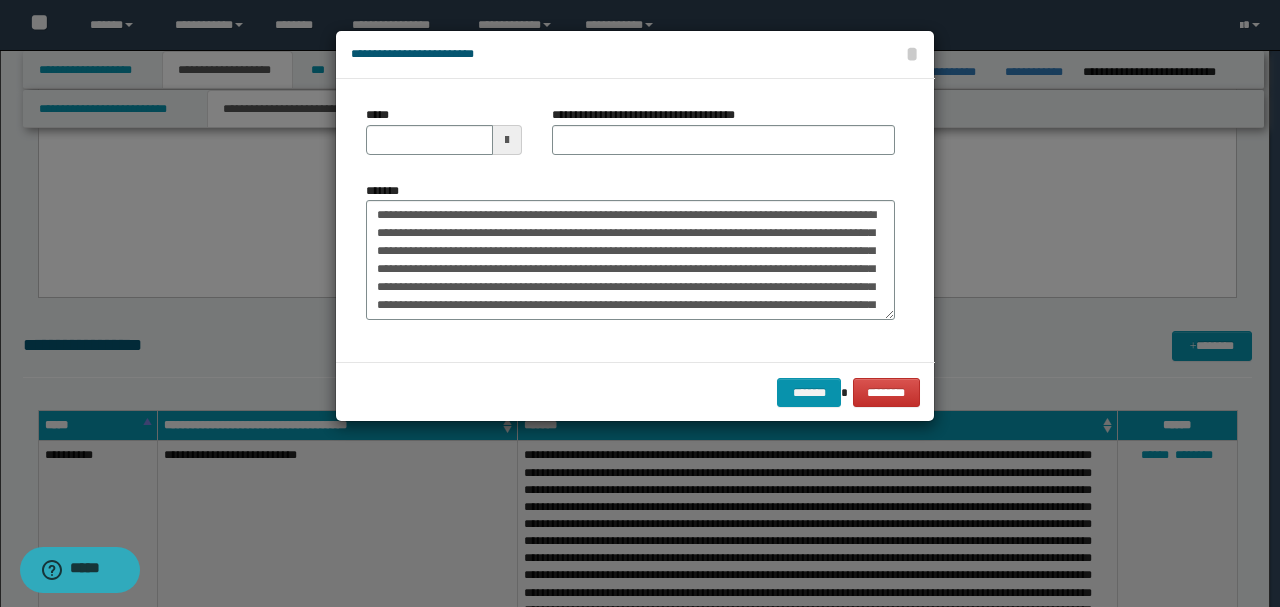 click on "*****" at bounding box center (444, 138) 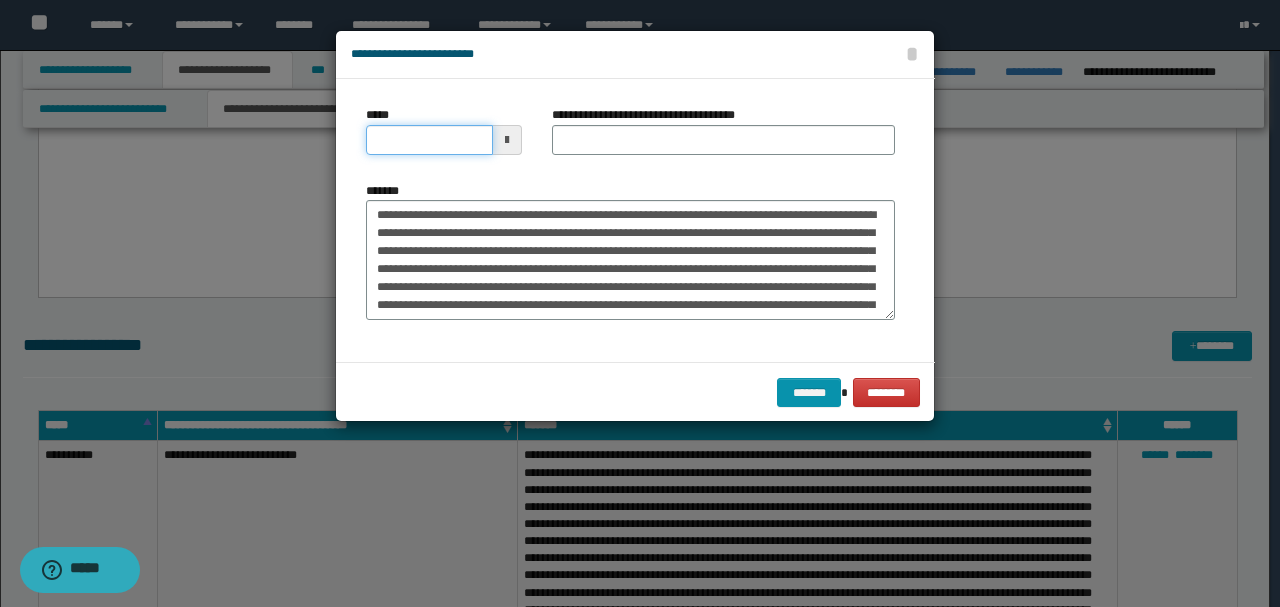 click on "*****" at bounding box center [429, 140] 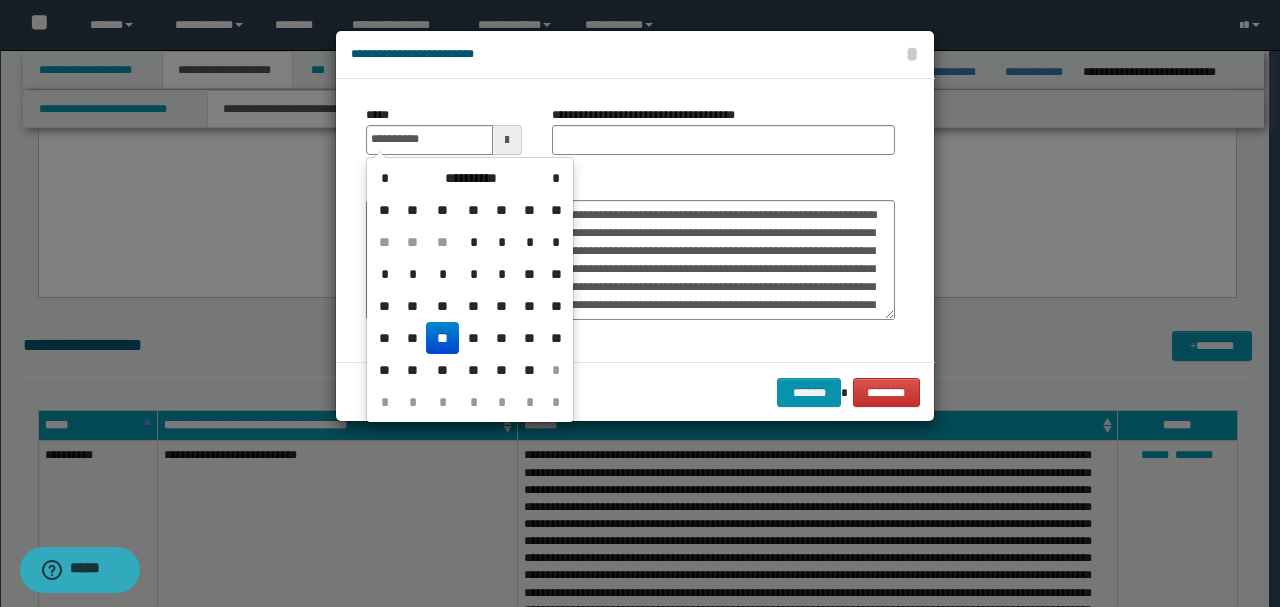 type on "**********" 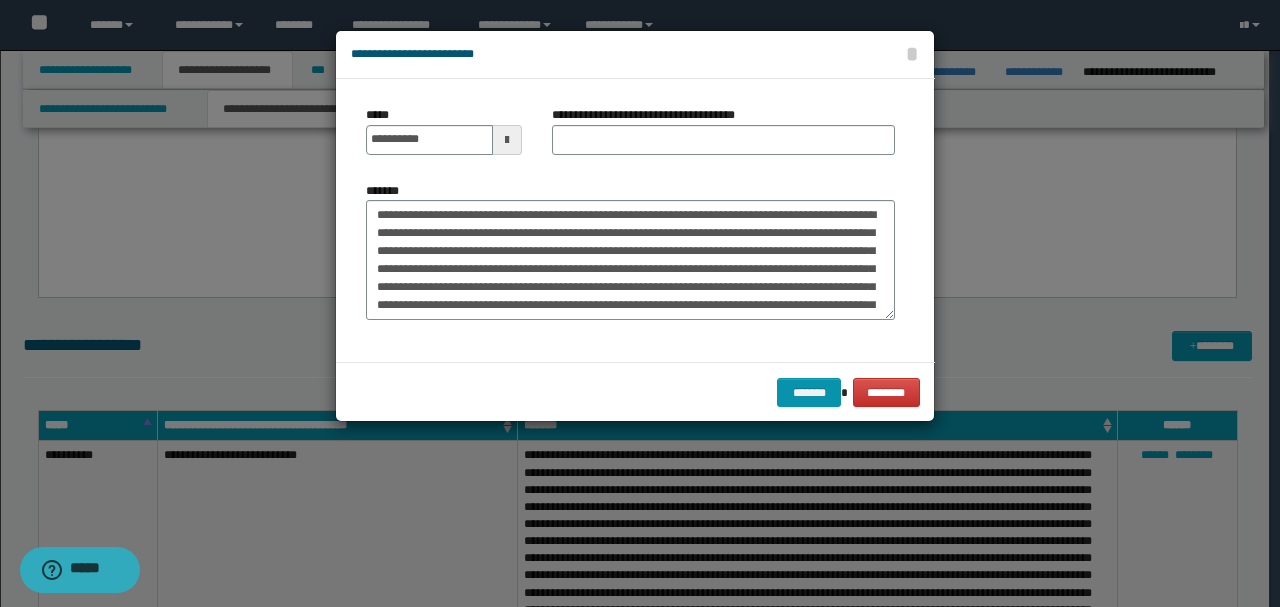 click on "*******" at bounding box center [630, 251] 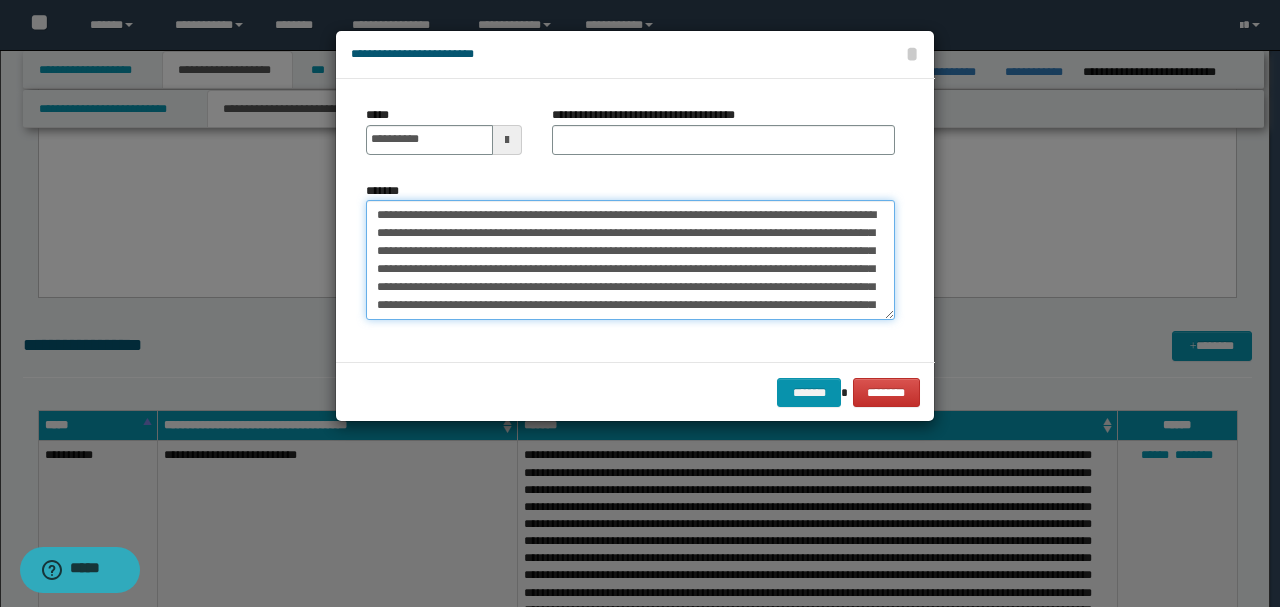 drag, startPoint x: 558, startPoint y: 212, endPoint x: 129, endPoint y: 178, distance: 430.3452 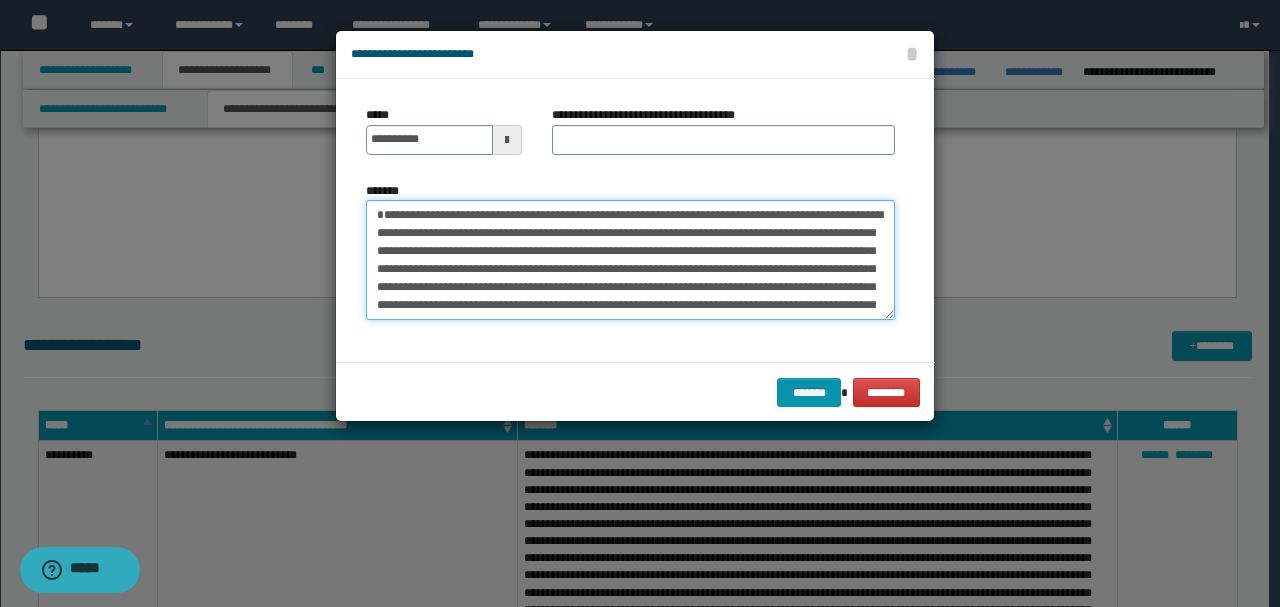 type on "**********" 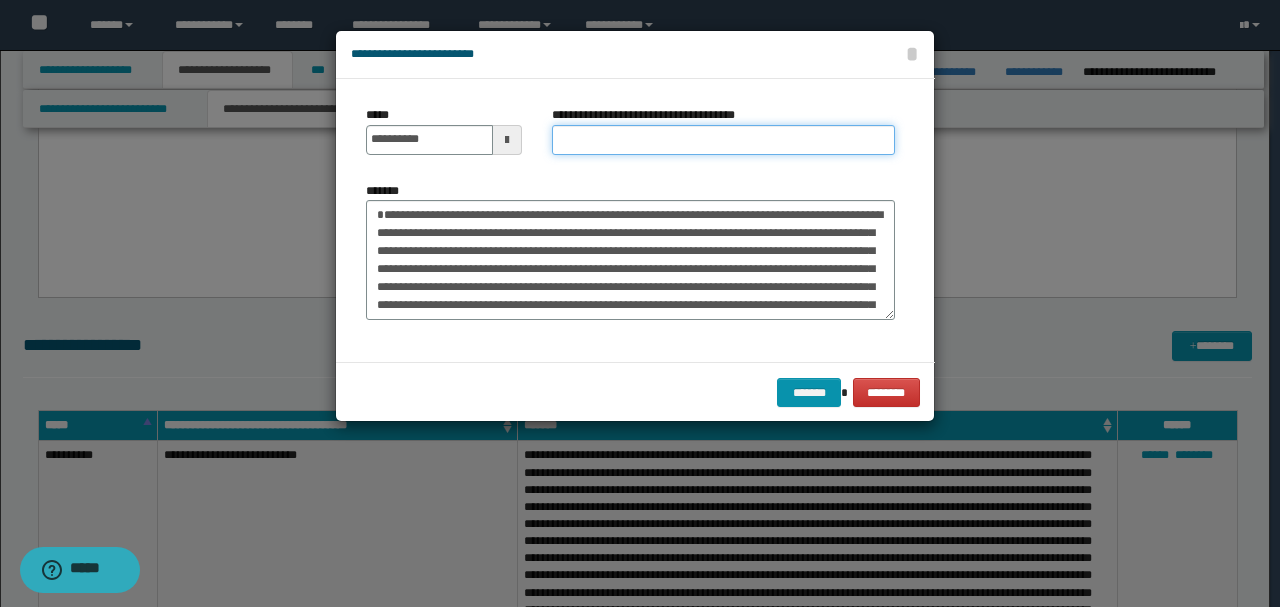 click on "**********" at bounding box center (723, 140) 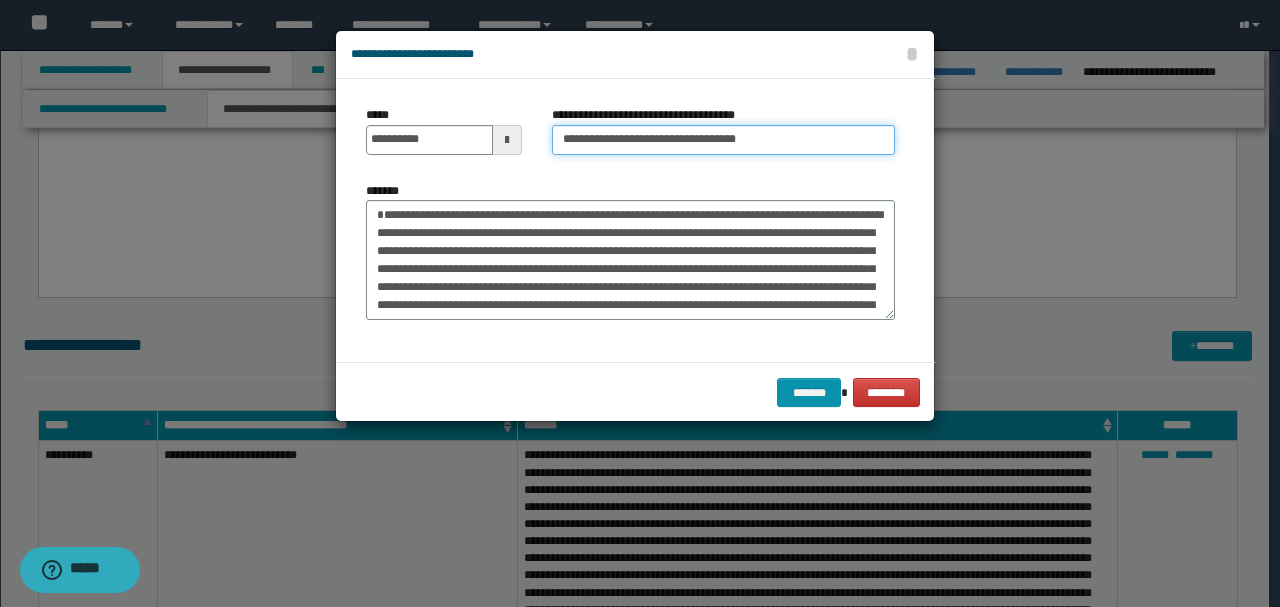 type on "**********" 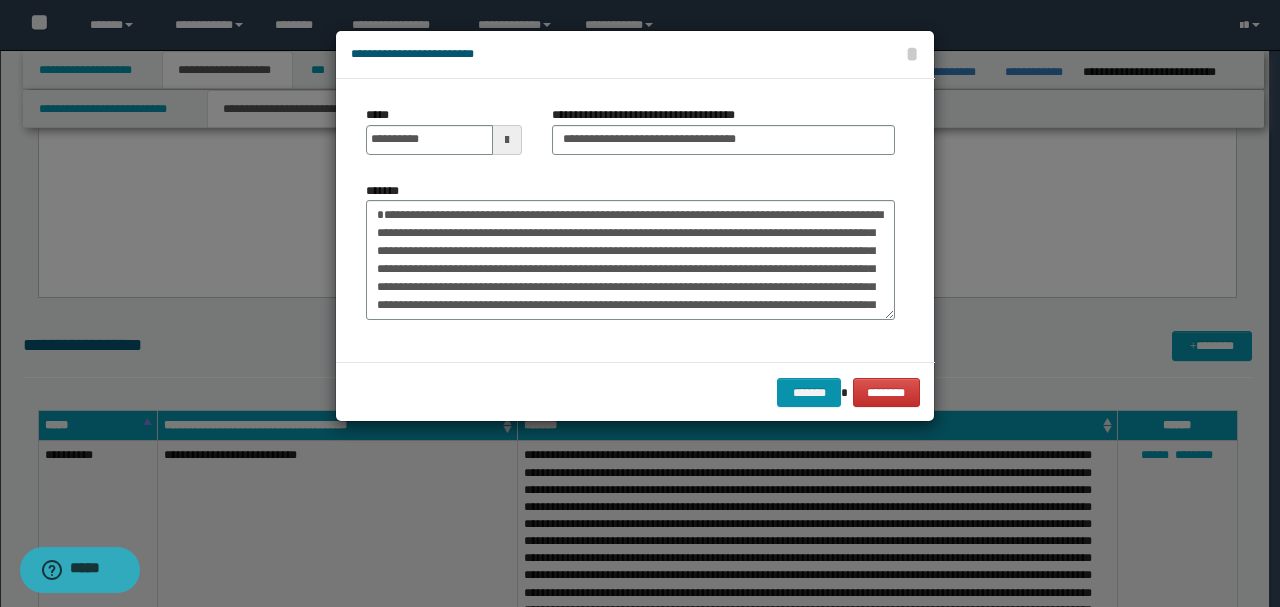 click on "*******
********" at bounding box center (635, 392) 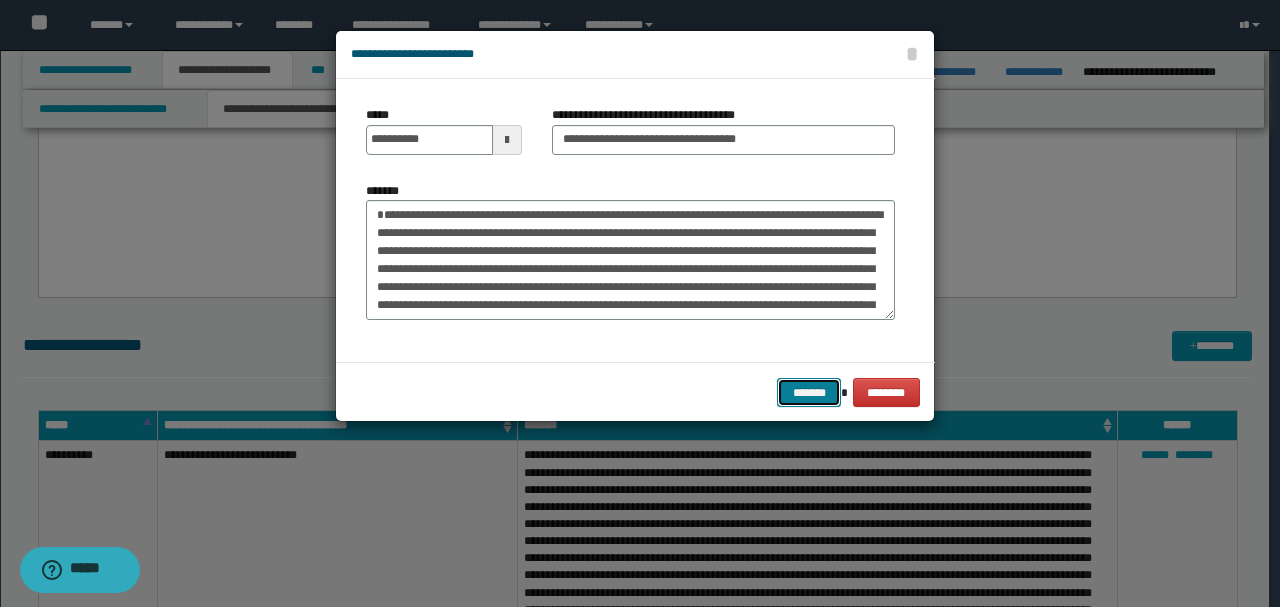 click on "*******" at bounding box center [809, 392] 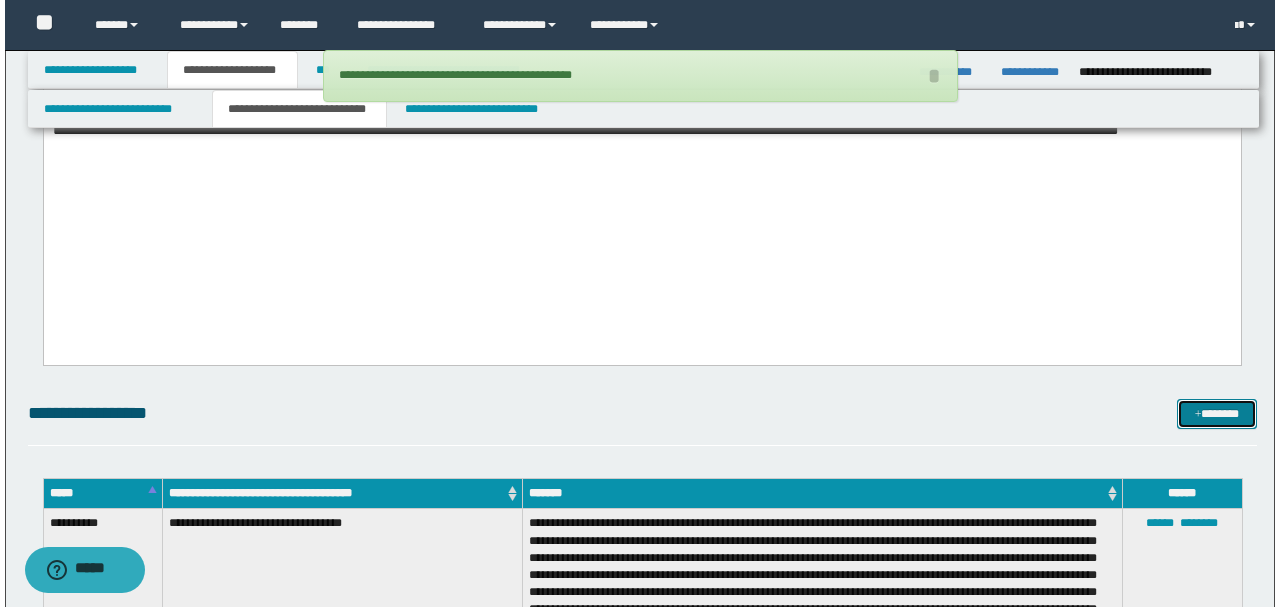 scroll, scrollTop: 2266, scrollLeft: 0, axis: vertical 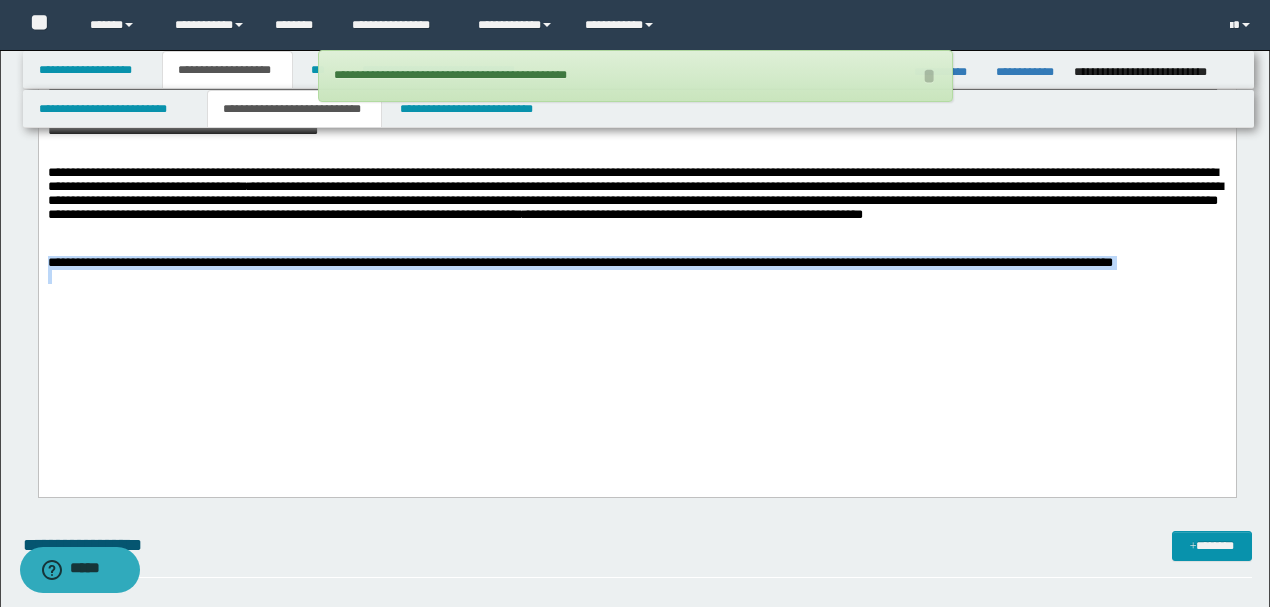 drag, startPoint x: 870, startPoint y: 400, endPoint x: 0, endPoint y: 347, distance: 871.61285 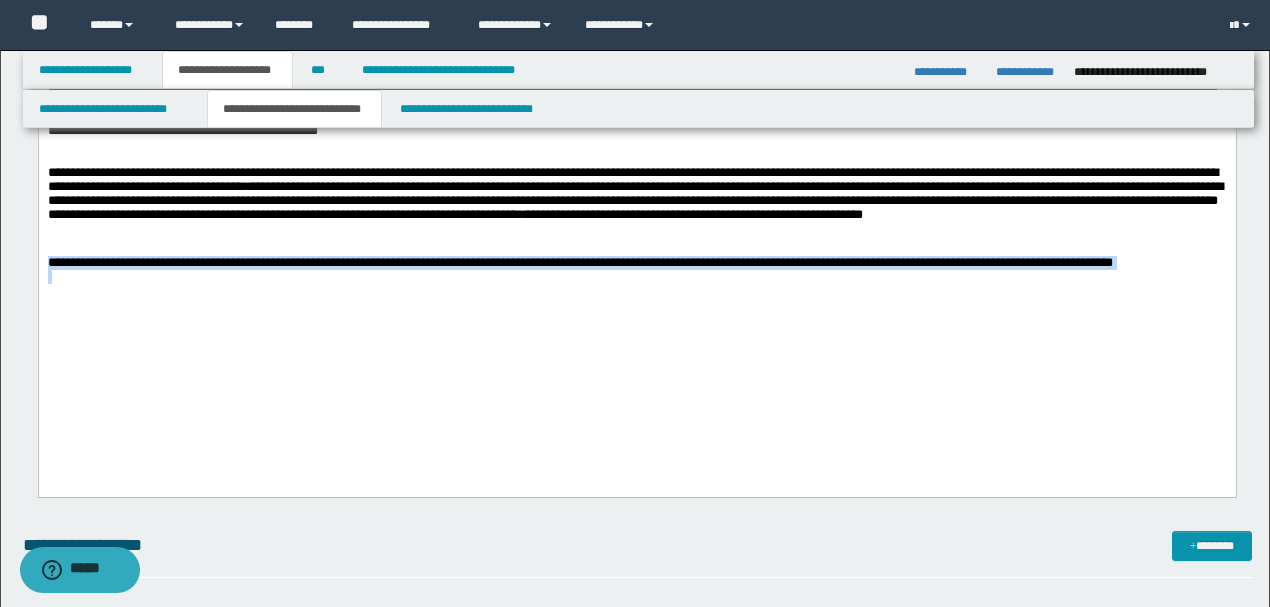 click on "**********" at bounding box center (636, 264) 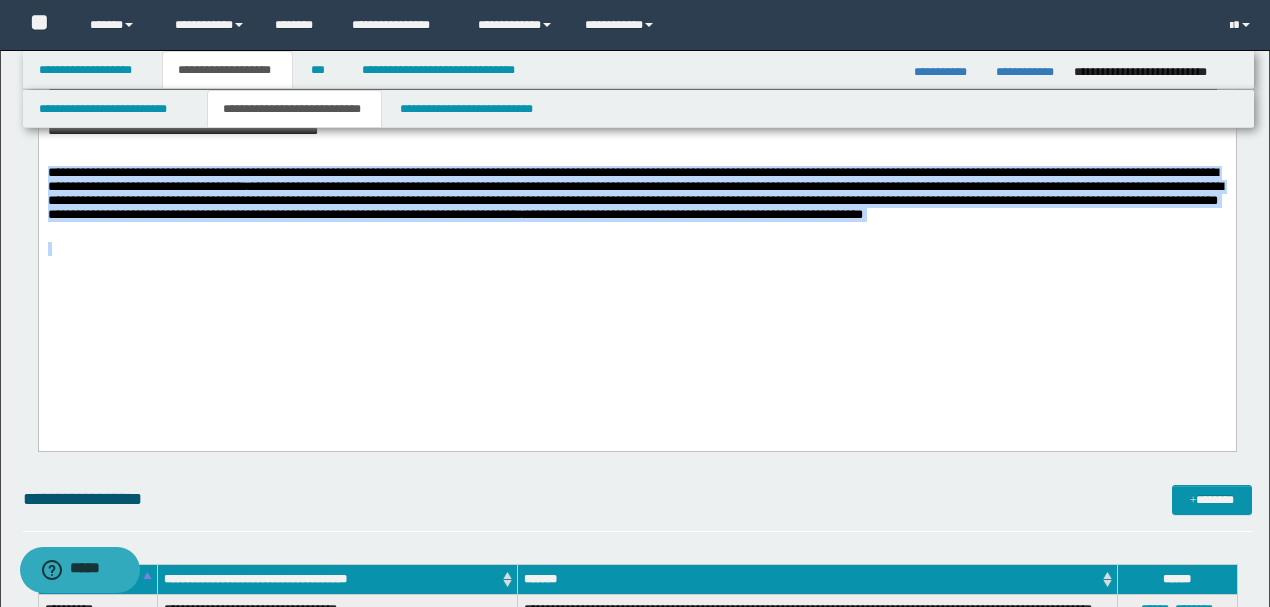 drag, startPoint x: 418, startPoint y: 335, endPoint x: 38, endPoint y: -277, distance: 720.3777 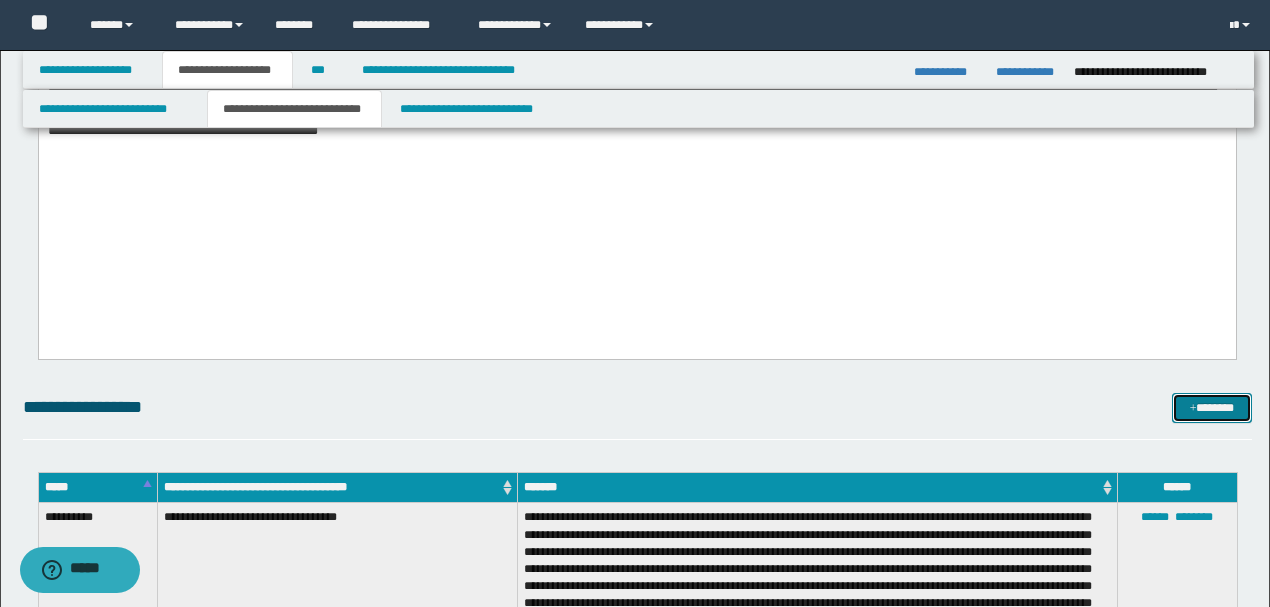 click on "*******" at bounding box center (1211, 407) 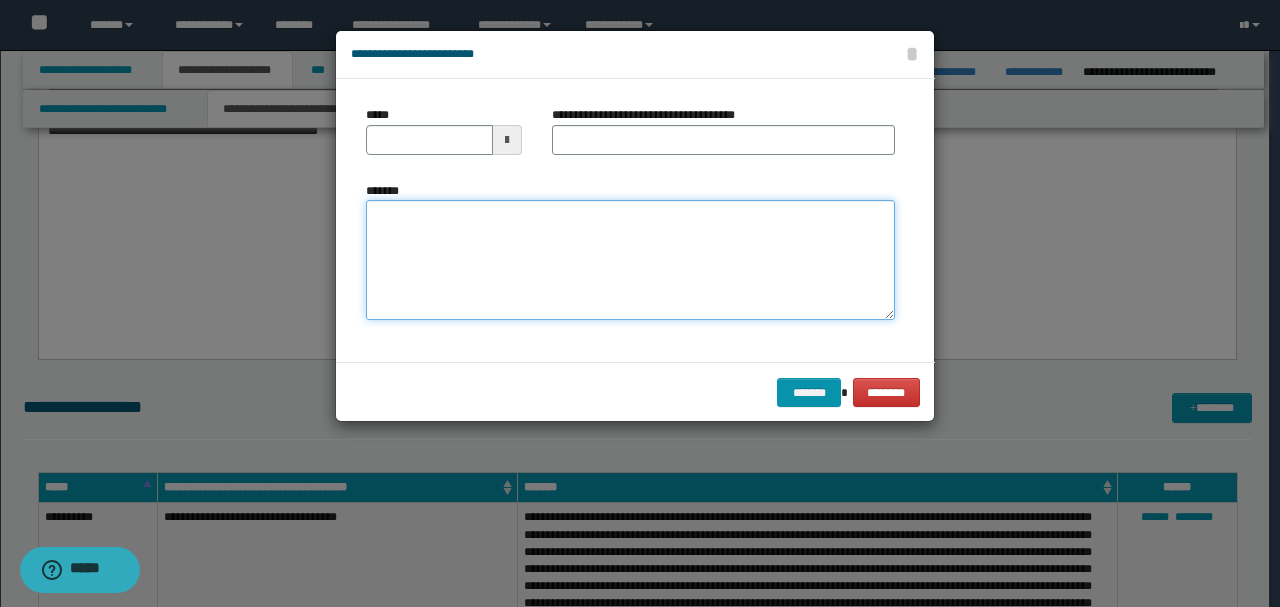 paste on "**********" 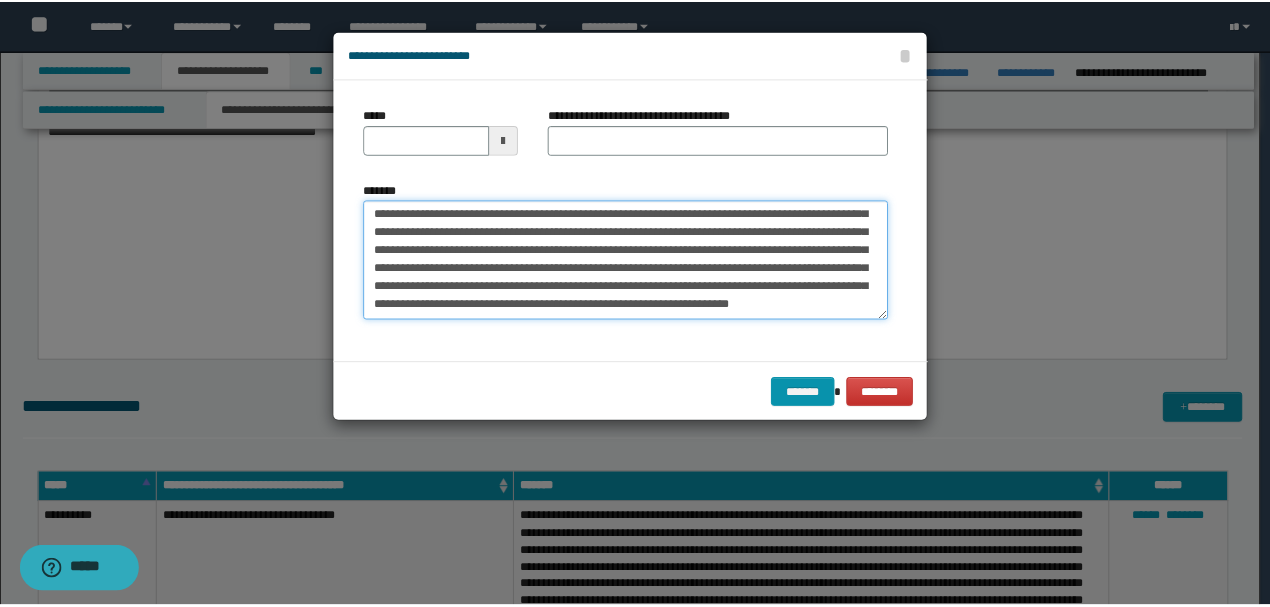 scroll, scrollTop: 0, scrollLeft: 0, axis: both 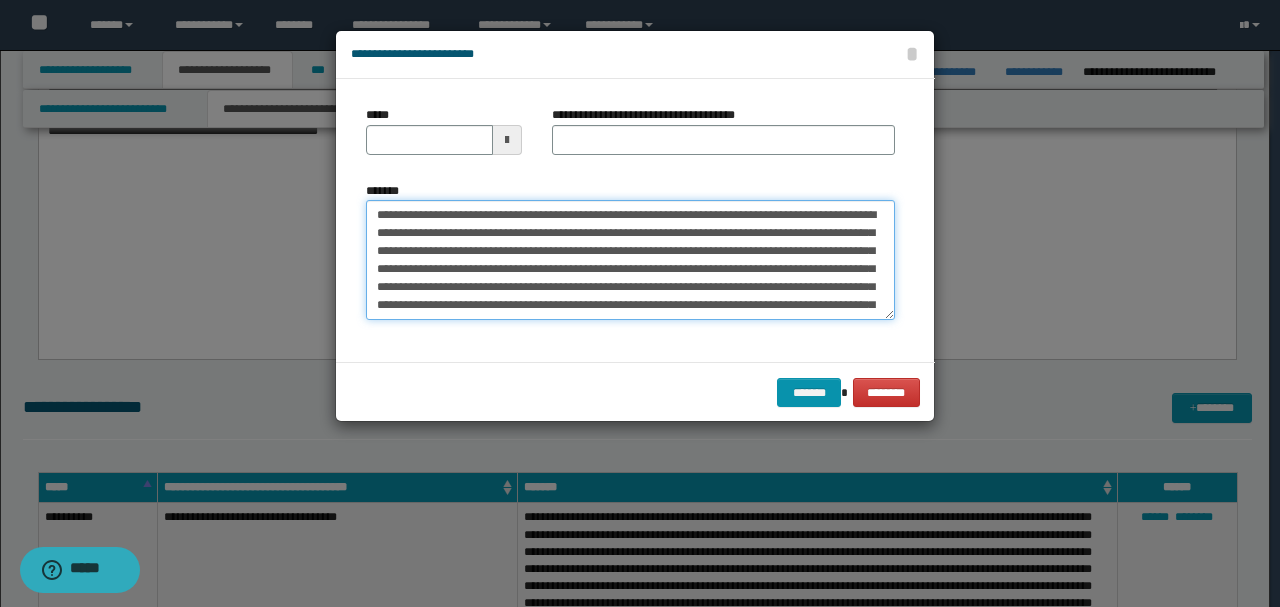 drag, startPoint x: 448, startPoint y: 215, endPoint x: 240, endPoint y: 184, distance: 210.29741 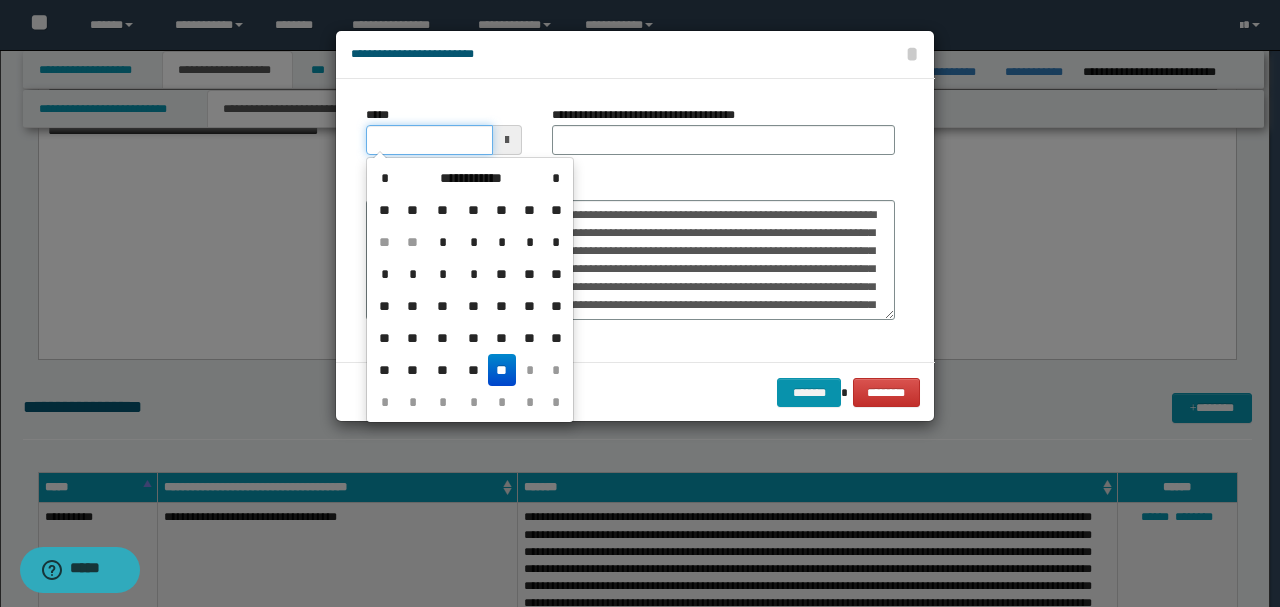click on "*****" at bounding box center [429, 140] 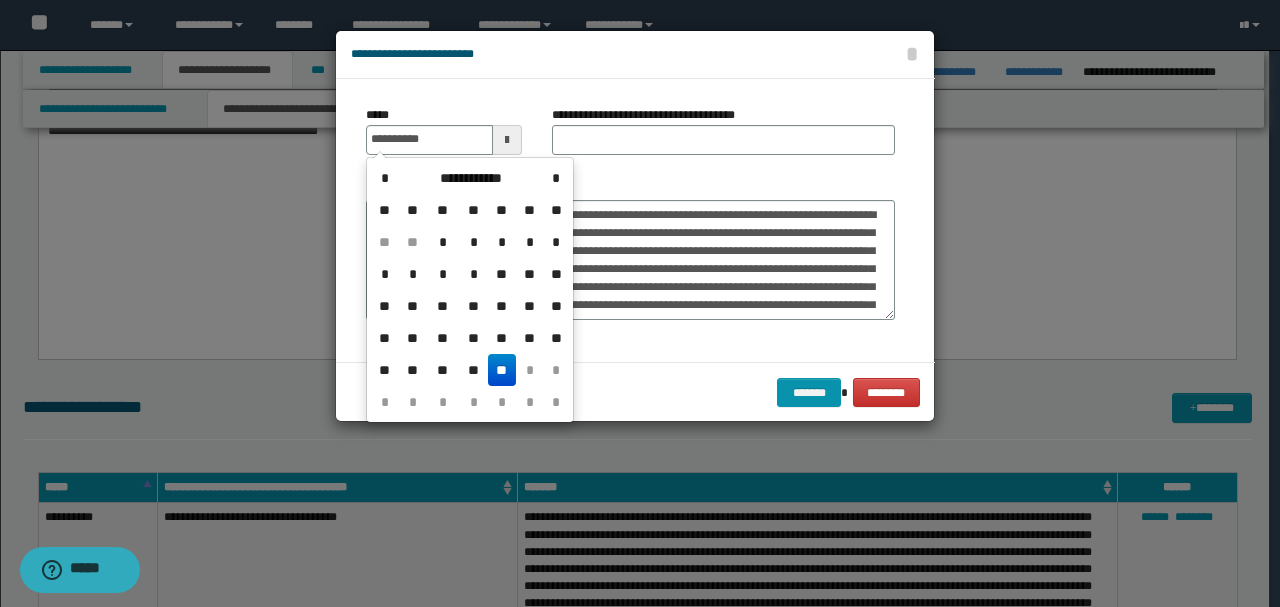 type on "**********" 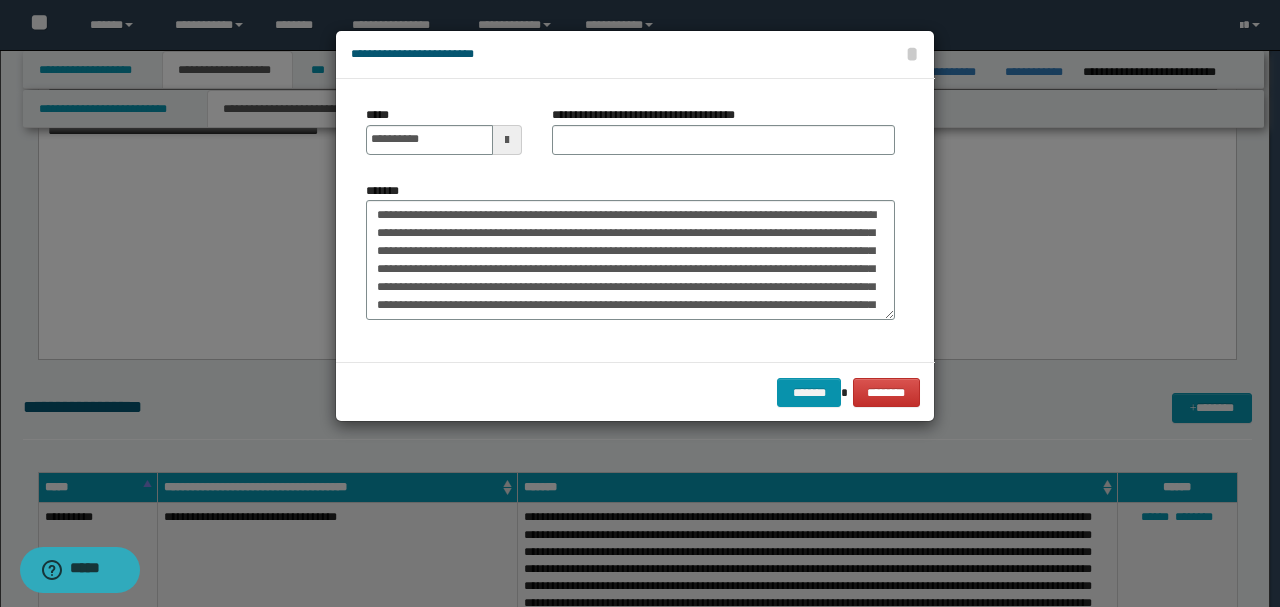 click on "**********" at bounding box center [630, 220] 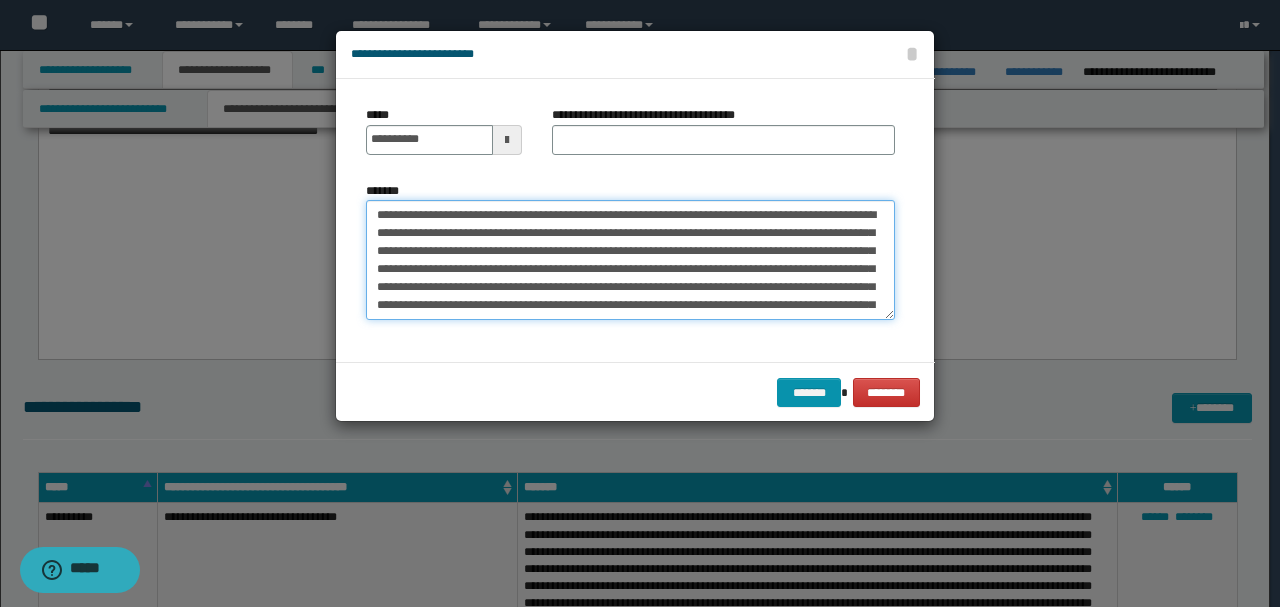 drag, startPoint x: 572, startPoint y: 210, endPoint x: 147, endPoint y: 176, distance: 426.35782 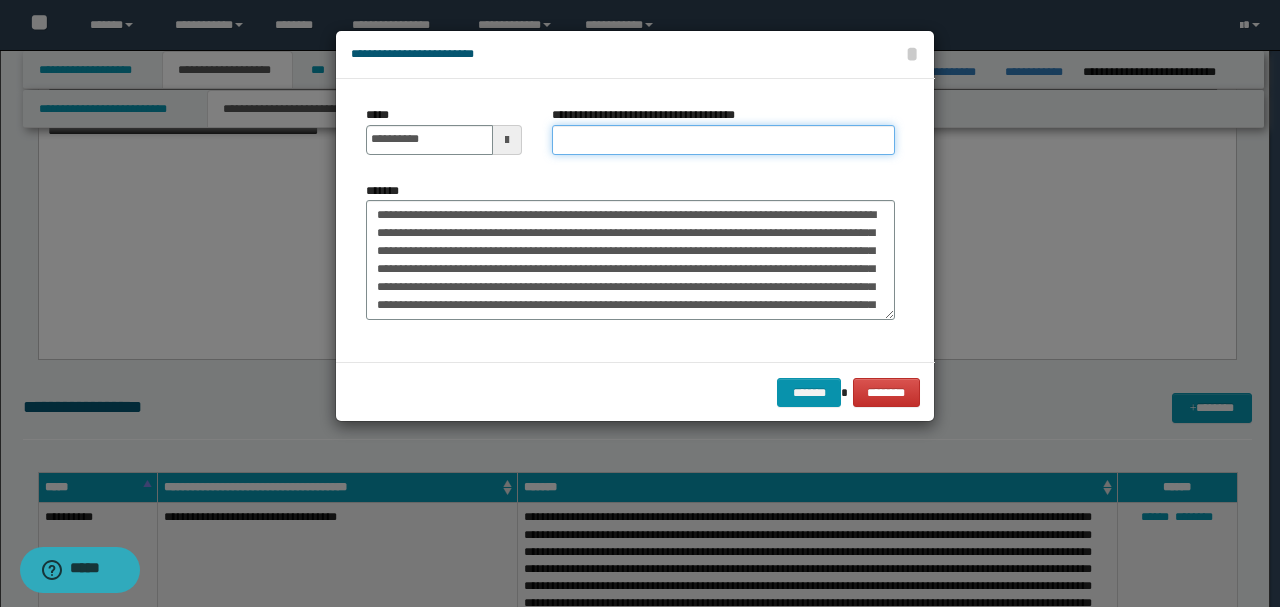 paste on "**********" 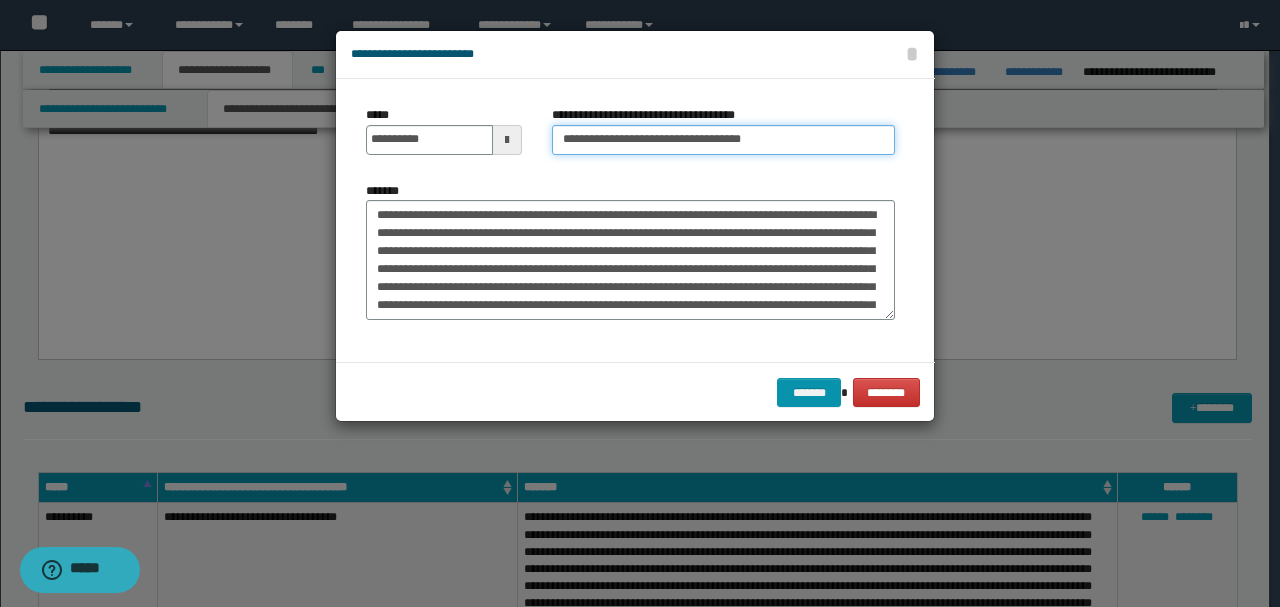 click on "**********" at bounding box center (723, 140) 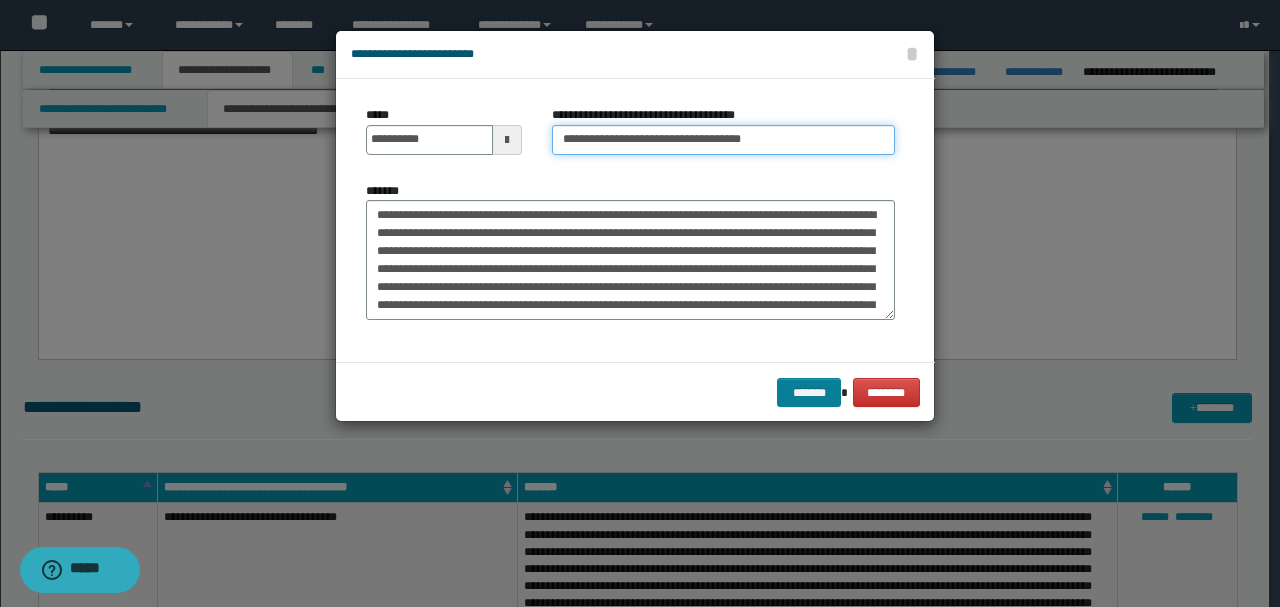 type on "**********" 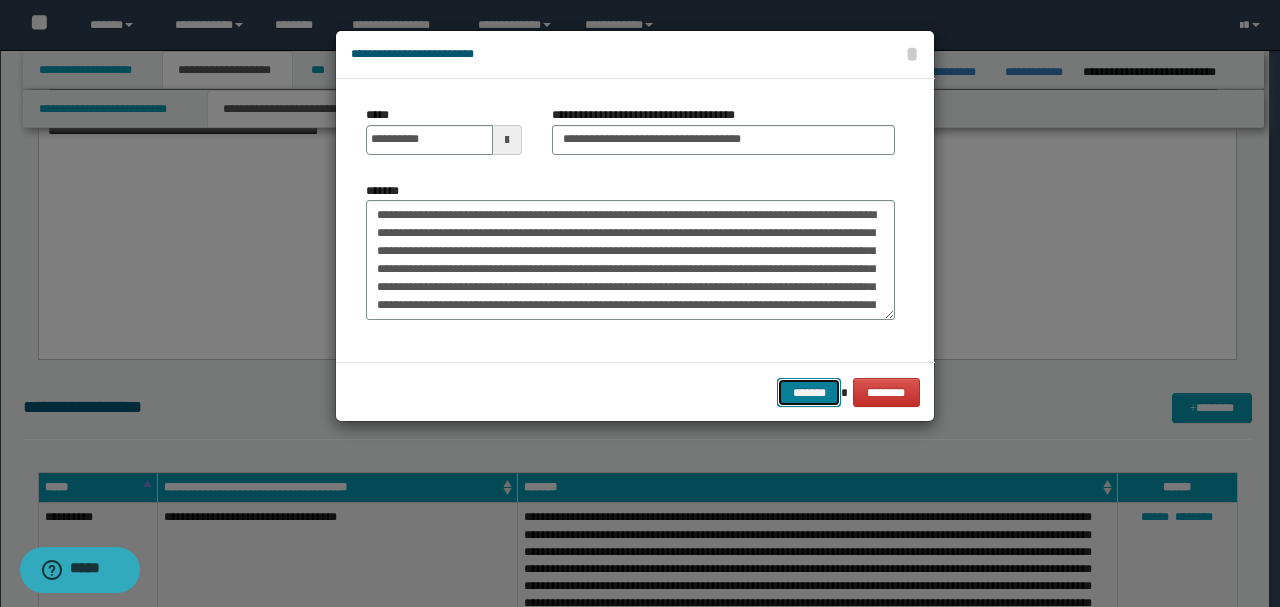 click on "*******" at bounding box center (809, 392) 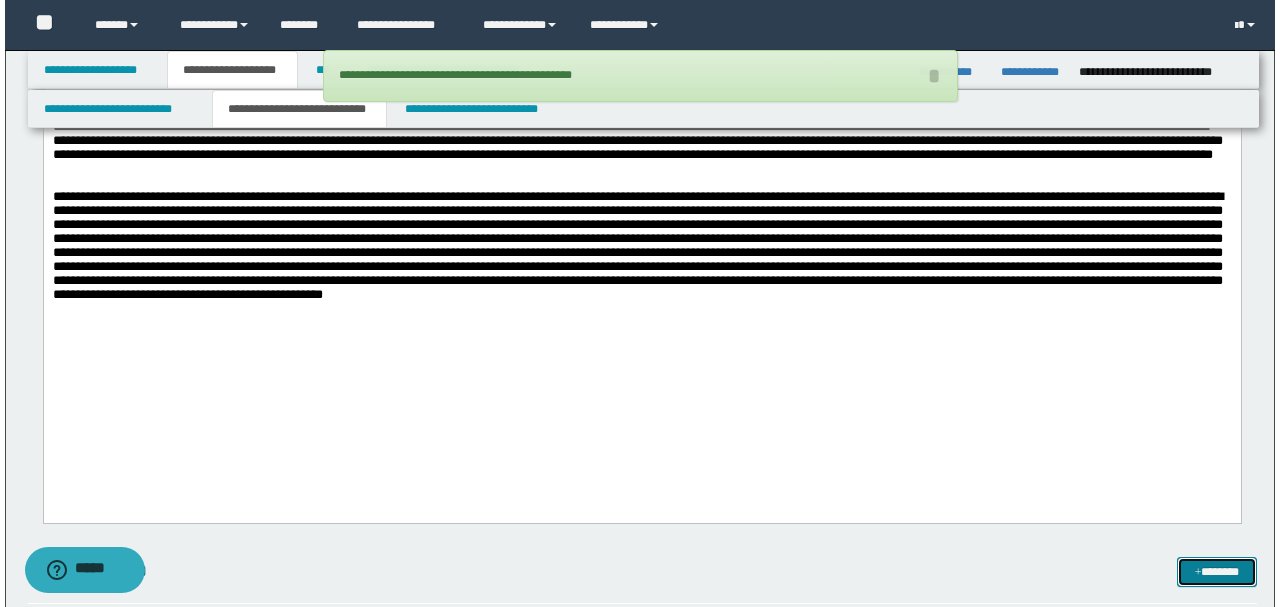scroll, scrollTop: 2066, scrollLeft: 0, axis: vertical 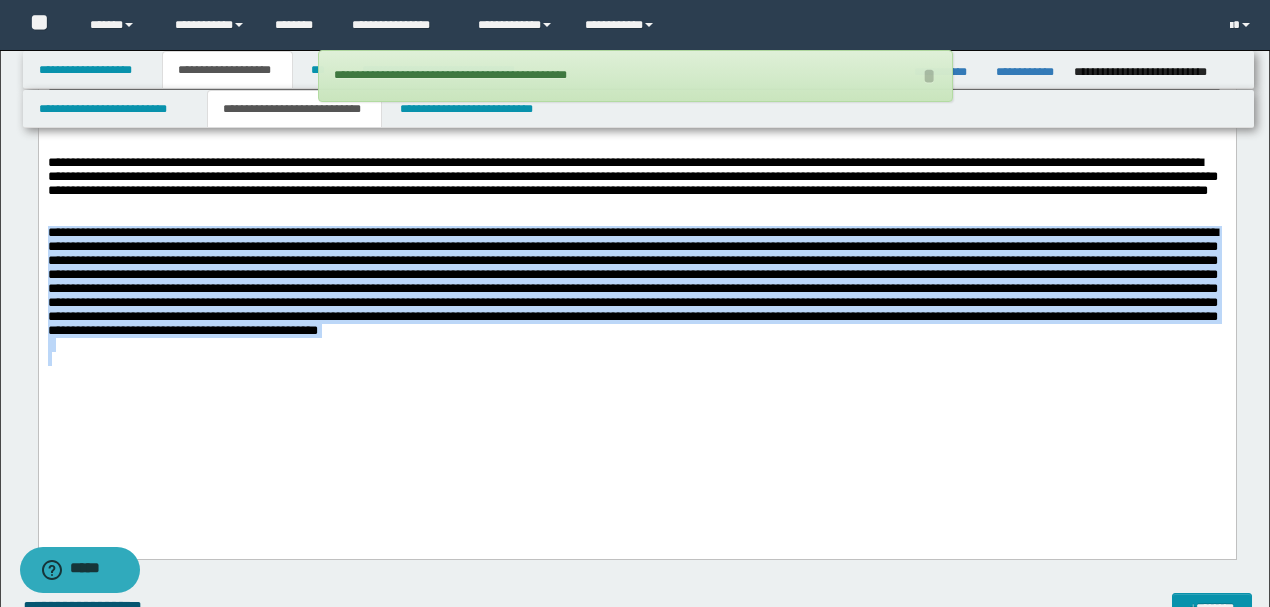 drag, startPoint x: 223, startPoint y: 329, endPoint x: 3, endPoint y: 307, distance: 221.09726 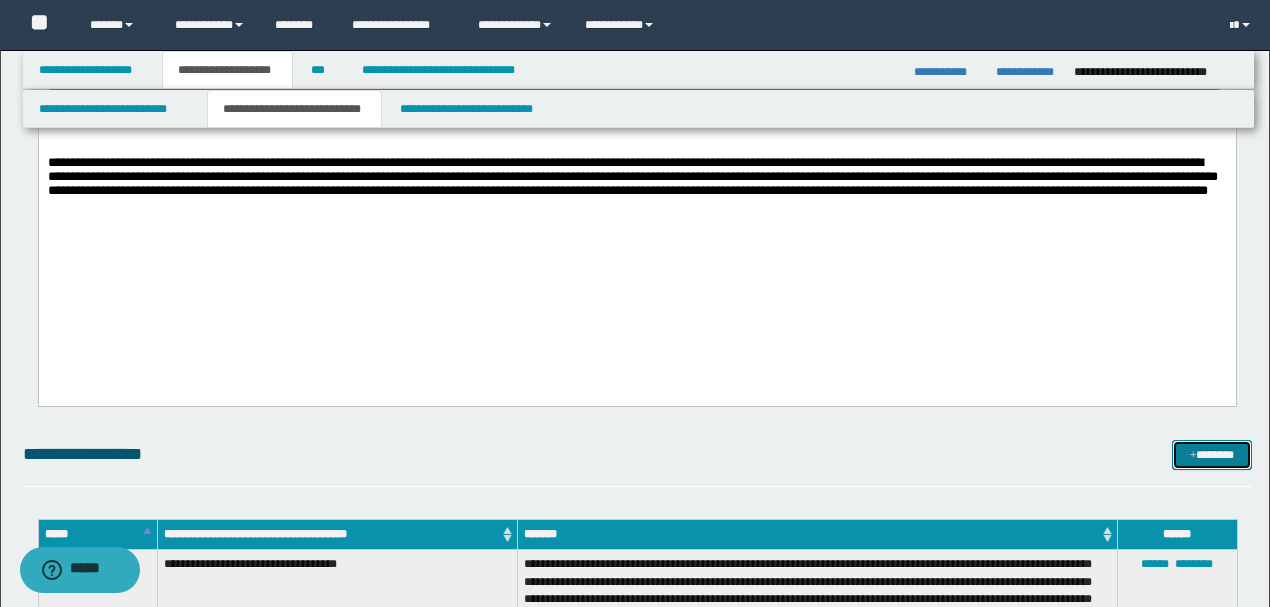 click on "*******" at bounding box center (1211, 454) 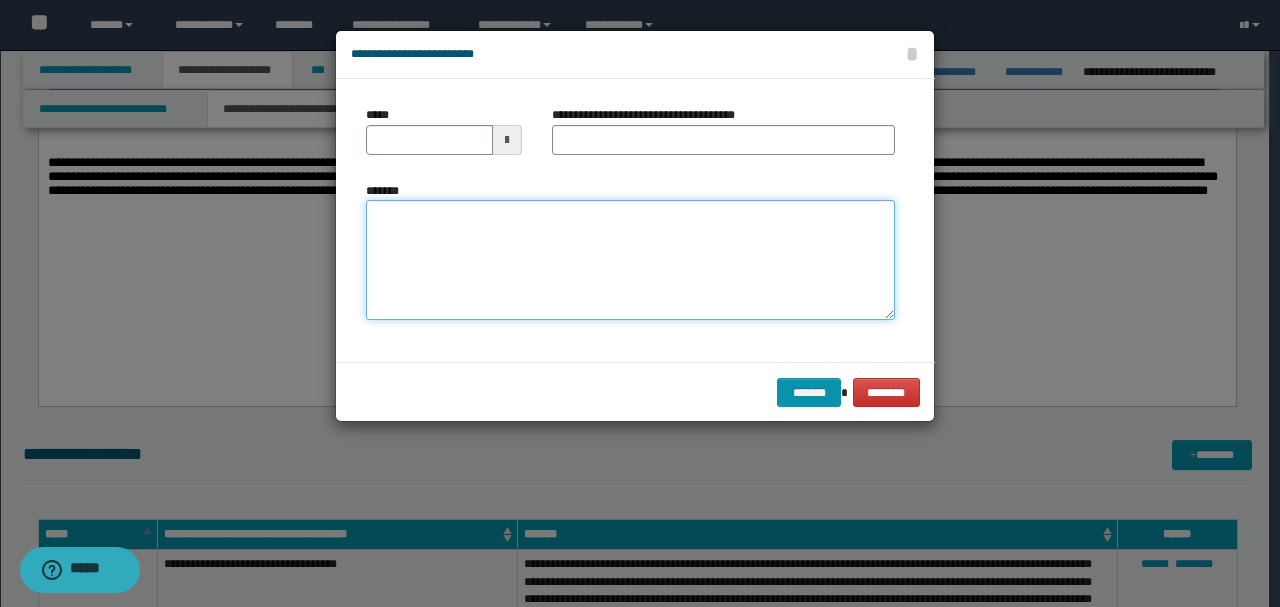 click on "*******" at bounding box center [630, 259] 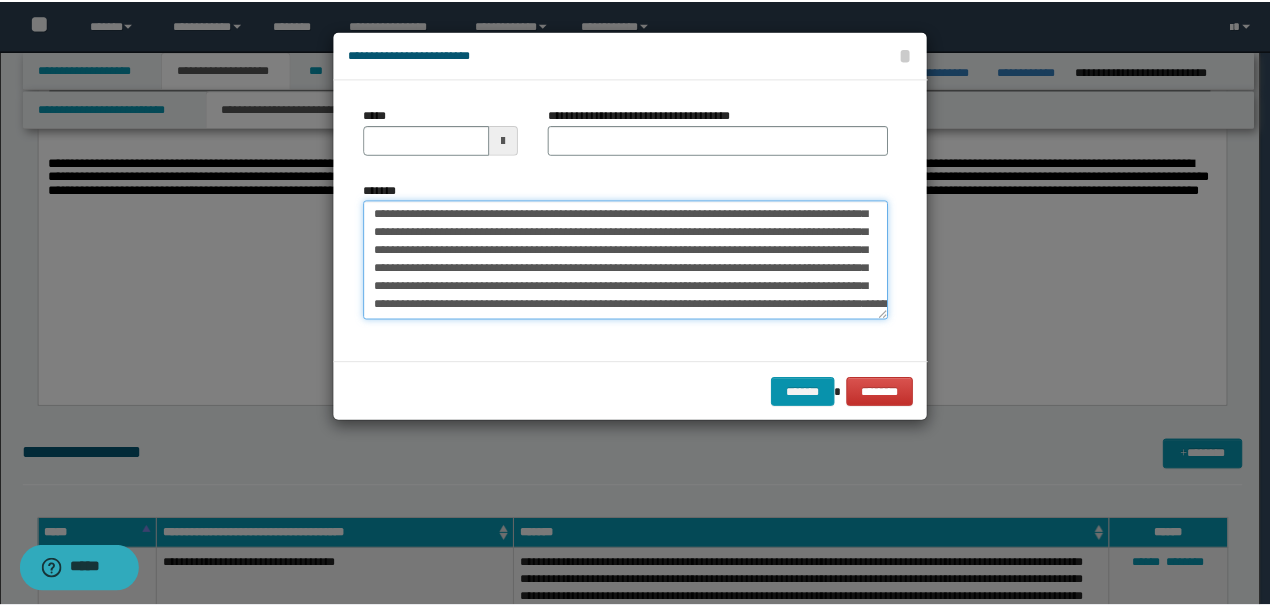 scroll, scrollTop: 0, scrollLeft: 0, axis: both 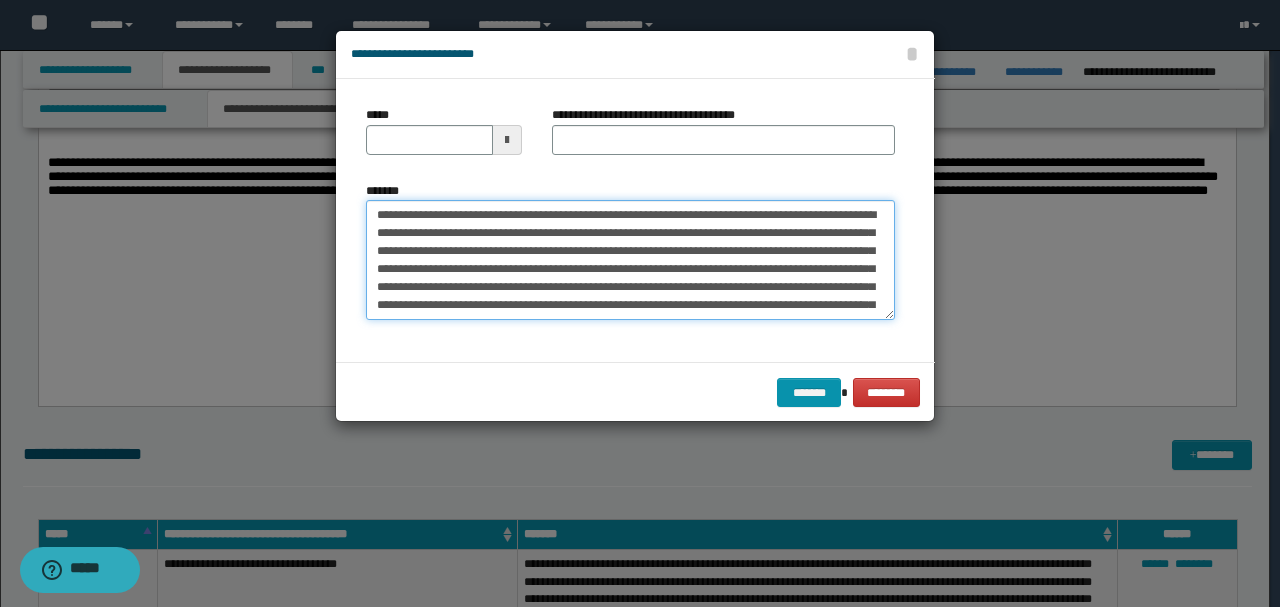 type 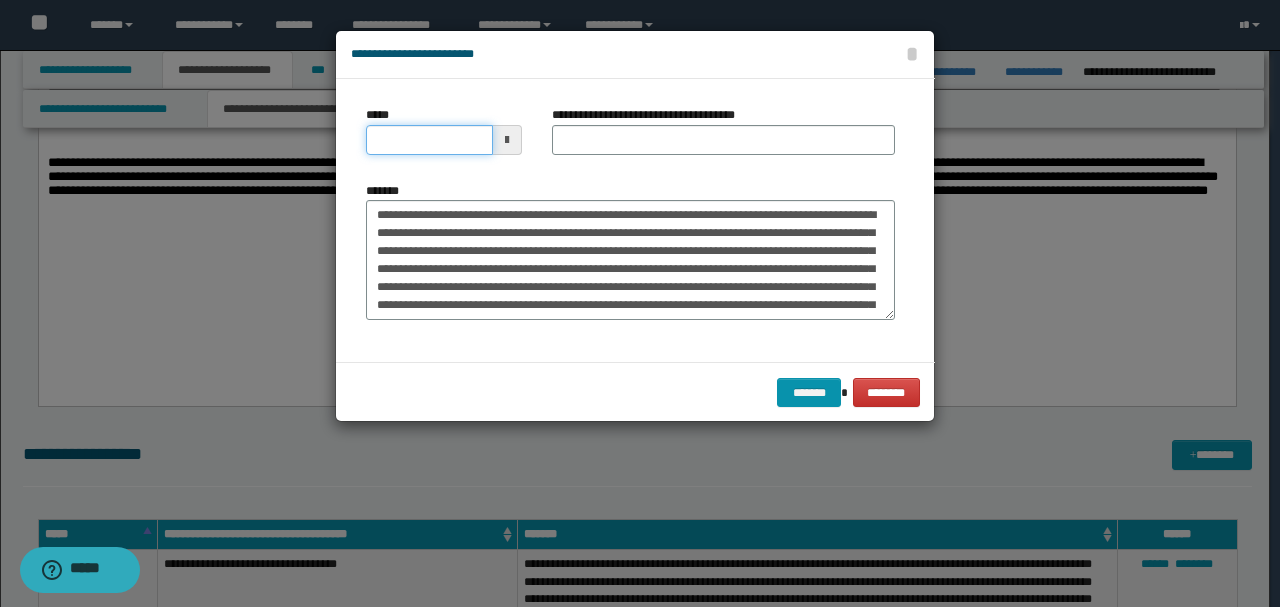 click on "*****" at bounding box center (429, 140) 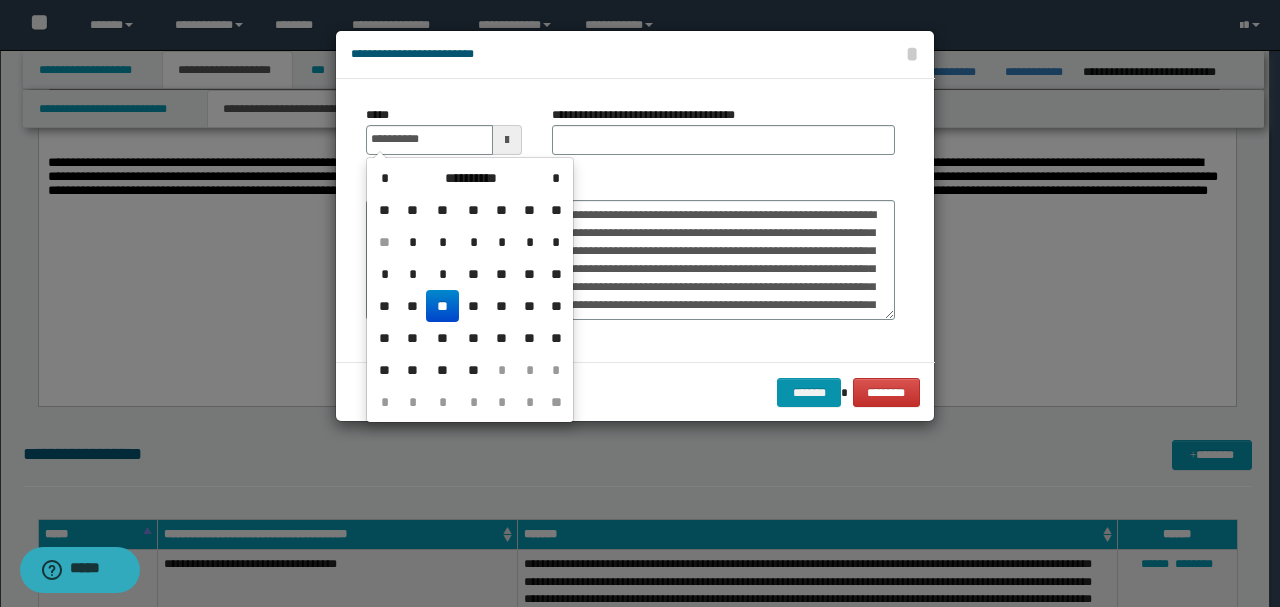 type on "**********" 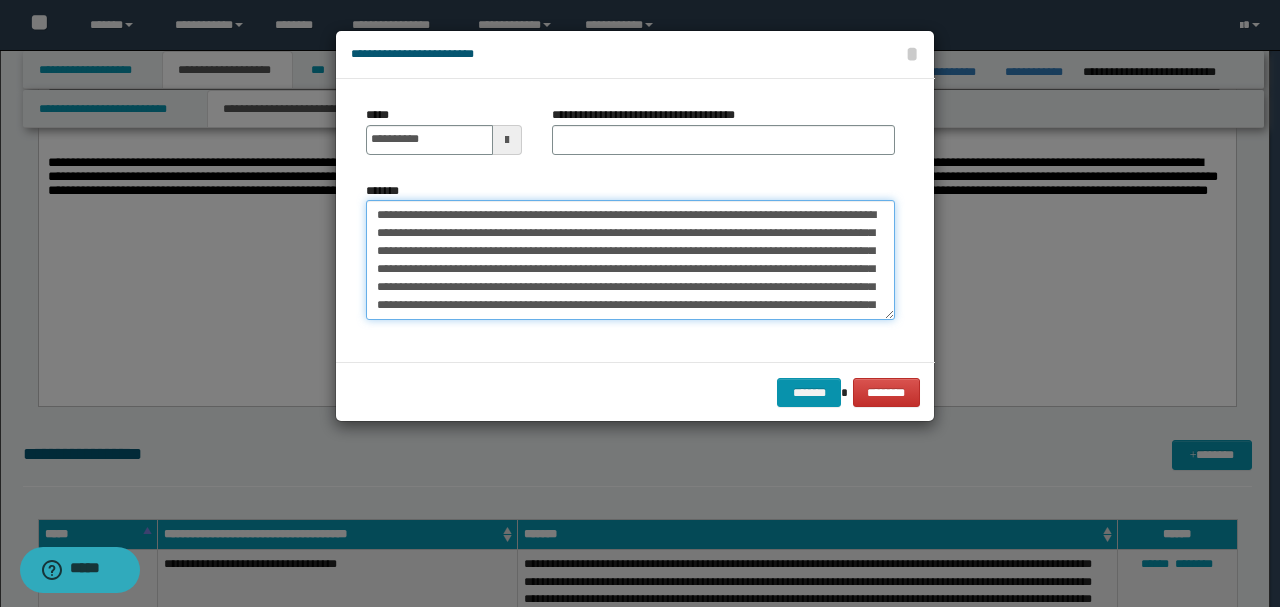 drag, startPoint x: 611, startPoint y: 217, endPoint x: 209, endPoint y: 182, distance: 403.52075 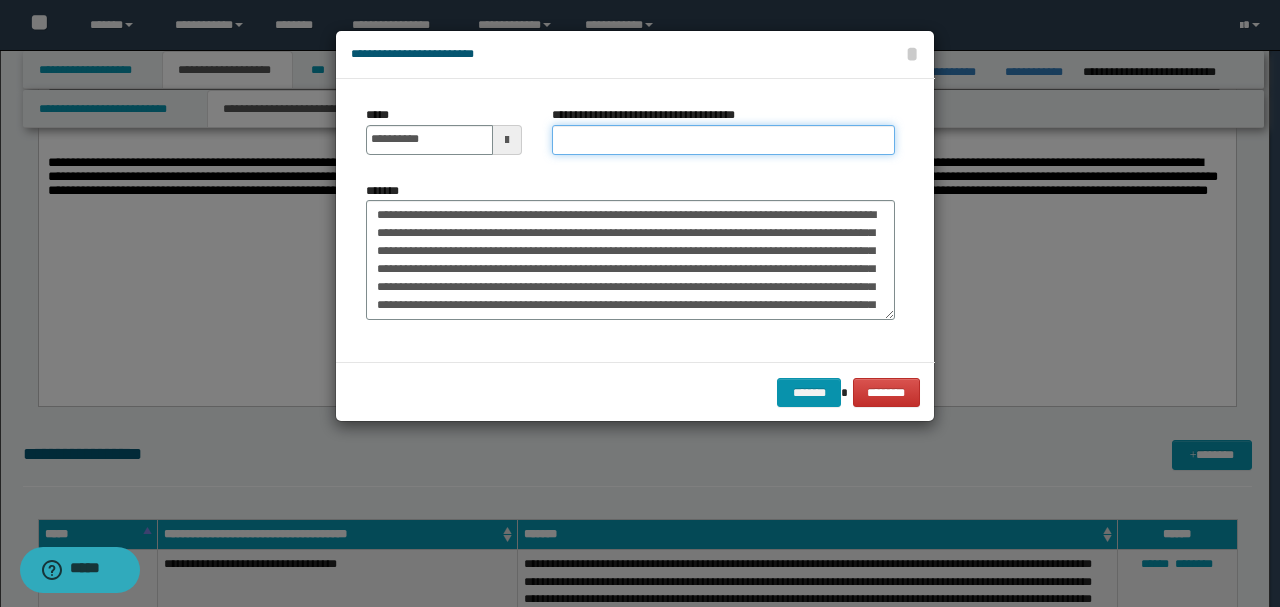 paste on "**********" 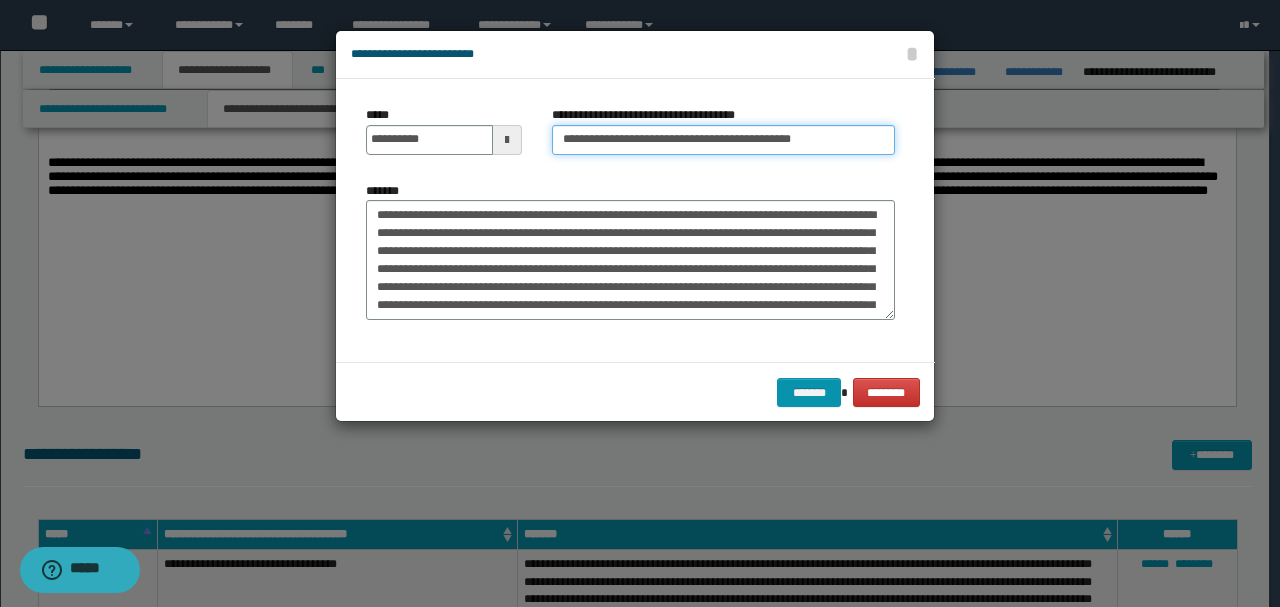 click on "**********" at bounding box center [723, 140] 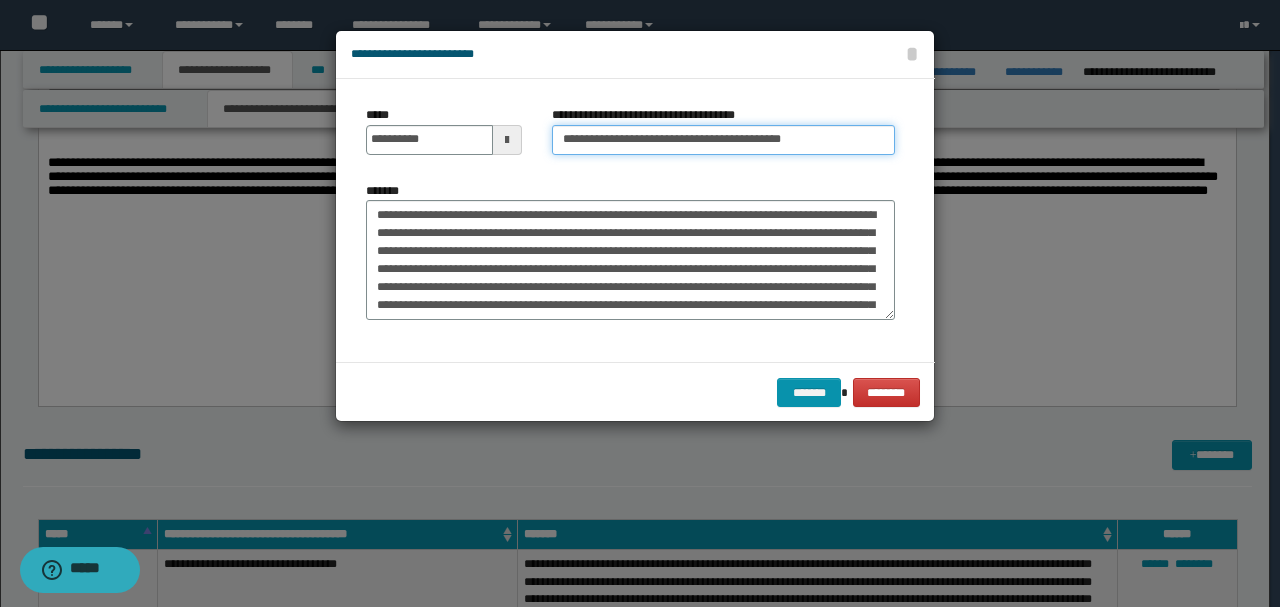 click on "**********" at bounding box center [723, 140] 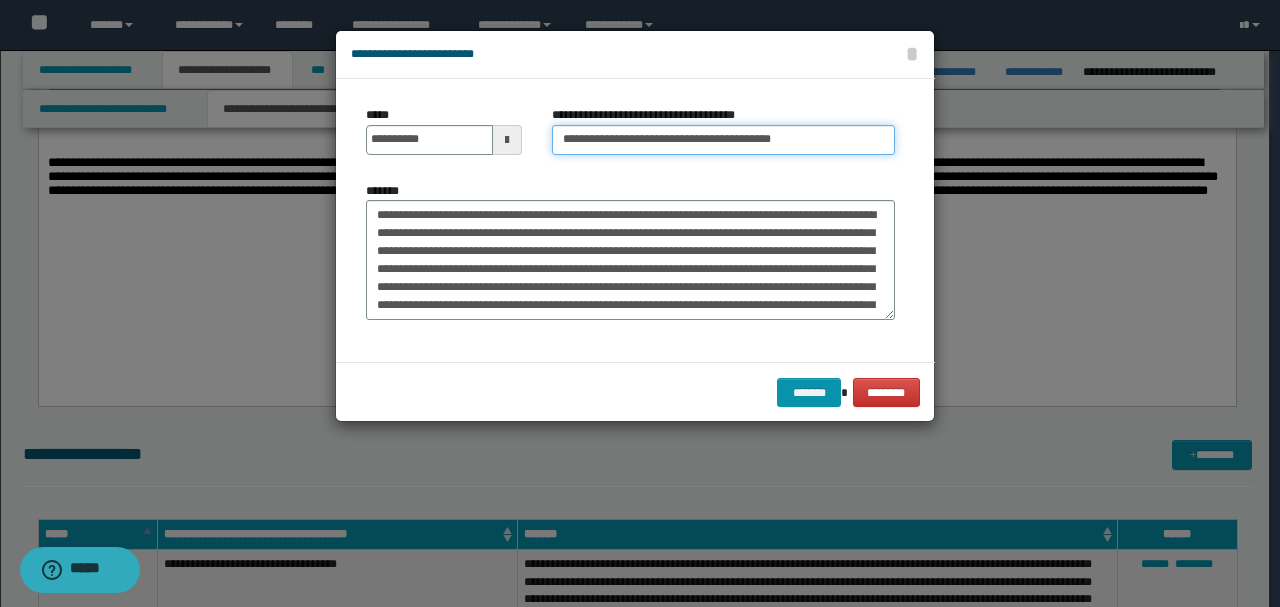 click on "**********" at bounding box center [723, 140] 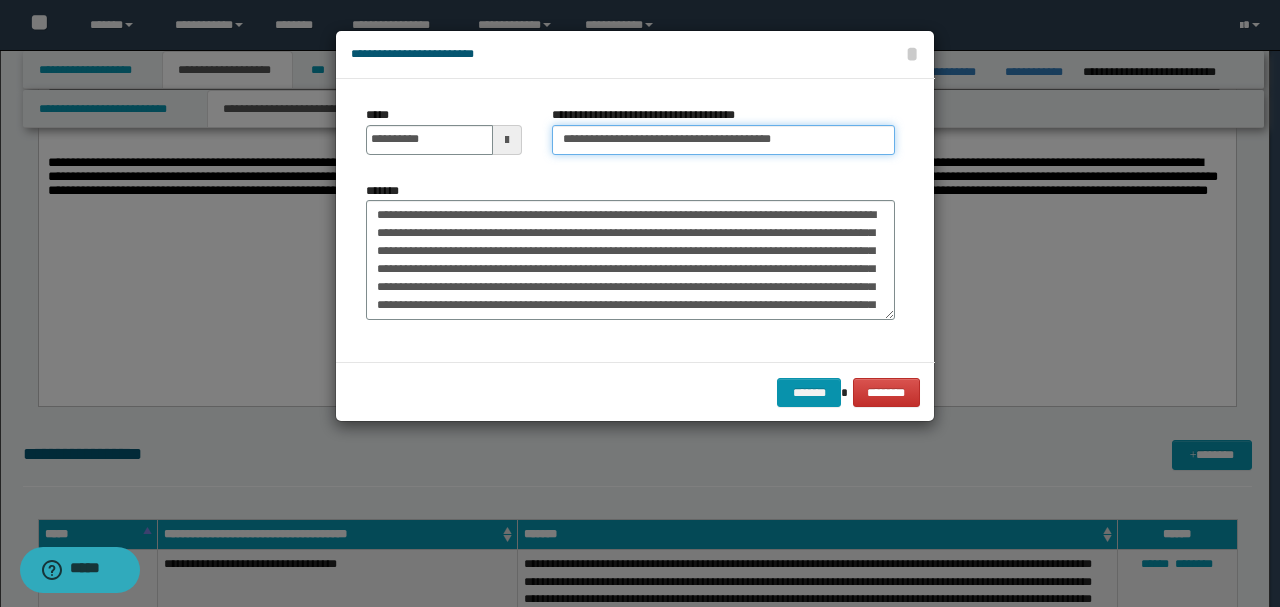 click on "**********" at bounding box center [723, 140] 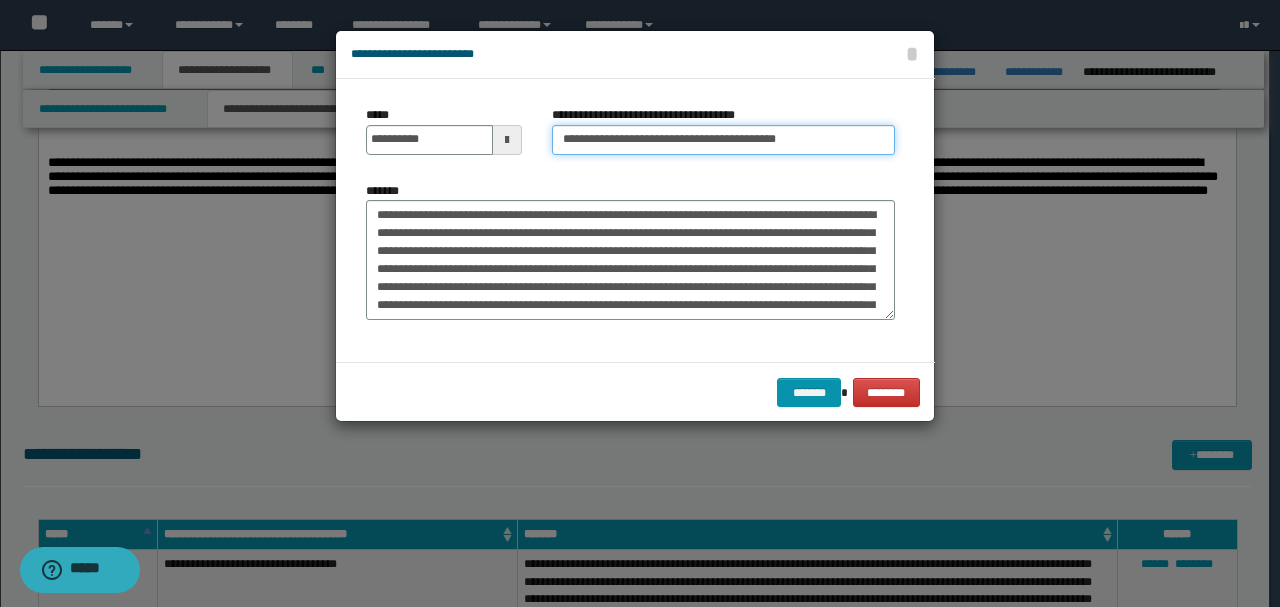 type on "**********" 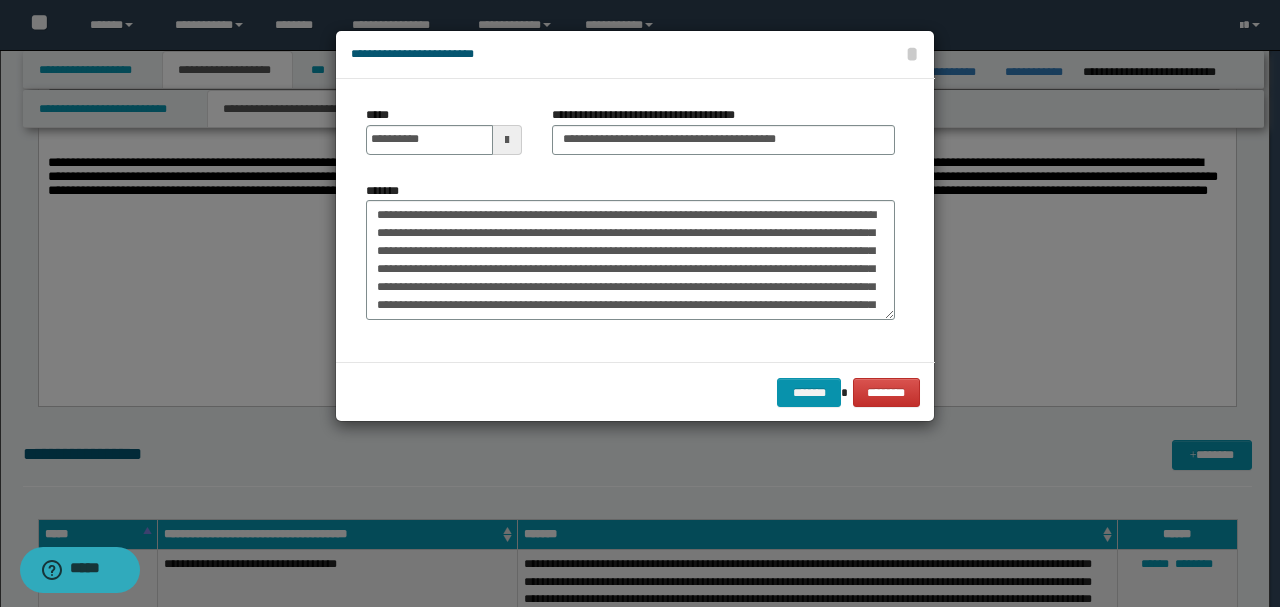 click on "**********" at bounding box center (630, 220) 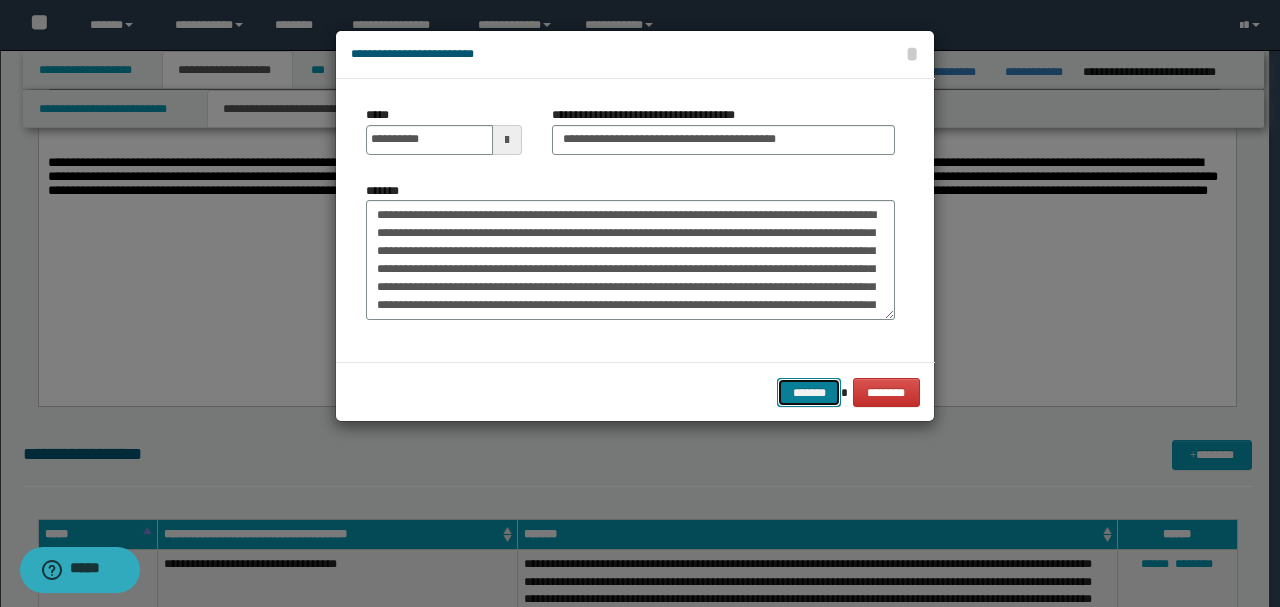 click on "*******" at bounding box center [809, 392] 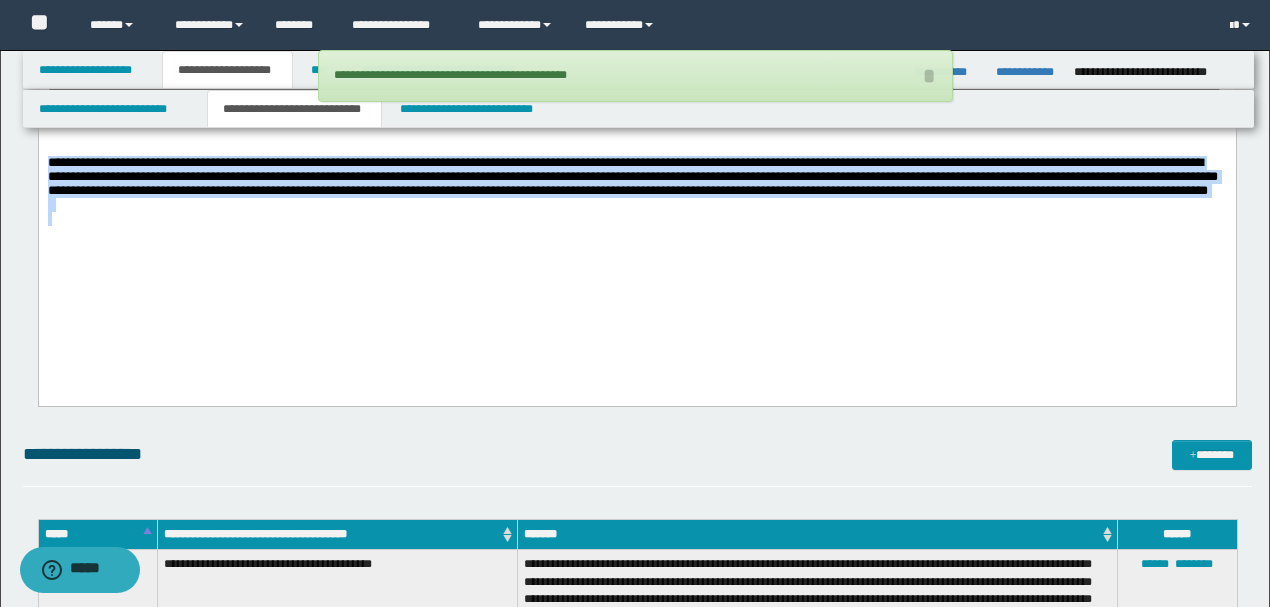 drag, startPoint x: 626, startPoint y: 260, endPoint x: 38, endPoint y: -130, distance: 705.5806 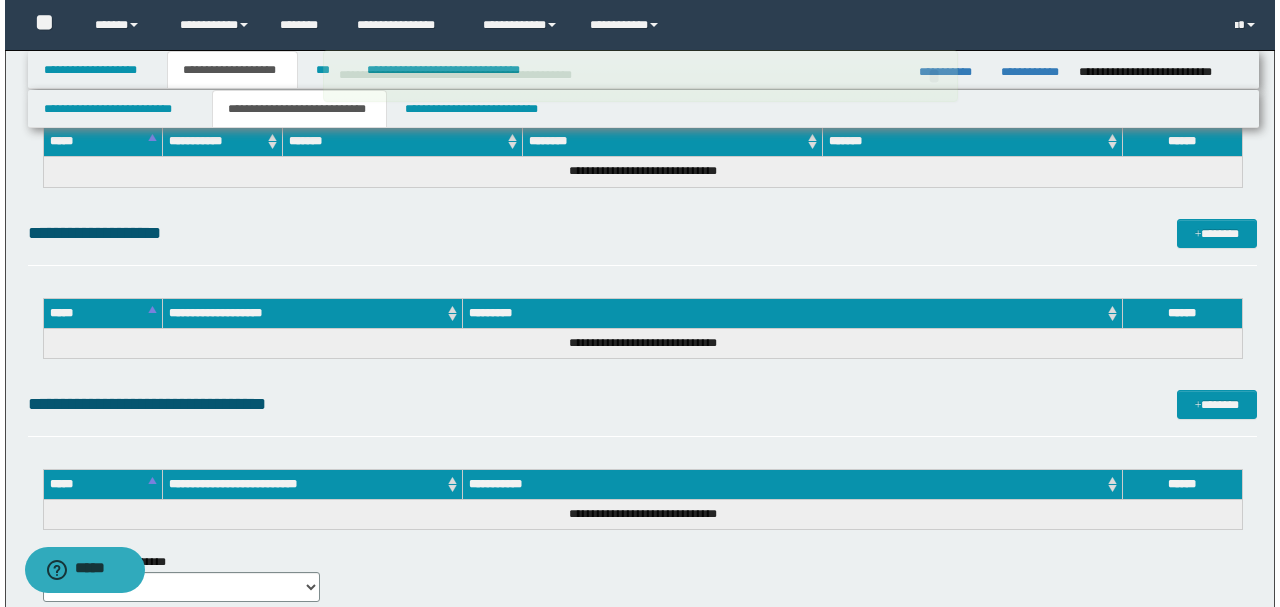 scroll, scrollTop: 3666, scrollLeft: 0, axis: vertical 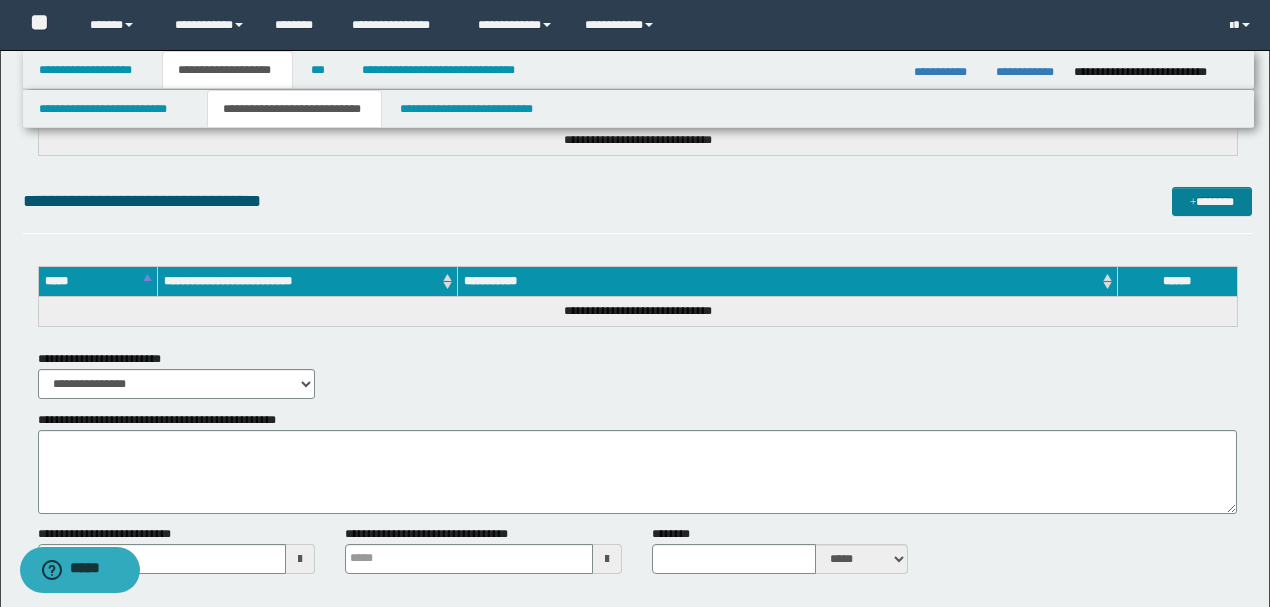 click on "*******" at bounding box center (1211, 201) 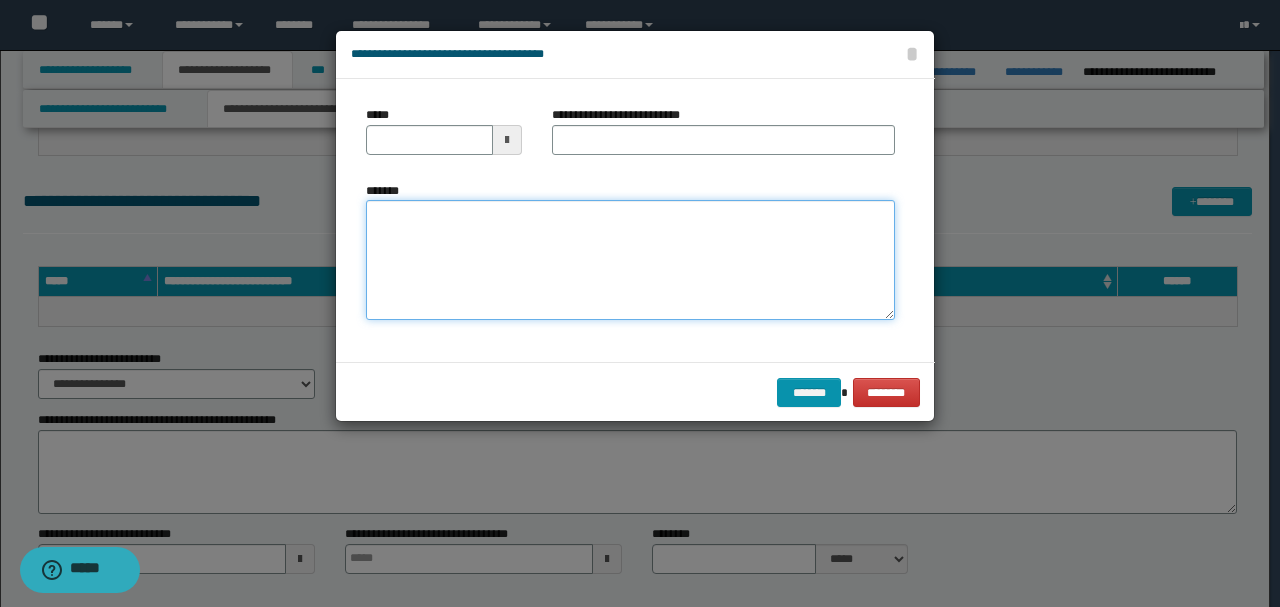 click on "*******" at bounding box center [630, 260] 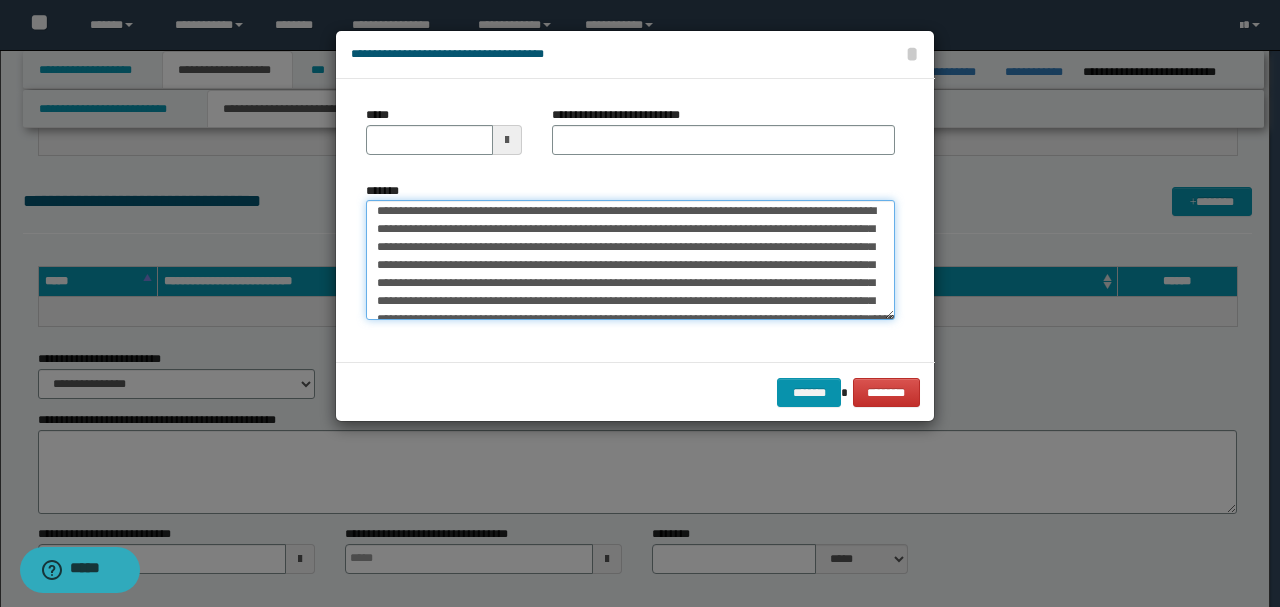 scroll, scrollTop: 0, scrollLeft: 0, axis: both 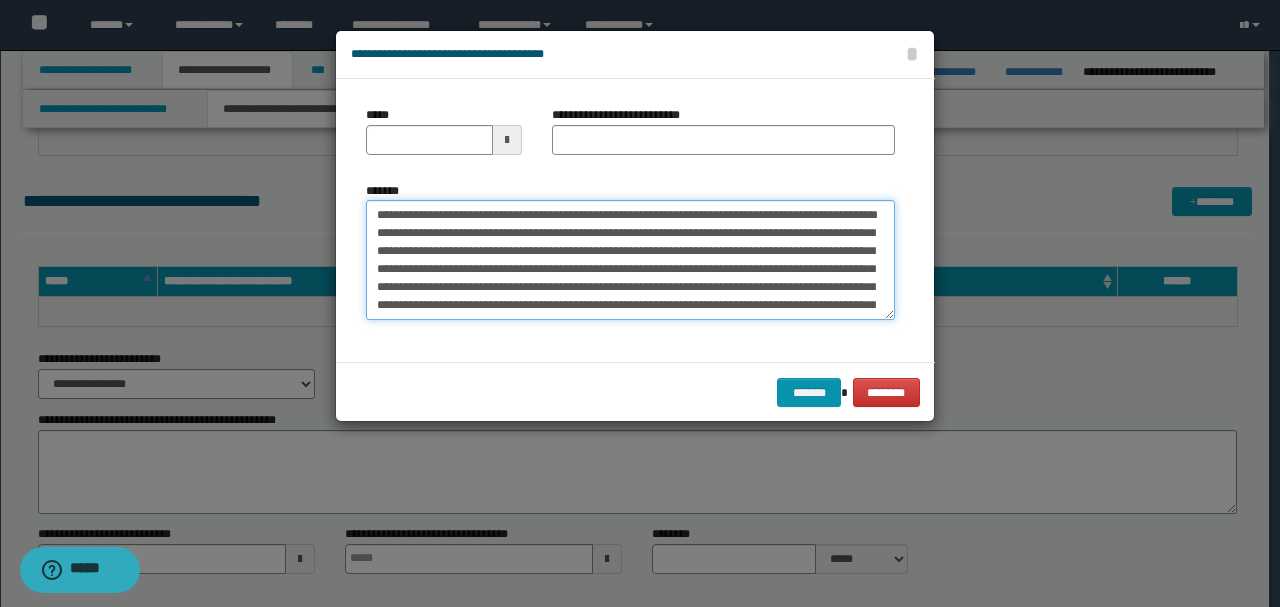 drag, startPoint x: 443, startPoint y: 215, endPoint x: 282, endPoint y: 194, distance: 162.36378 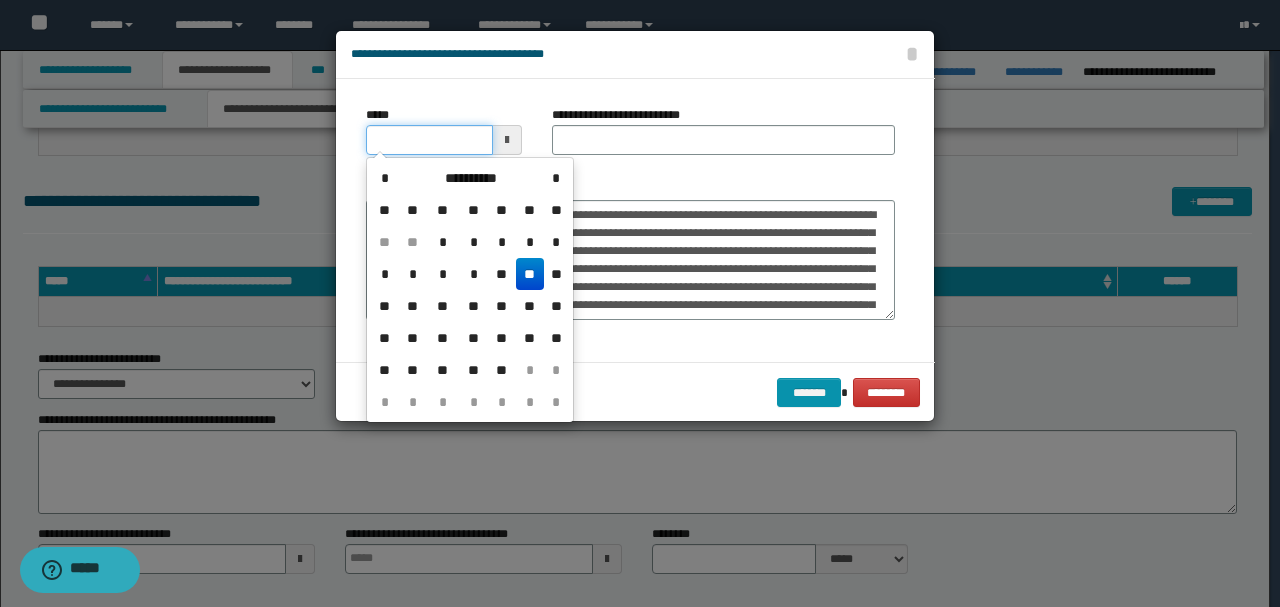 click on "*****" at bounding box center (429, 140) 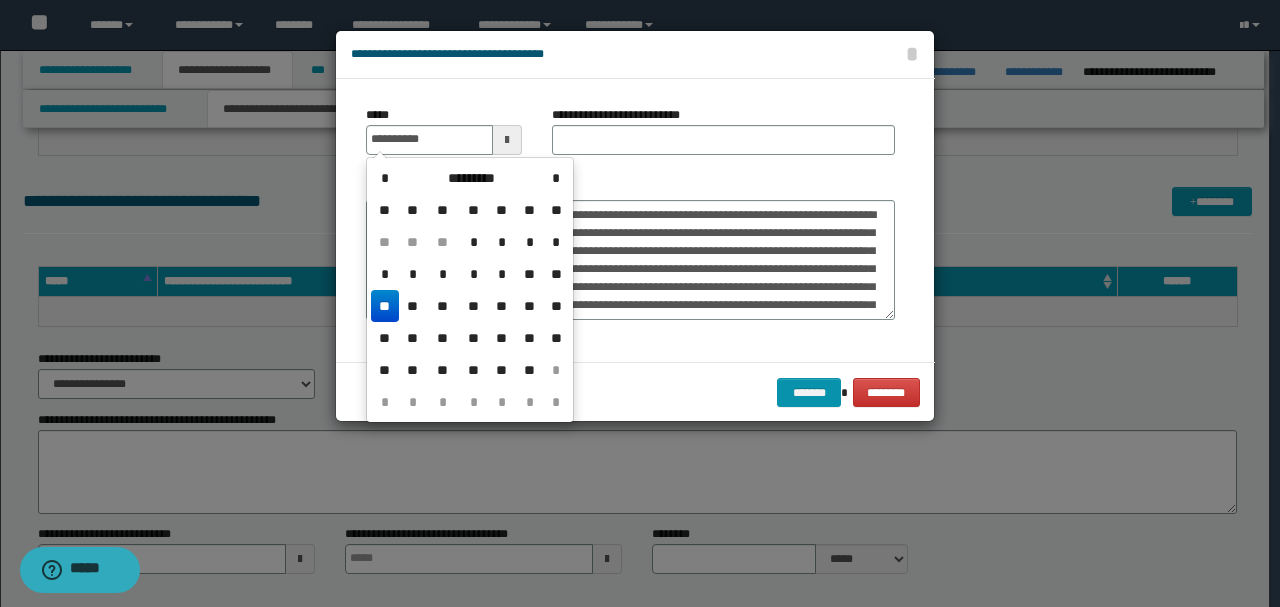 type on "**********" 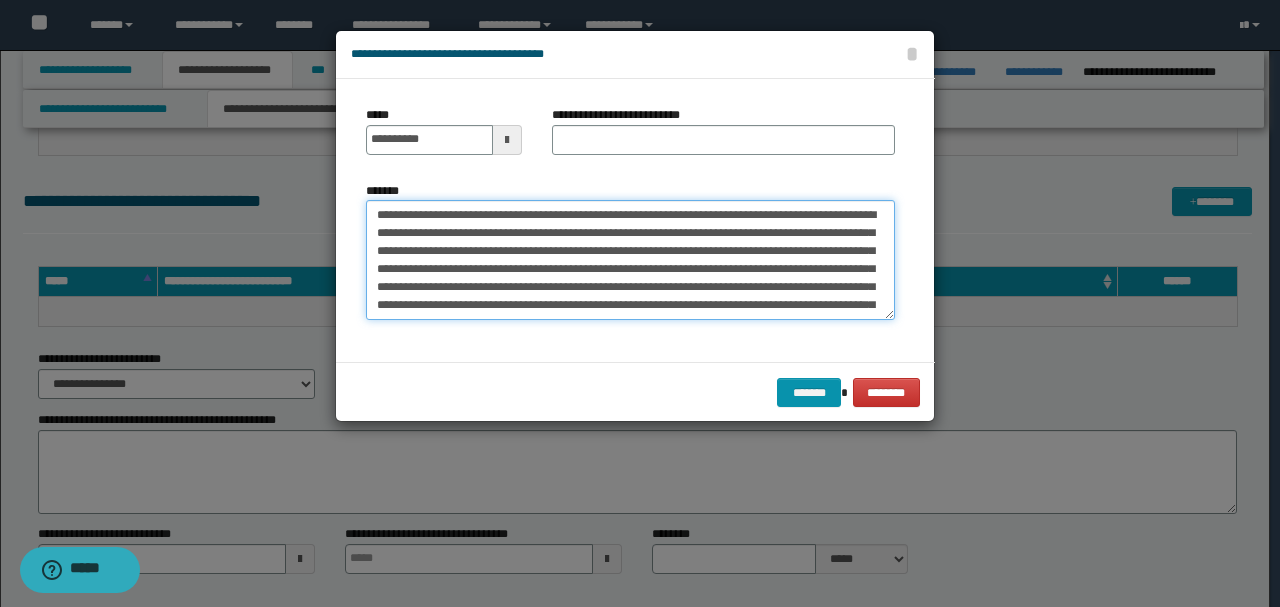 drag, startPoint x: 516, startPoint y: 262, endPoint x: 244, endPoint y: 188, distance: 281.8865 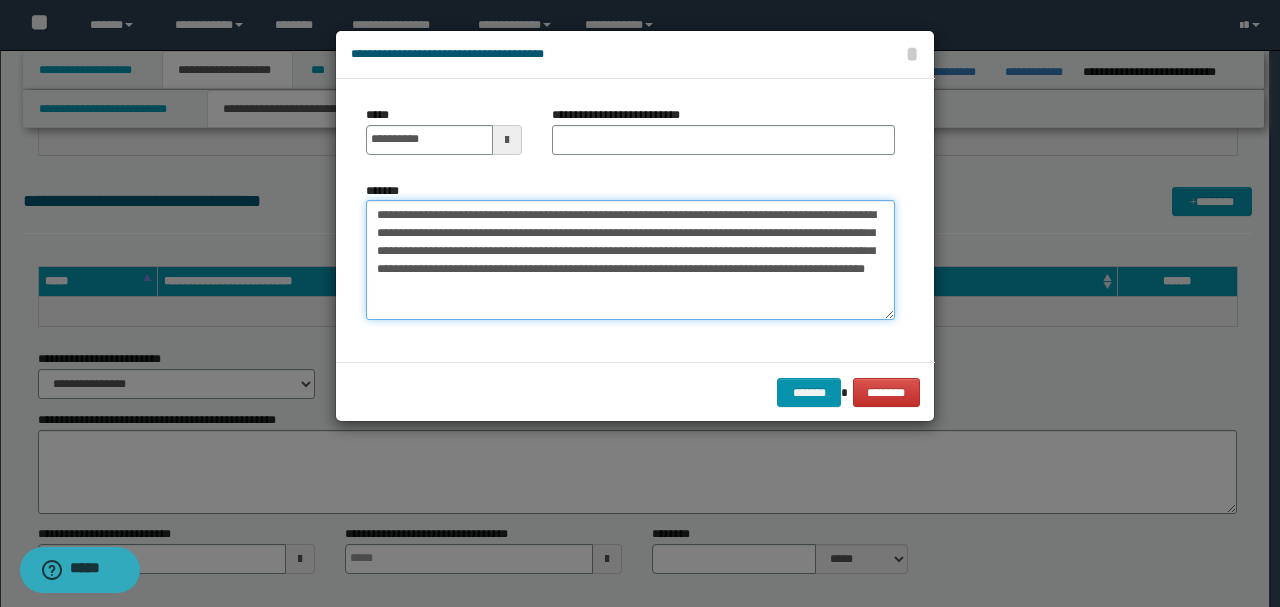 type on "**********" 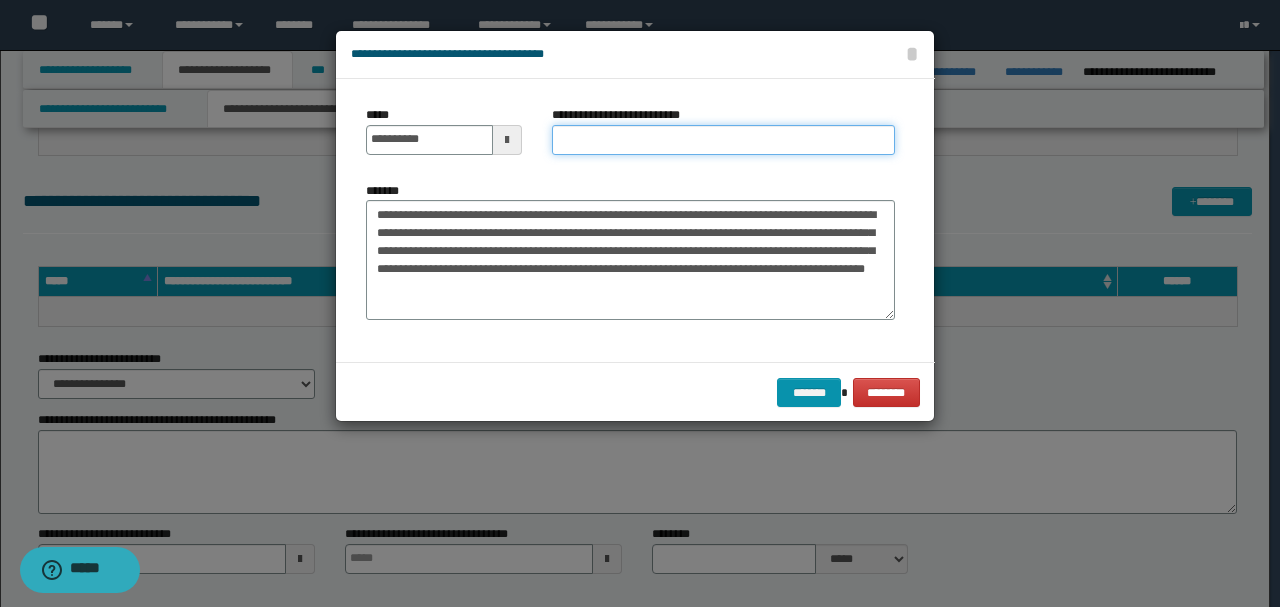 click on "**********" at bounding box center [723, 140] 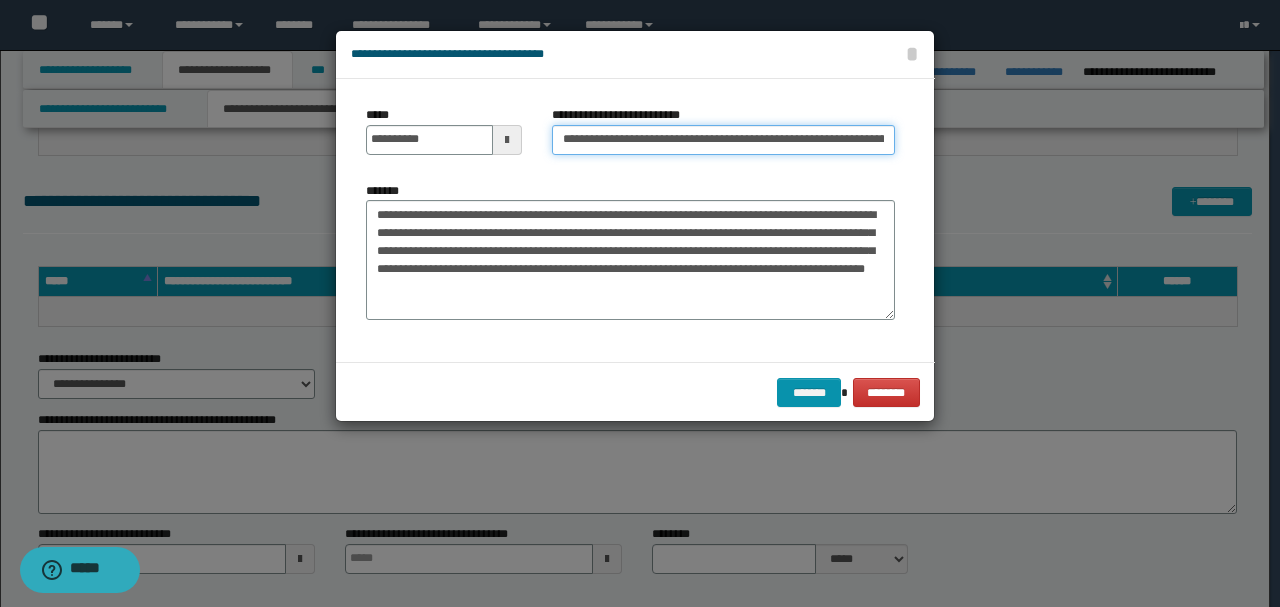scroll, scrollTop: 0, scrollLeft: 1046, axis: horizontal 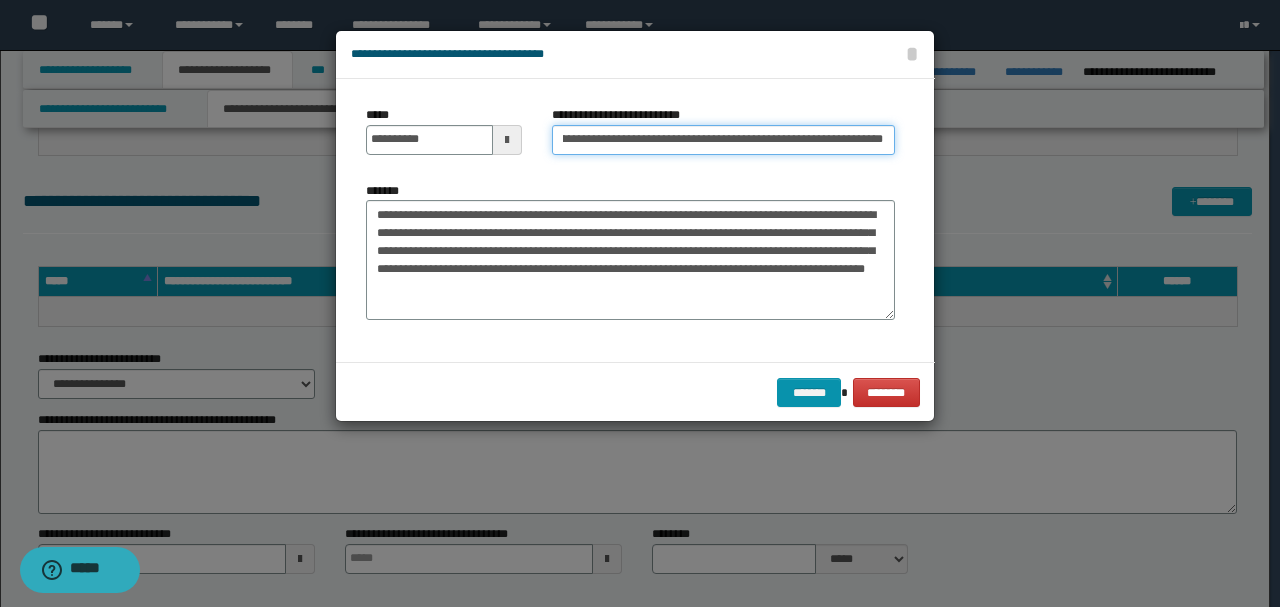 type 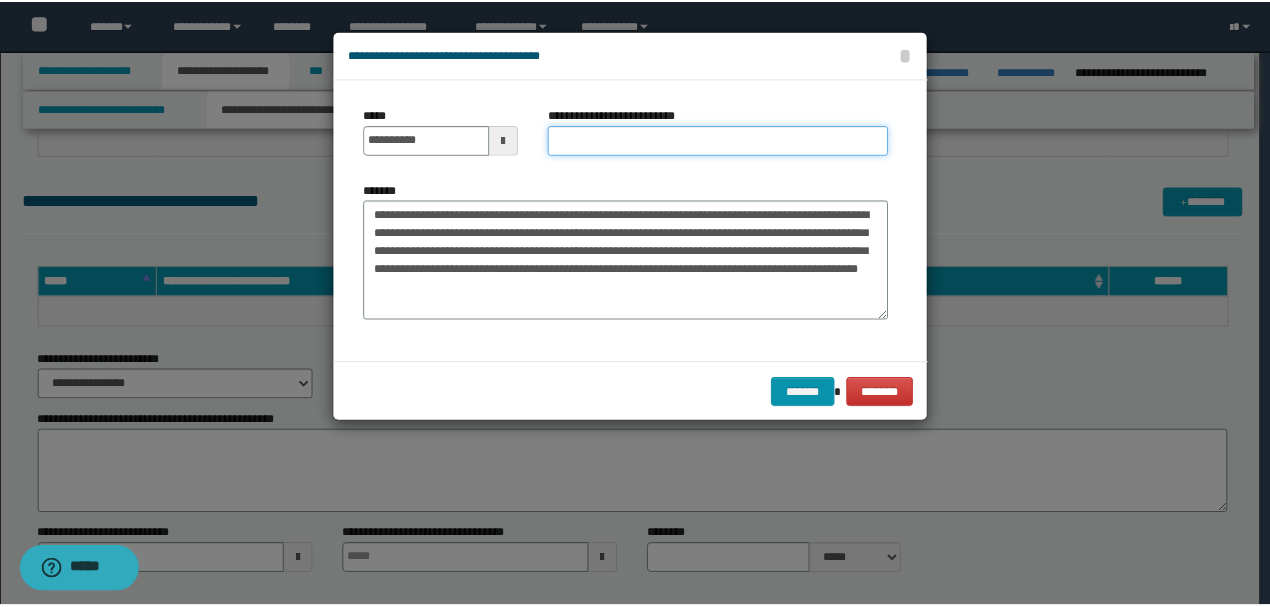 scroll, scrollTop: 0, scrollLeft: 0, axis: both 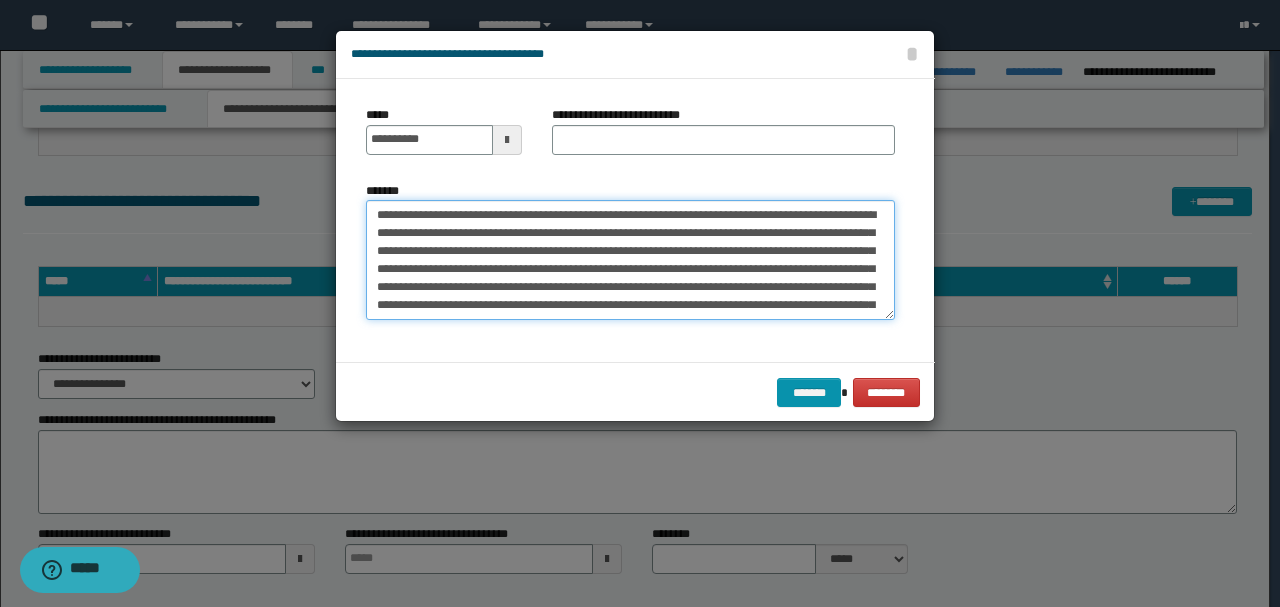 type on "**********" 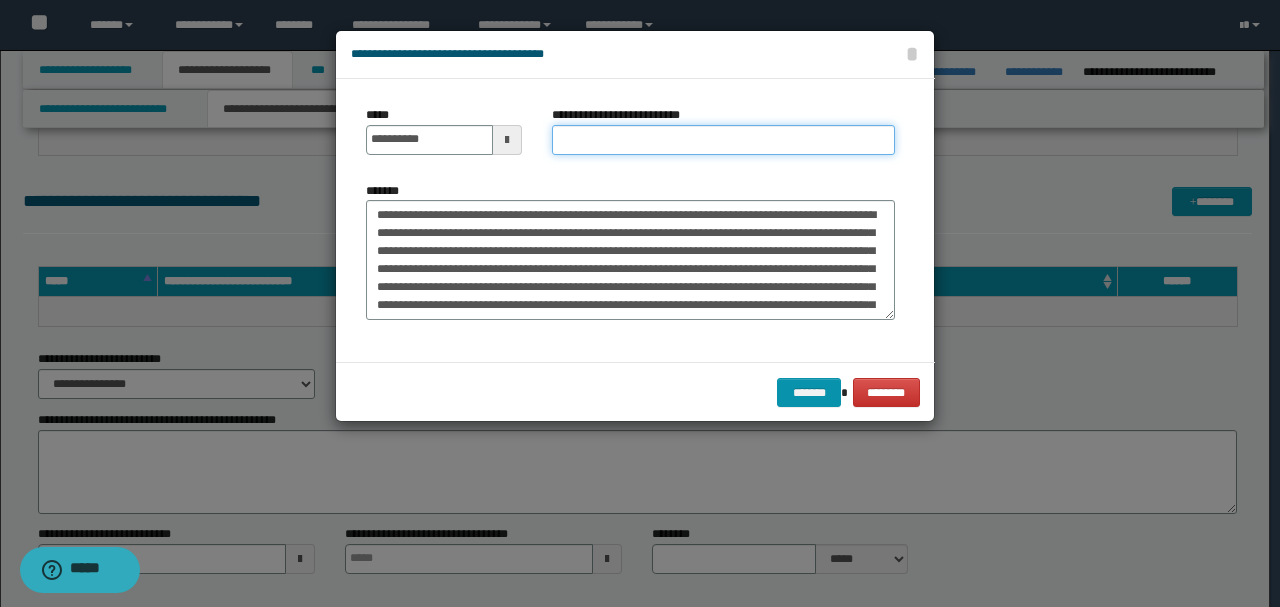 click on "**********" at bounding box center (723, 140) 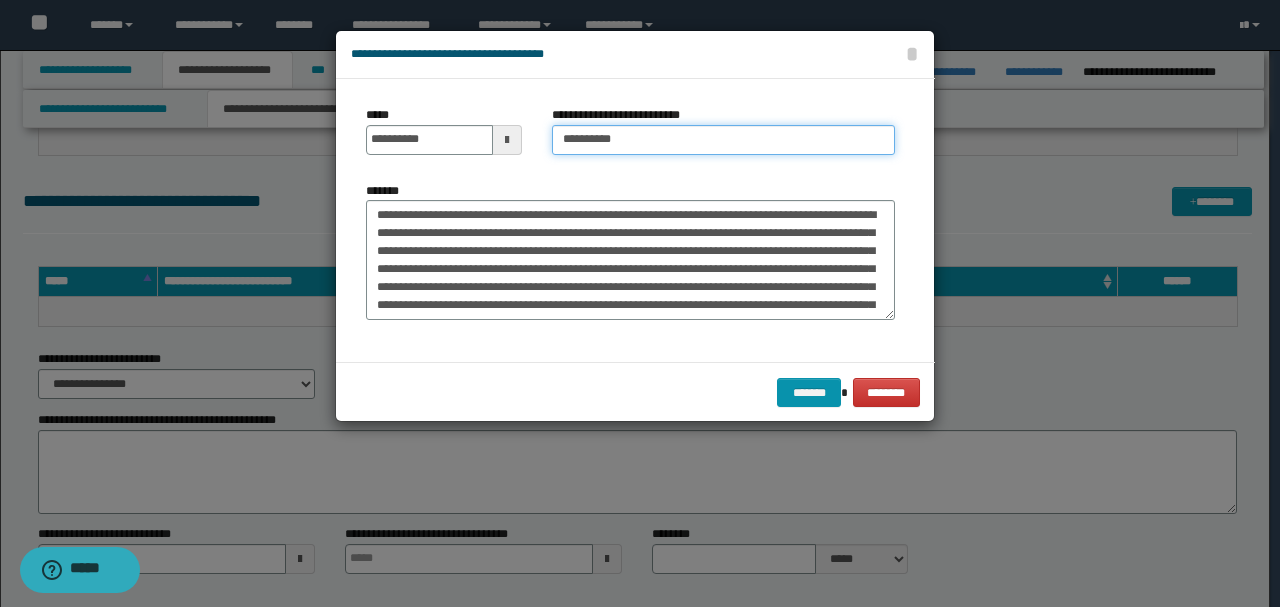 type on "*********" 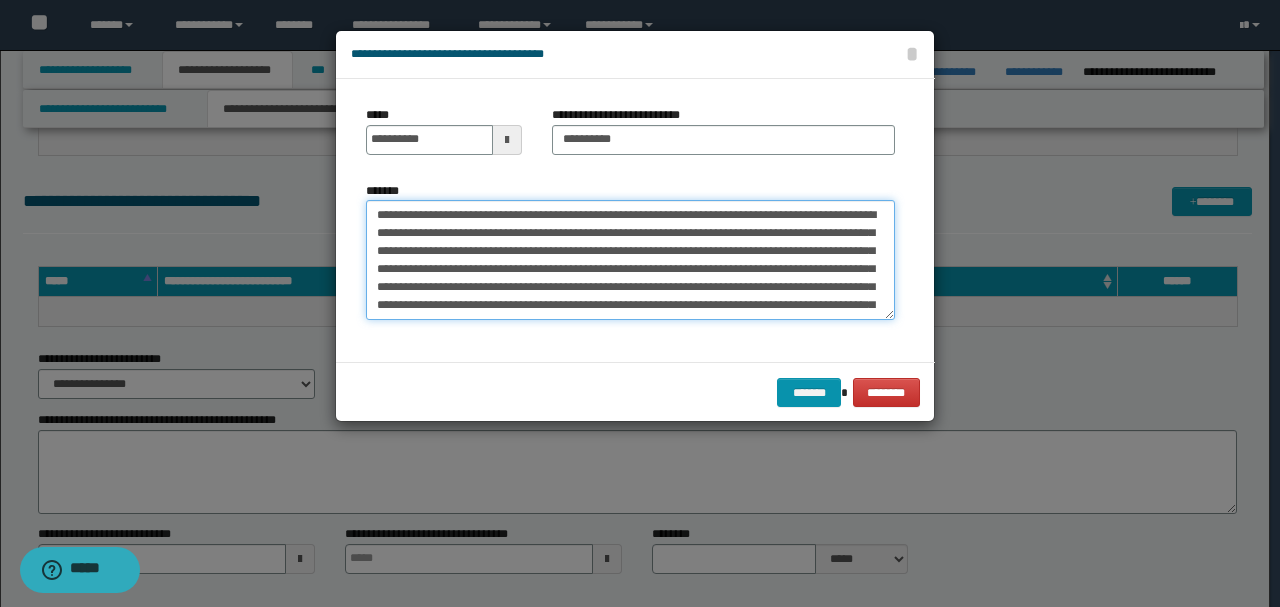 drag, startPoint x: 524, startPoint y: 266, endPoint x: 416, endPoint y: 272, distance: 108.16654 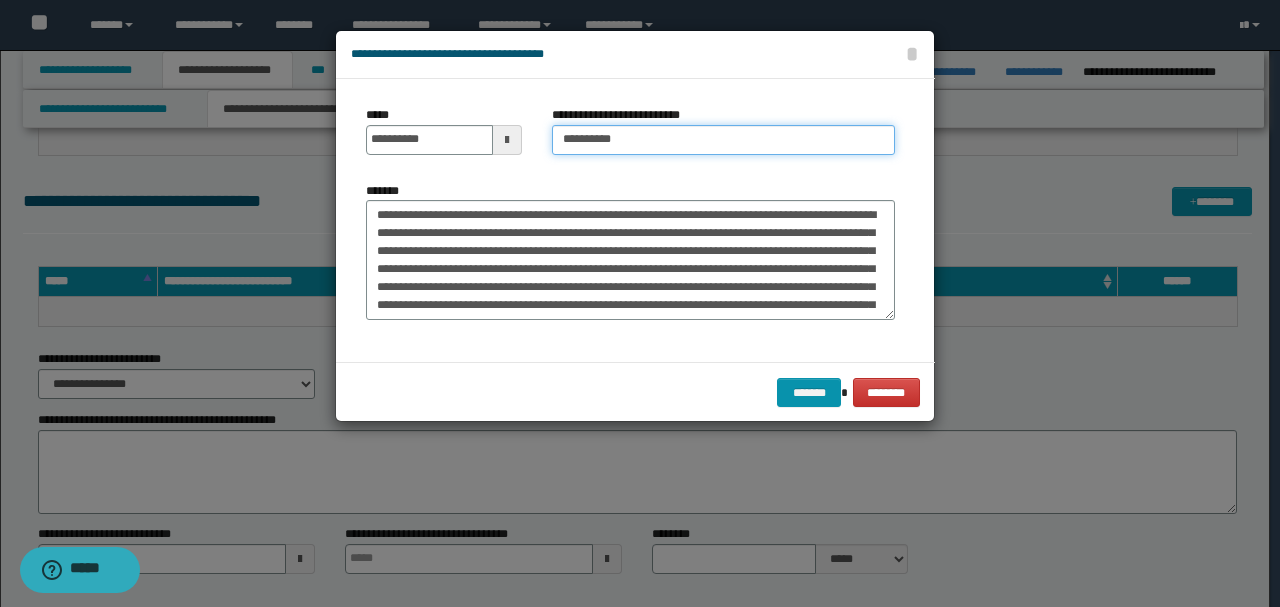click on "*********" at bounding box center [723, 140] 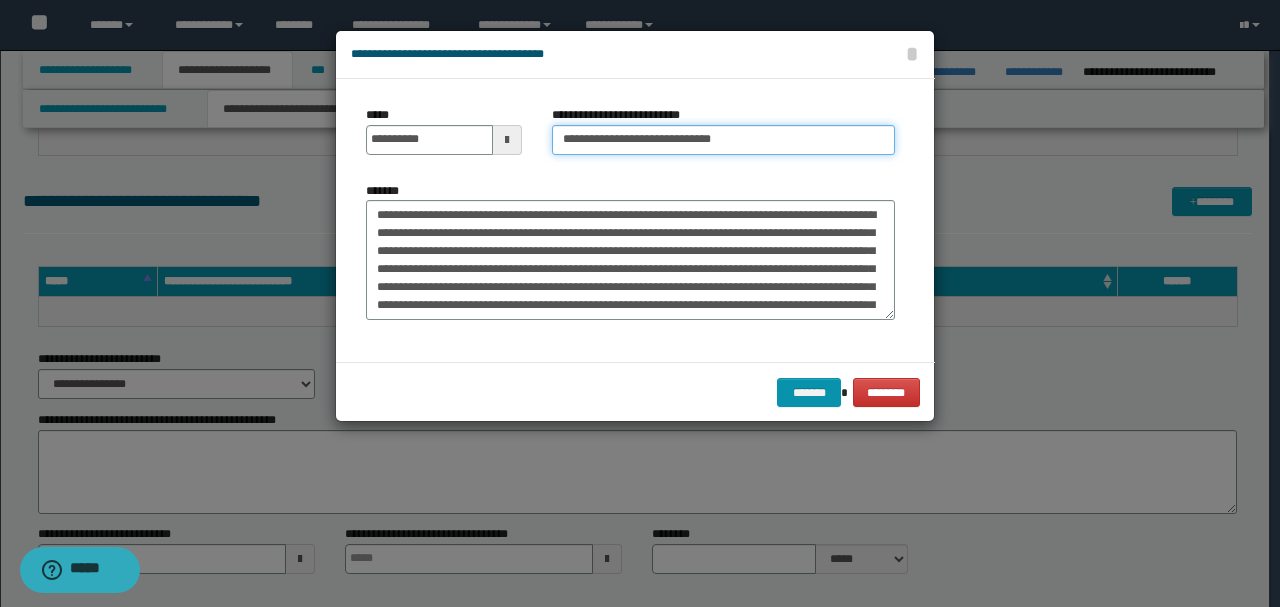 type on "**********" 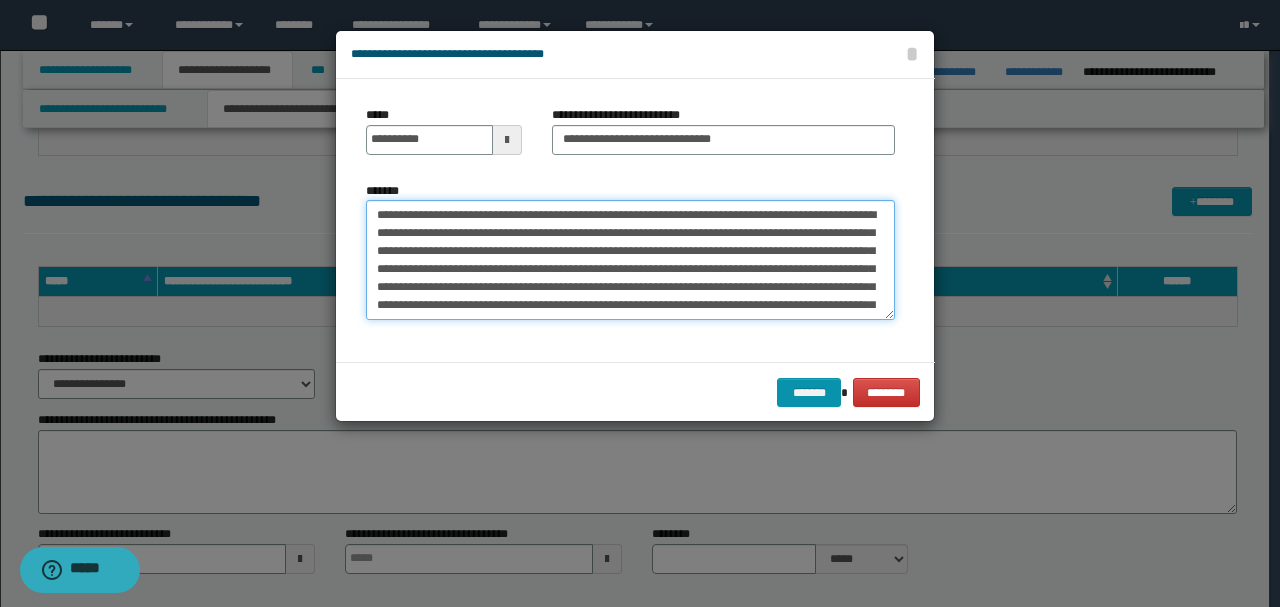 click on "**********" at bounding box center [630, 259] 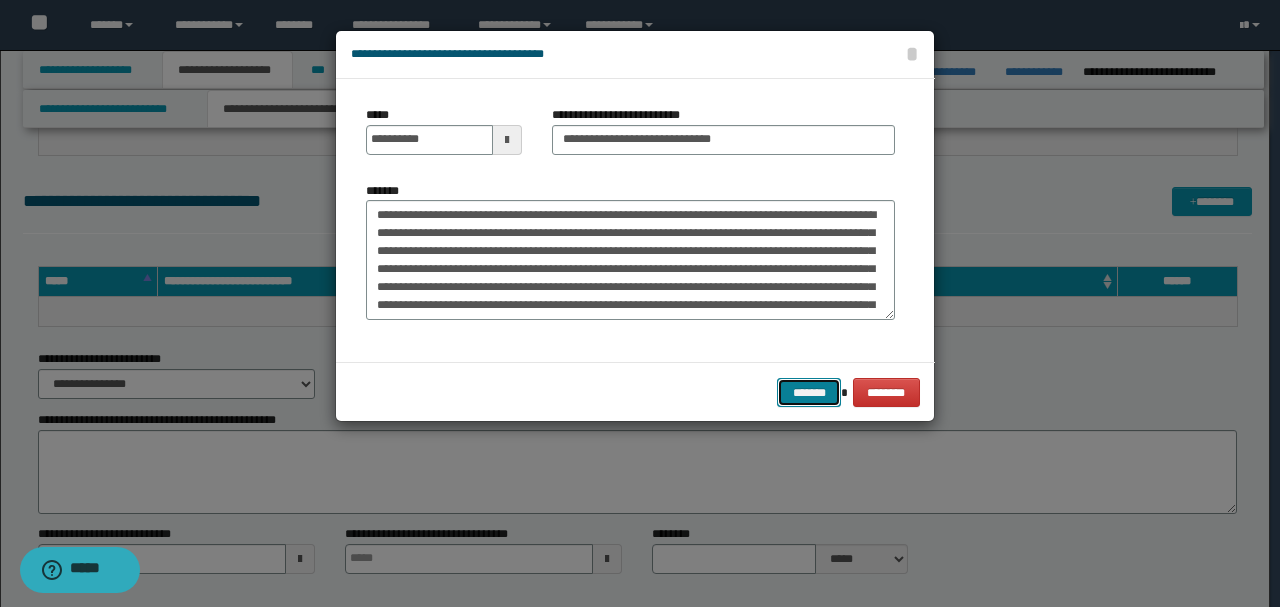 click on "*******" at bounding box center (809, 392) 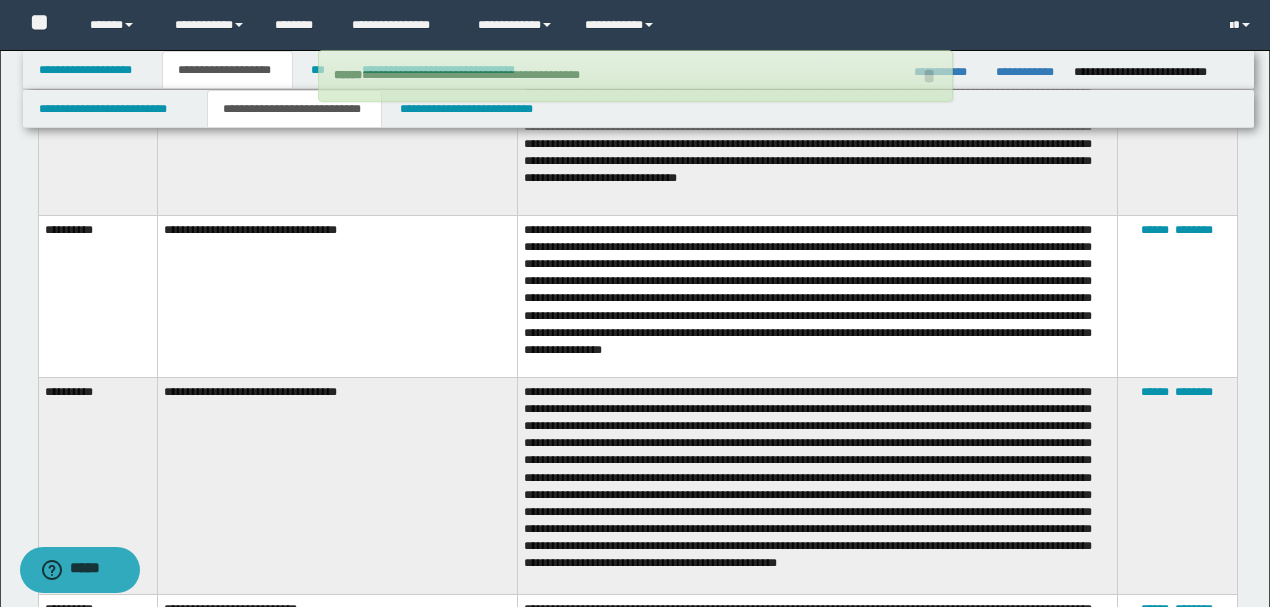 scroll, scrollTop: 2133, scrollLeft: 0, axis: vertical 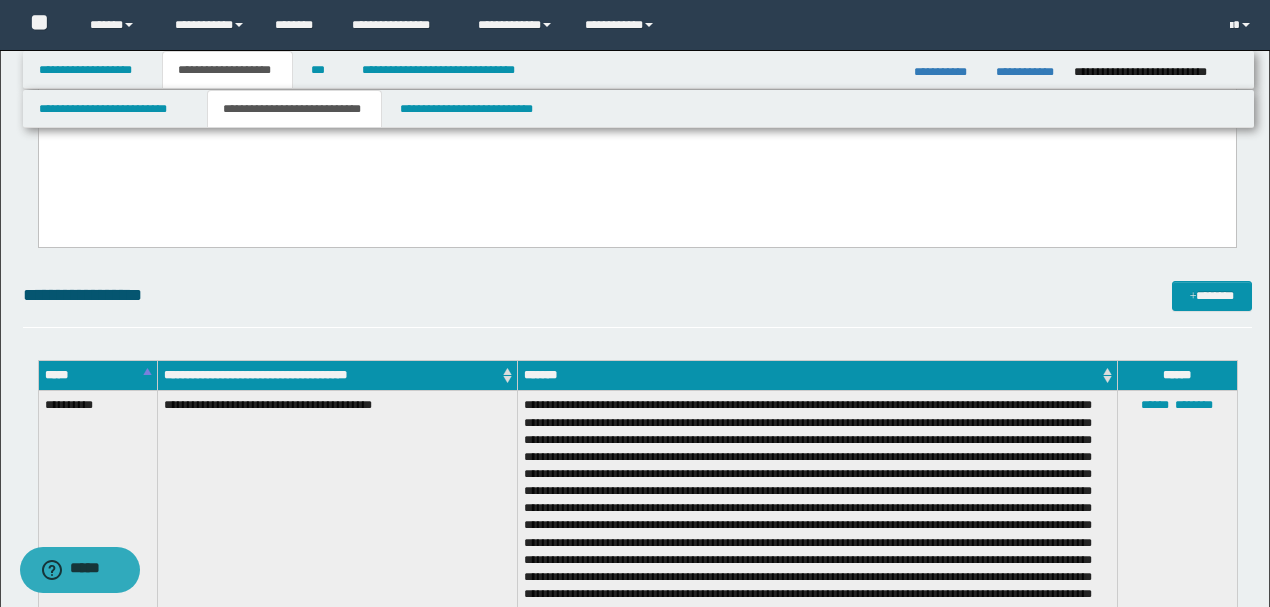 drag, startPoint x: 586, startPoint y: 55, endPoint x: 332, endPoint y: 245, distance: 317.20026 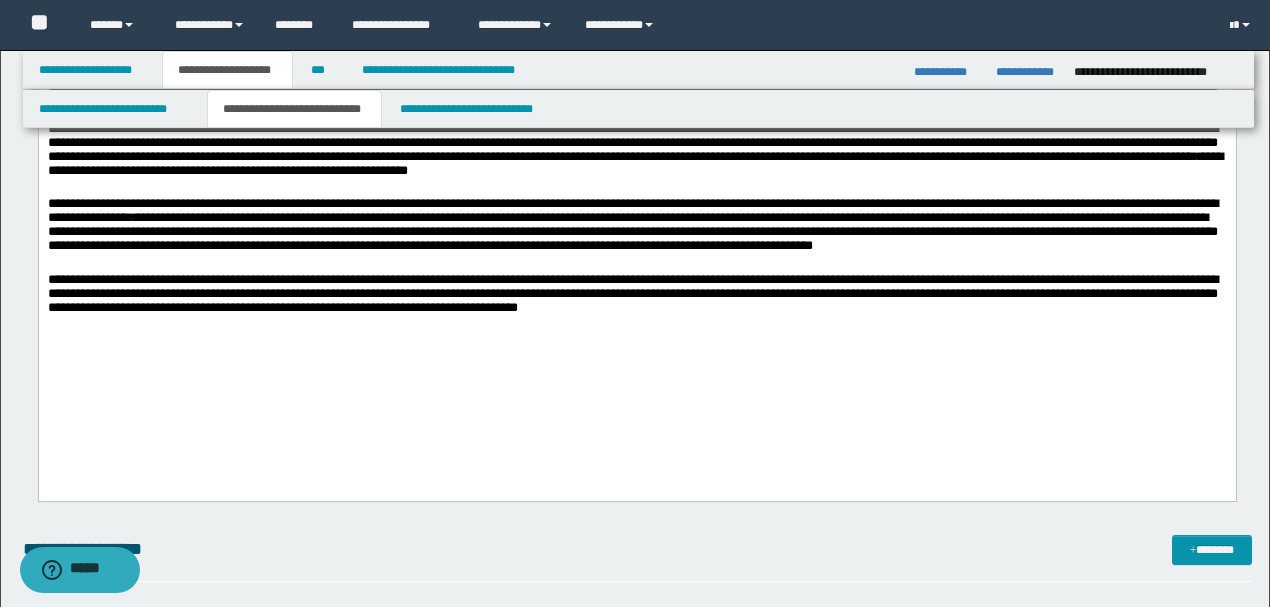 scroll, scrollTop: 1866, scrollLeft: 0, axis: vertical 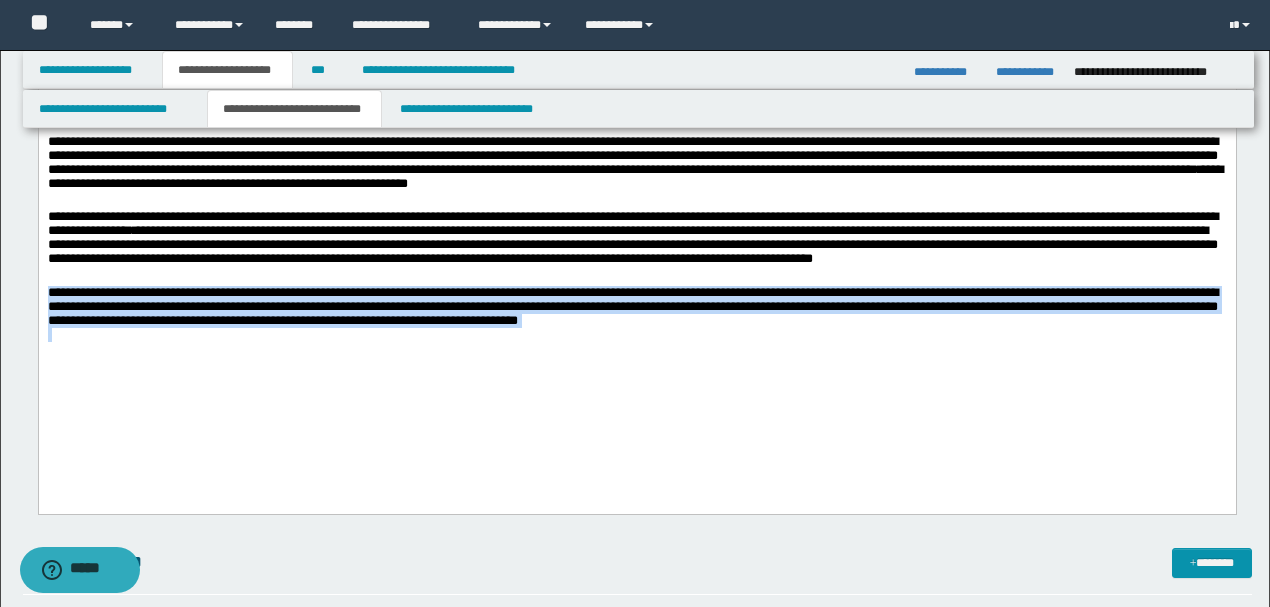 drag, startPoint x: 565, startPoint y: 375, endPoint x: 0, endPoint y: 335, distance: 566.4142 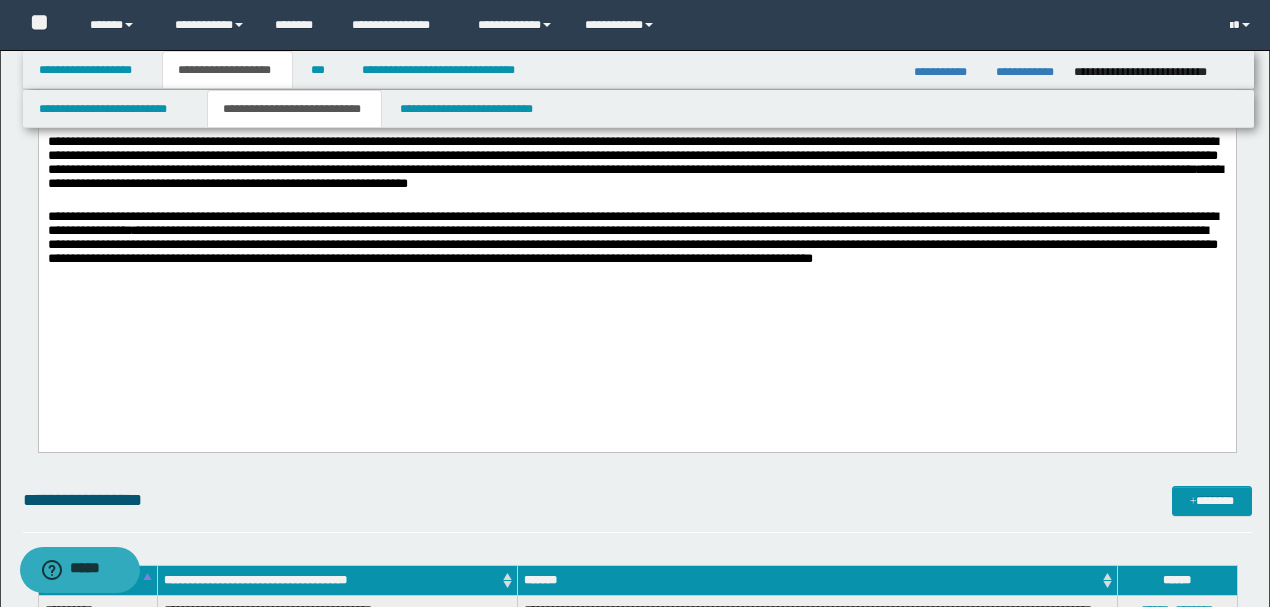 click on "**********" at bounding box center [635, 313] 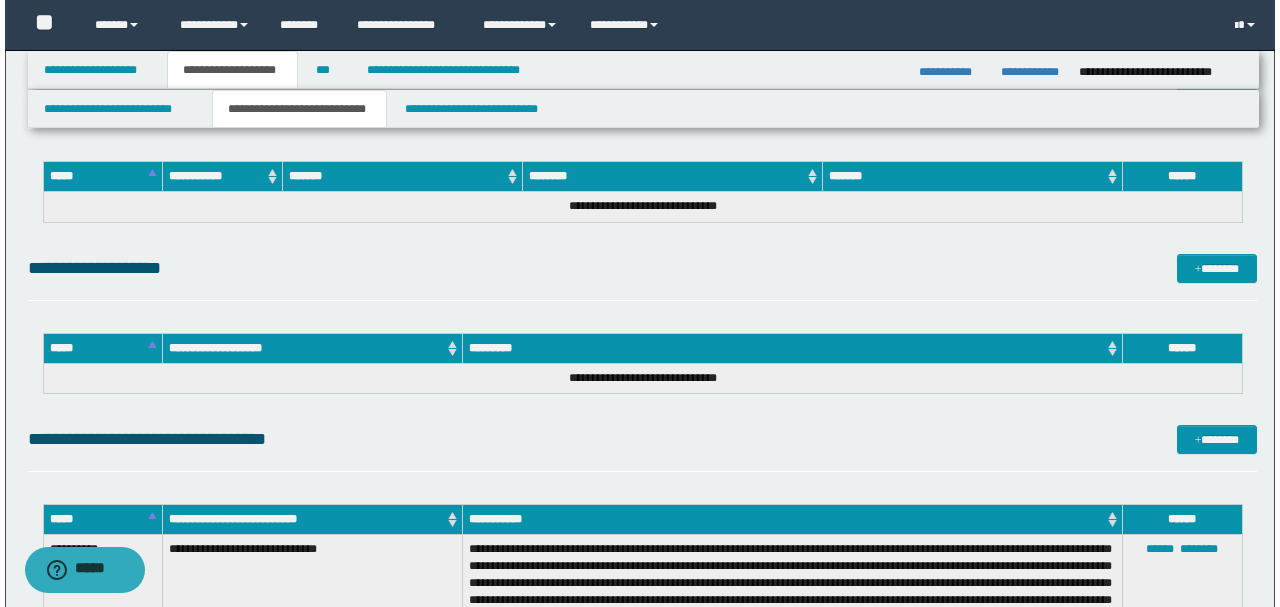 scroll, scrollTop: 3400, scrollLeft: 0, axis: vertical 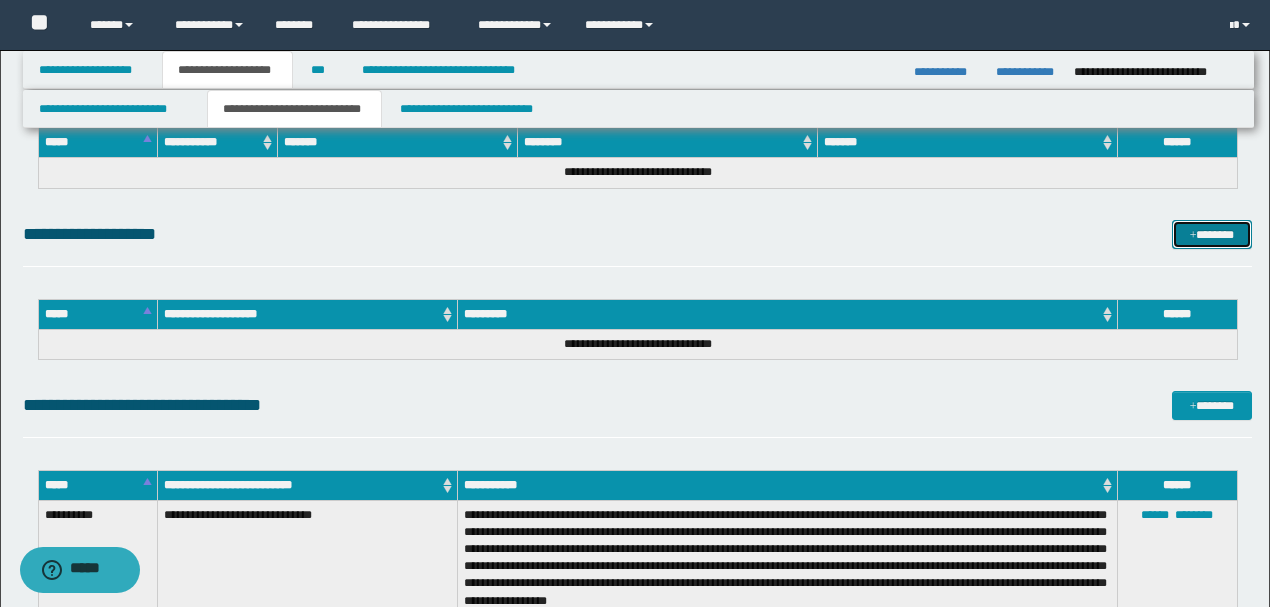 drag, startPoint x: 1205, startPoint y: 236, endPoint x: 1024, endPoint y: 226, distance: 181.27603 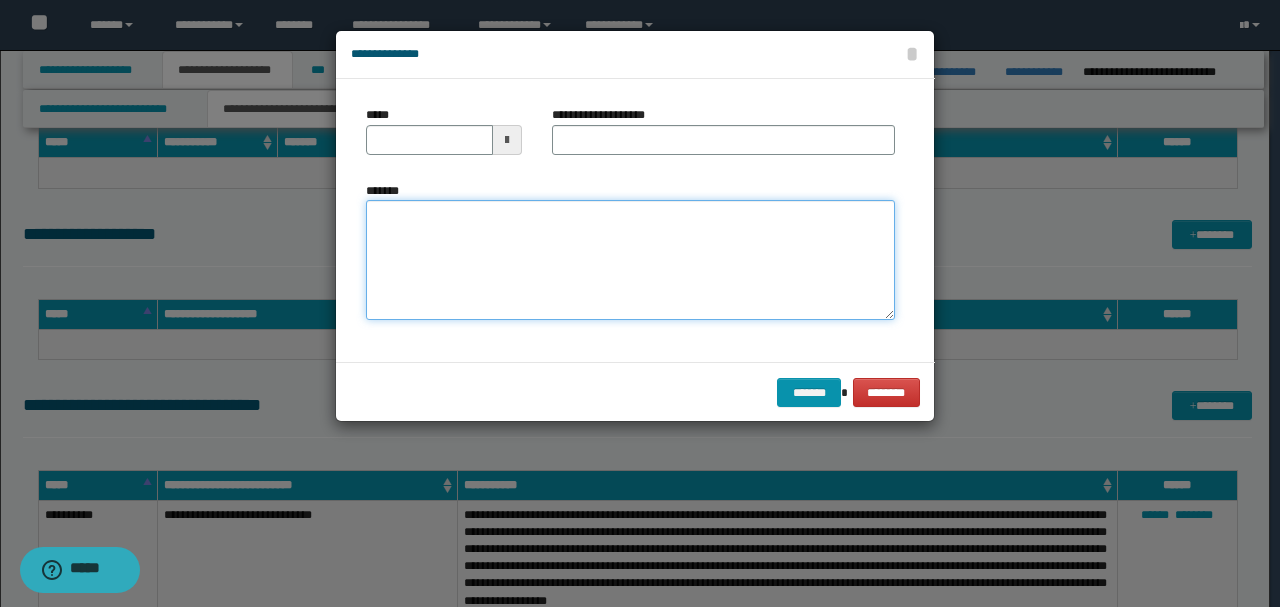 click on "*******" at bounding box center (630, 260) 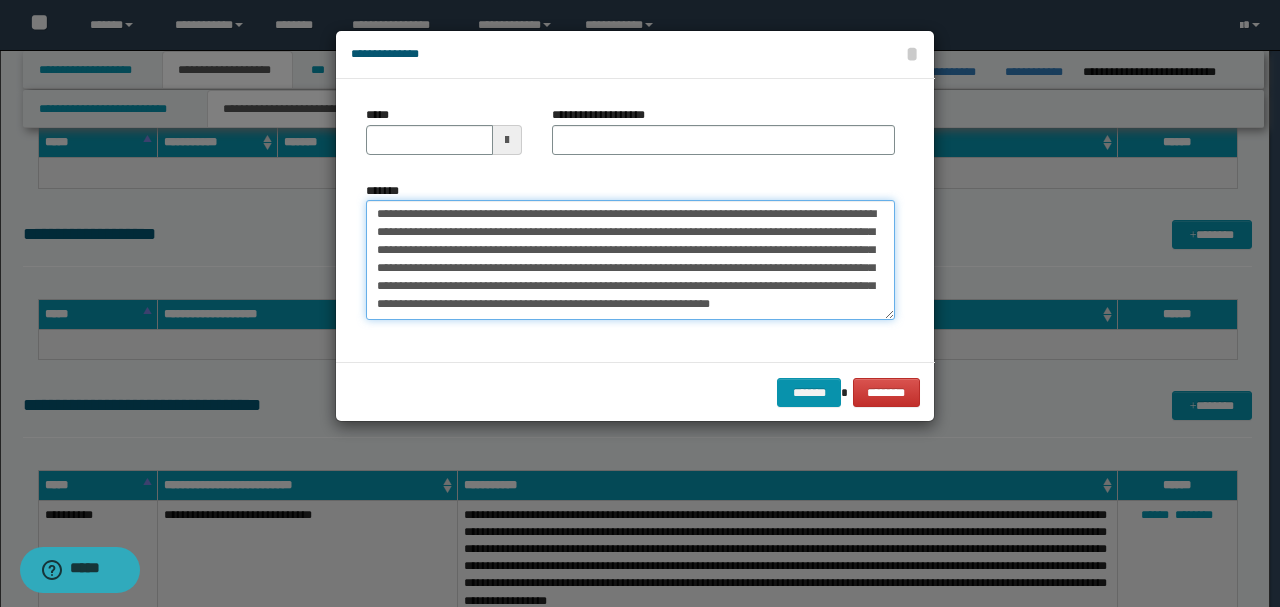 scroll, scrollTop: 0, scrollLeft: 0, axis: both 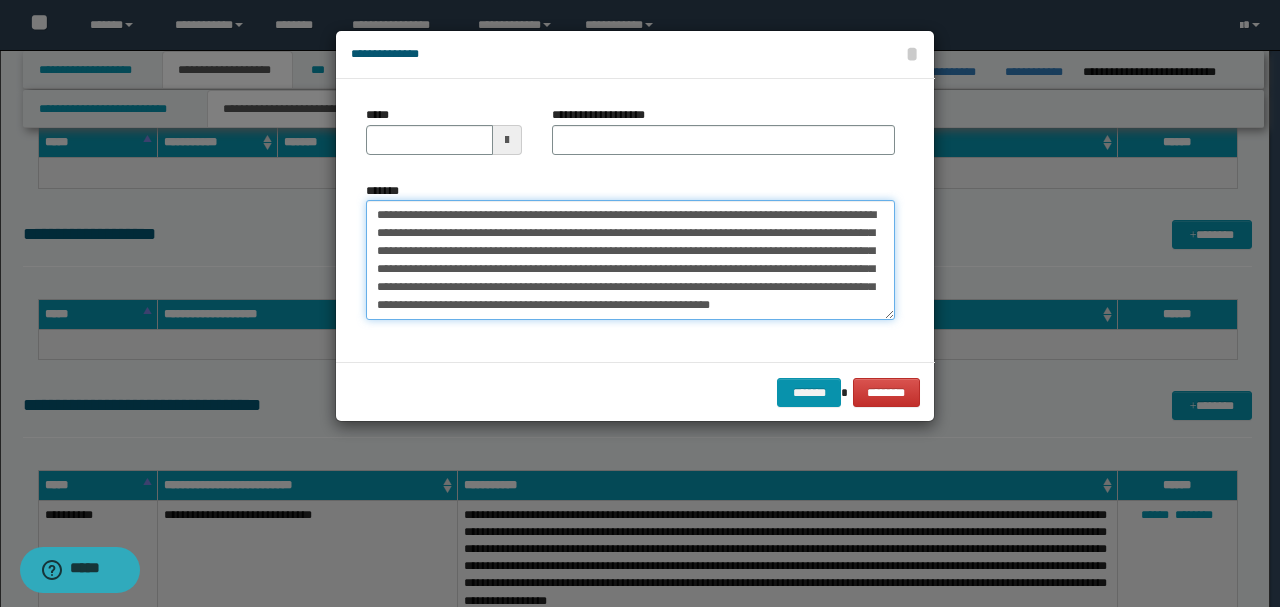 drag, startPoint x: 446, startPoint y: 213, endPoint x: 250, endPoint y: 198, distance: 196.57314 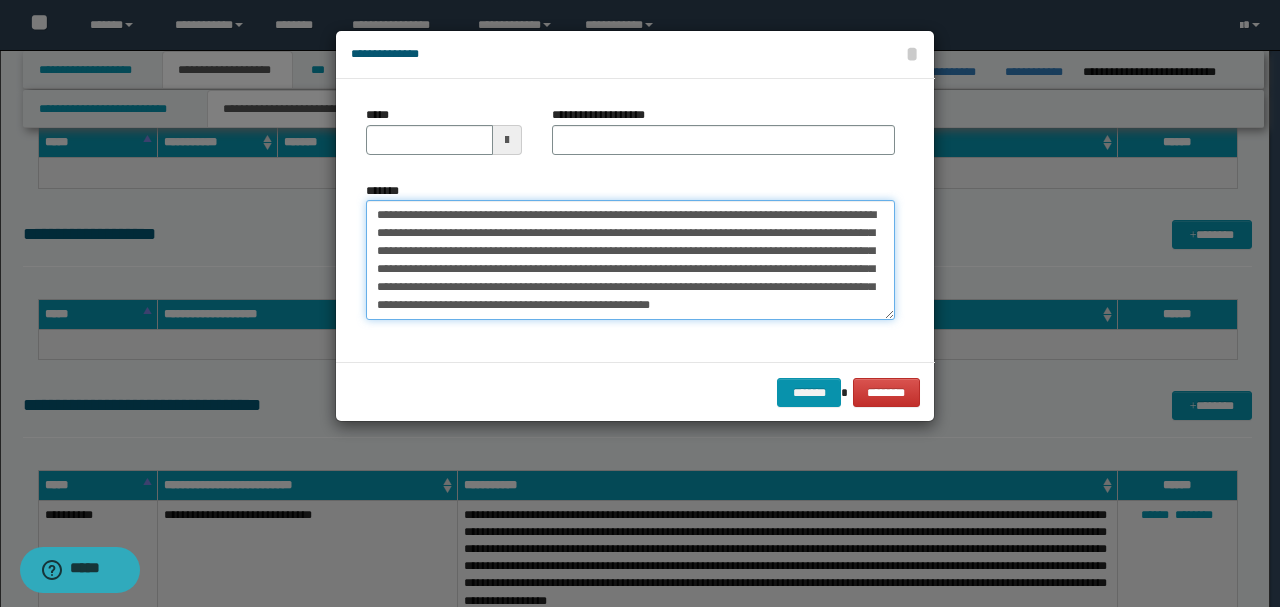 type 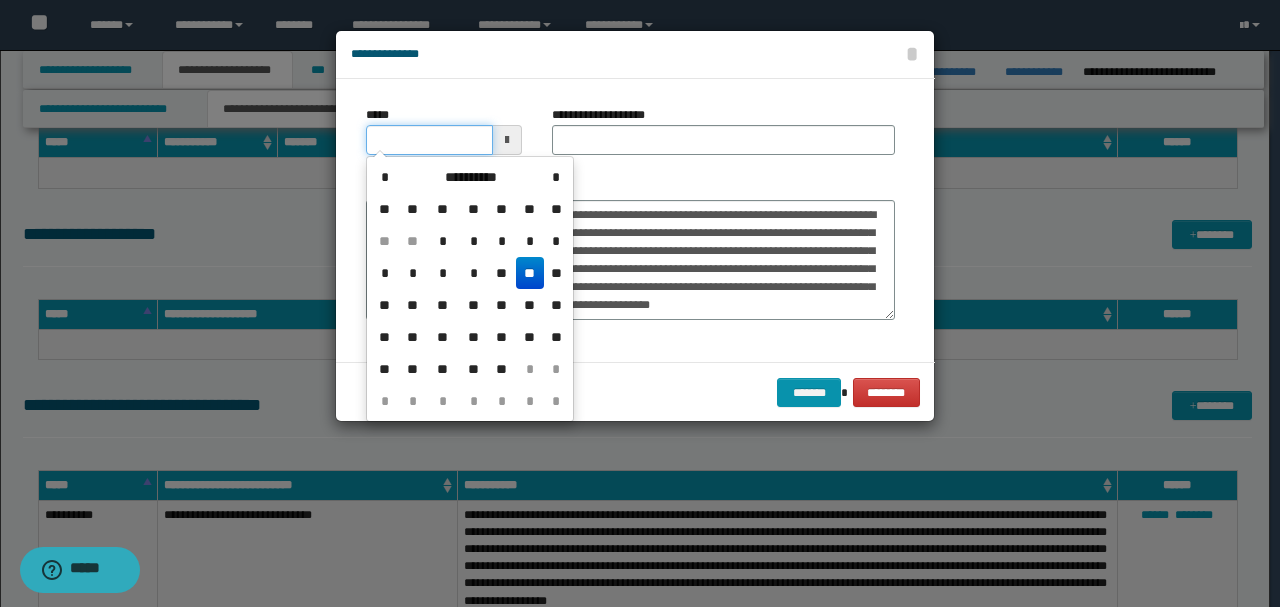 click on "*****" at bounding box center (429, 140) 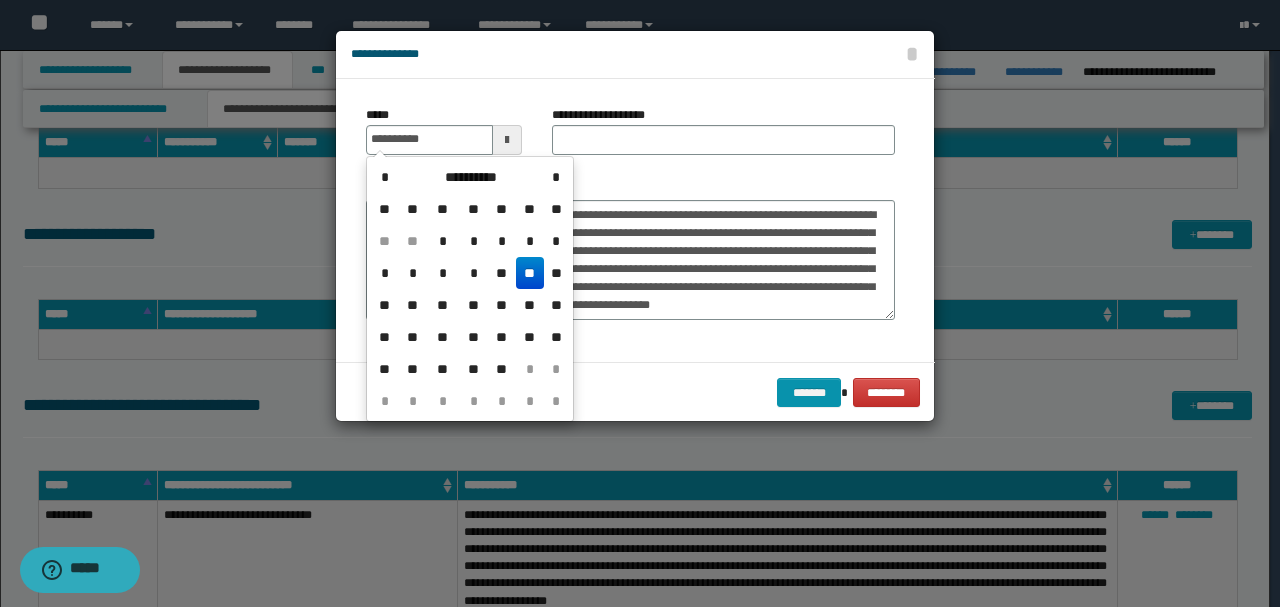 type on "**********" 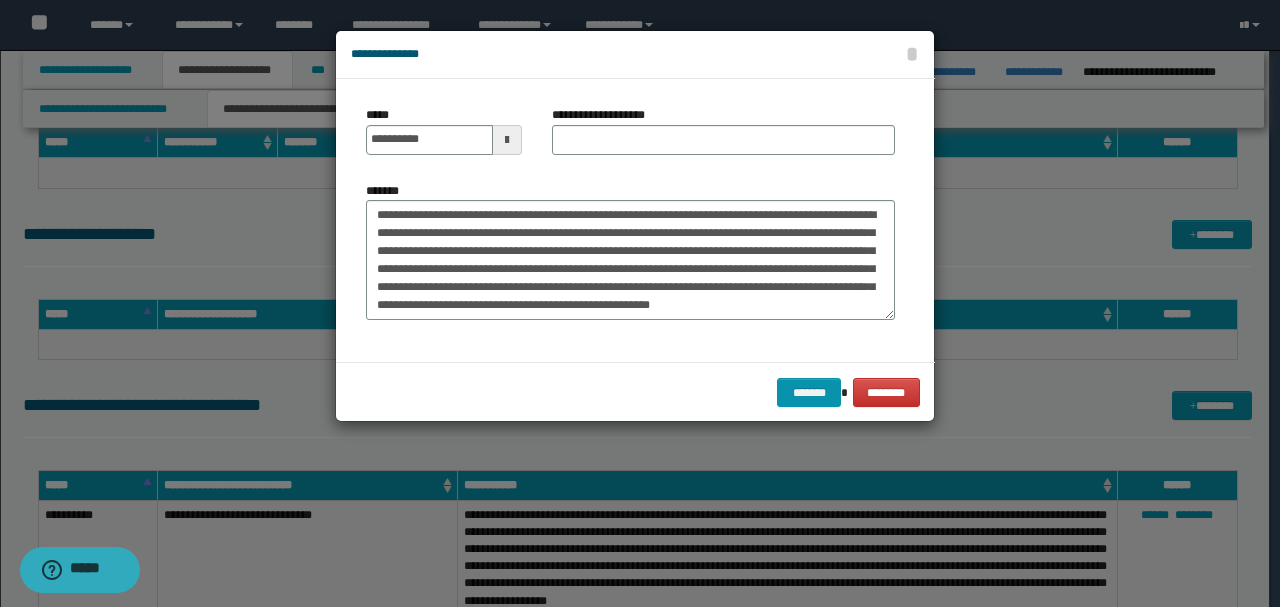 click on "**********" at bounding box center [630, 251] 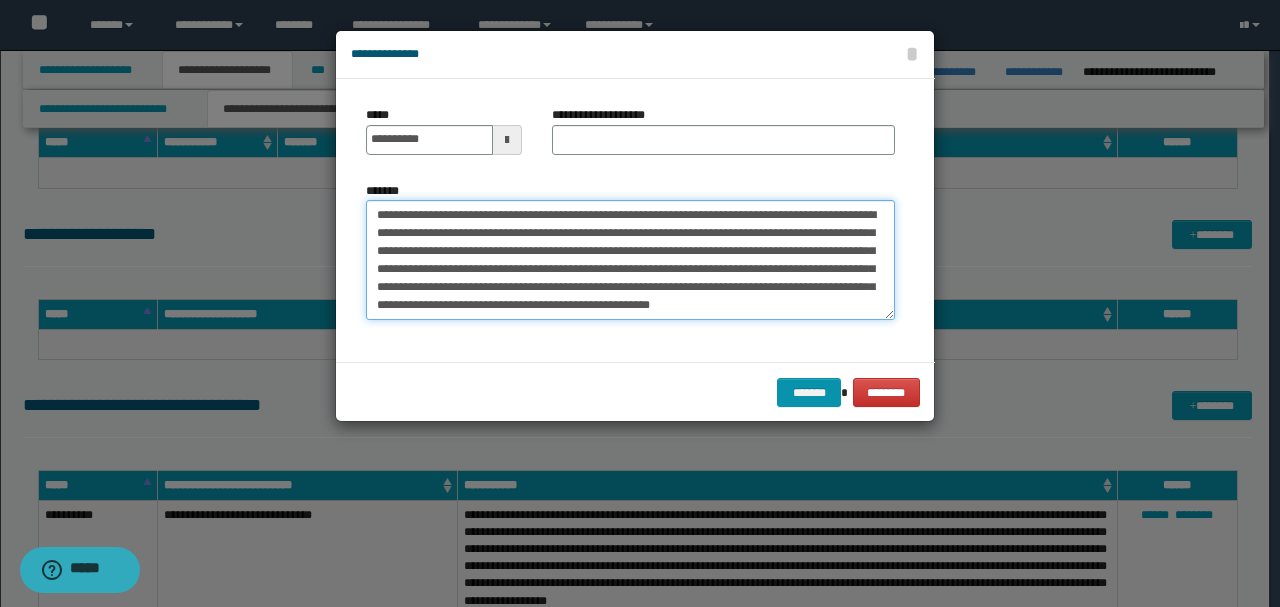 drag, startPoint x: 602, startPoint y: 203, endPoint x: 160, endPoint y: 198, distance: 442.0283 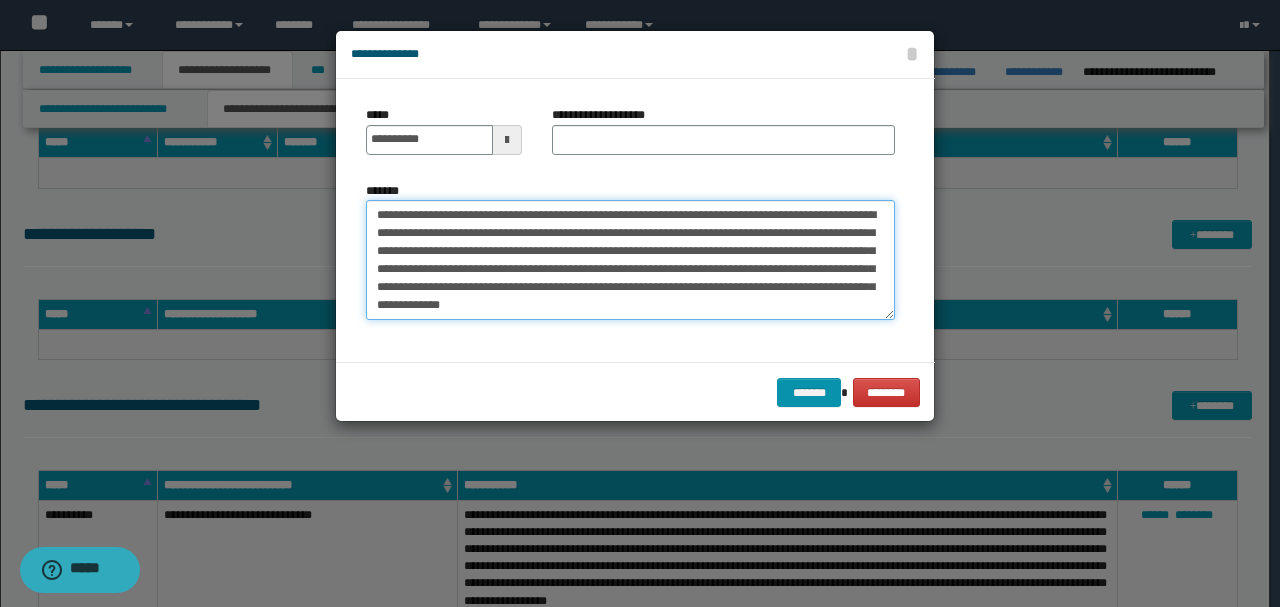 type on "**********" 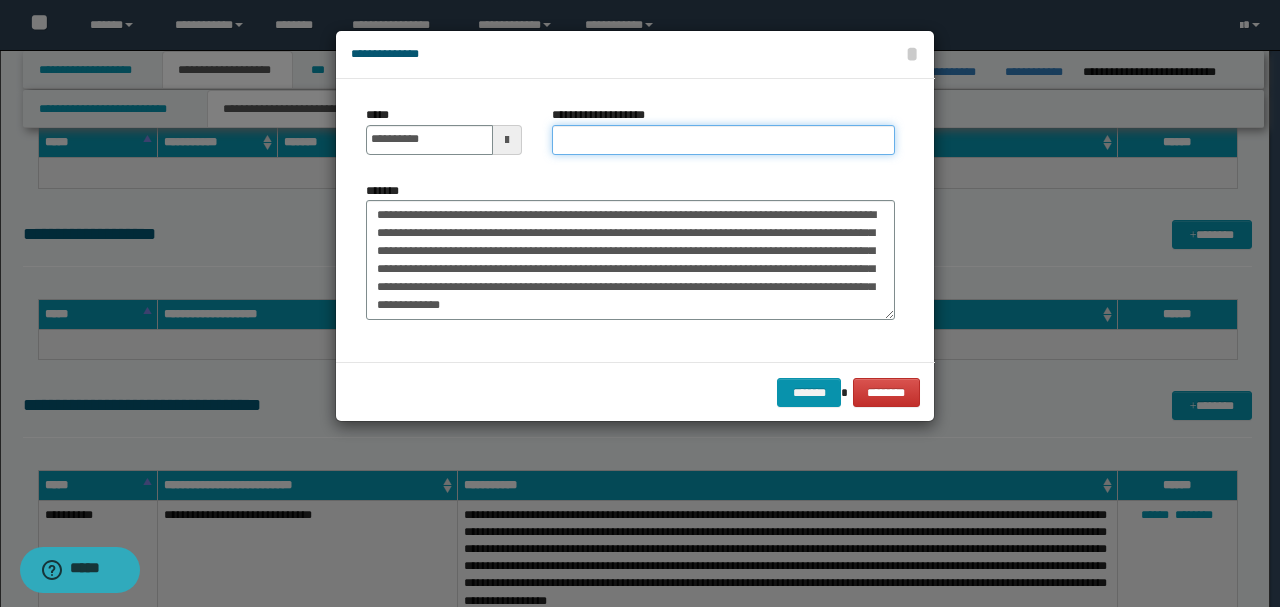 paste on "**********" 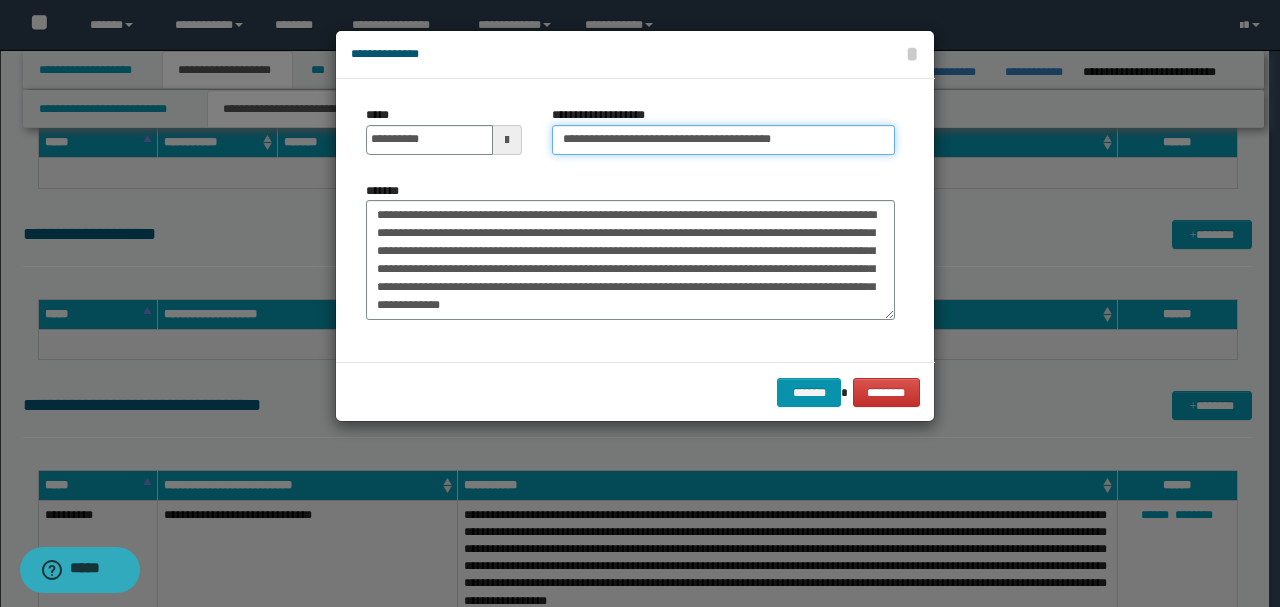 type on "**********" 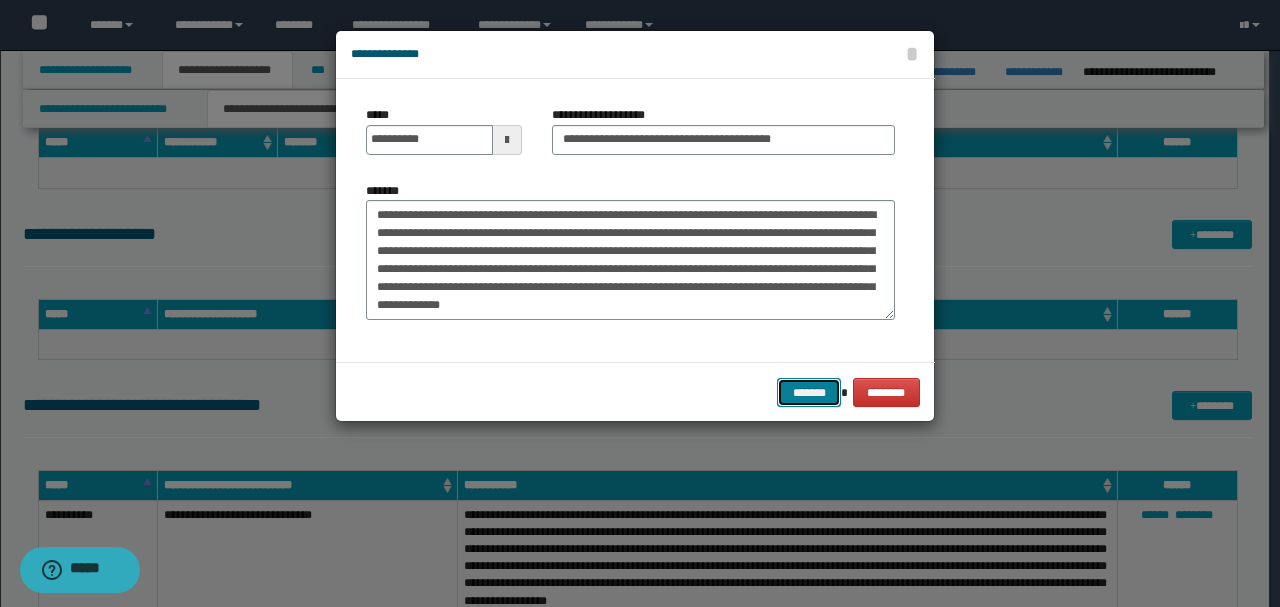 click on "*******" at bounding box center (809, 392) 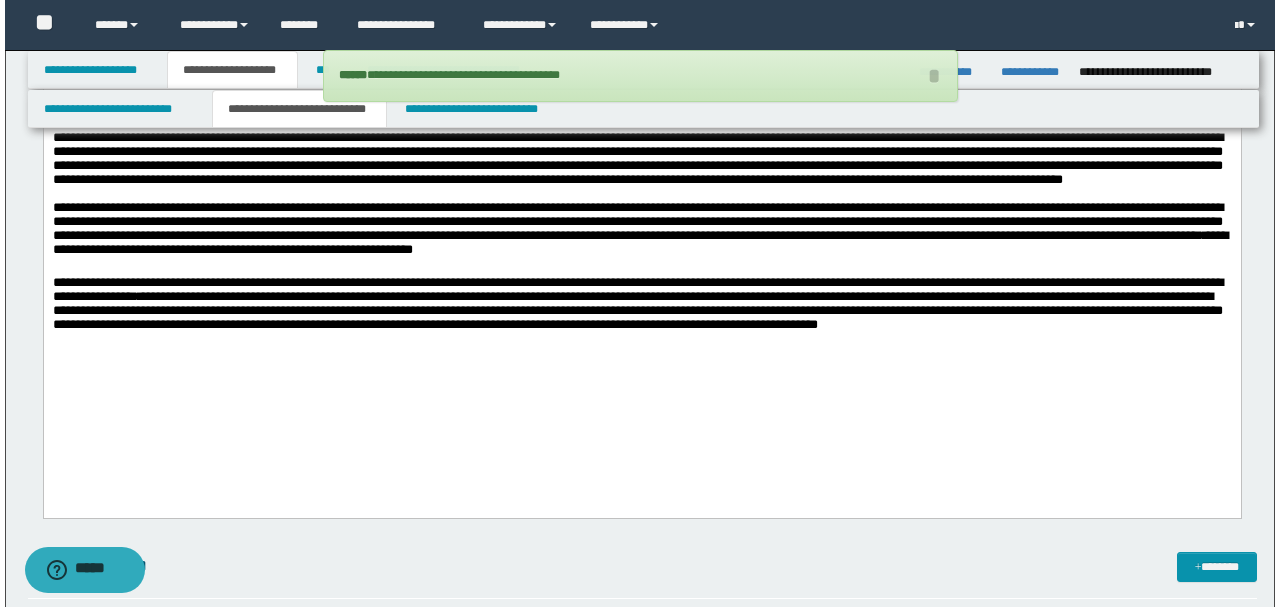 scroll, scrollTop: 1800, scrollLeft: 0, axis: vertical 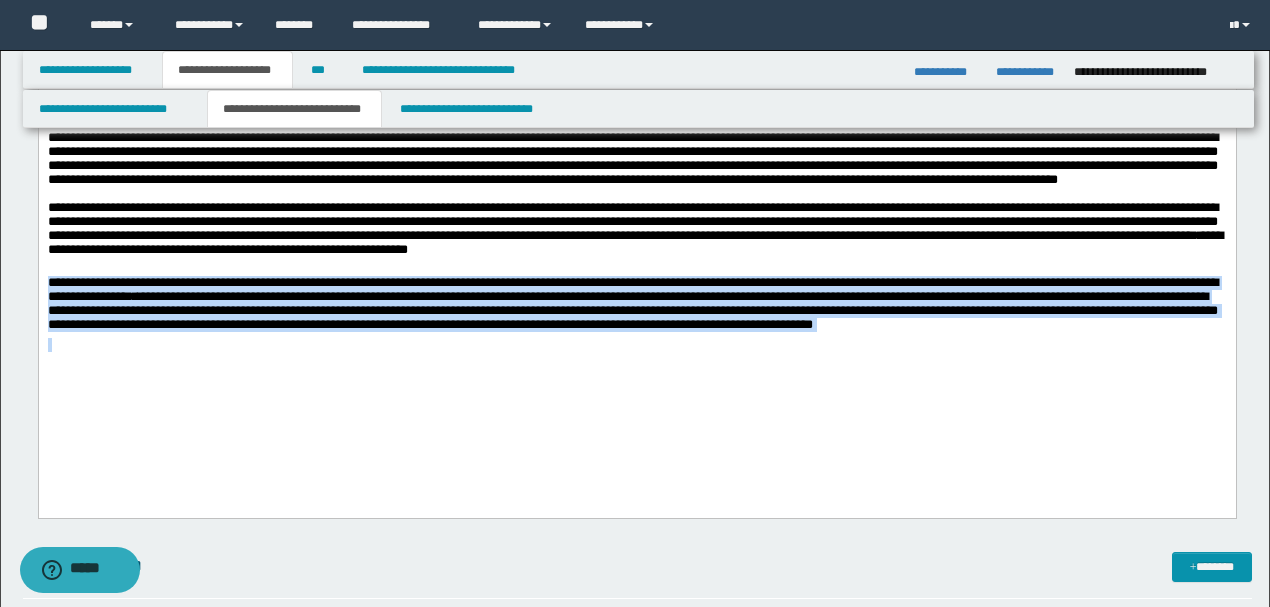 drag, startPoint x: 1147, startPoint y: 382, endPoint x: 0, endPoint y: 321, distance: 1148.621 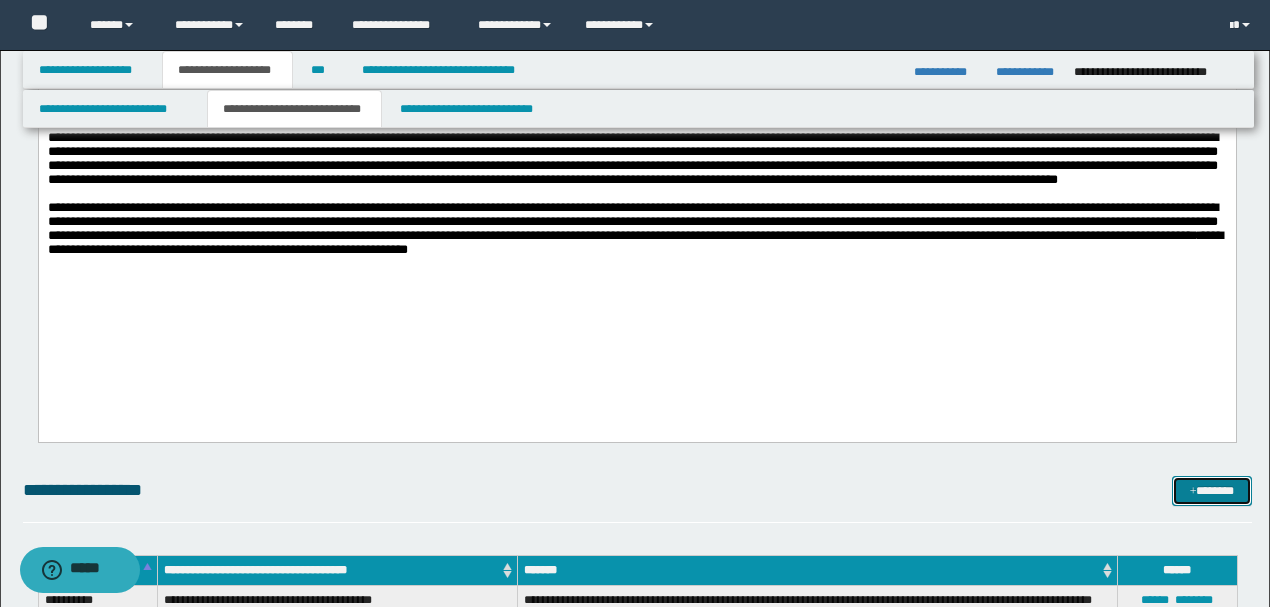 click on "*******" at bounding box center [1211, 490] 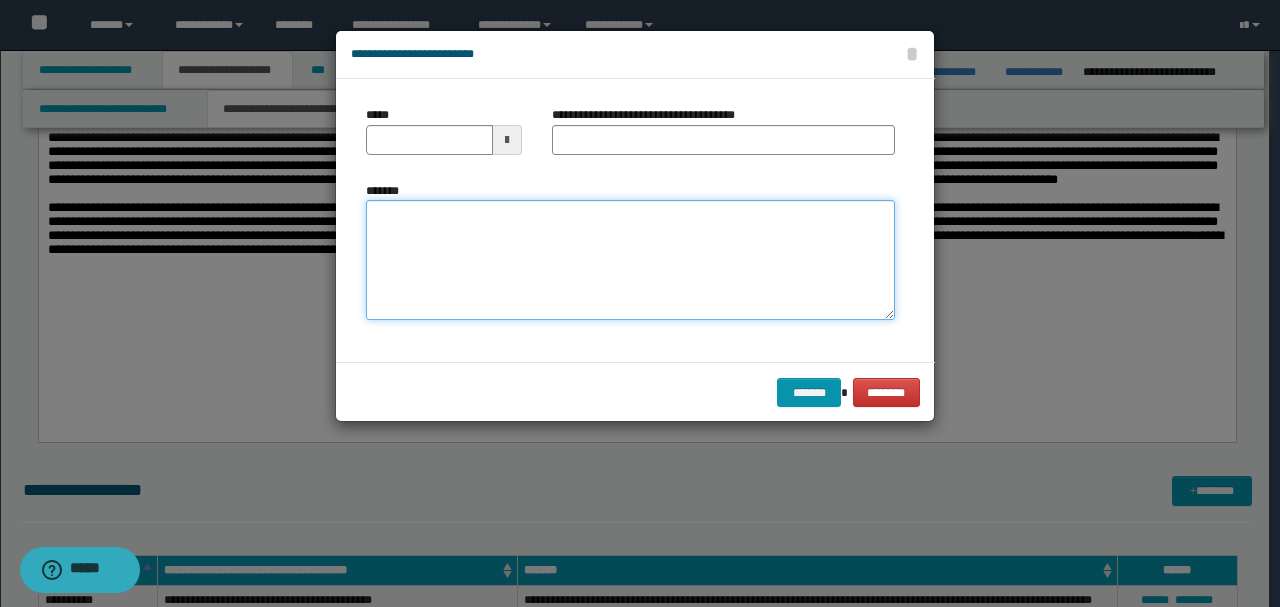 paste on "**********" 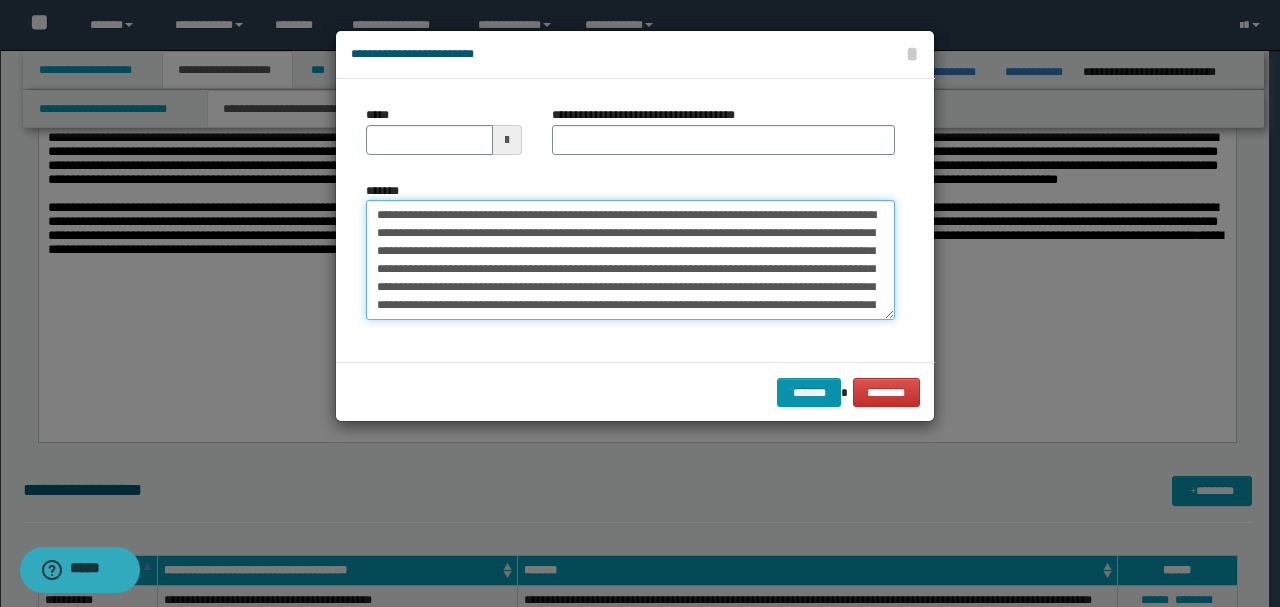 click on "**********" at bounding box center (630, 259) 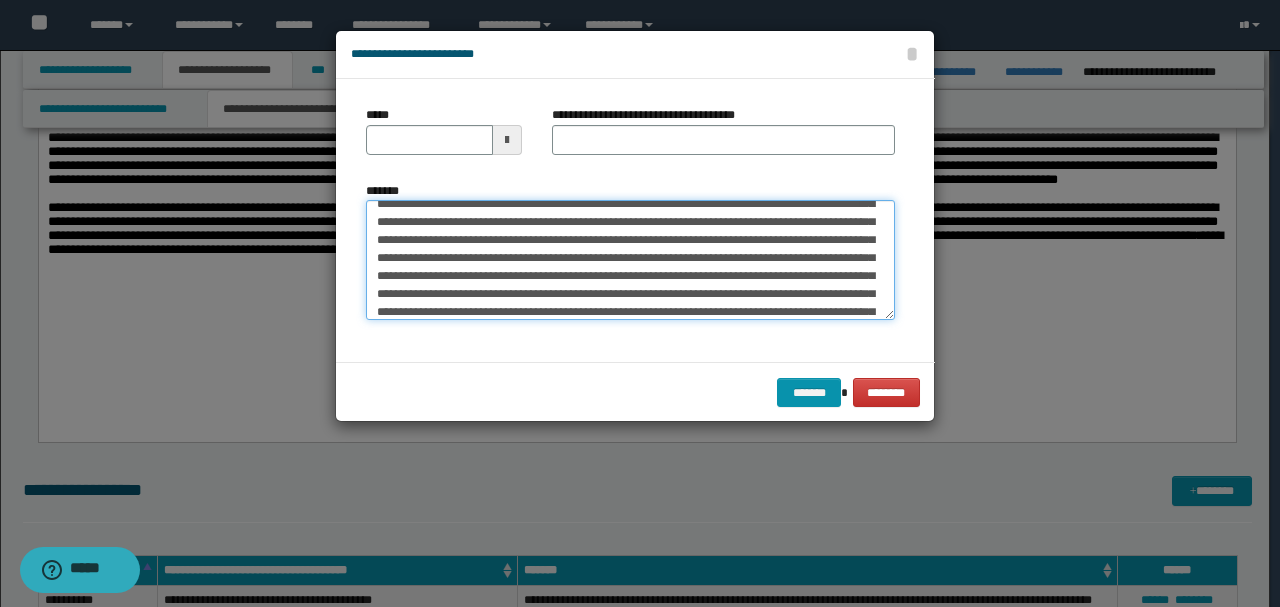 scroll, scrollTop: 0, scrollLeft: 0, axis: both 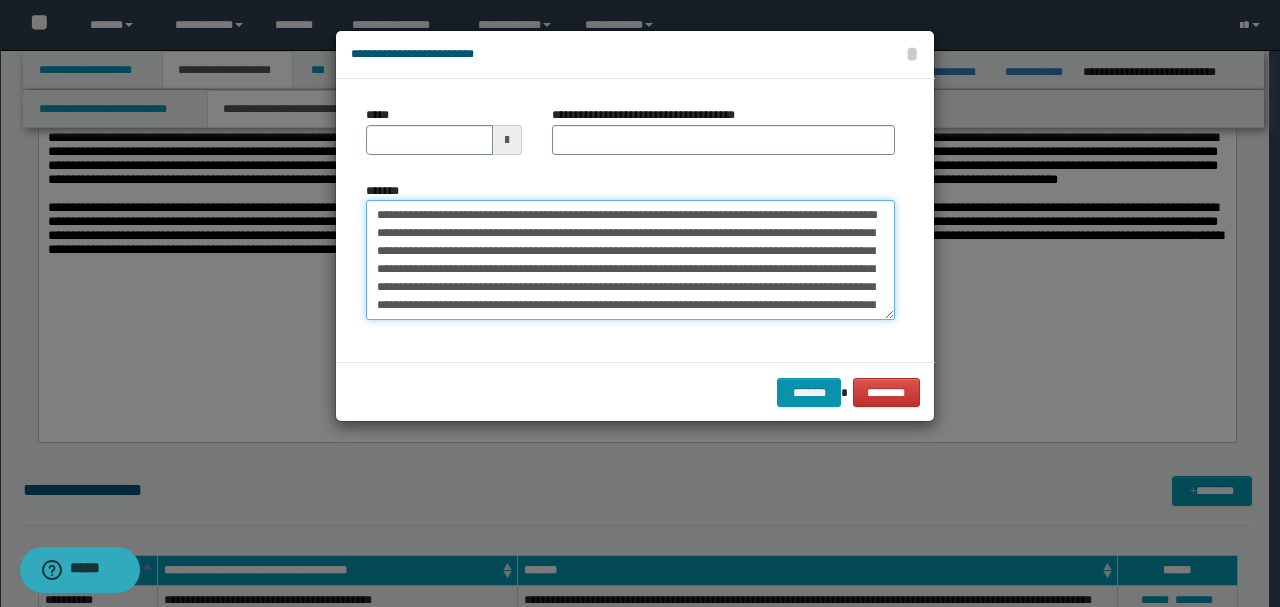 drag, startPoint x: 348, startPoint y: 197, endPoint x: 238, endPoint y: 184, distance: 110.76552 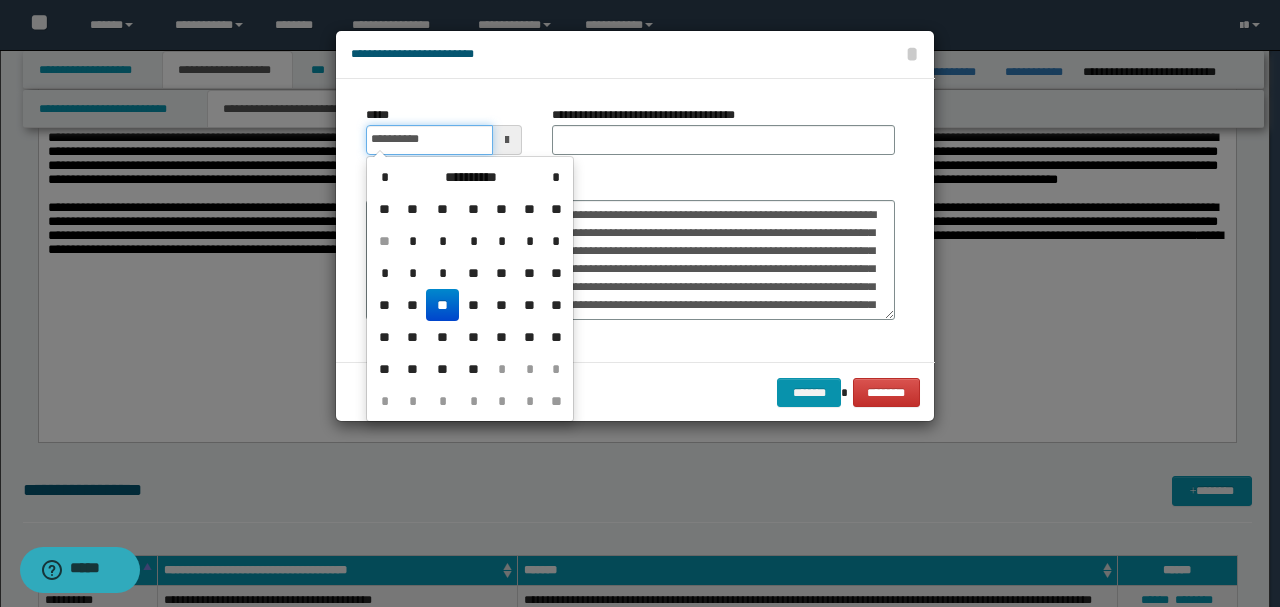 click on "**********" at bounding box center [429, 140] 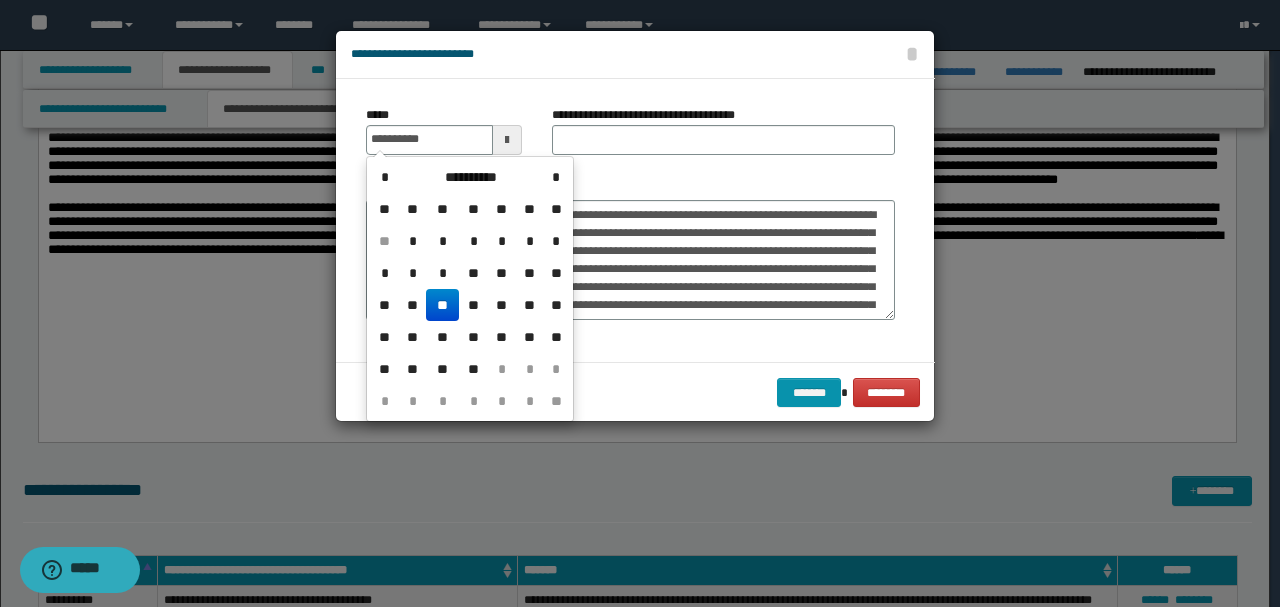 type on "**********" 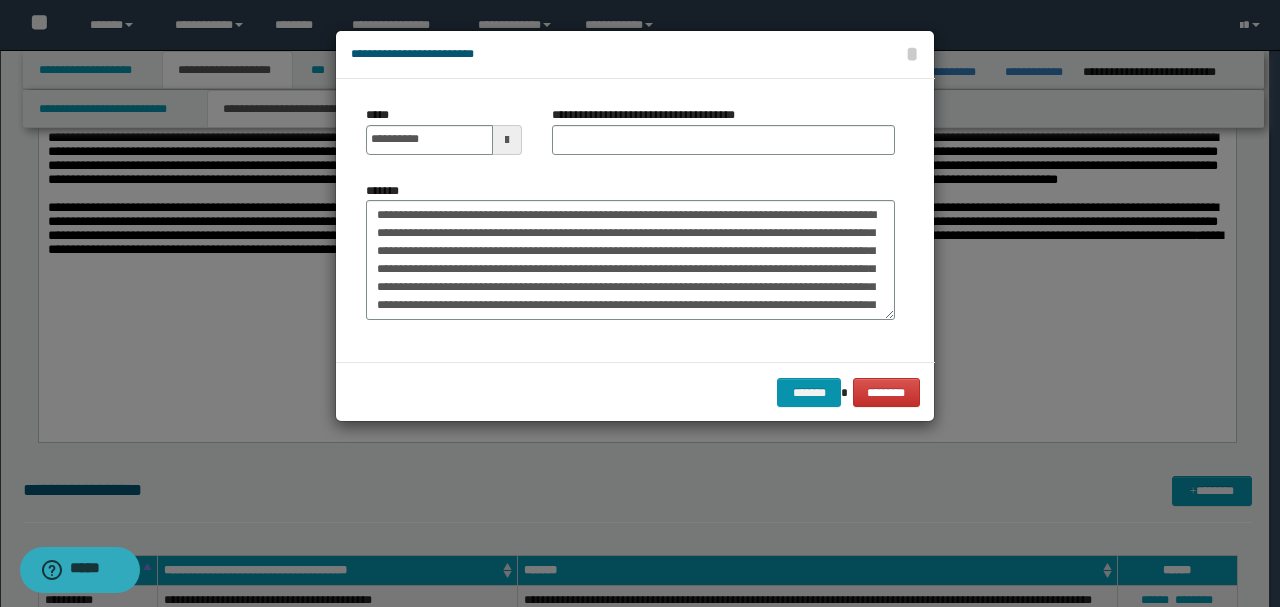 drag, startPoint x: 774, startPoint y: 190, endPoint x: 585, endPoint y: 254, distance: 199.54198 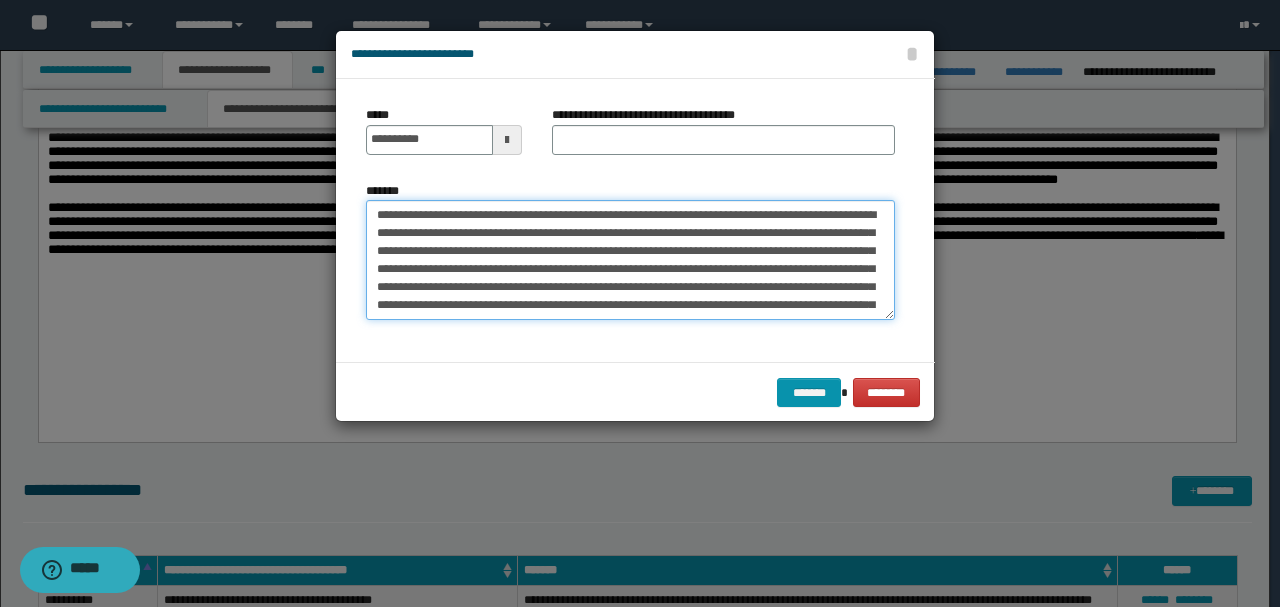drag, startPoint x: 565, startPoint y: 210, endPoint x: 174, endPoint y: 194, distance: 391.32724 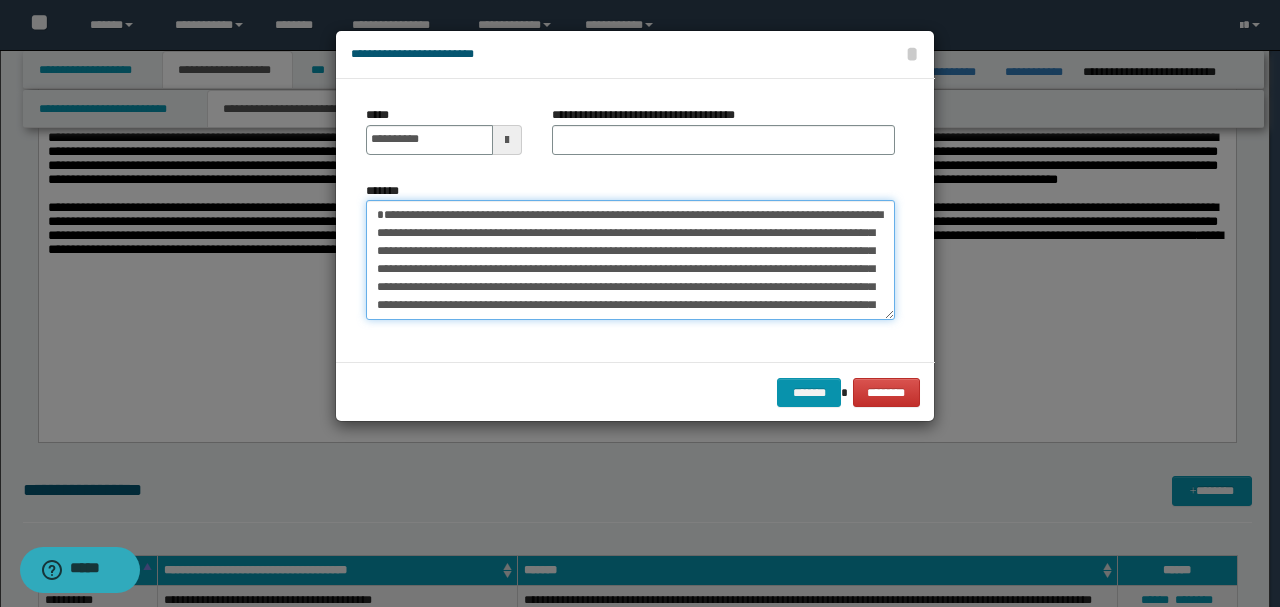 type on "**********" 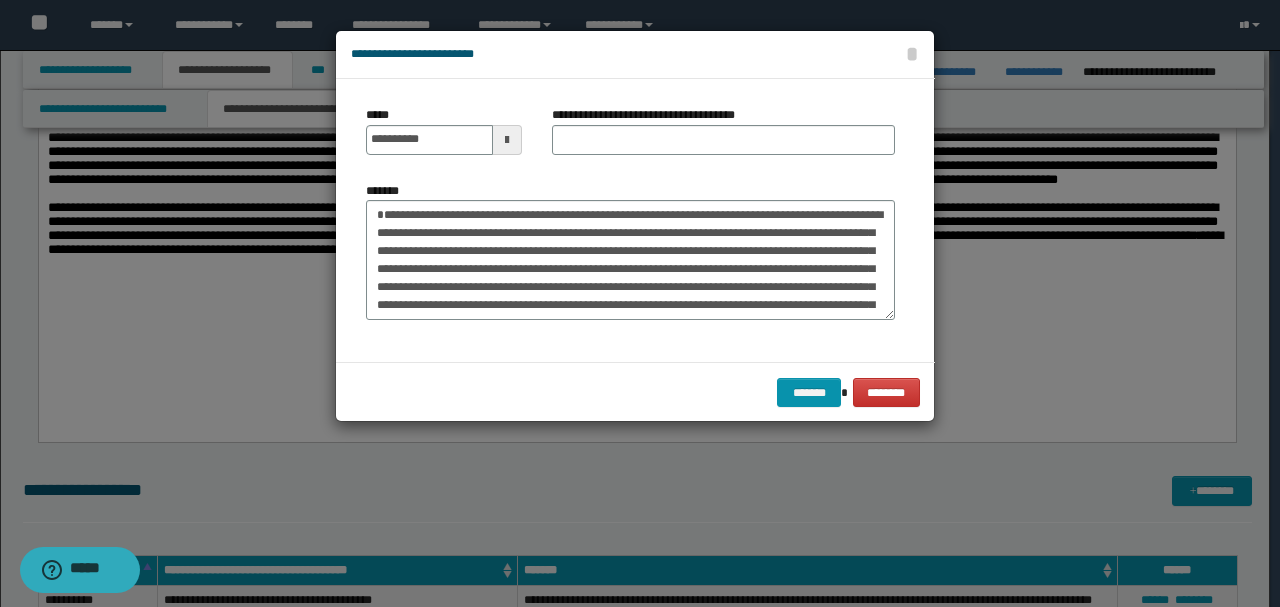 click on "**********" at bounding box center (723, 138) 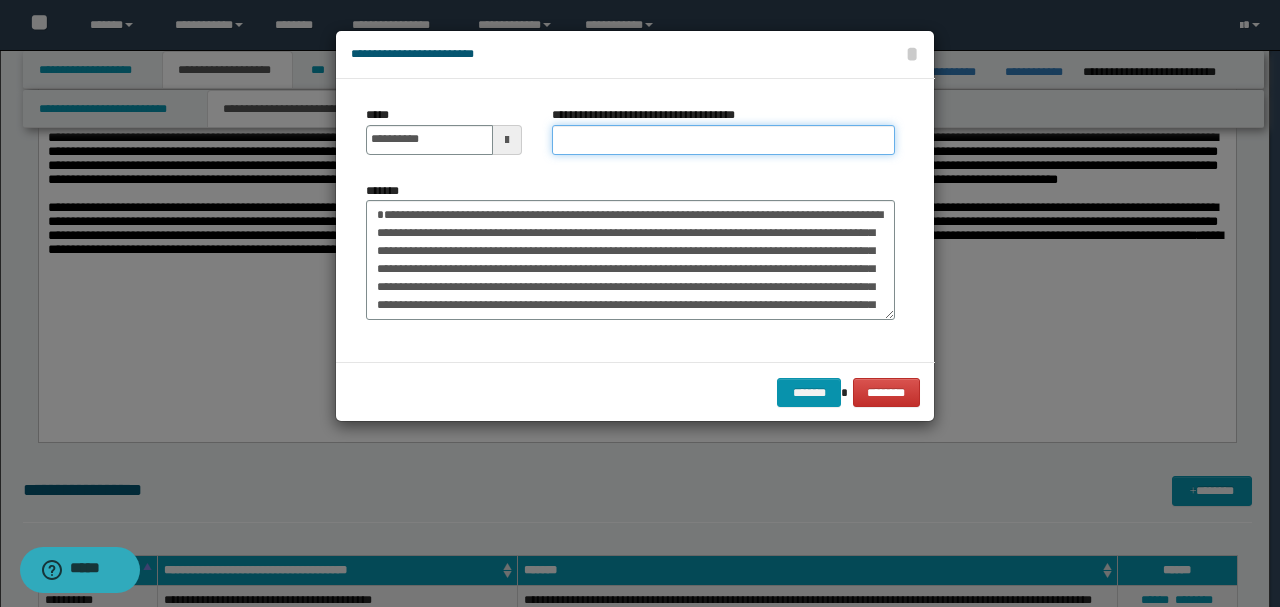 click on "**********" at bounding box center (723, 140) 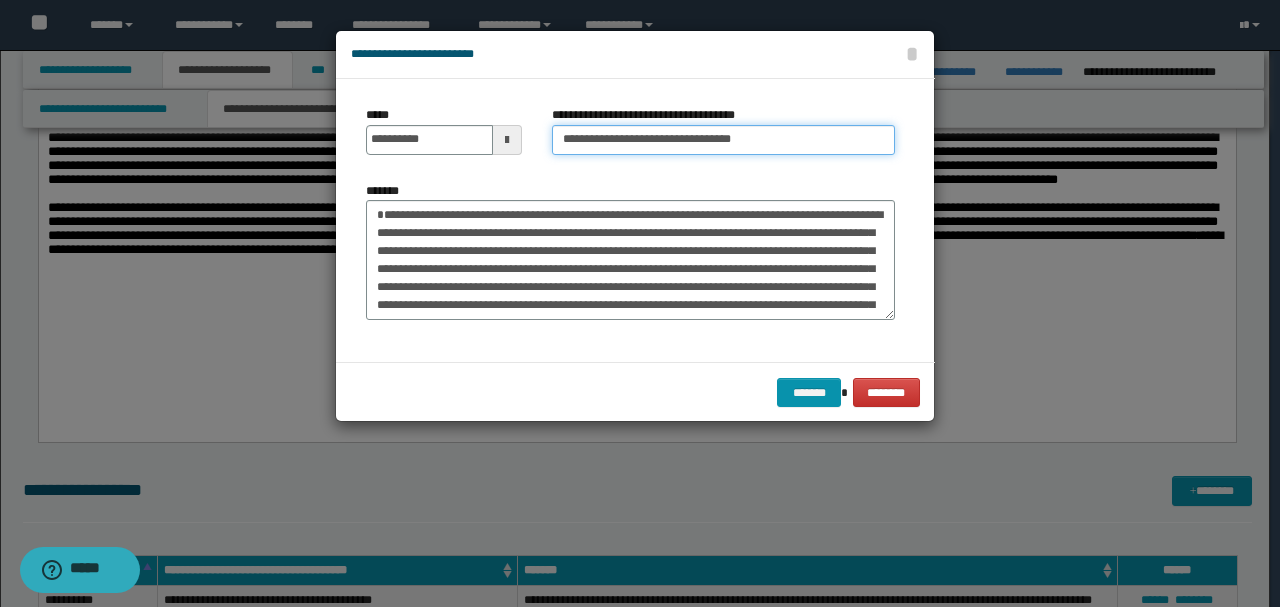 type on "**********" 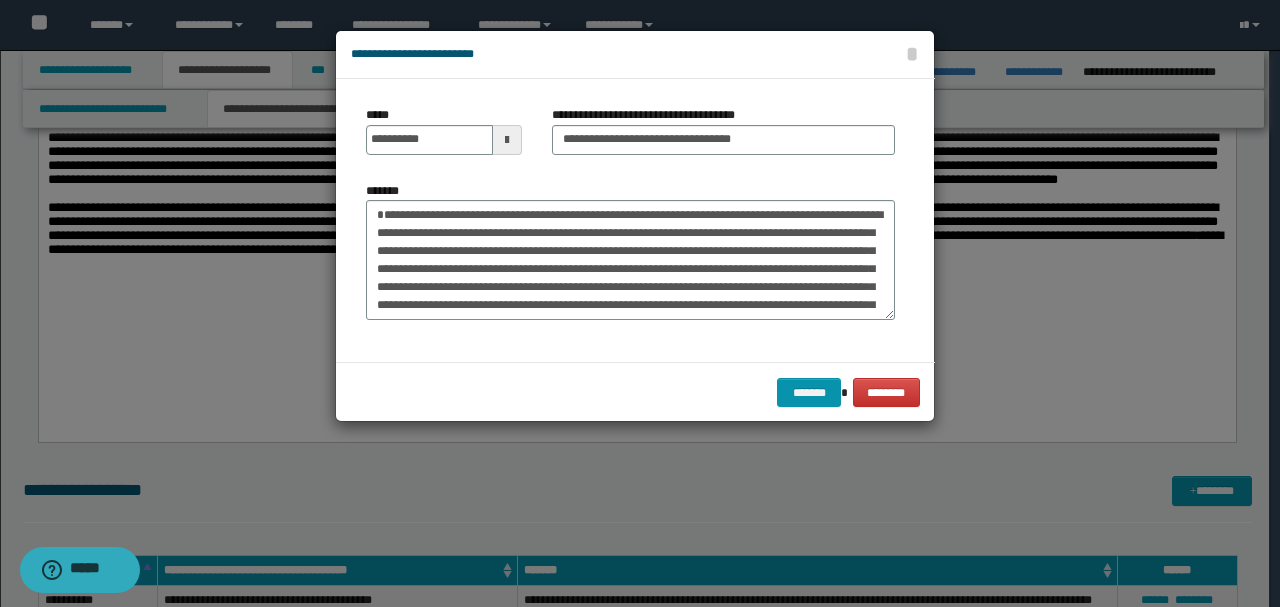 click on "*******
********" at bounding box center [635, 392] 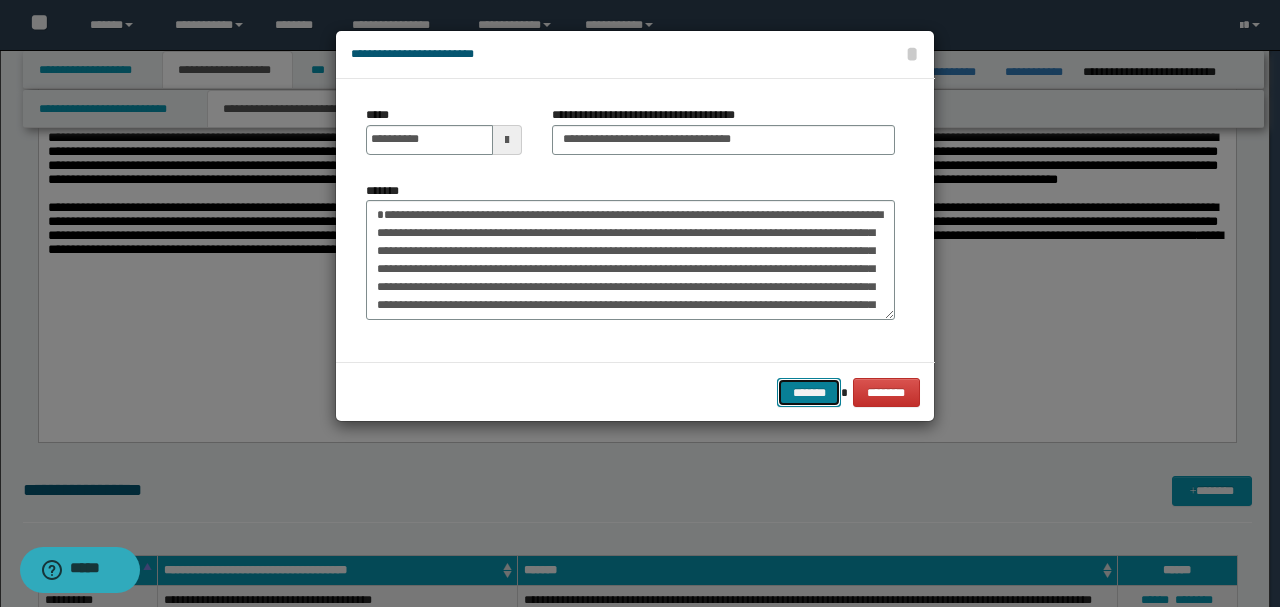 click on "*******" at bounding box center (809, 392) 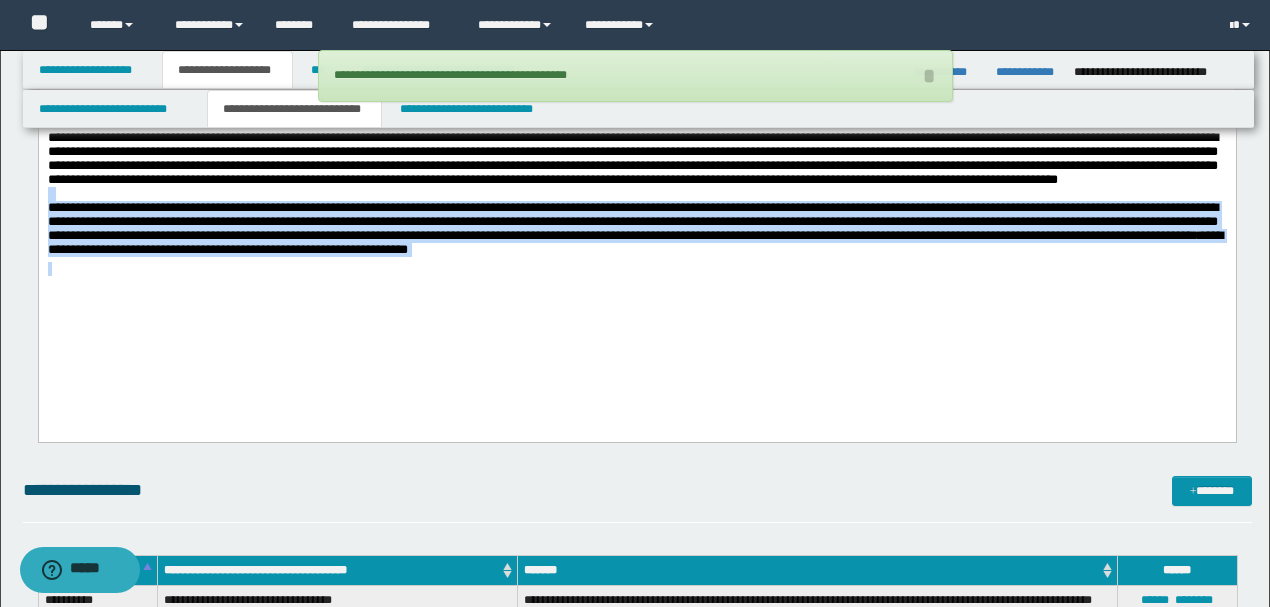 drag, startPoint x: 1080, startPoint y: 318, endPoint x: 2, endPoint y: 231, distance: 1081.505 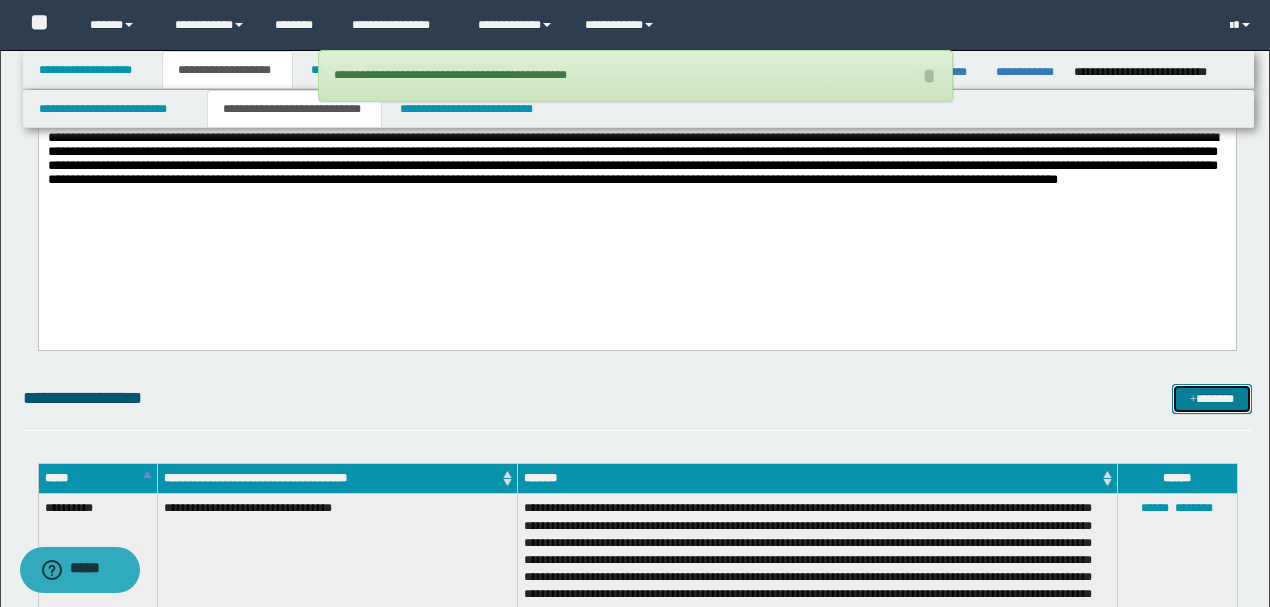 click on "*******" at bounding box center (1211, 398) 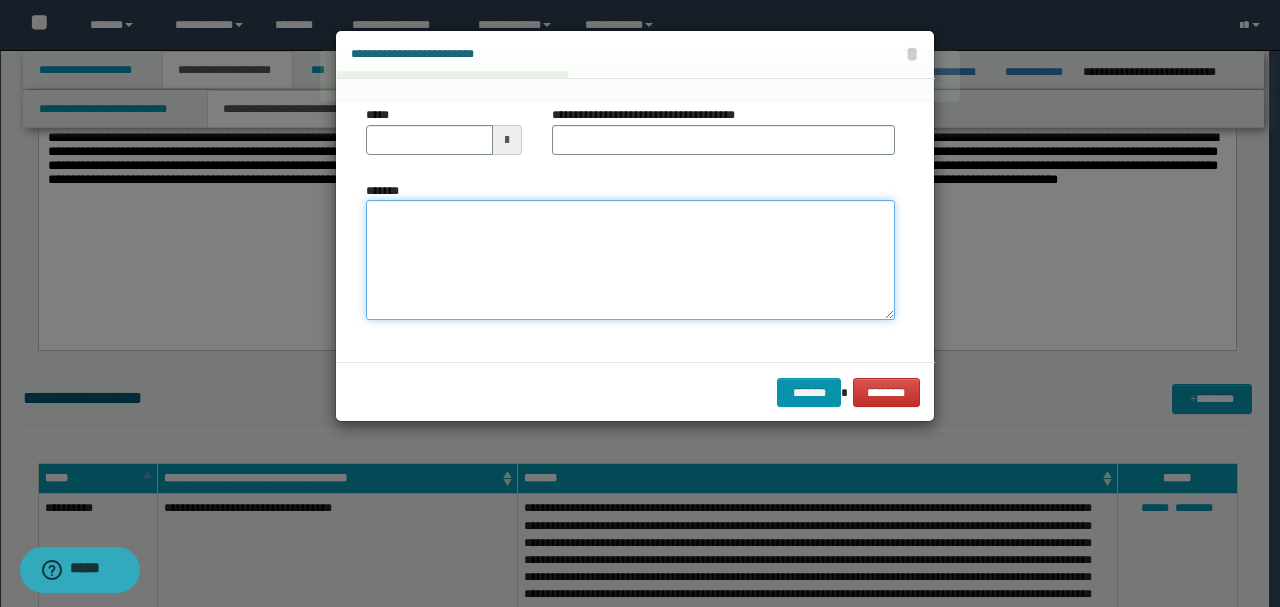 paste on "**********" 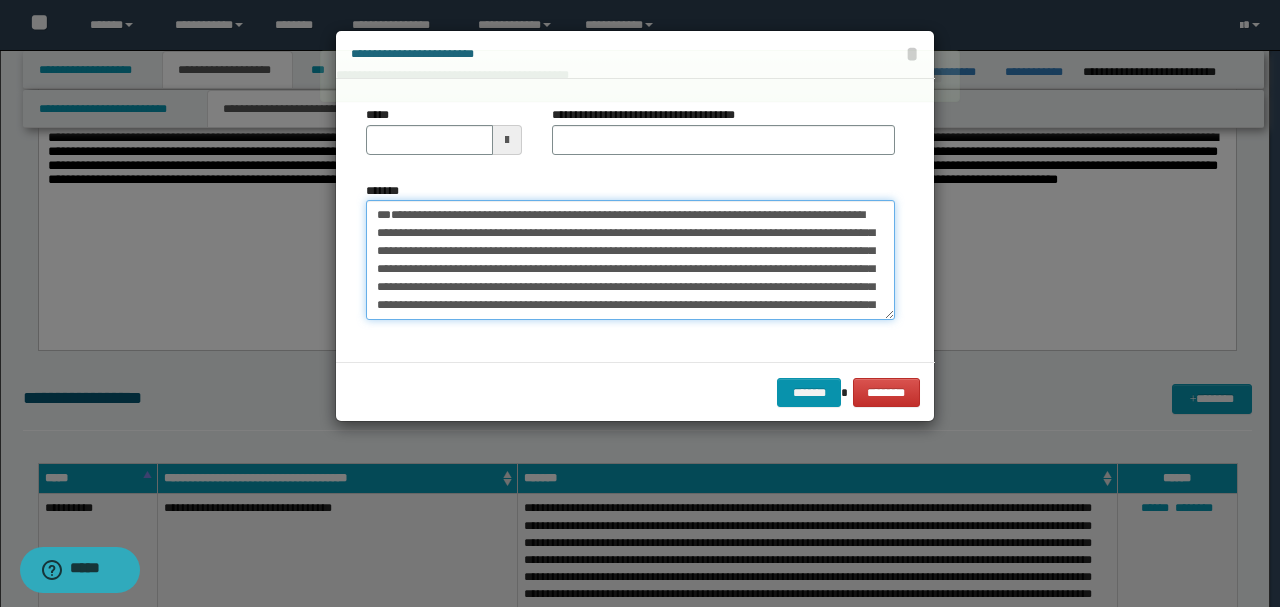 click on "**********" at bounding box center [630, 259] 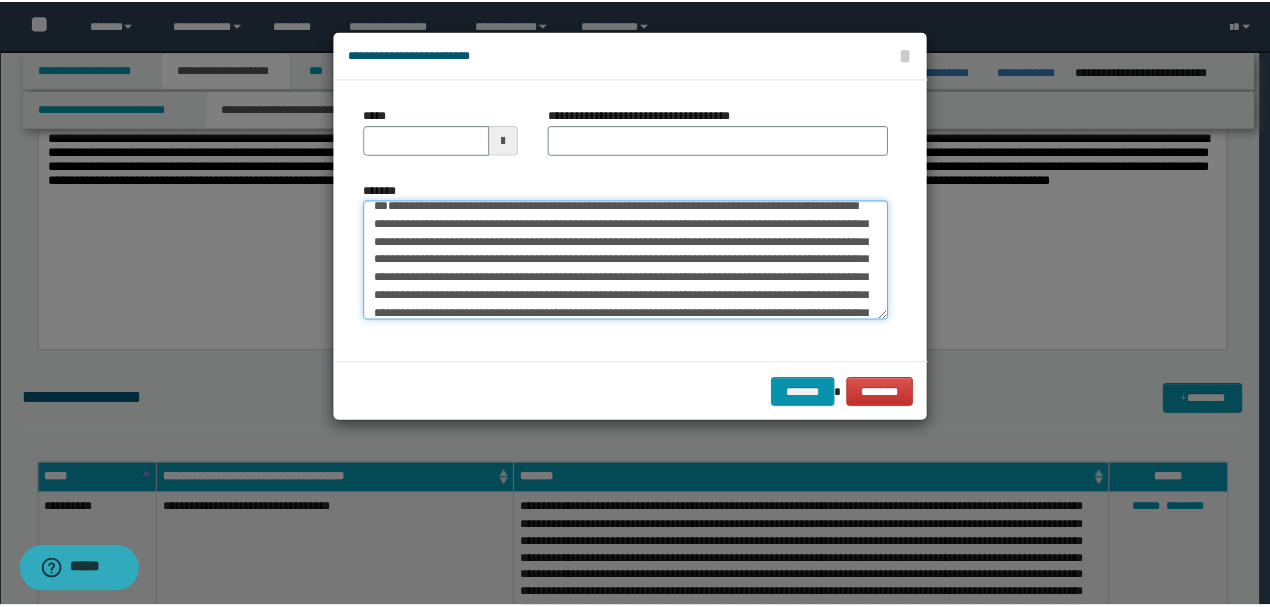 scroll, scrollTop: 0, scrollLeft: 0, axis: both 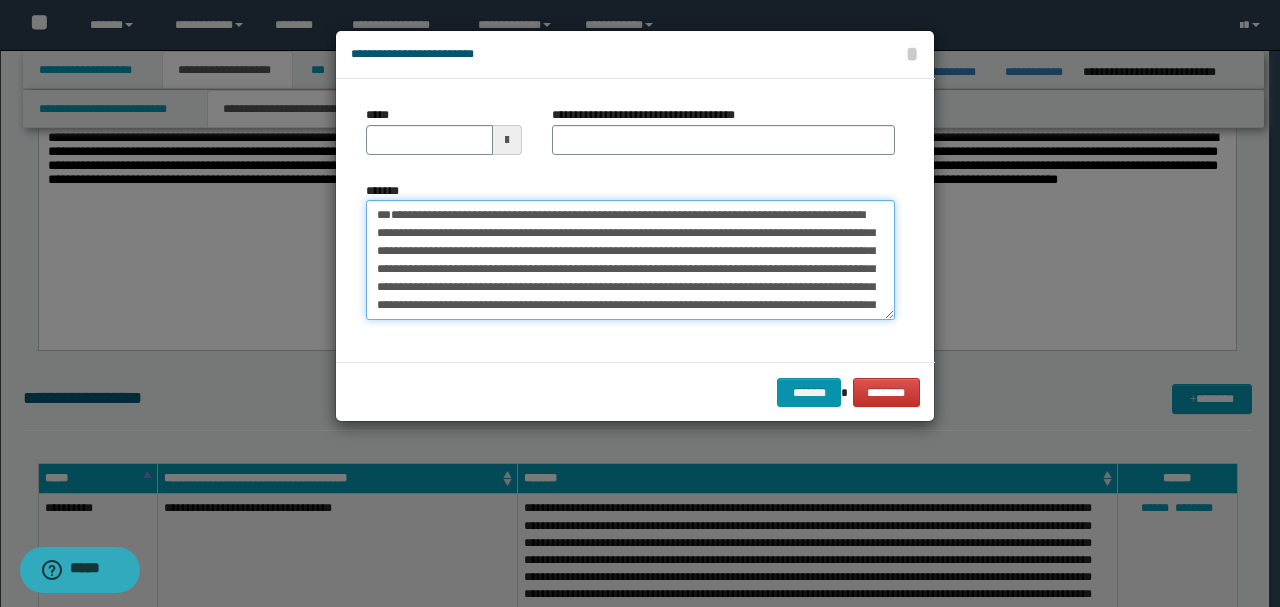 drag, startPoint x: 442, startPoint y: 250, endPoint x: 222, endPoint y: 118, distance: 256.5619 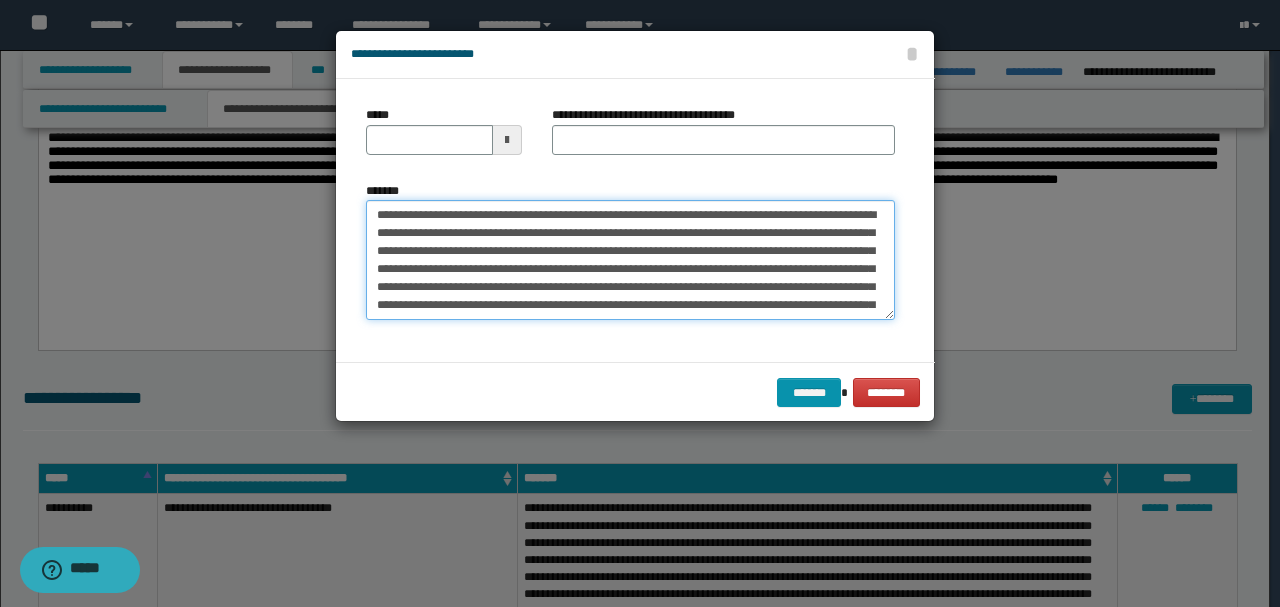 type on "**********" 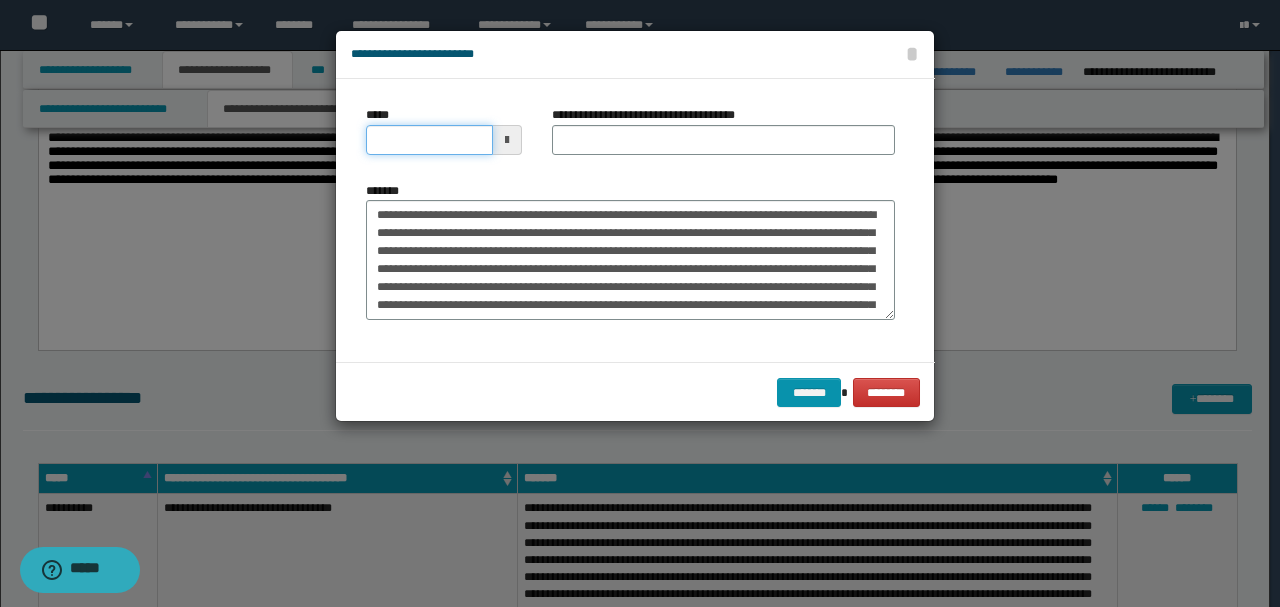 click on "*****" at bounding box center [429, 140] 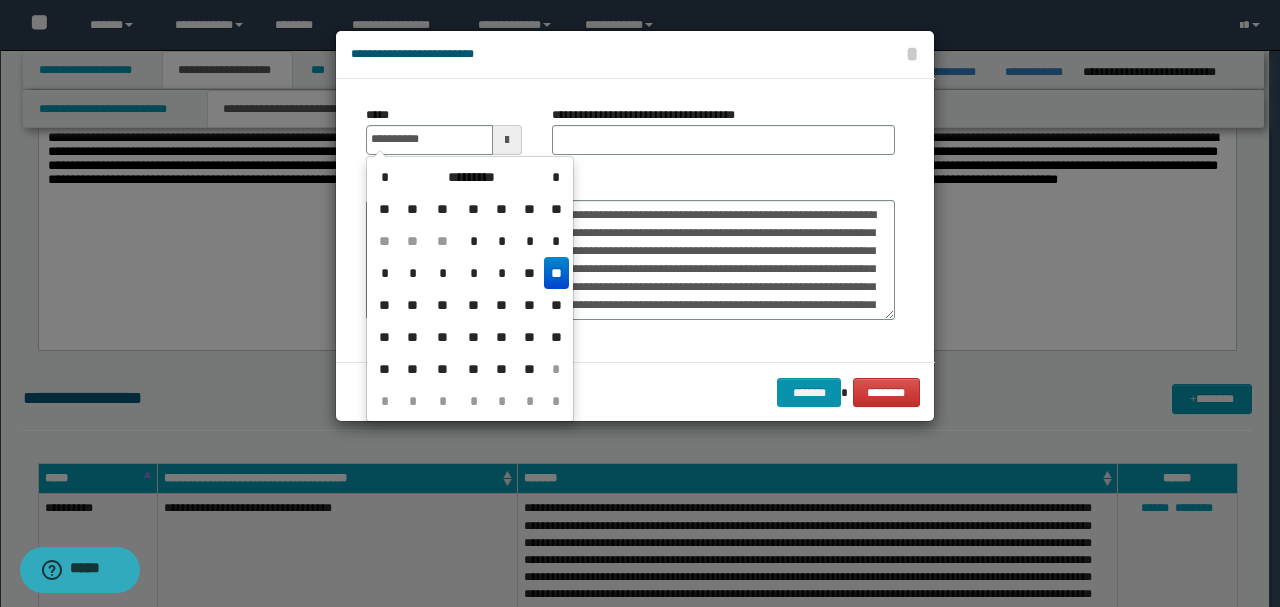 type on "**********" 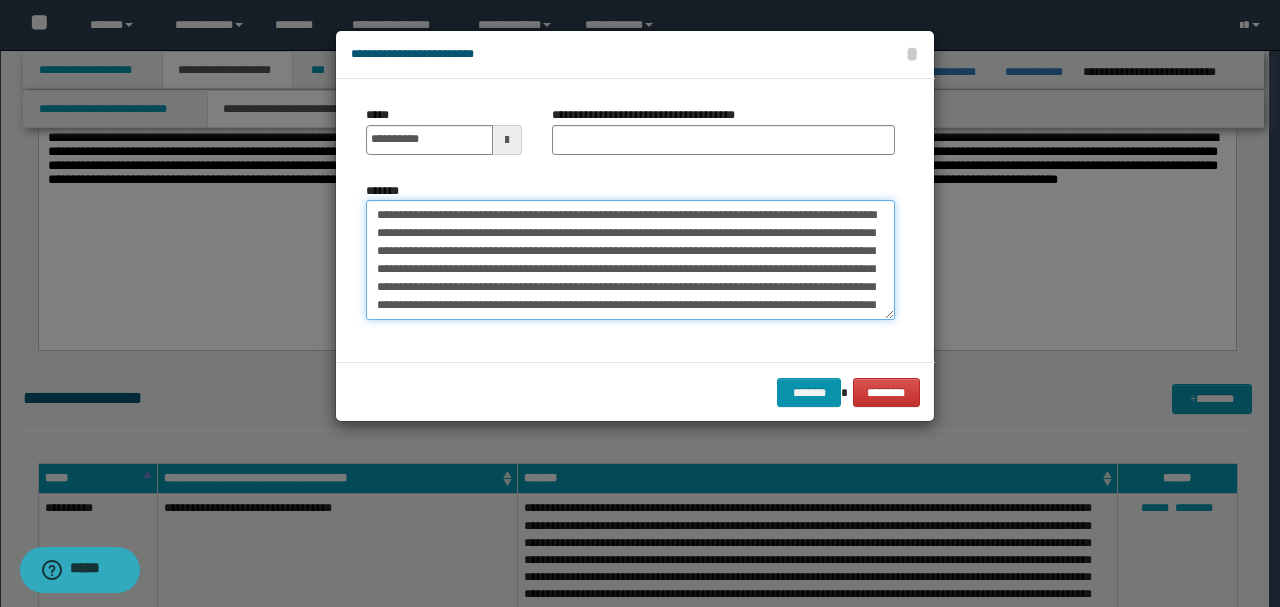 drag, startPoint x: 540, startPoint y: 205, endPoint x: 155, endPoint y: 190, distance: 385.29208 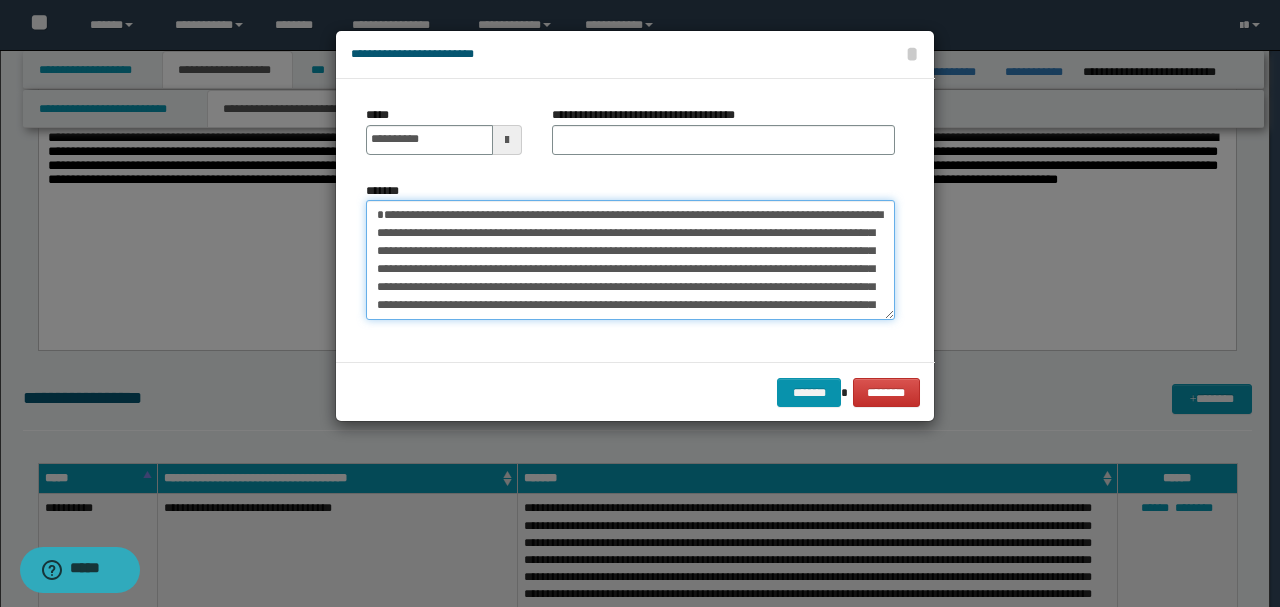 type on "**********" 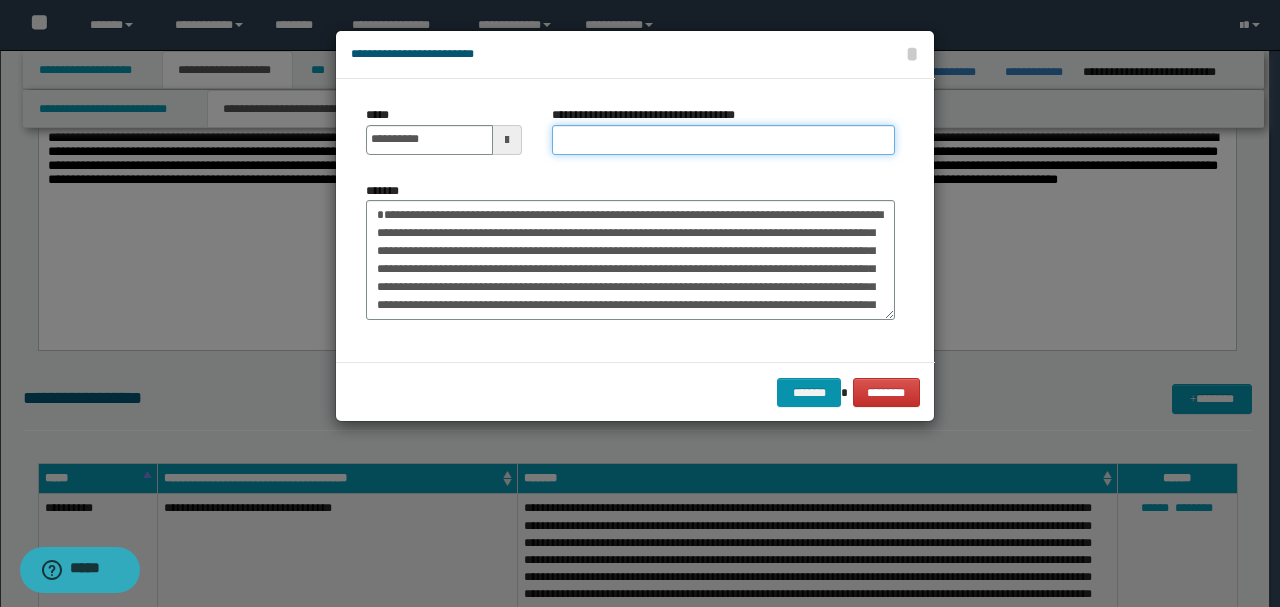 click on "**********" at bounding box center [723, 140] 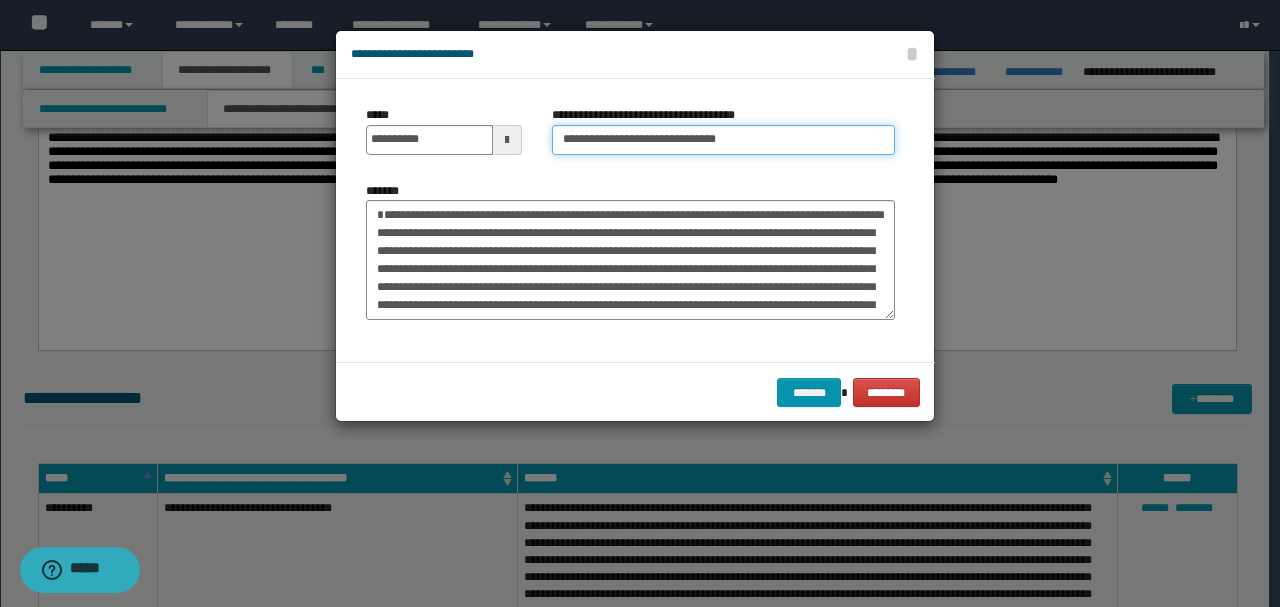 type on "**********" 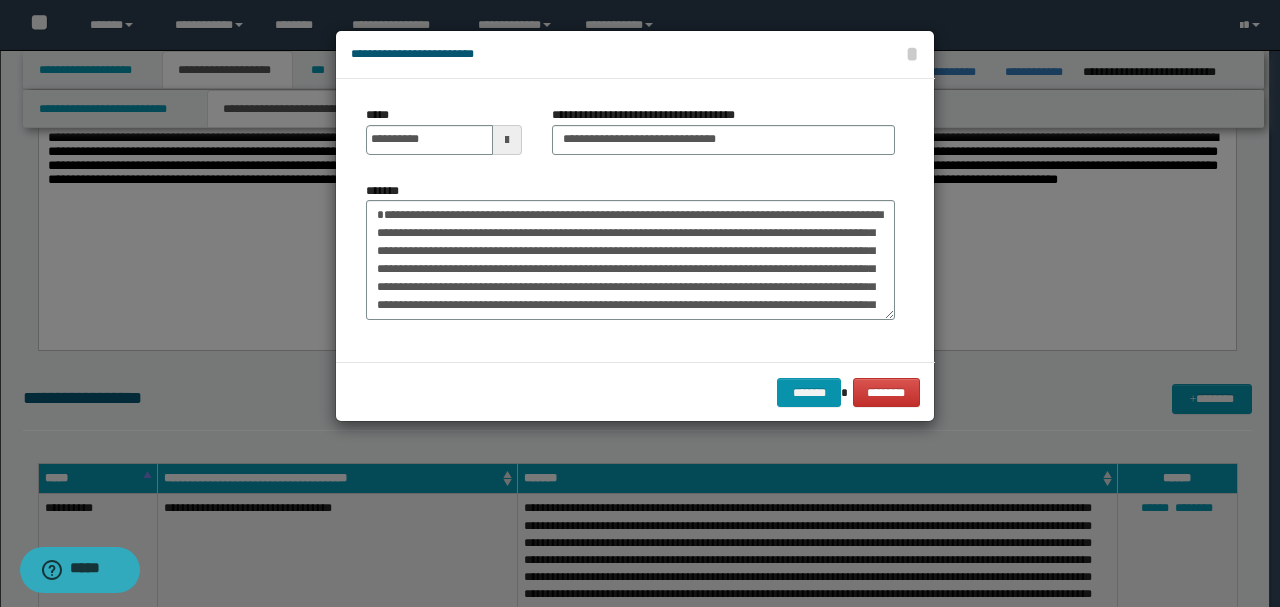 click on "*******
********" at bounding box center [635, 392] 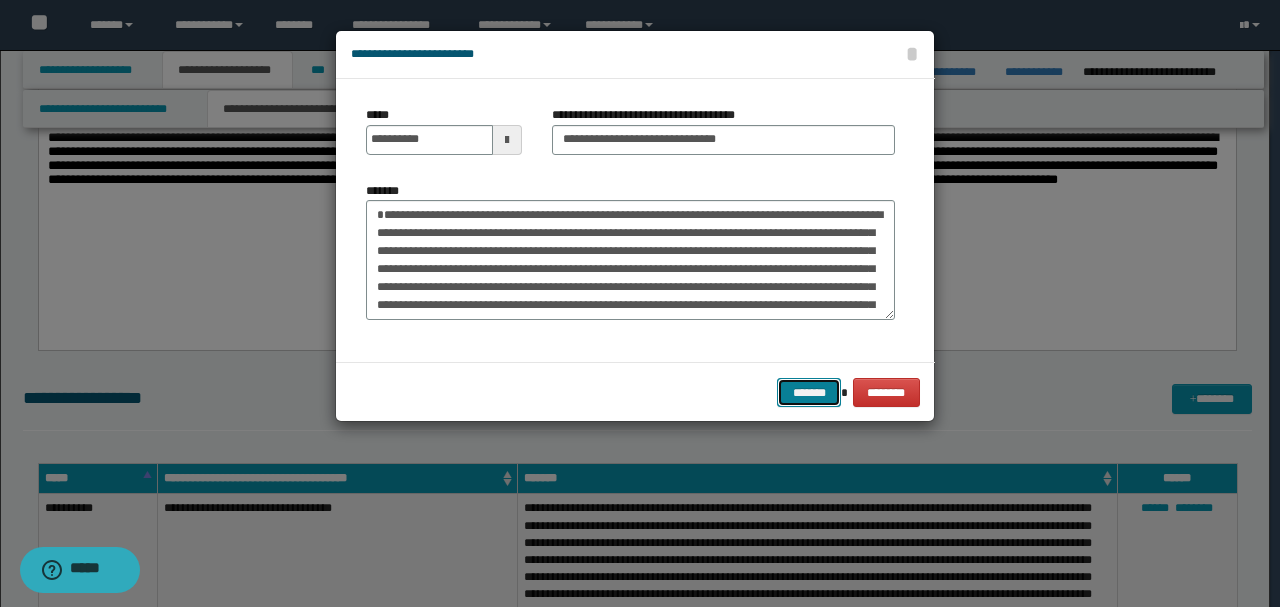 click on "*******" at bounding box center (809, 392) 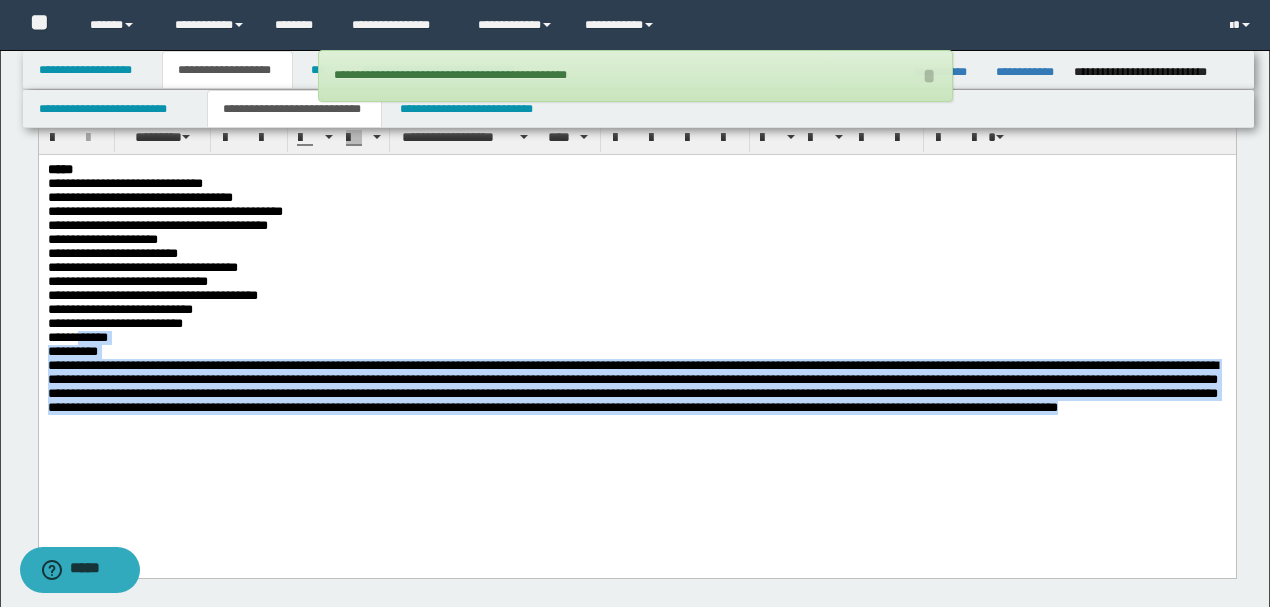 scroll, scrollTop: 1333, scrollLeft: 0, axis: vertical 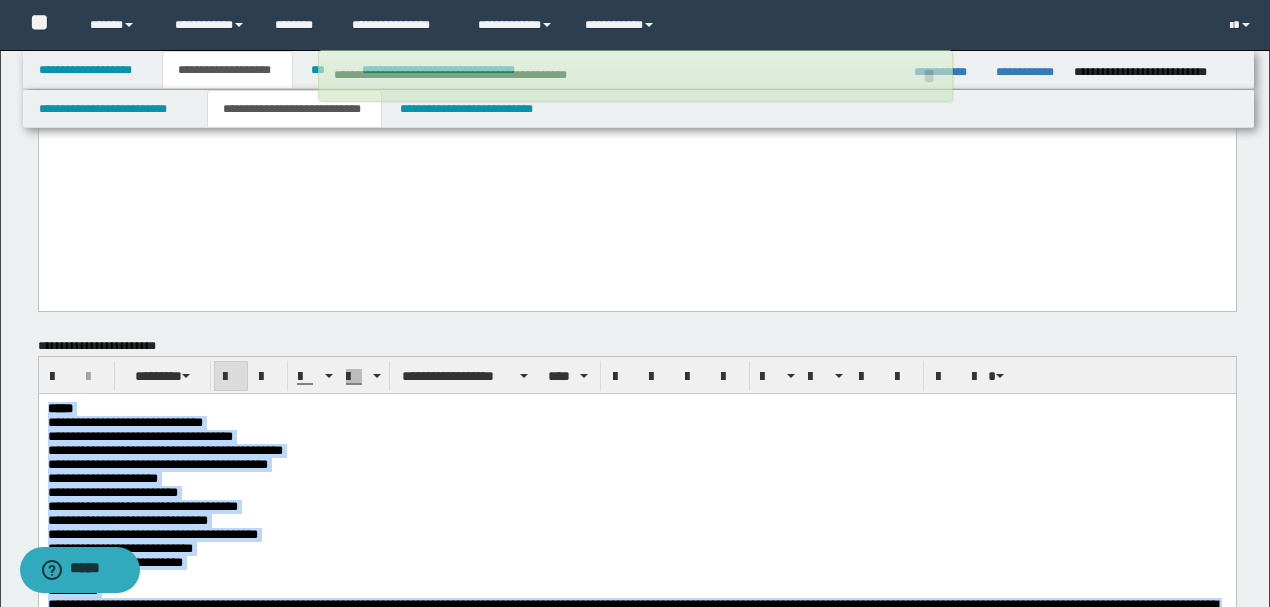 drag, startPoint x: 450, startPoint y: 672, endPoint x: 9, endPoint y: 344, distance: 549.60443 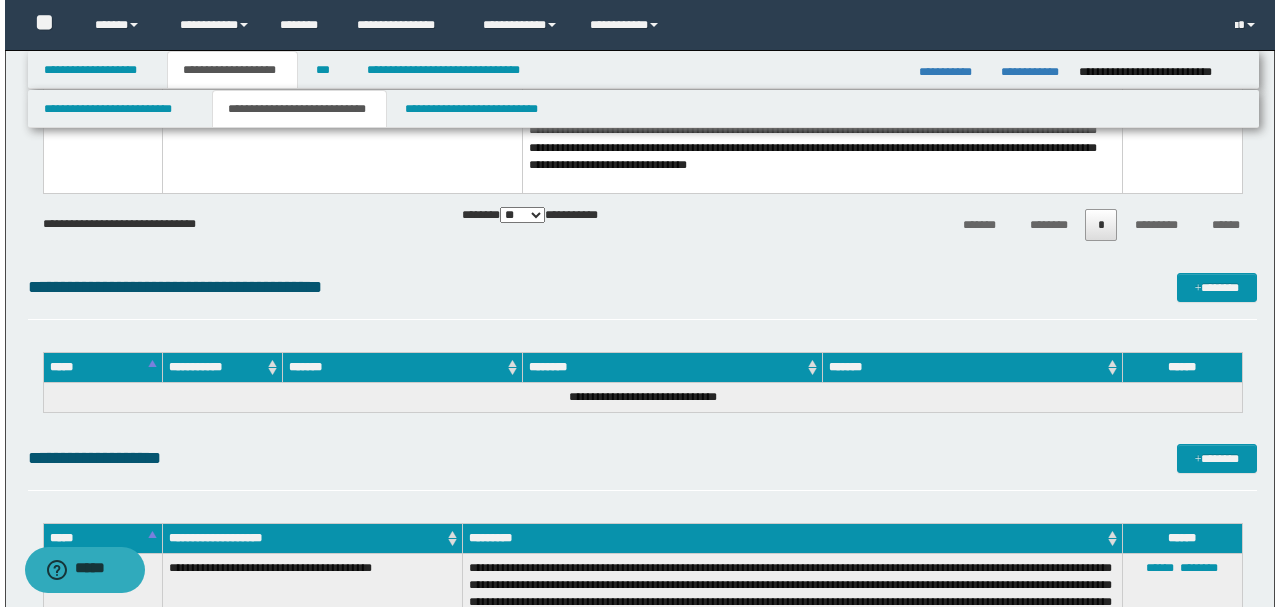 scroll, scrollTop: 3200, scrollLeft: 0, axis: vertical 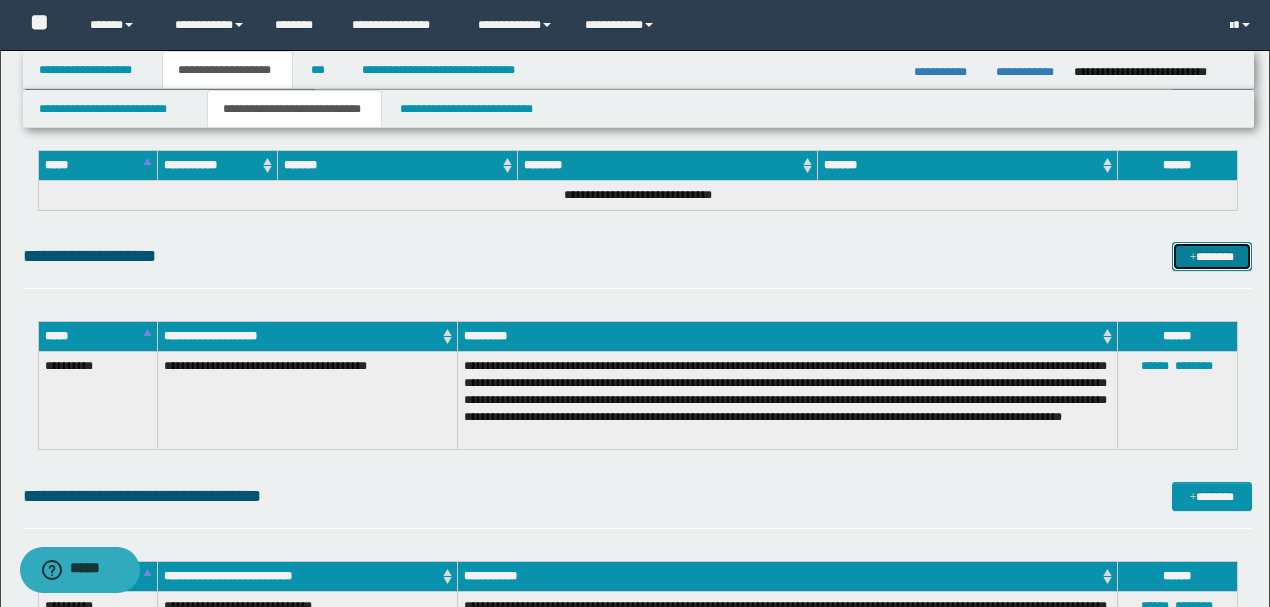click at bounding box center (1193, 258) 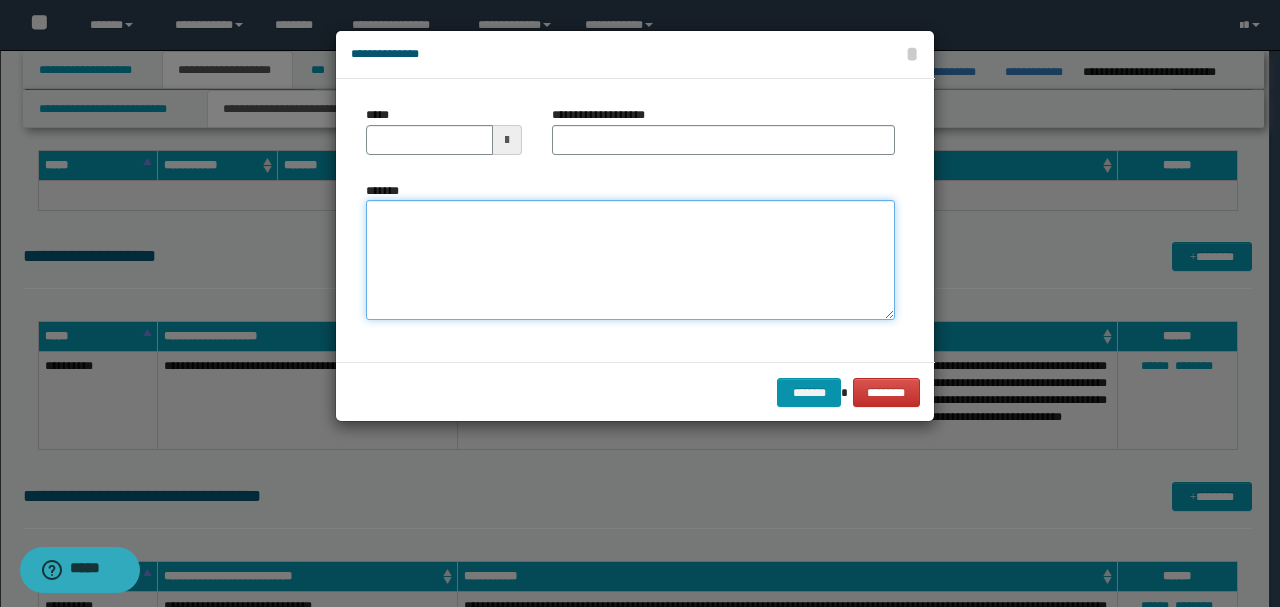 click on "*******" at bounding box center [630, 259] 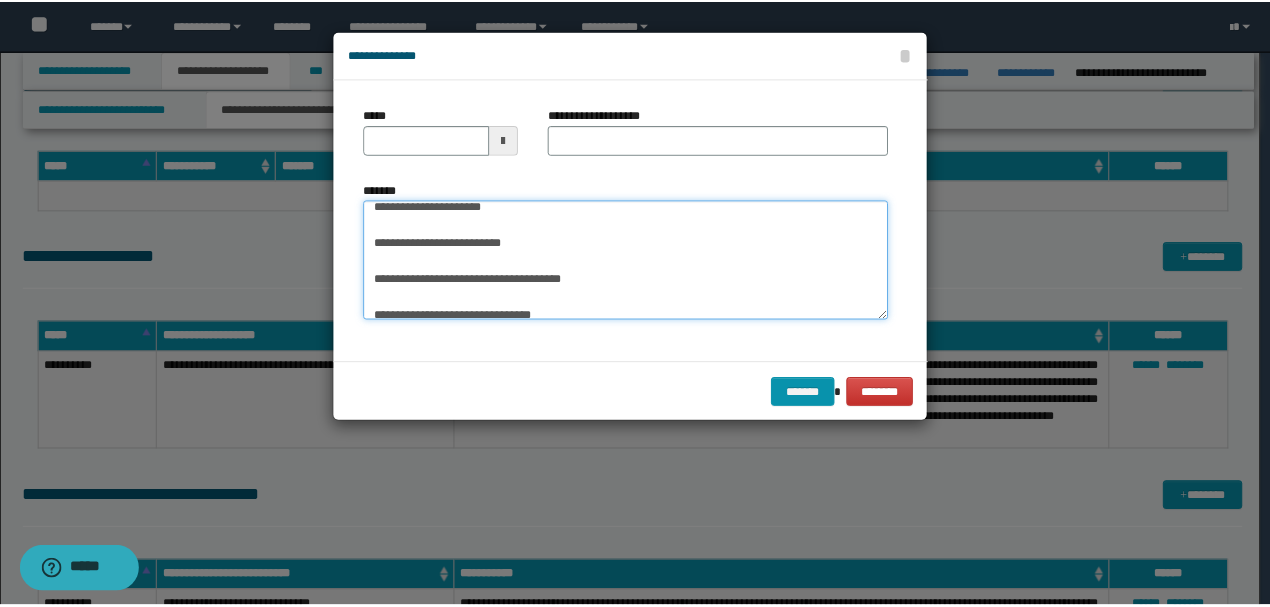 scroll, scrollTop: 0, scrollLeft: 0, axis: both 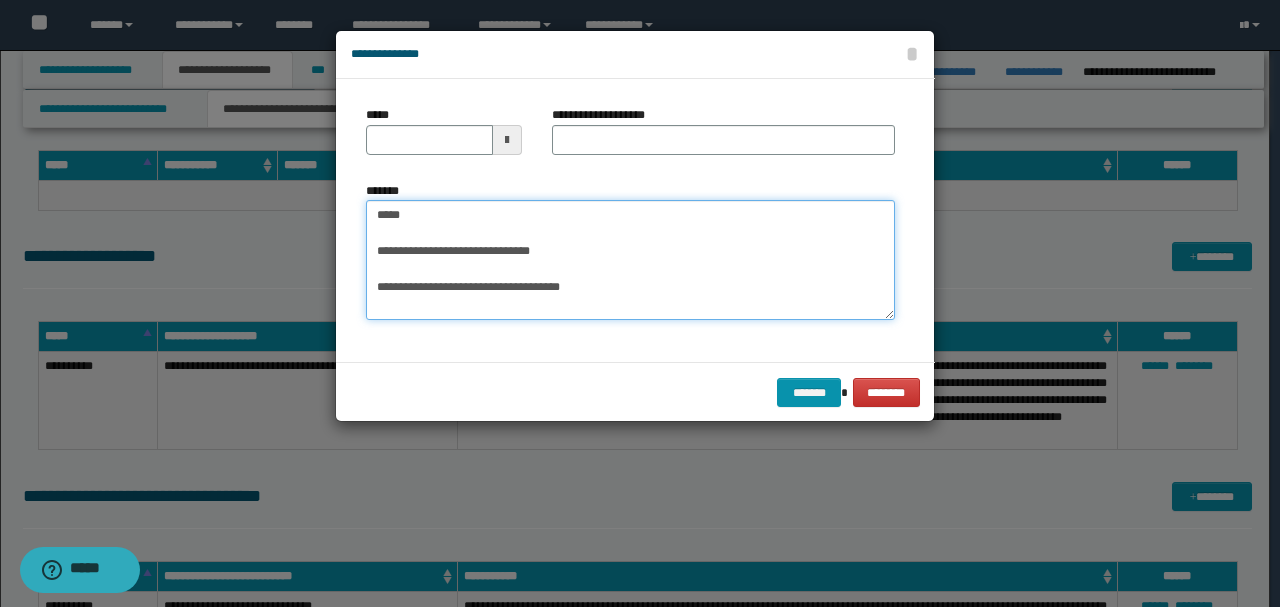 drag, startPoint x: 630, startPoint y: 253, endPoint x: 346, endPoint y: 191, distance: 290.68884 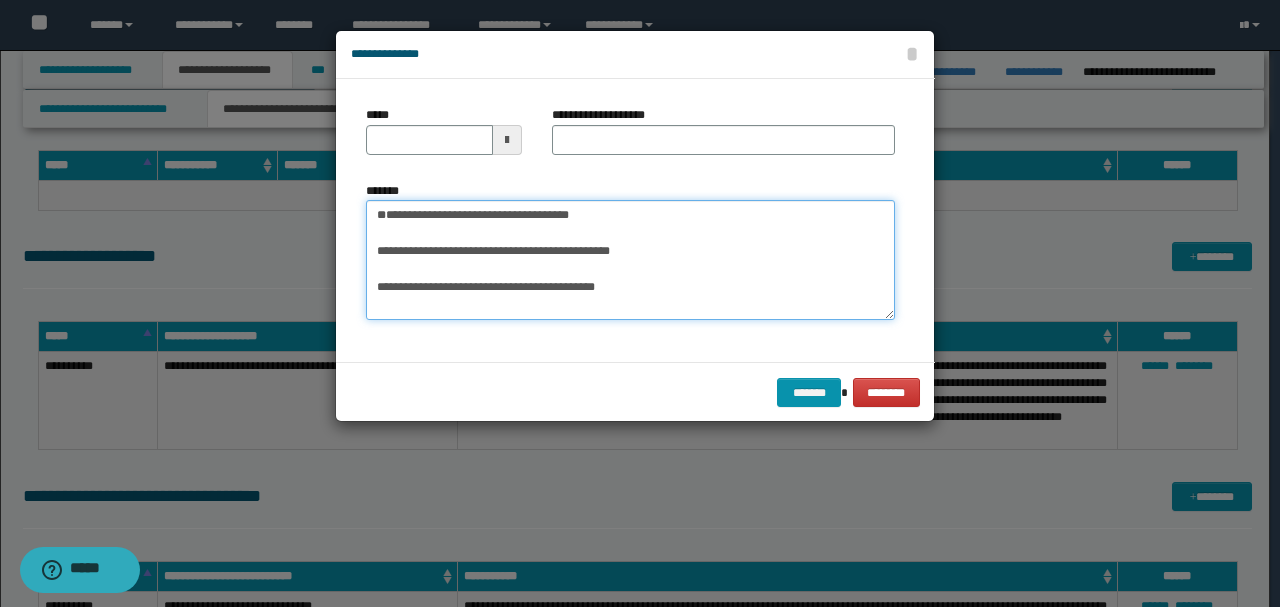 type 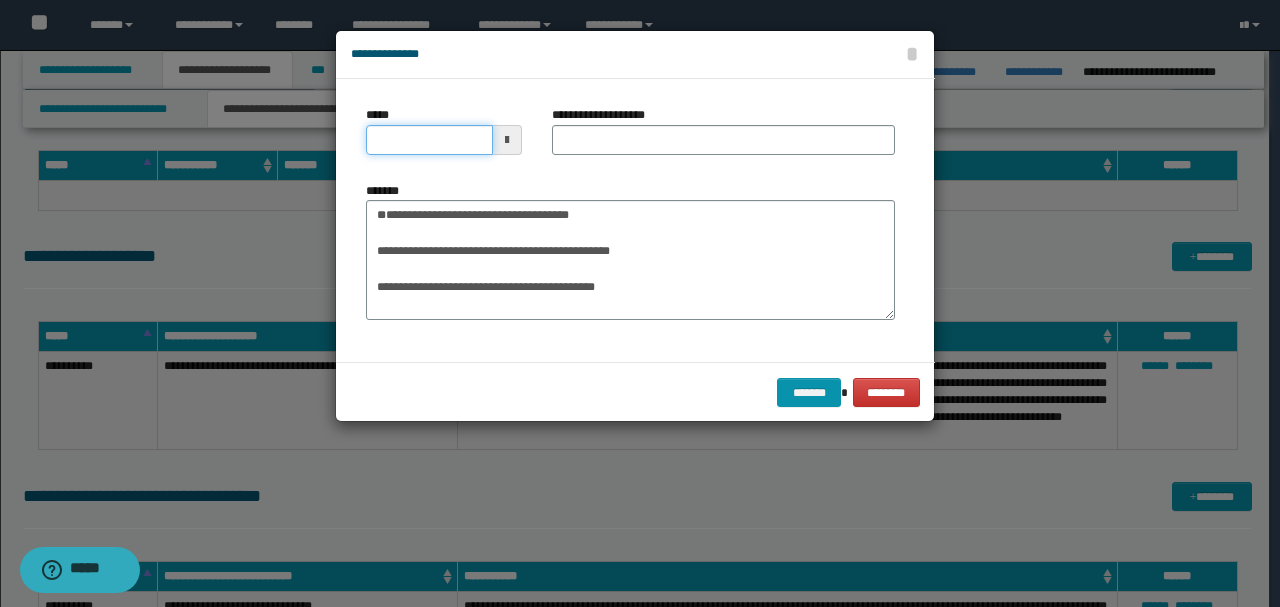 click on "*****" at bounding box center (429, 140) 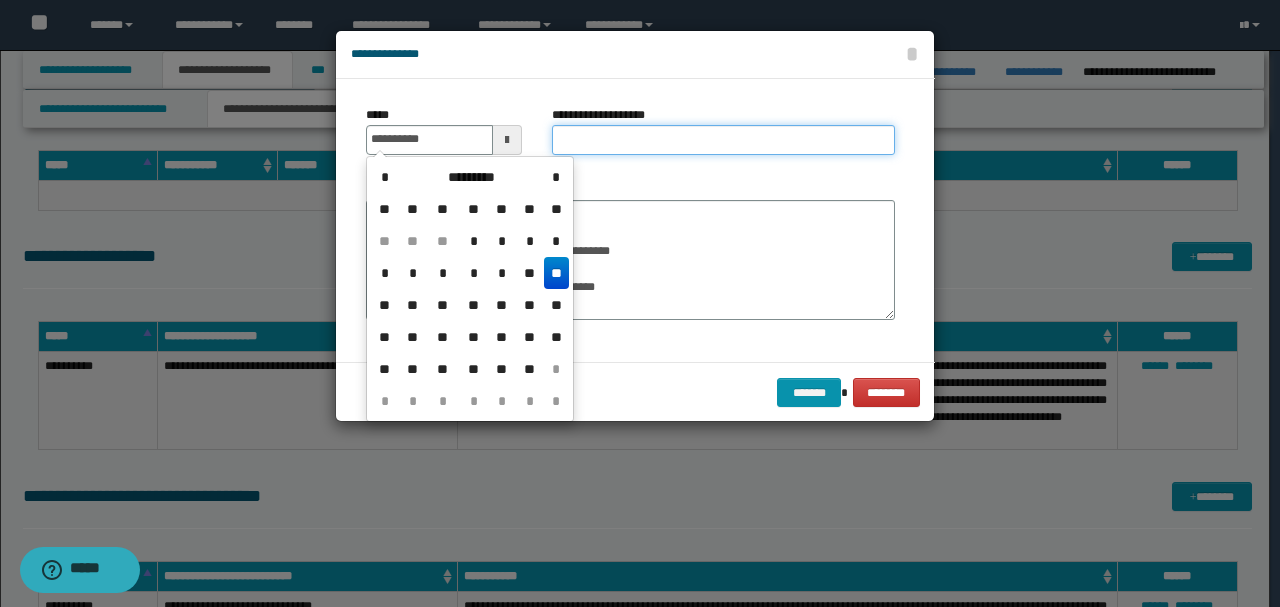 type on "**********" 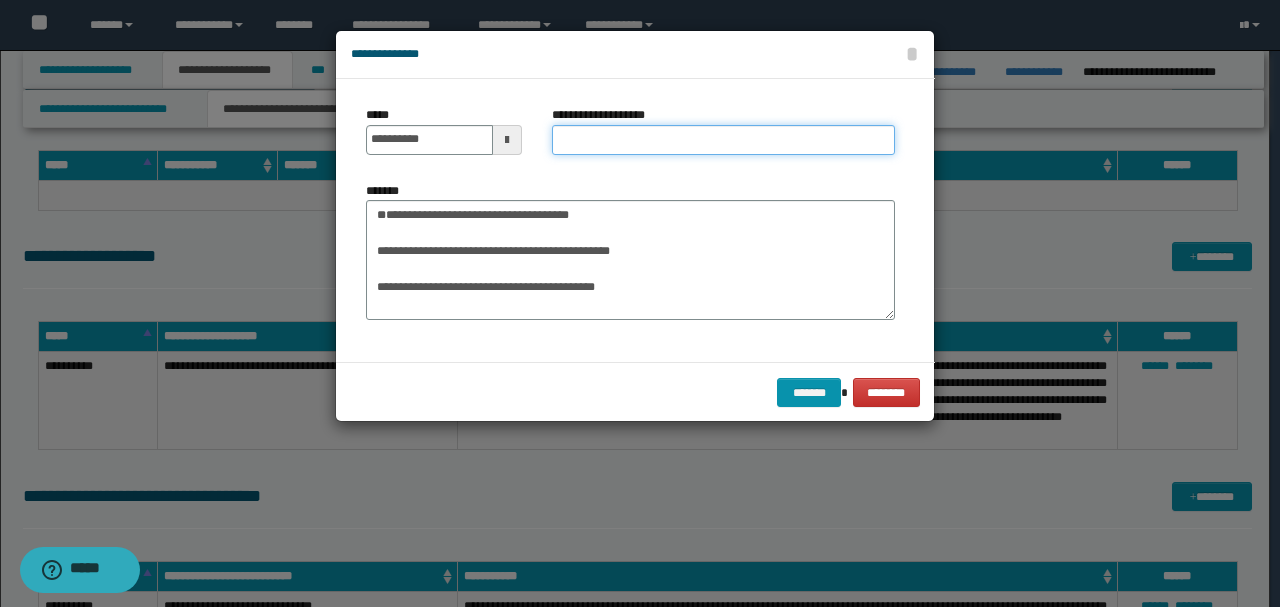 click on "**********" at bounding box center (723, 140) 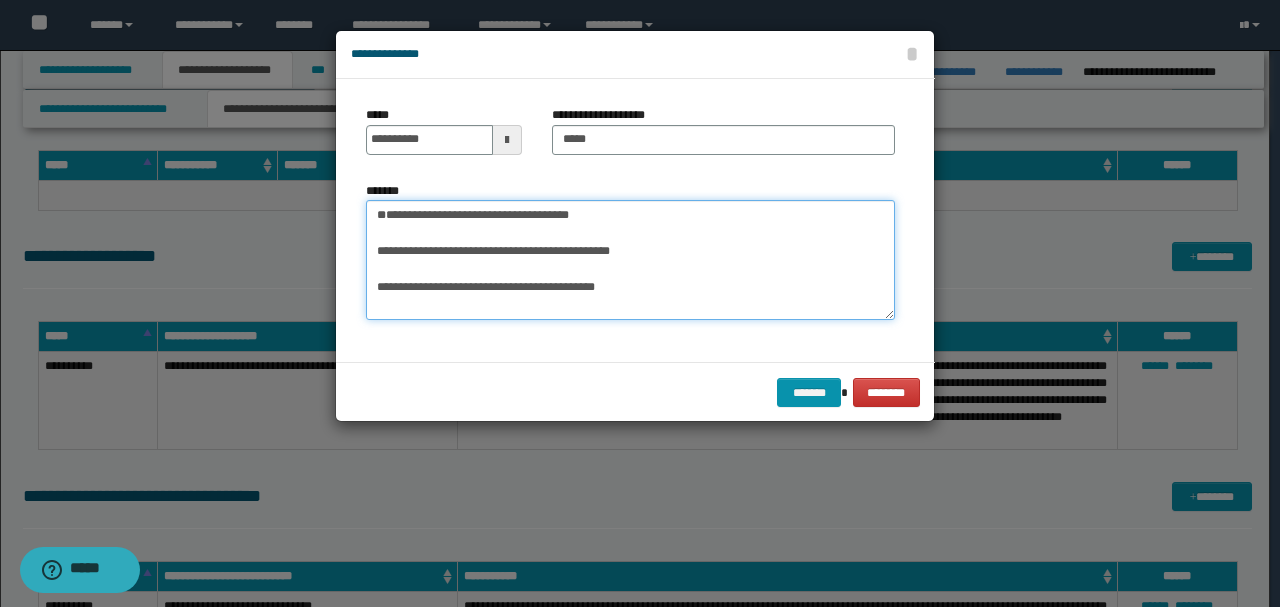 click on "*******" at bounding box center (630, 259) 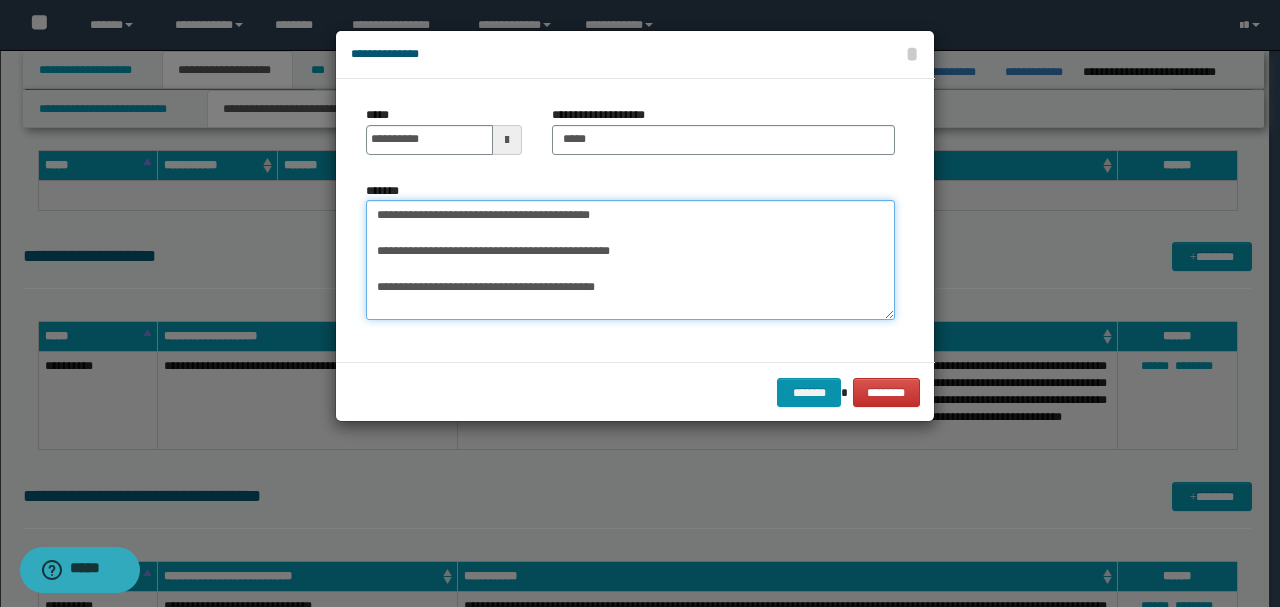 click on "*******" at bounding box center [630, 259] 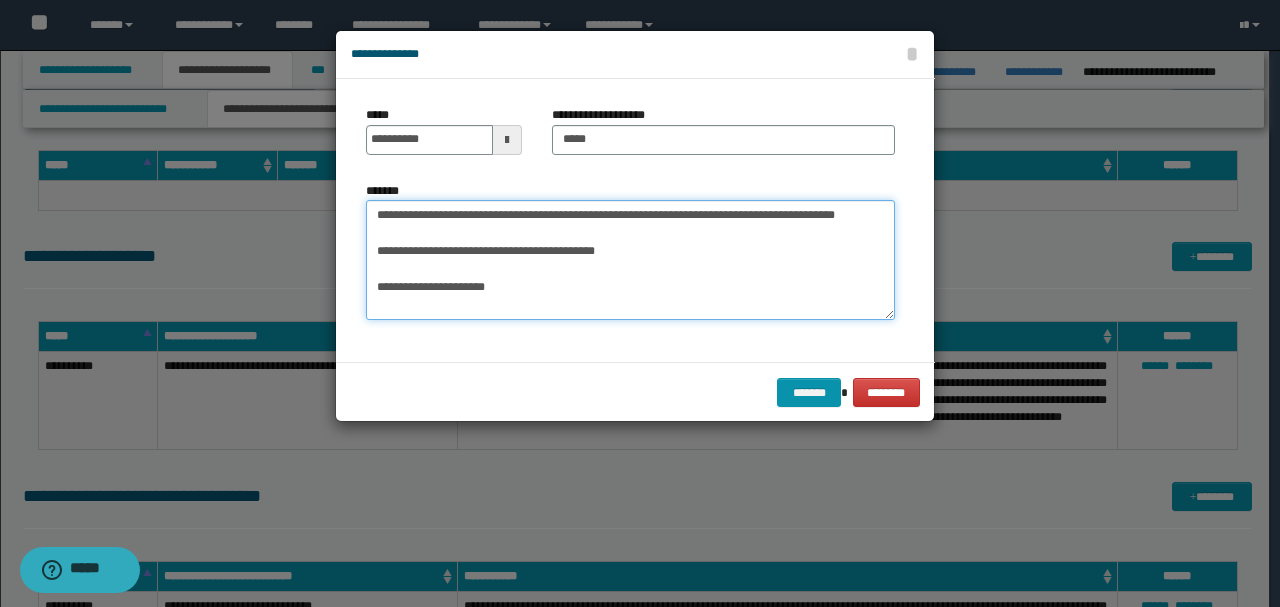 click on "*******" at bounding box center (630, 259) 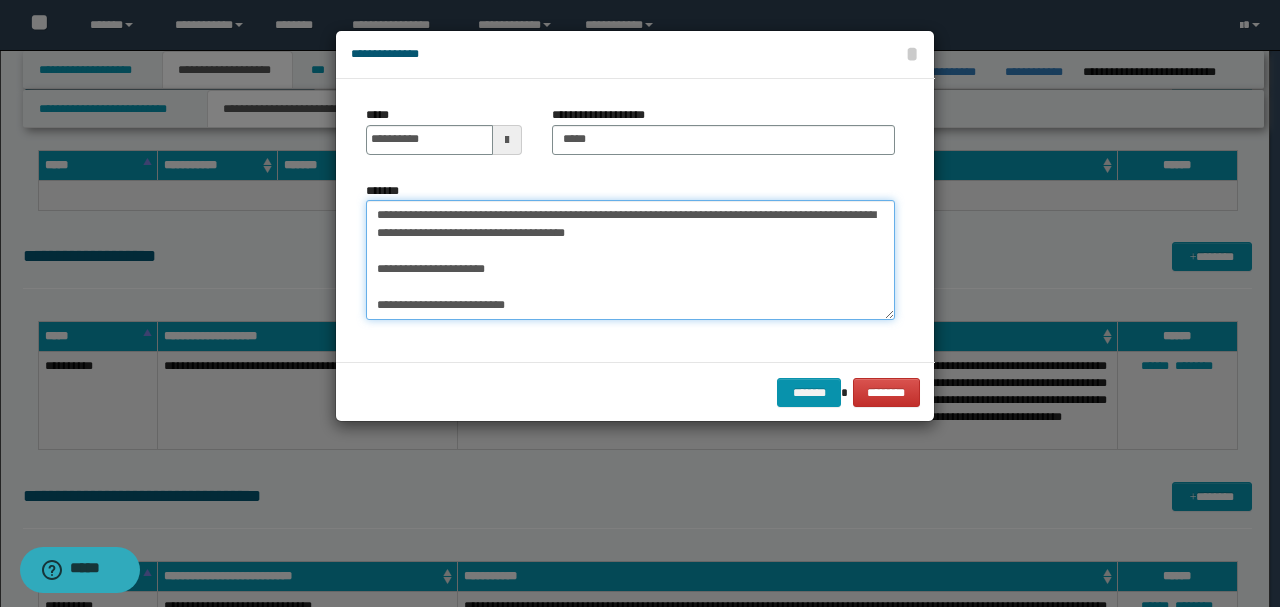 click on "*******" at bounding box center [630, 259] 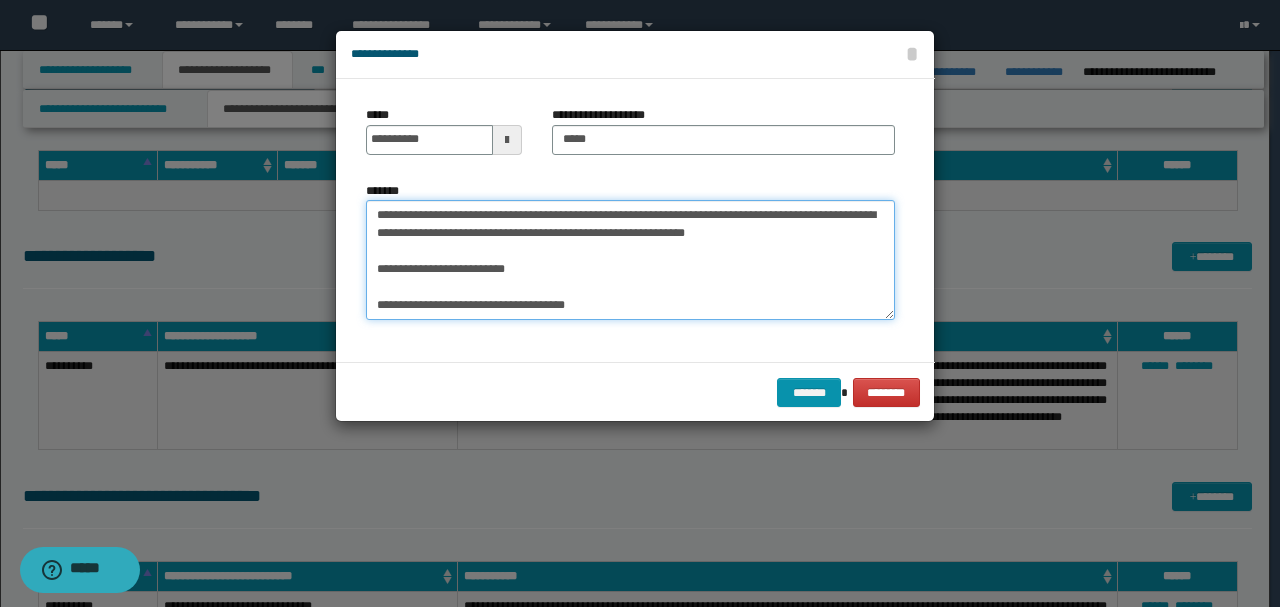 click on "*******" at bounding box center [630, 259] 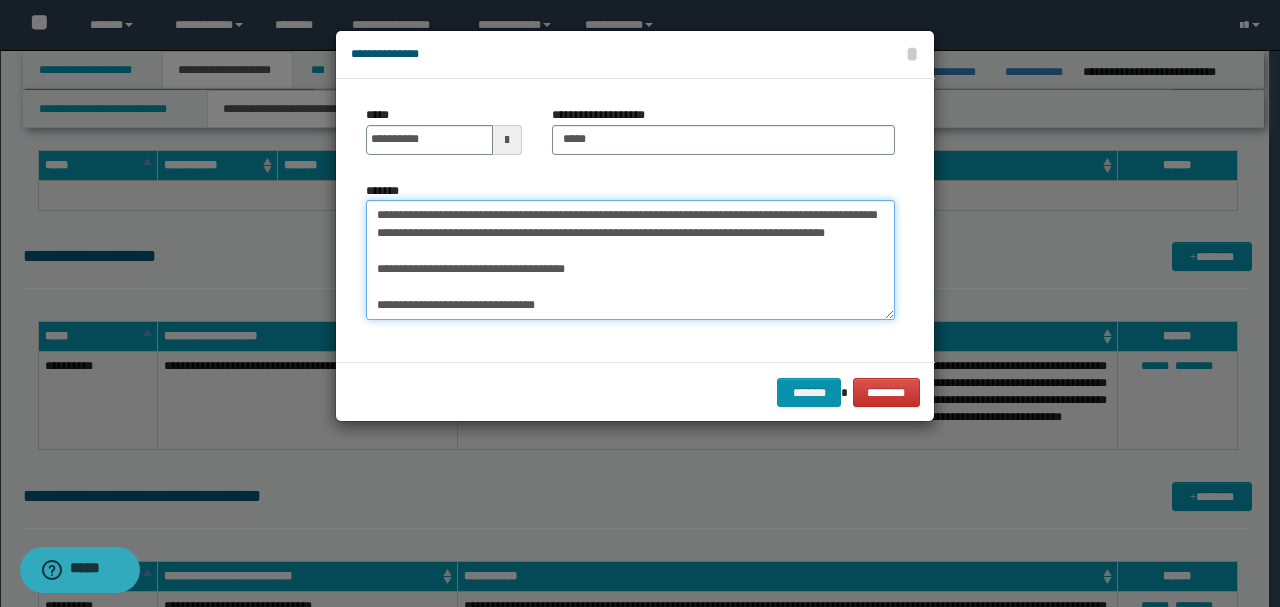 click on "*******" at bounding box center (630, 259) 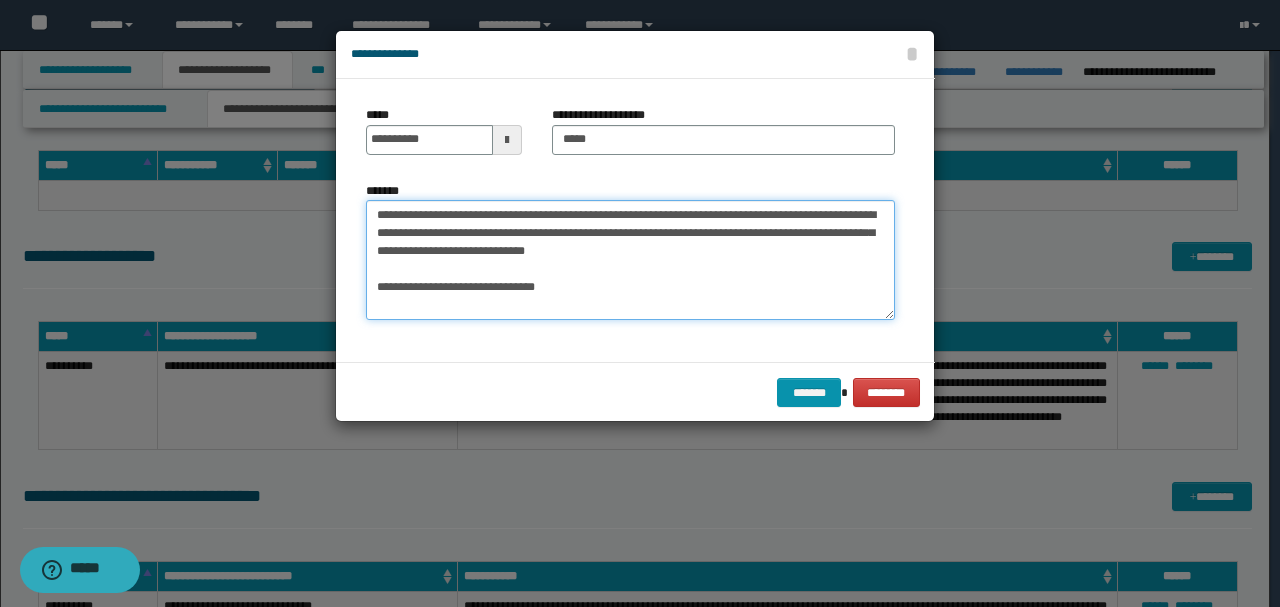 click on "*******" at bounding box center (630, 259) 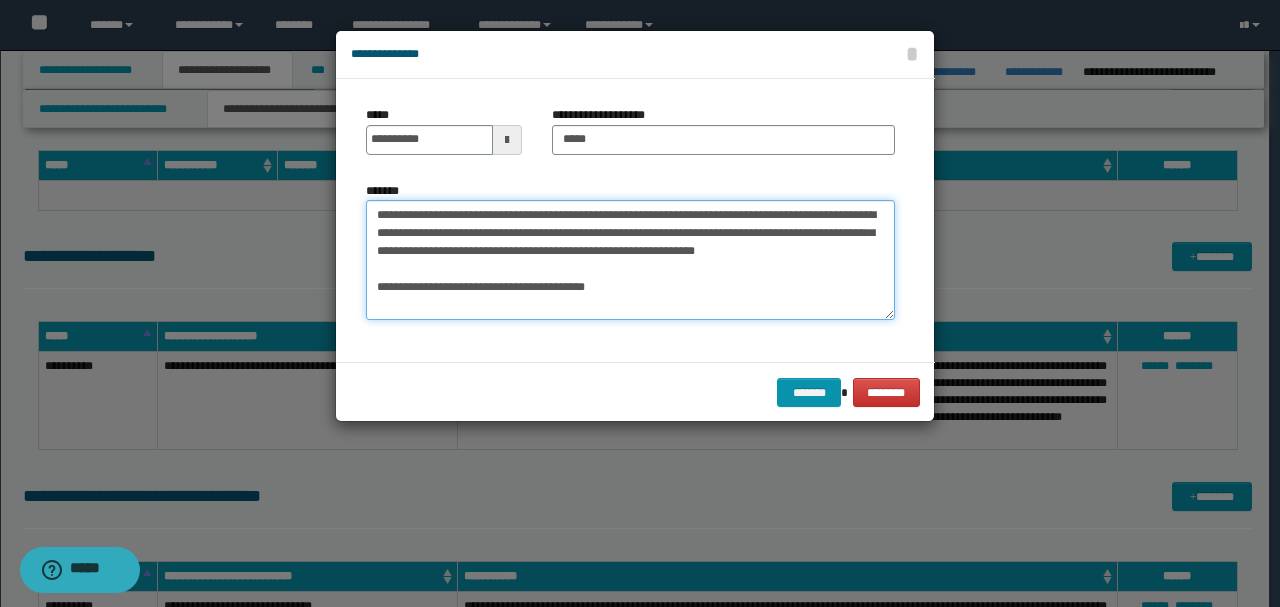 click on "*******" at bounding box center (630, 259) 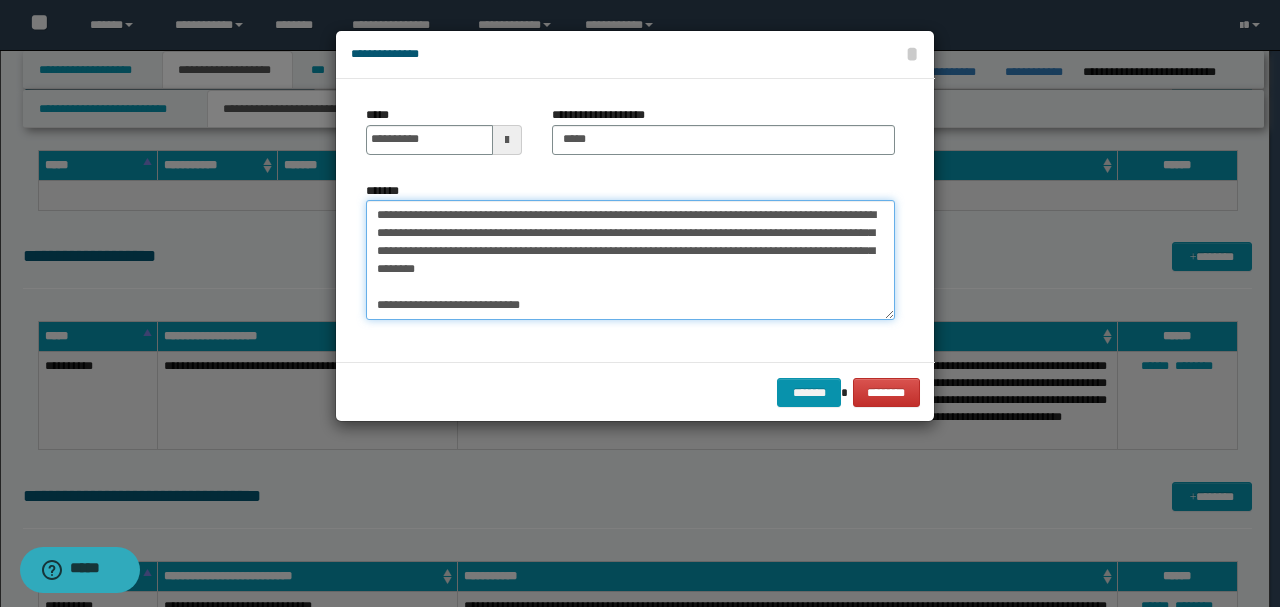 click on "*******" at bounding box center [630, 259] 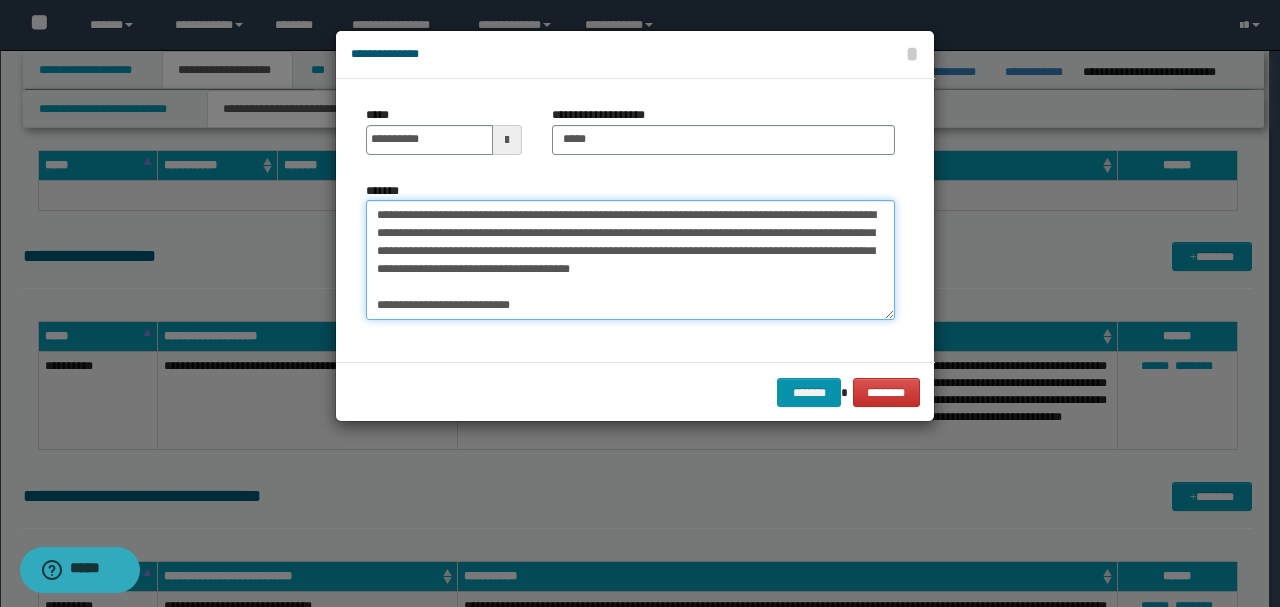 click on "*******" at bounding box center (630, 259) 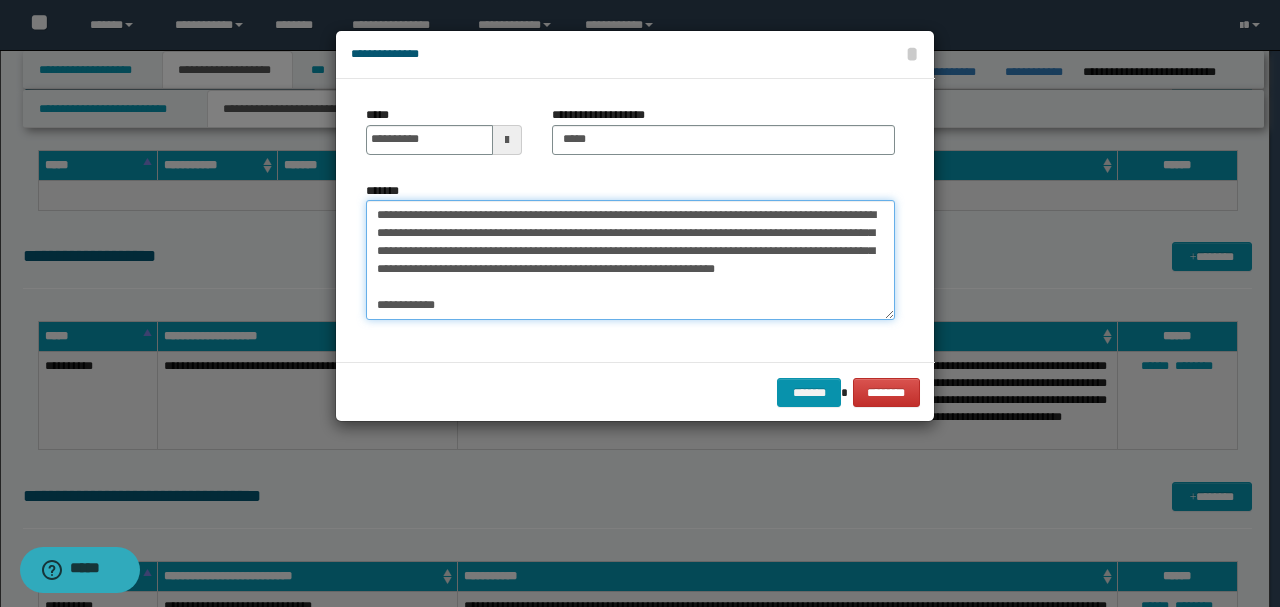click on "*******" at bounding box center [630, 259] 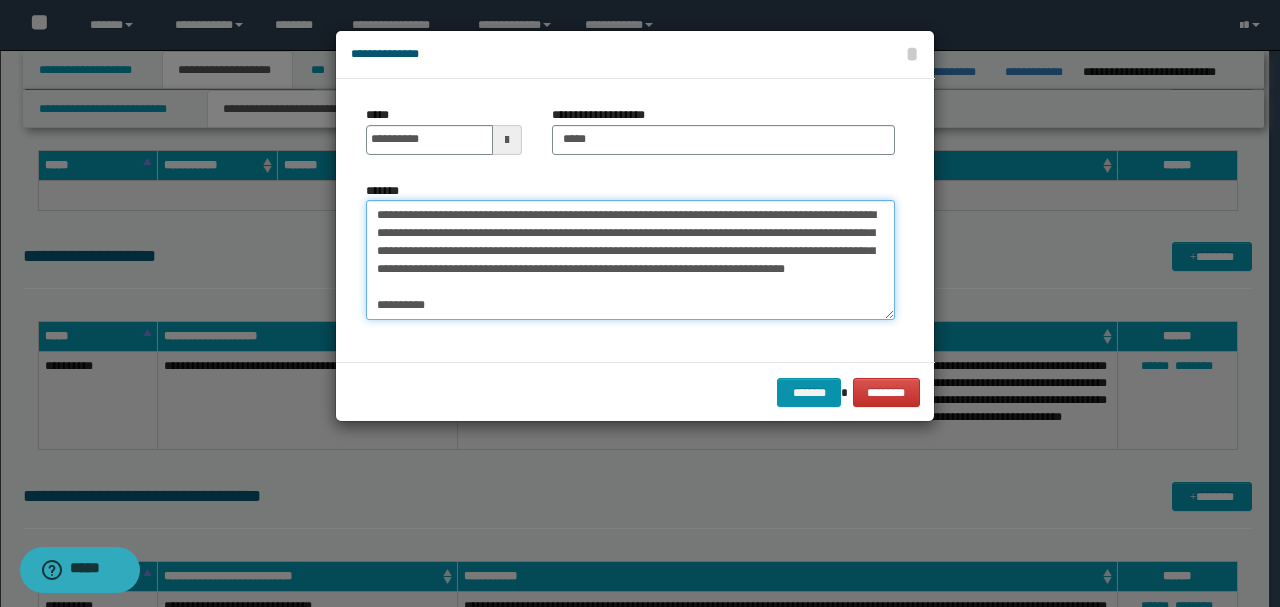 click on "*******" at bounding box center (630, 259) 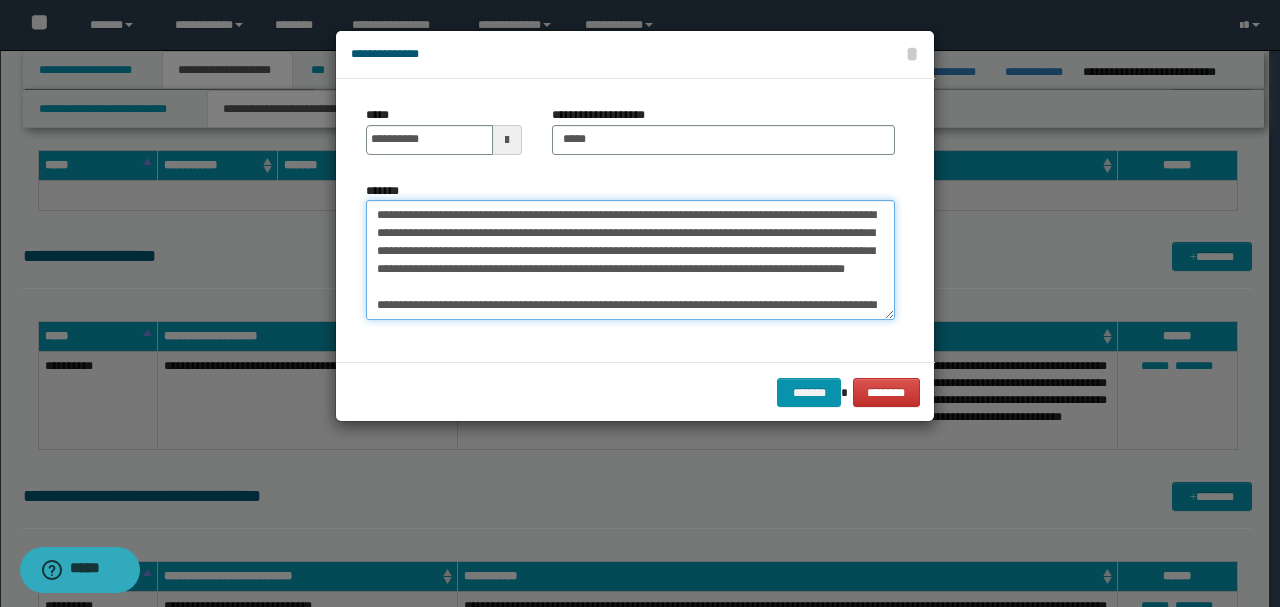 click on "*******" at bounding box center [630, 259] 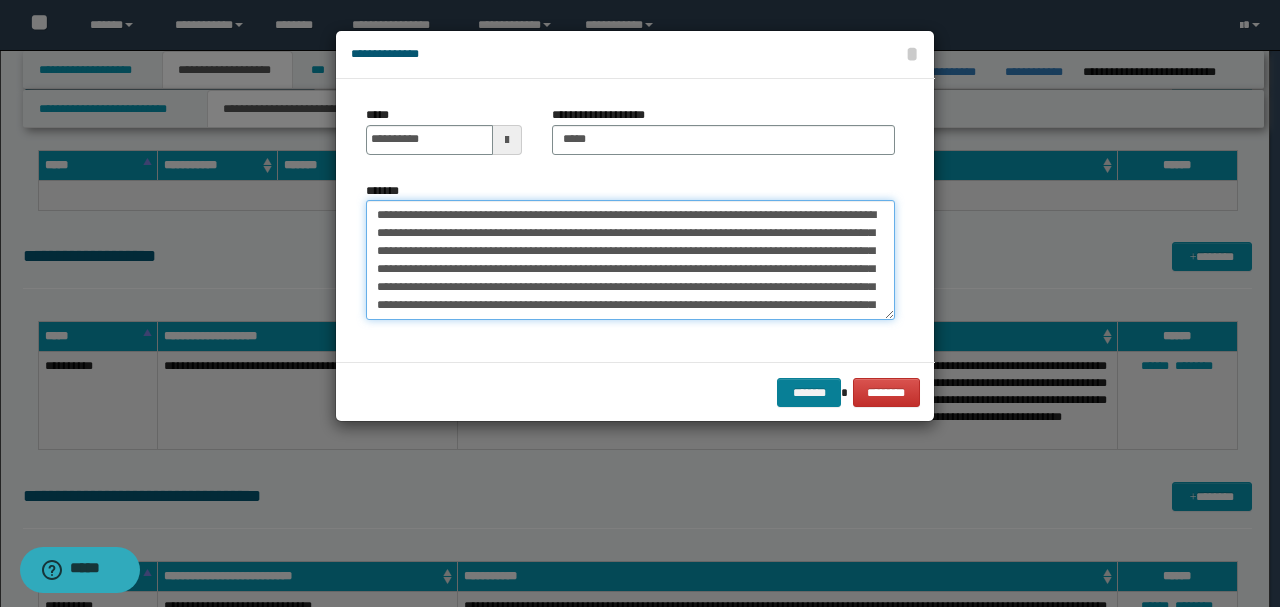 type on "**********" 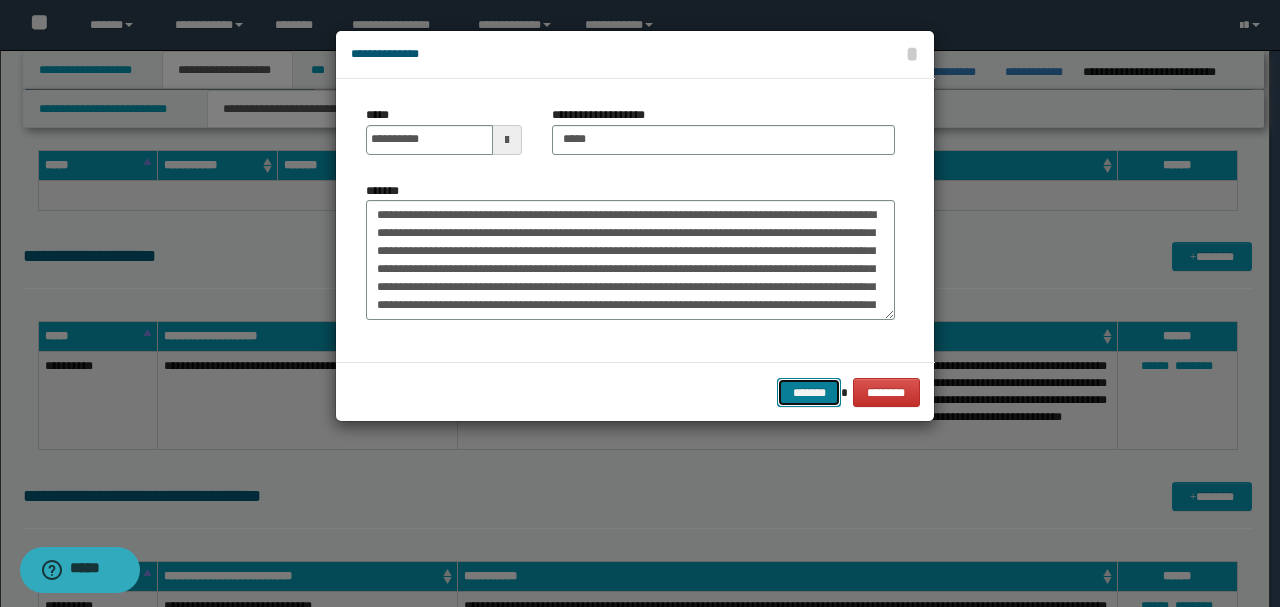click on "*******" at bounding box center (809, 392) 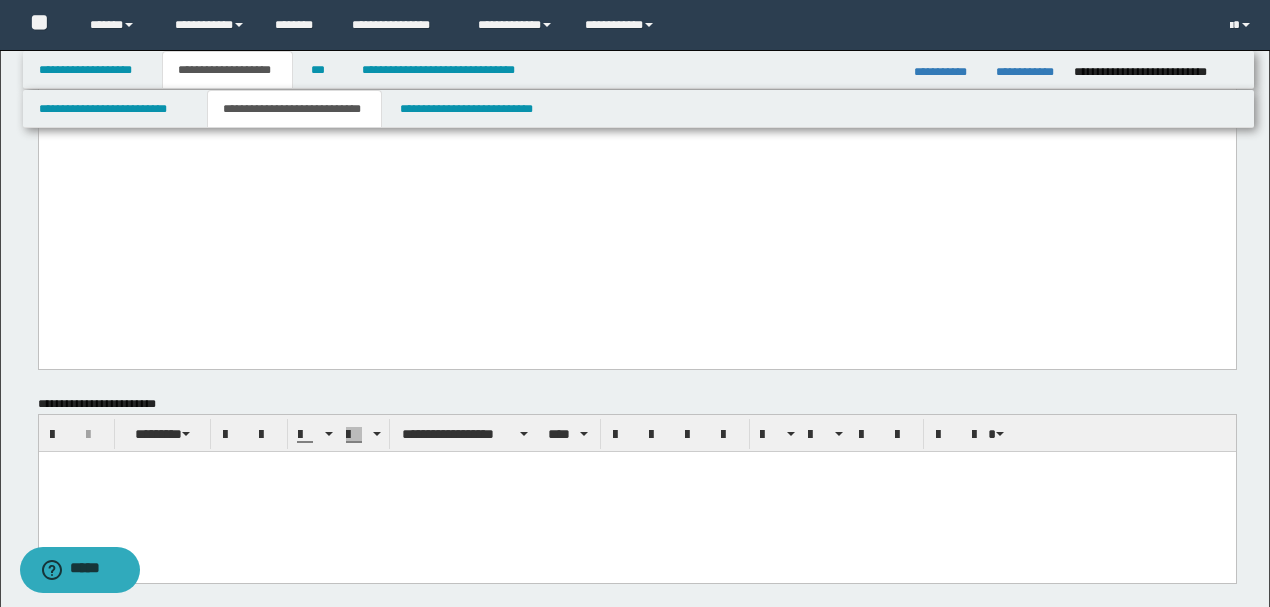 scroll, scrollTop: 1266, scrollLeft: 0, axis: vertical 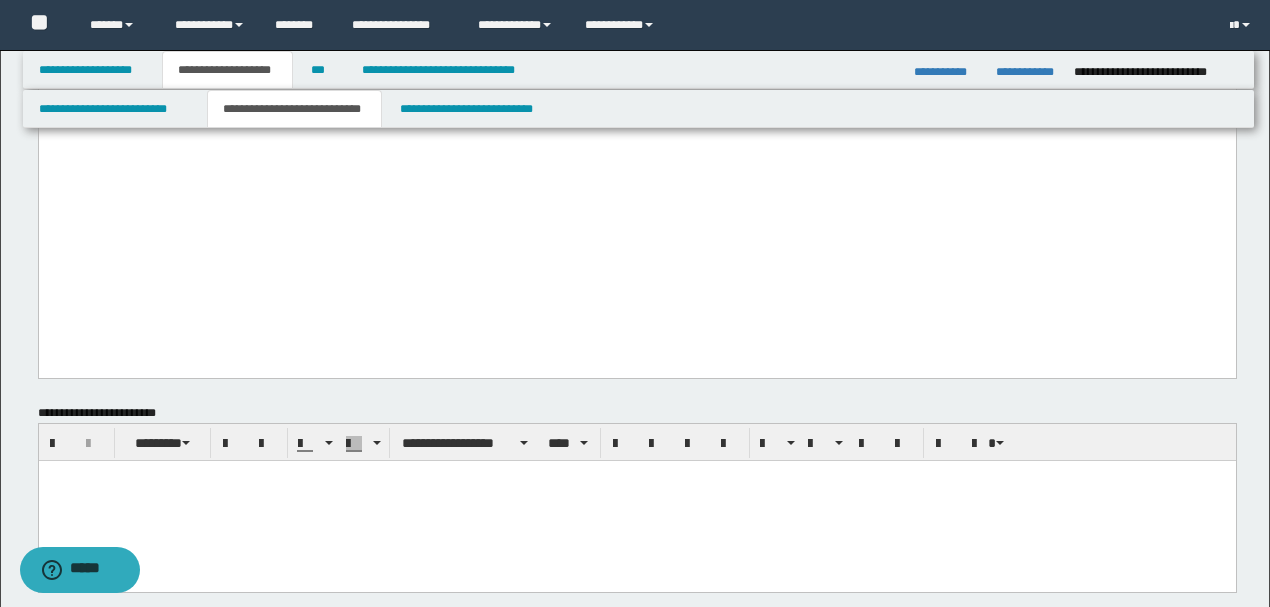 click on "**********" at bounding box center (636, 82) 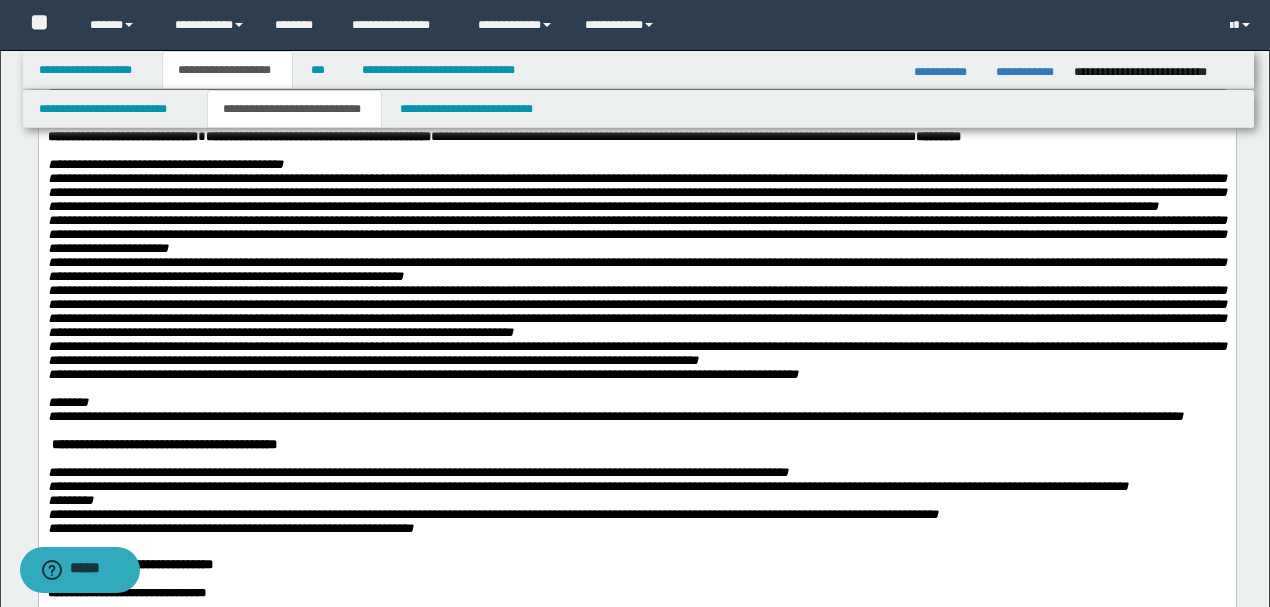 scroll, scrollTop: 600, scrollLeft: 0, axis: vertical 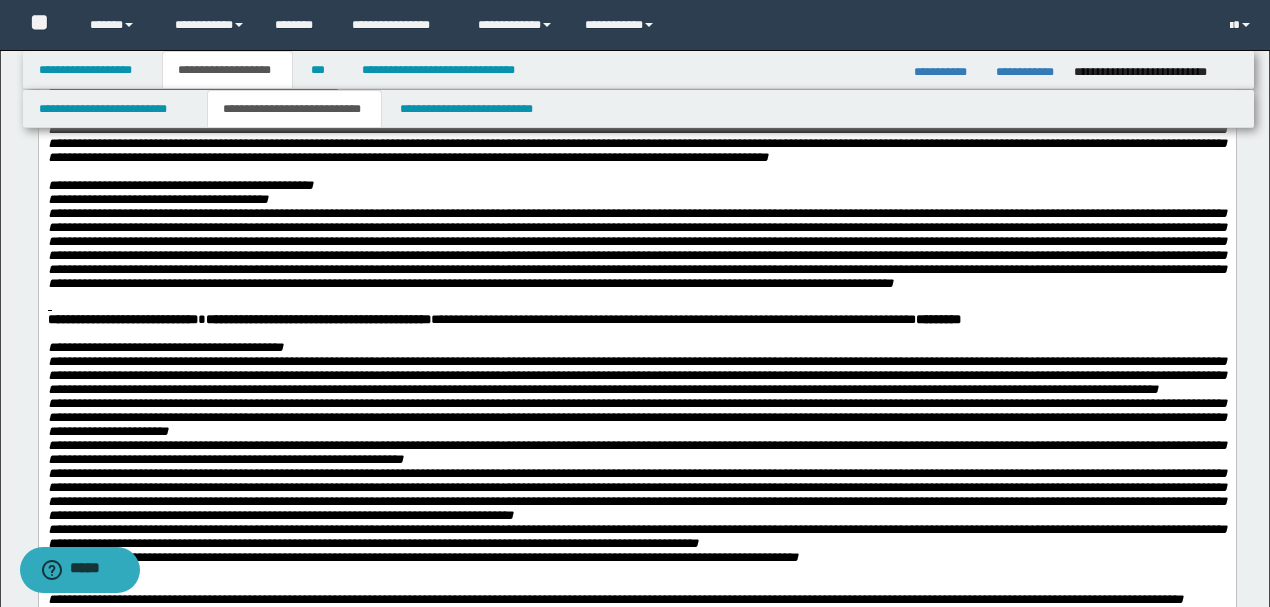 click on "**********" at bounding box center (636, 88) 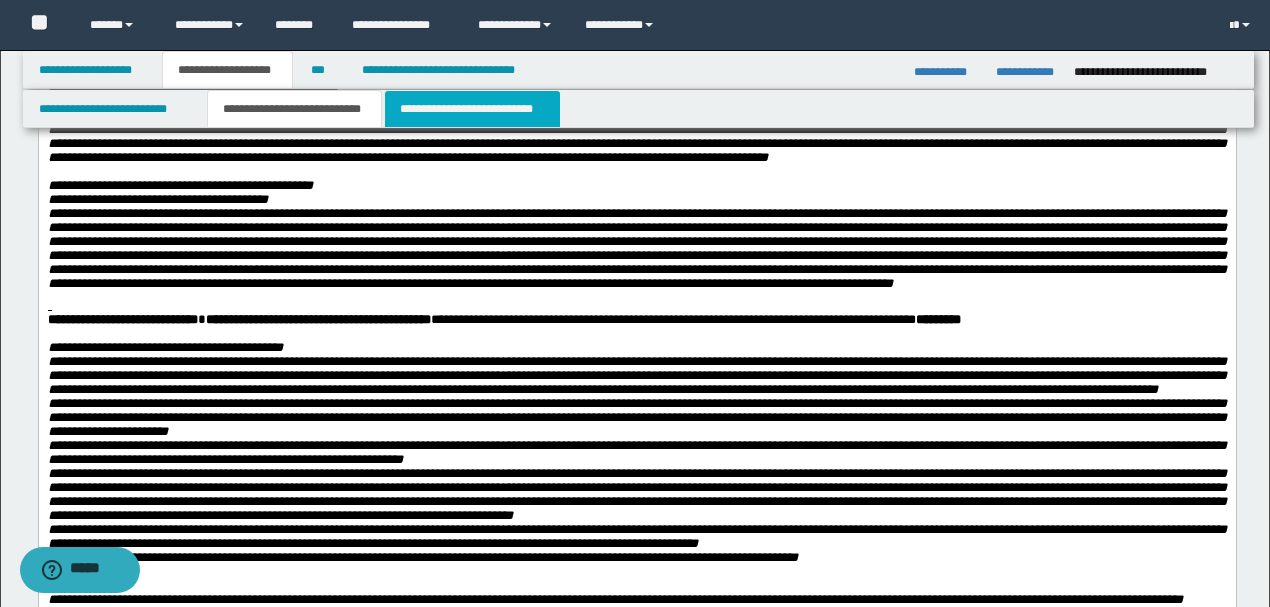 click on "**********" at bounding box center [472, 109] 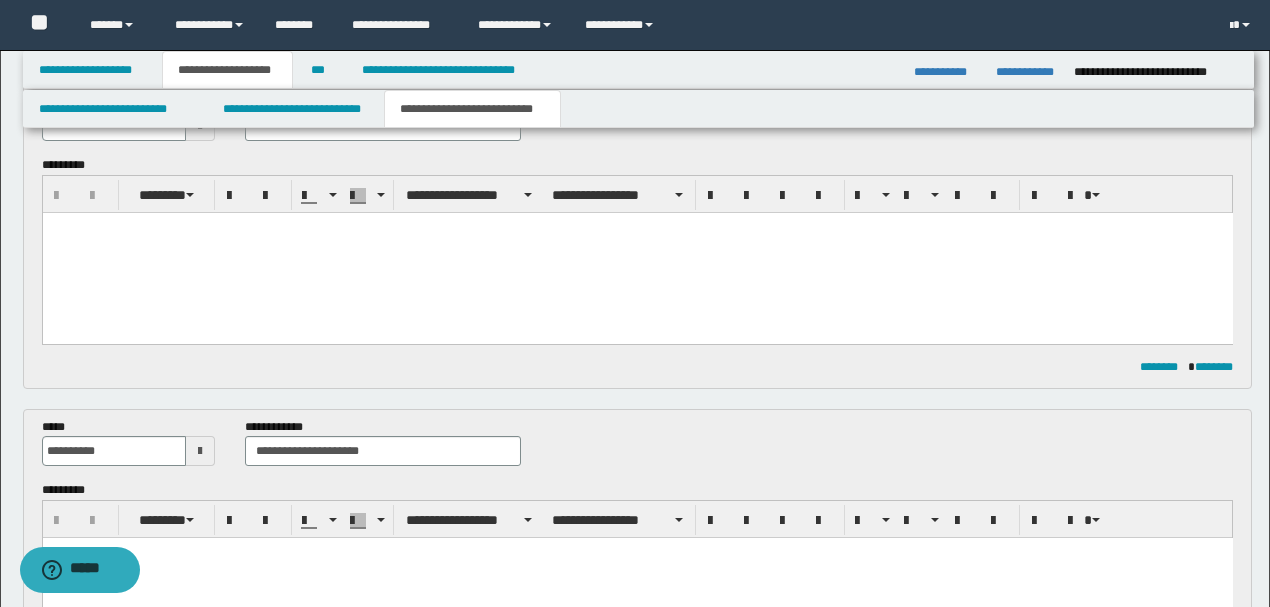 scroll, scrollTop: 266, scrollLeft: 0, axis: vertical 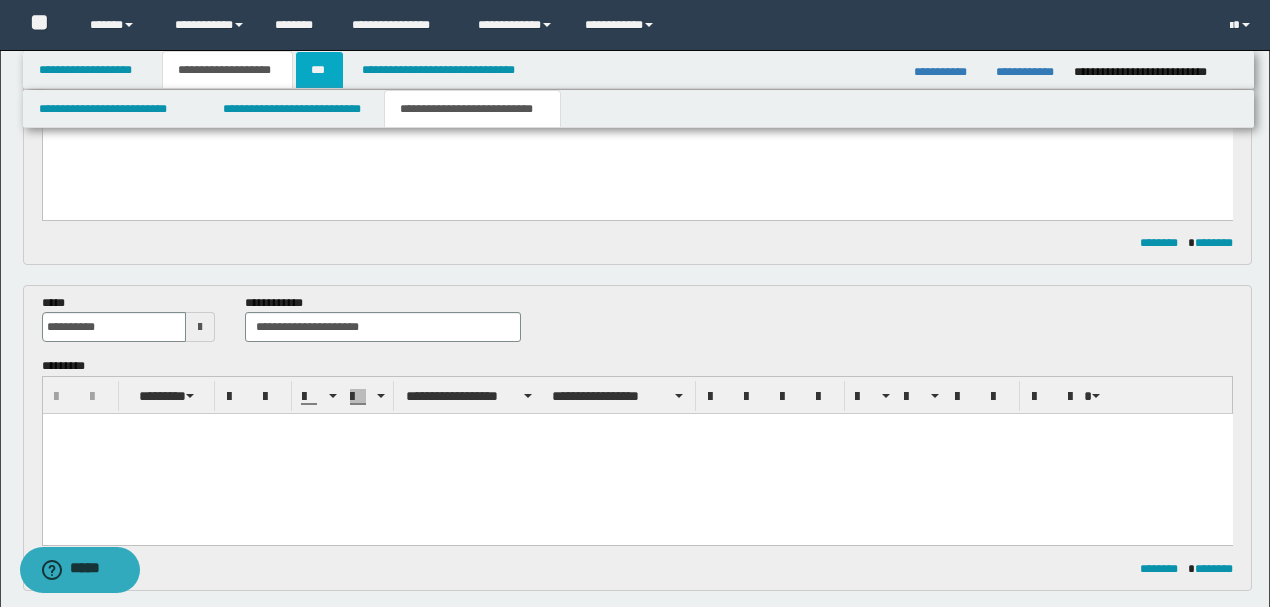 click on "***" at bounding box center [319, 70] 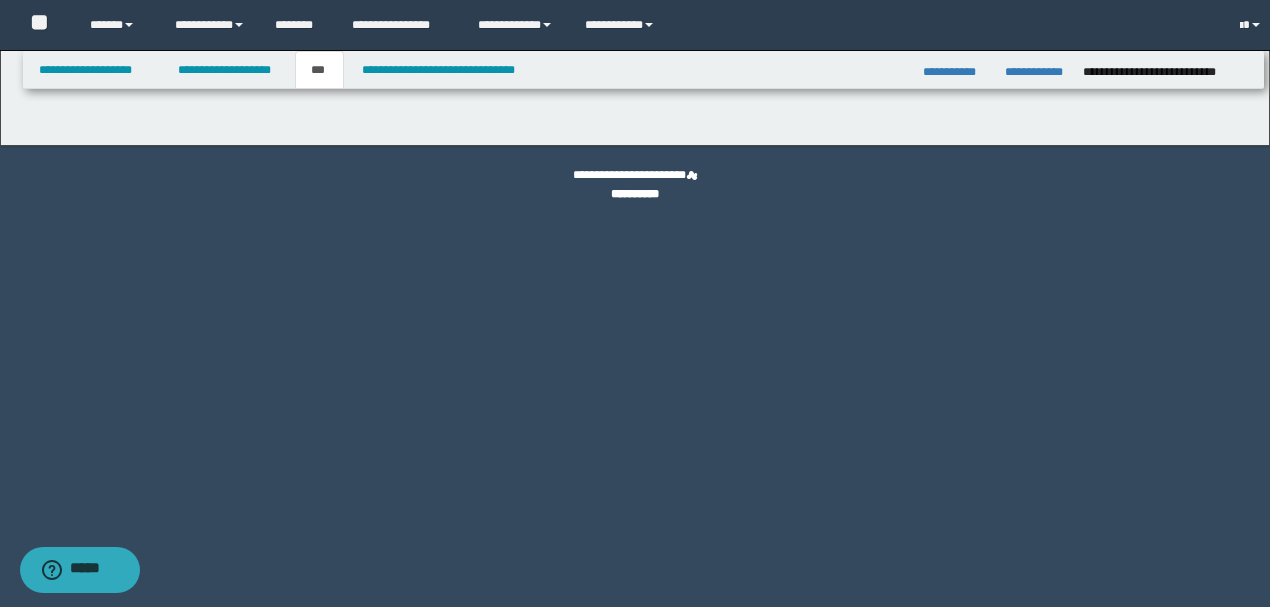 scroll, scrollTop: 0, scrollLeft: 0, axis: both 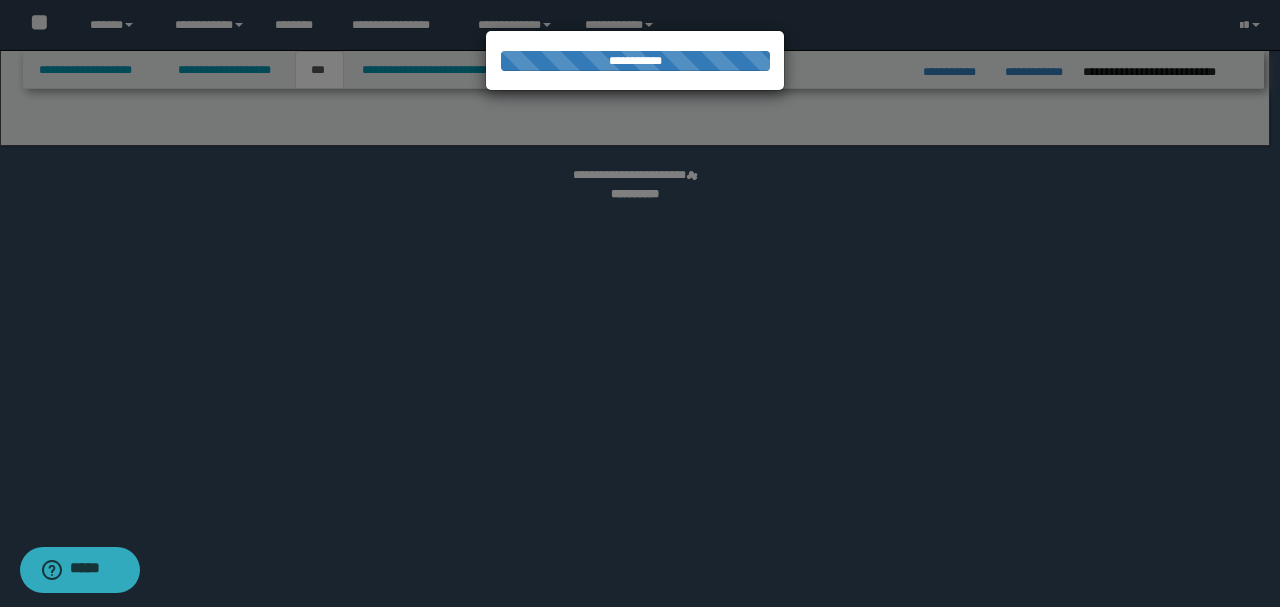 select on "***" 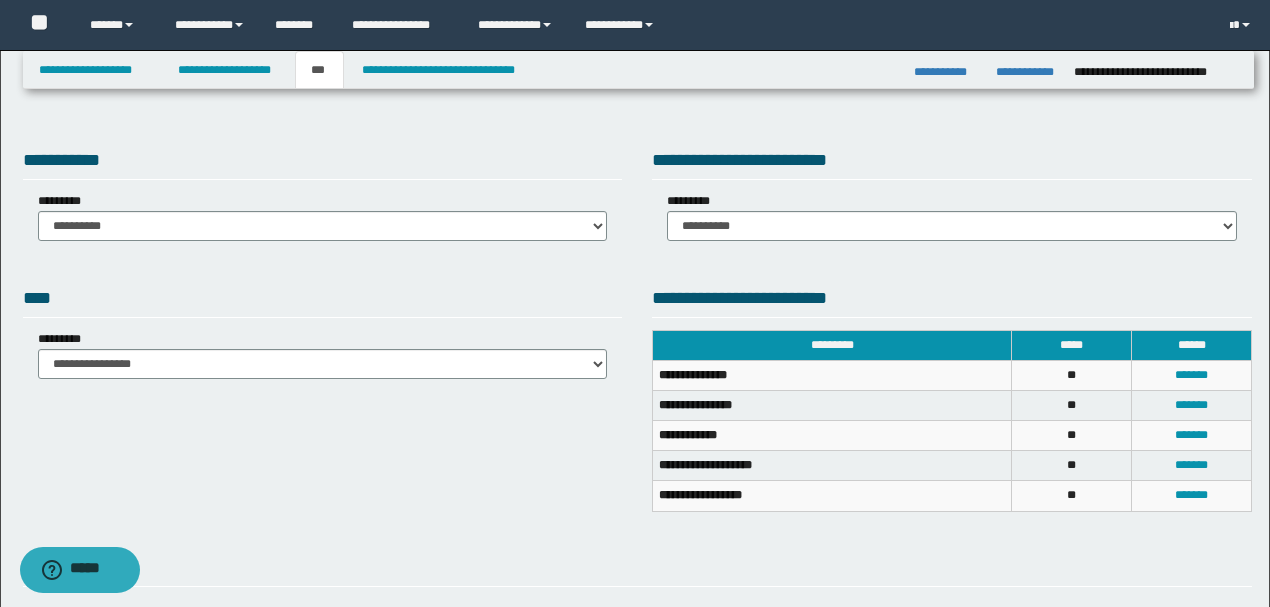 click on "**********" at bounding box center [323, 197] 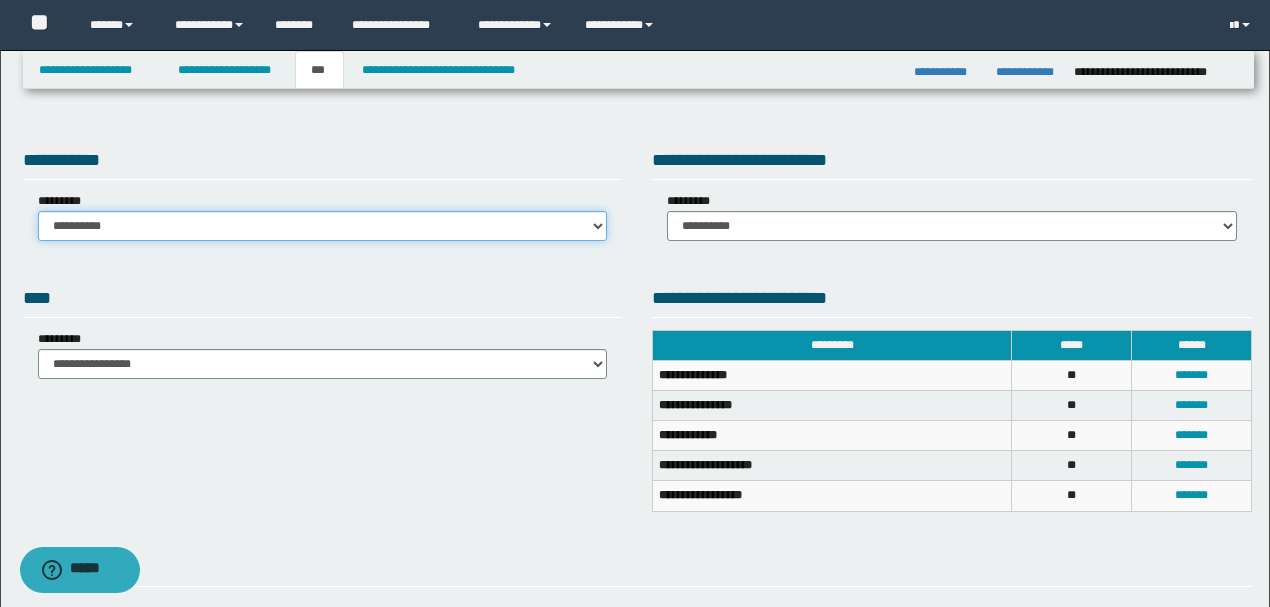 drag, startPoint x: 158, startPoint y: 230, endPoint x: 168, endPoint y: 240, distance: 14.142136 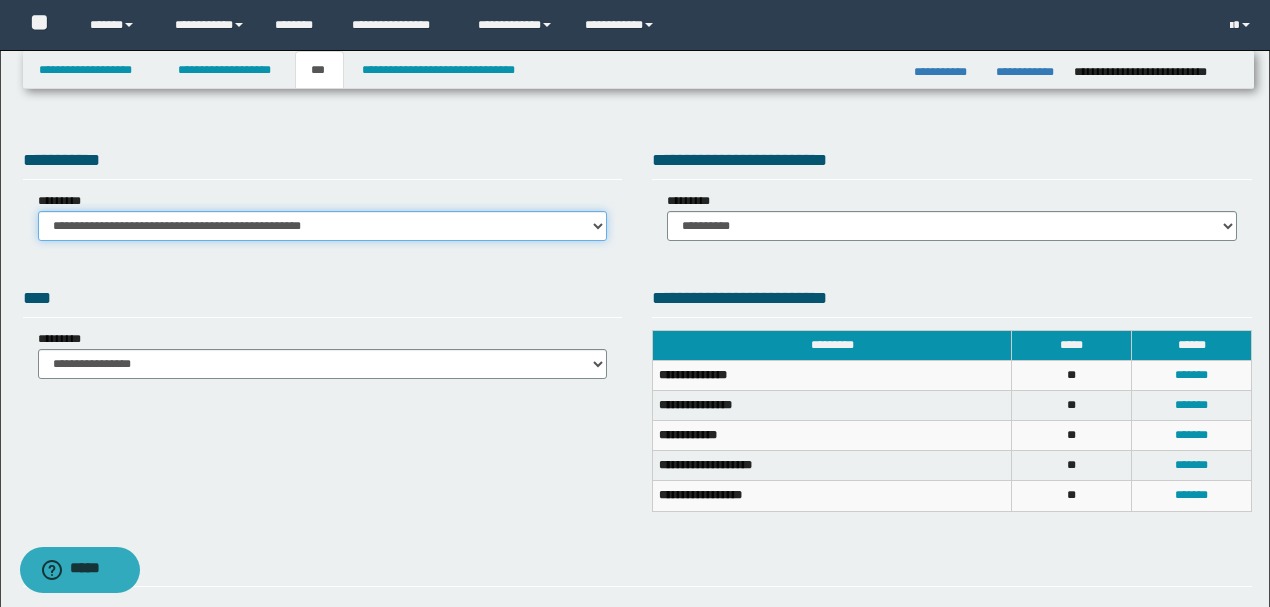 click on "**********" at bounding box center (323, 226) 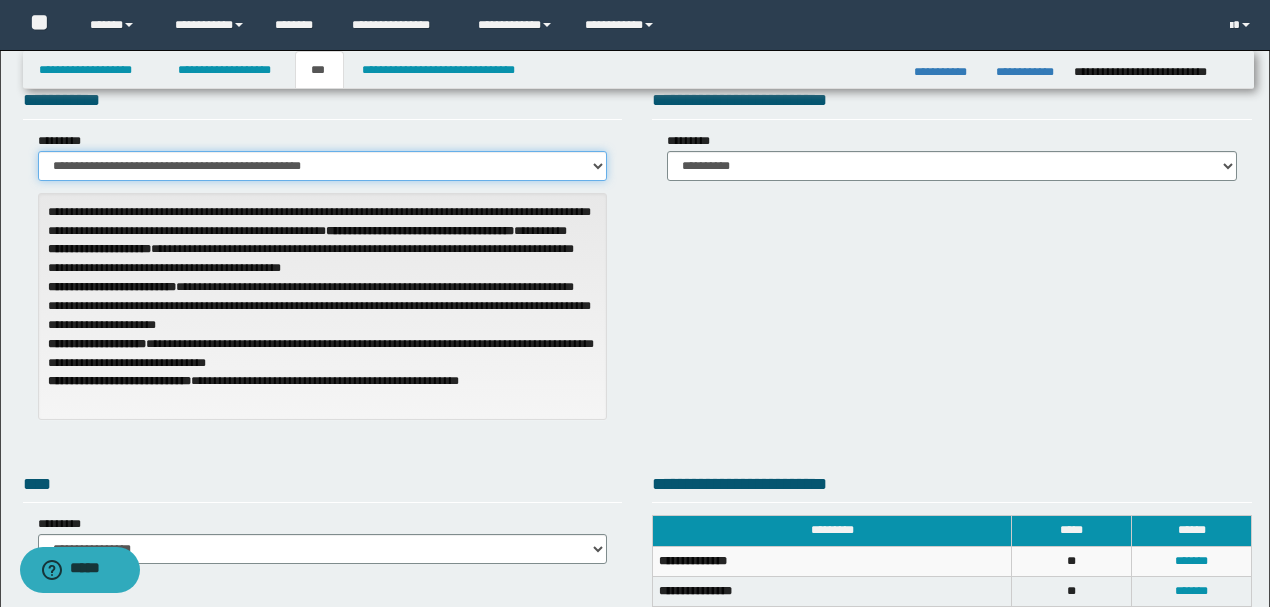 scroll, scrollTop: 0, scrollLeft: 0, axis: both 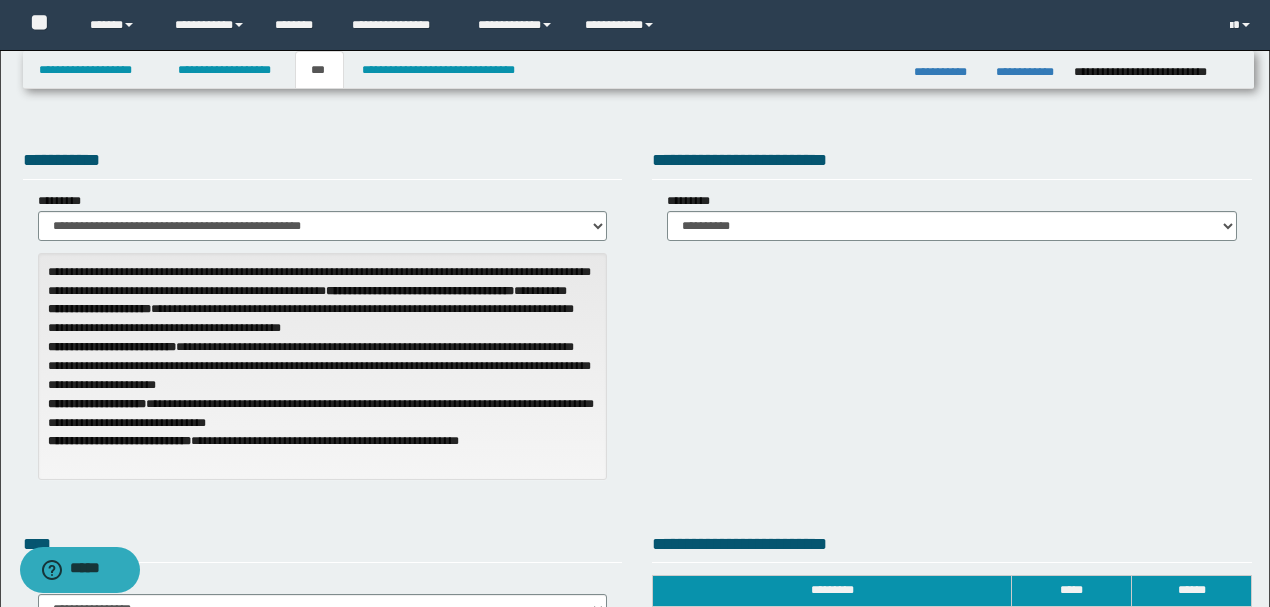 click on "**********" at bounding box center (952, 216) 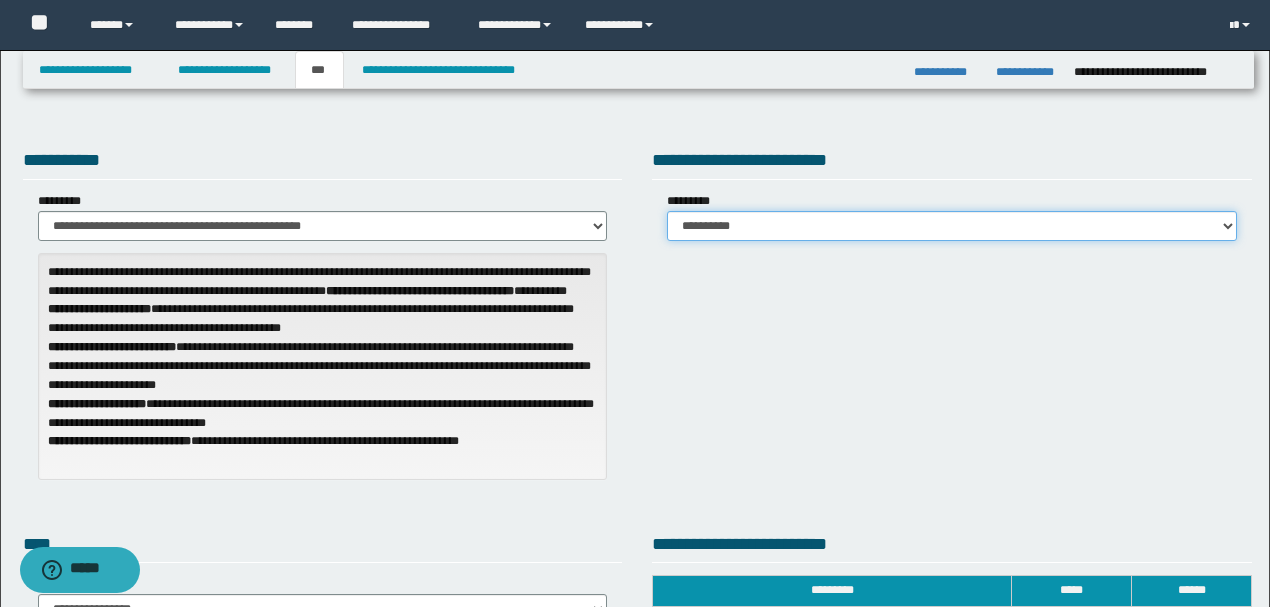 click on "**********" at bounding box center (952, 226) 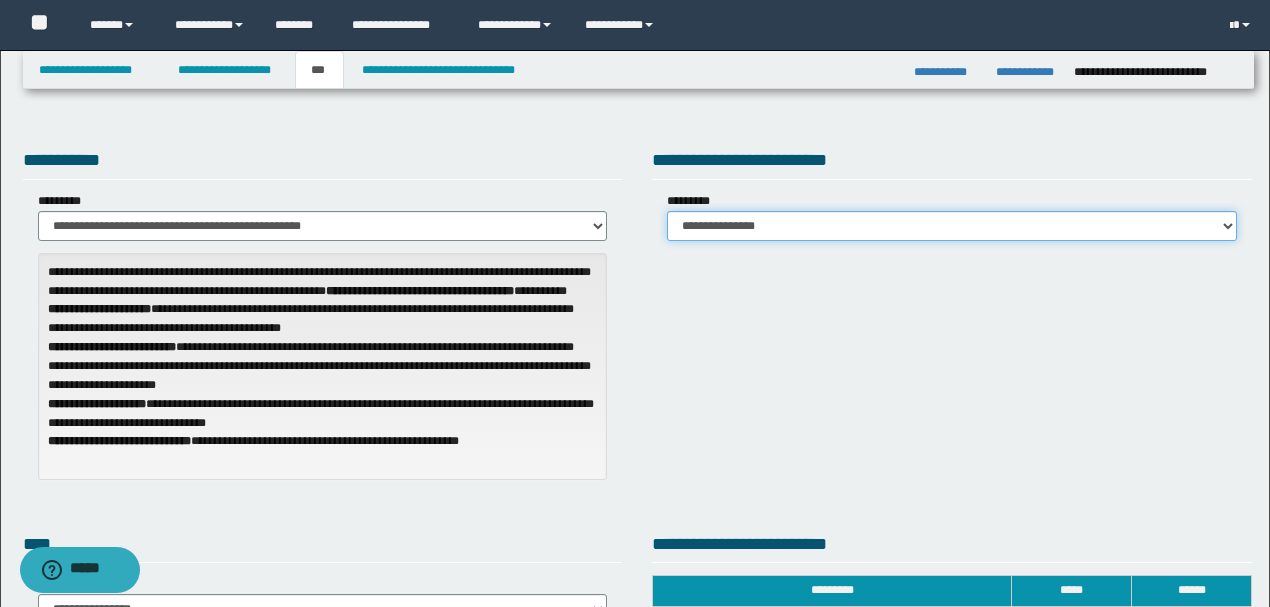 click on "**********" at bounding box center (952, 226) 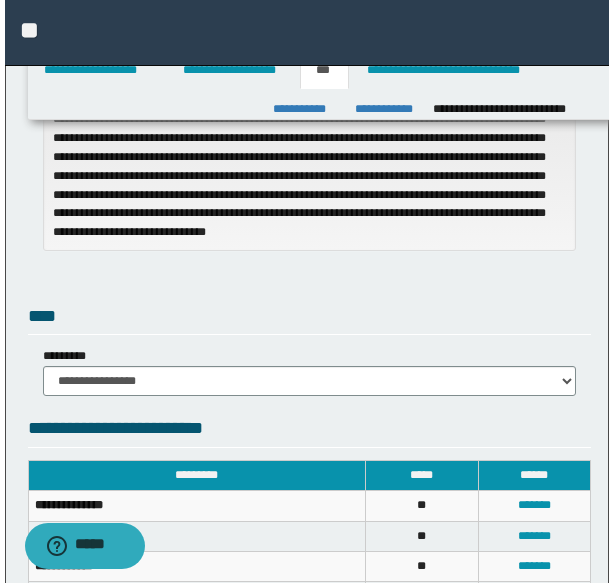scroll, scrollTop: 800, scrollLeft: 0, axis: vertical 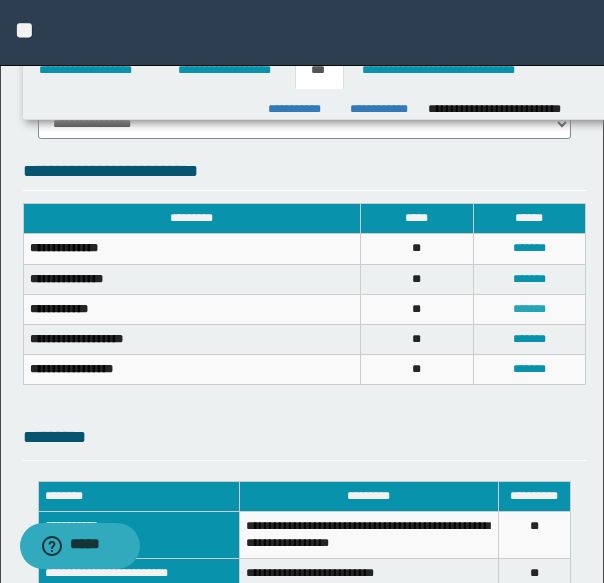 click on "*******" at bounding box center [529, 309] 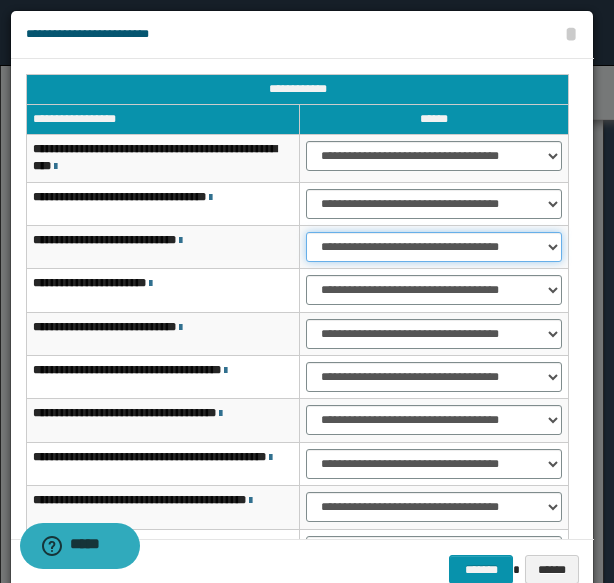 click on "**********" at bounding box center (434, 247) 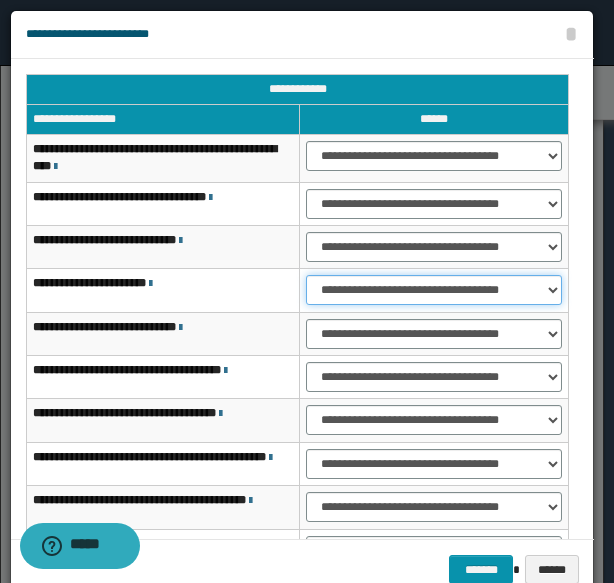 click on "**********" at bounding box center [434, 290] 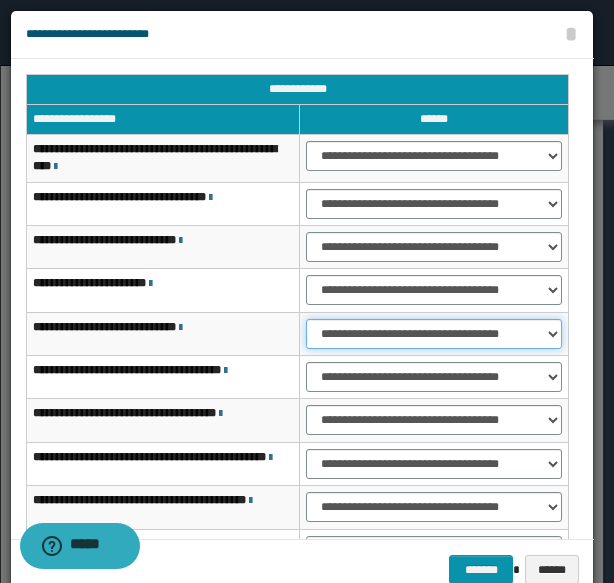 click on "**********" at bounding box center (434, 334) 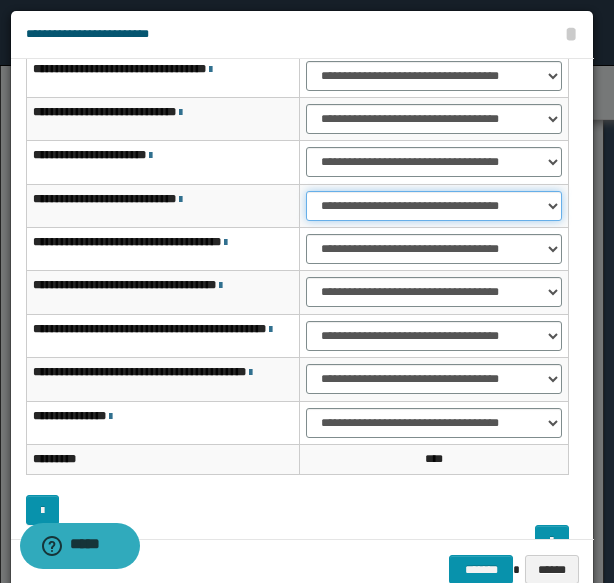 scroll, scrollTop: 158, scrollLeft: 0, axis: vertical 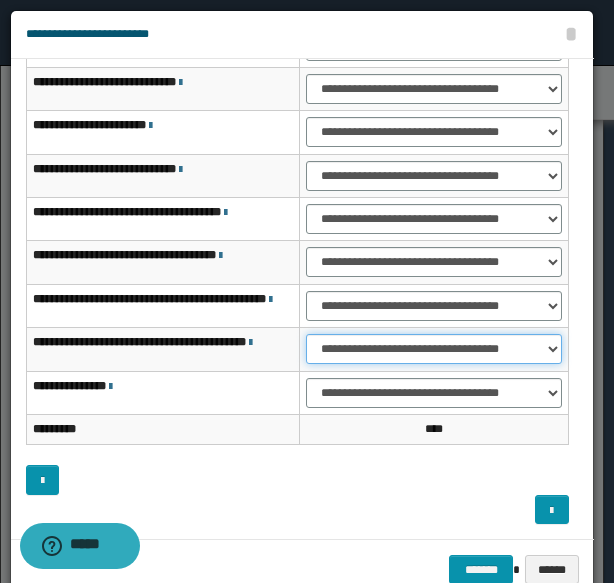 drag, startPoint x: 359, startPoint y: 340, endPoint x: 361, endPoint y: 352, distance: 12.165525 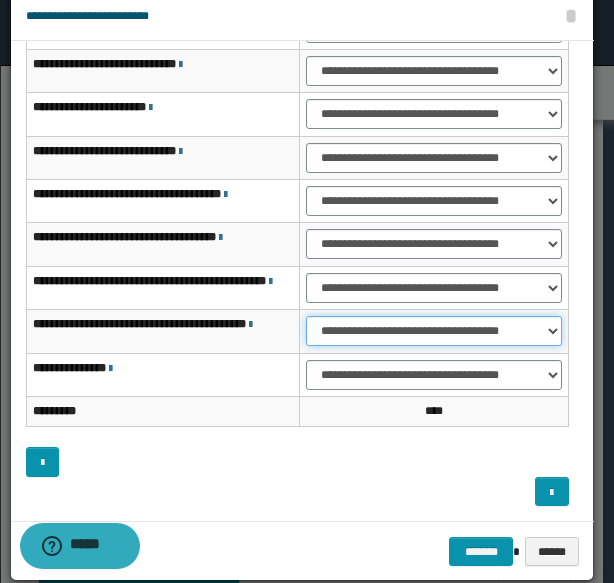 scroll, scrollTop: 26, scrollLeft: 0, axis: vertical 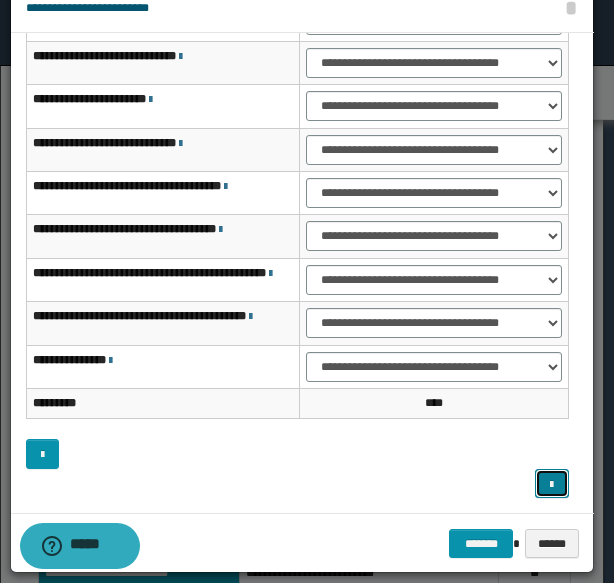 click at bounding box center (551, 483) 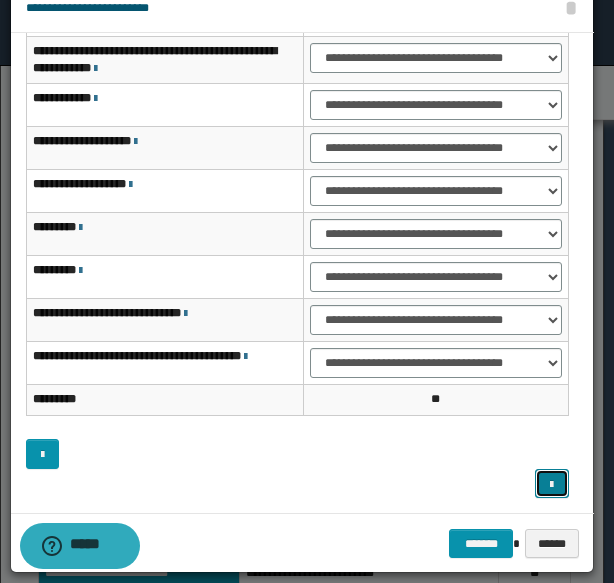 scroll, scrollTop: 150, scrollLeft: 0, axis: vertical 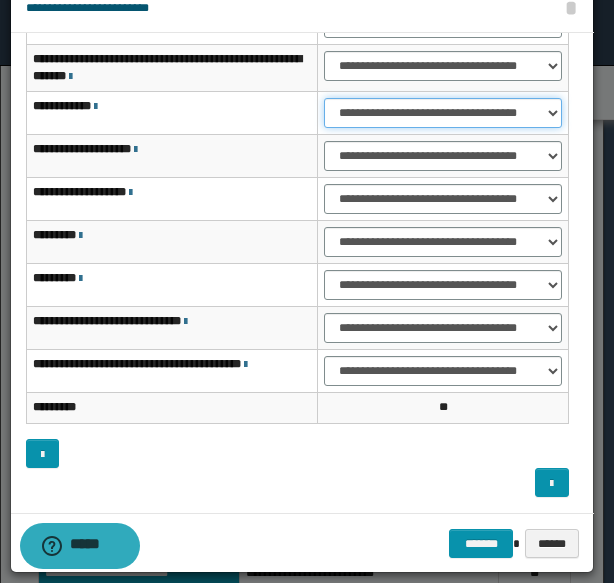 drag, startPoint x: 360, startPoint y: 114, endPoint x: 363, endPoint y: 124, distance: 10.440307 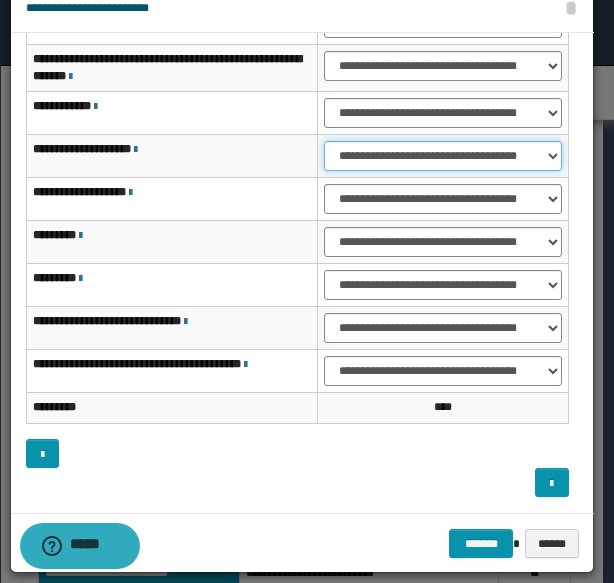 click on "**********" at bounding box center (443, 156) 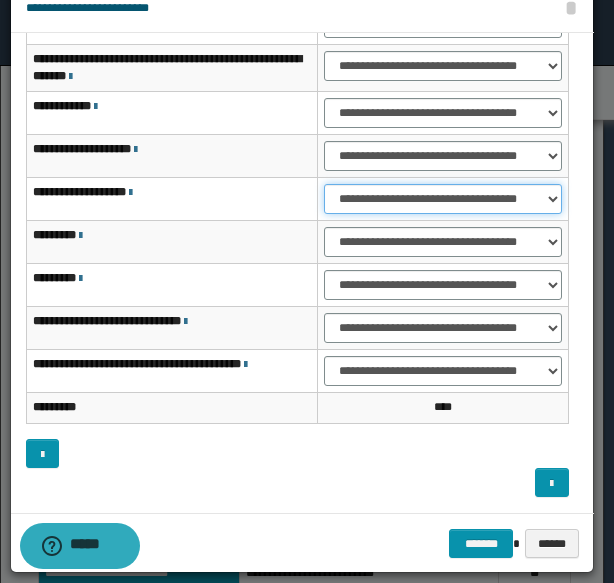 click on "**********" at bounding box center [443, 199] 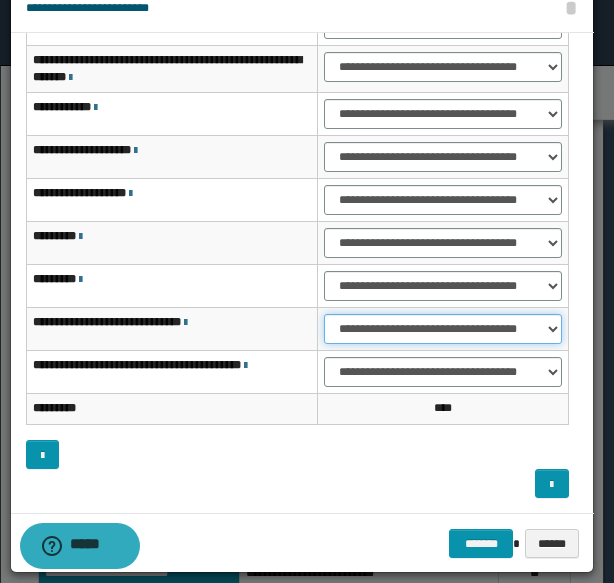 click on "**********" at bounding box center [443, 329] 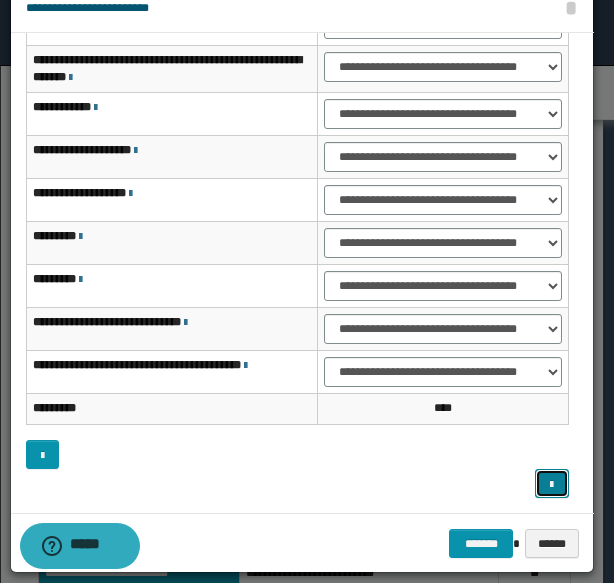 click at bounding box center (551, 483) 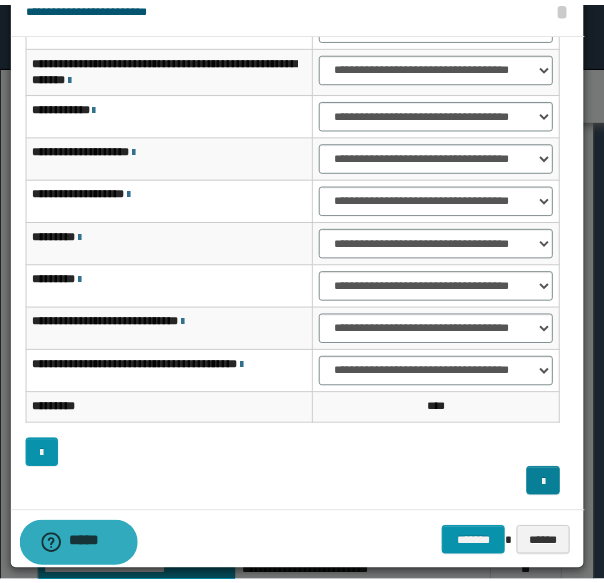 scroll, scrollTop: 121, scrollLeft: 0, axis: vertical 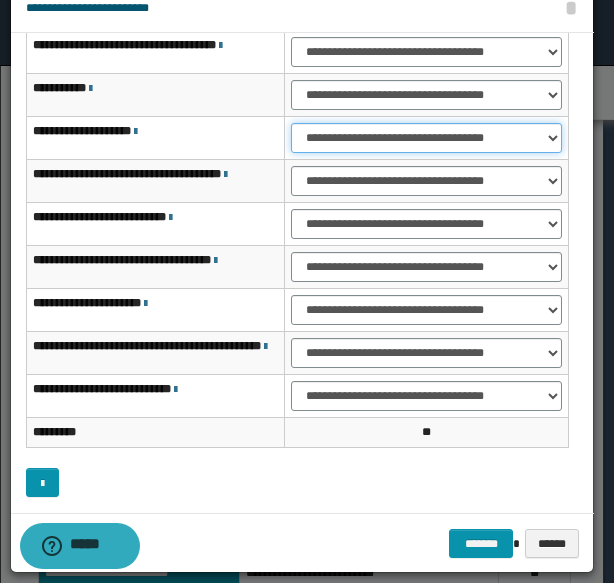 click on "**********" at bounding box center [426, 138] 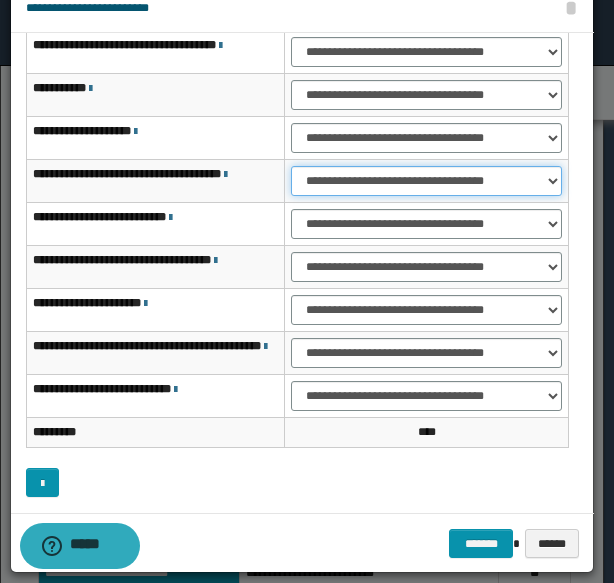 click on "**********" at bounding box center [426, 181] 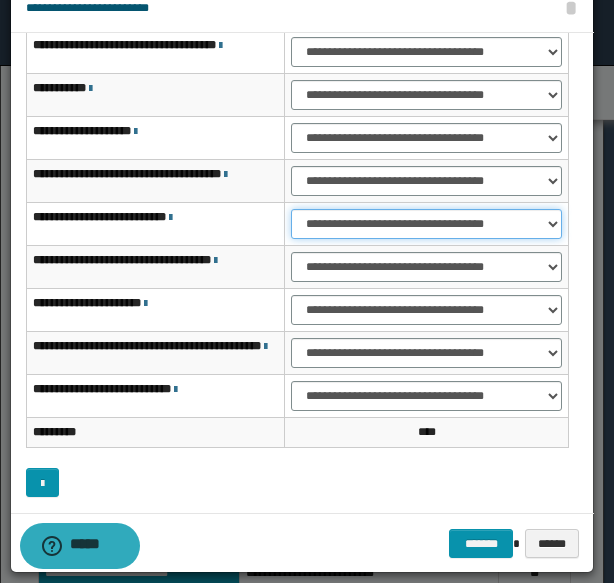 click on "**********" at bounding box center [426, 224] 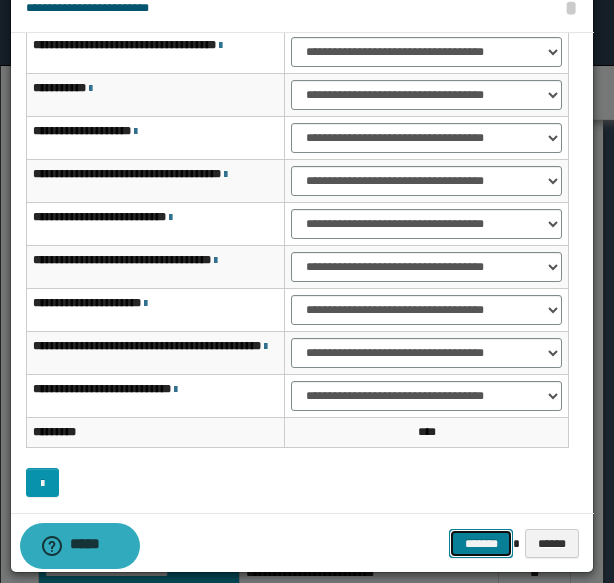 click on "*******" at bounding box center [481, 543] 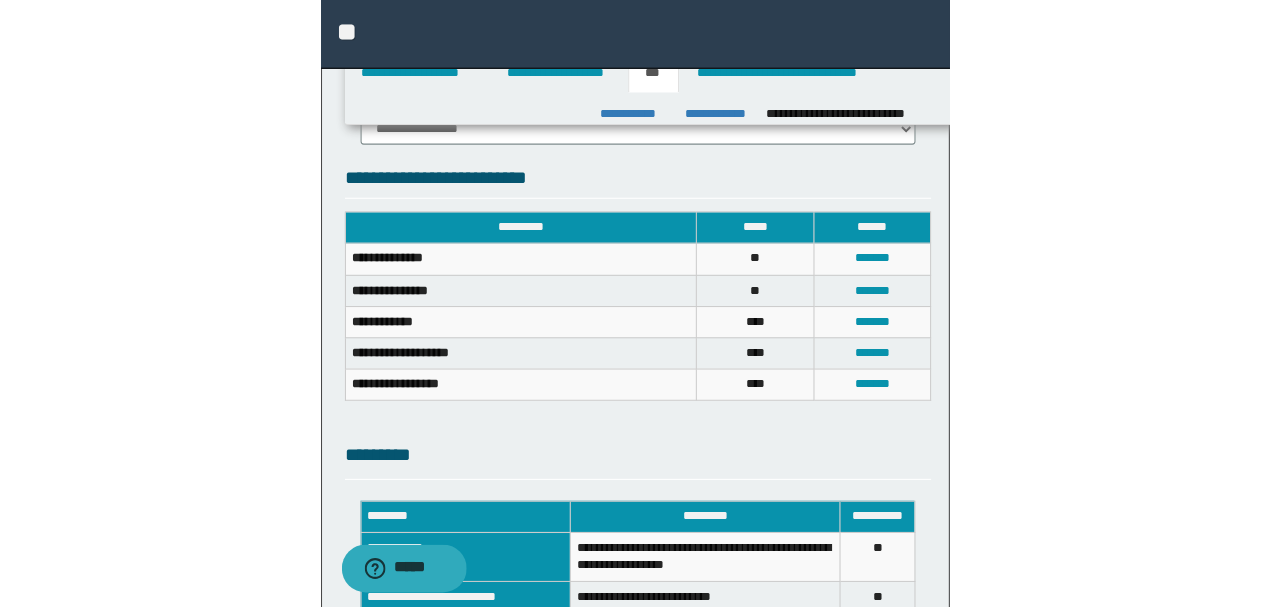 scroll, scrollTop: 672, scrollLeft: 0, axis: vertical 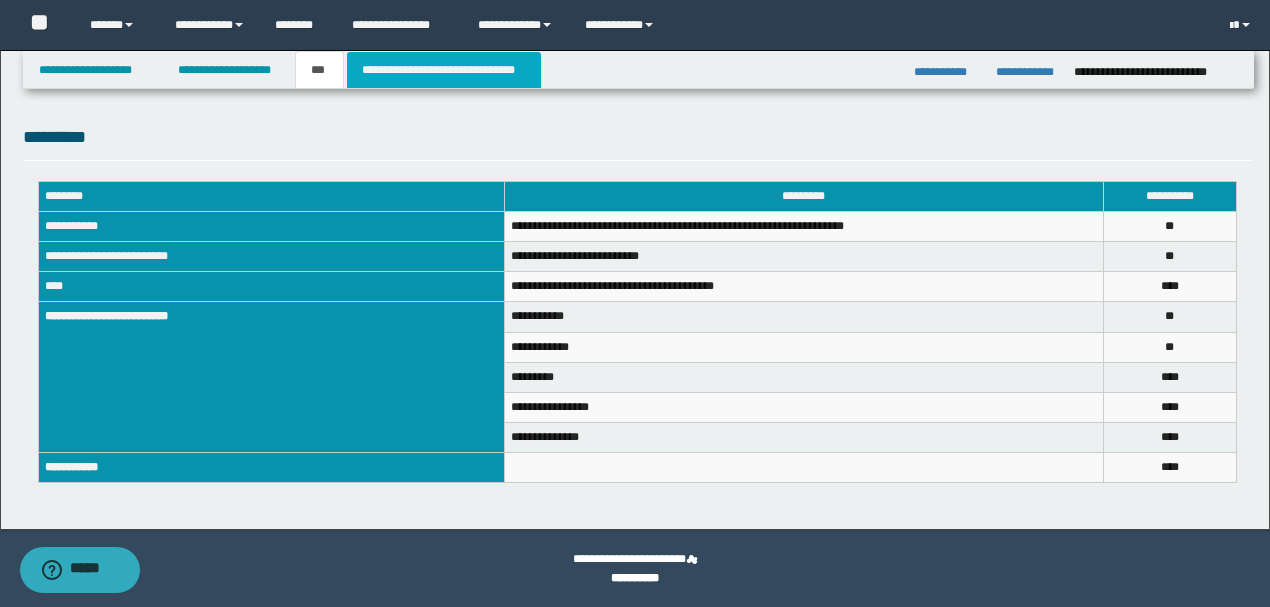 click on "**********" at bounding box center (444, 70) 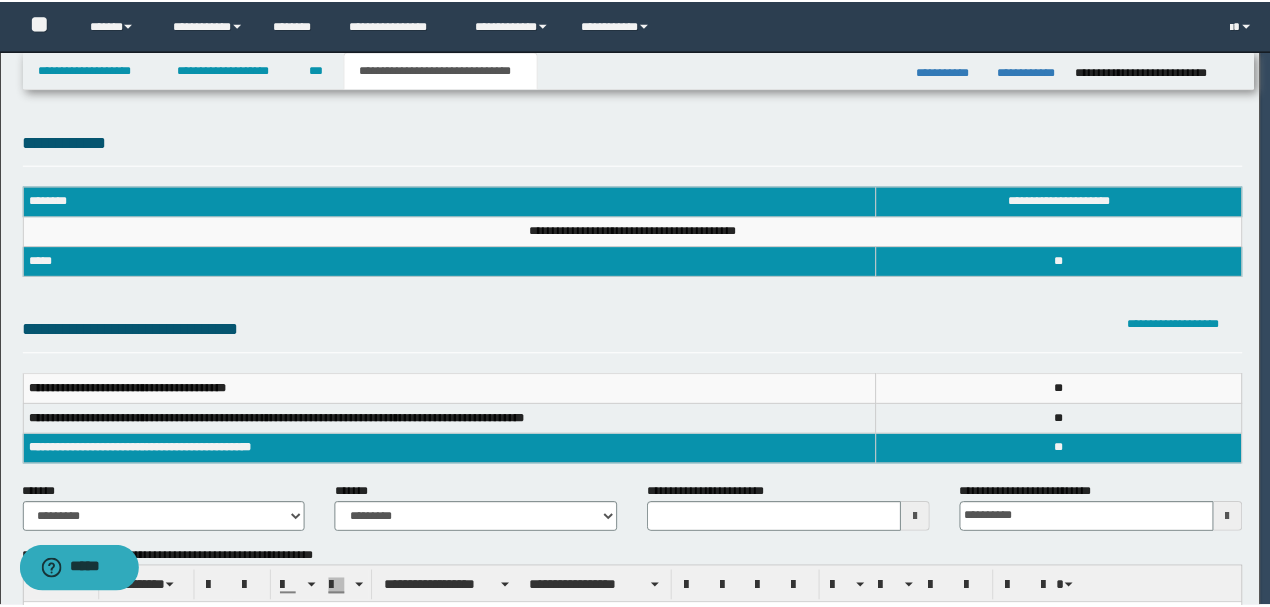 scroll, scrollTop: 0, scrollLeft: 0, axis: both 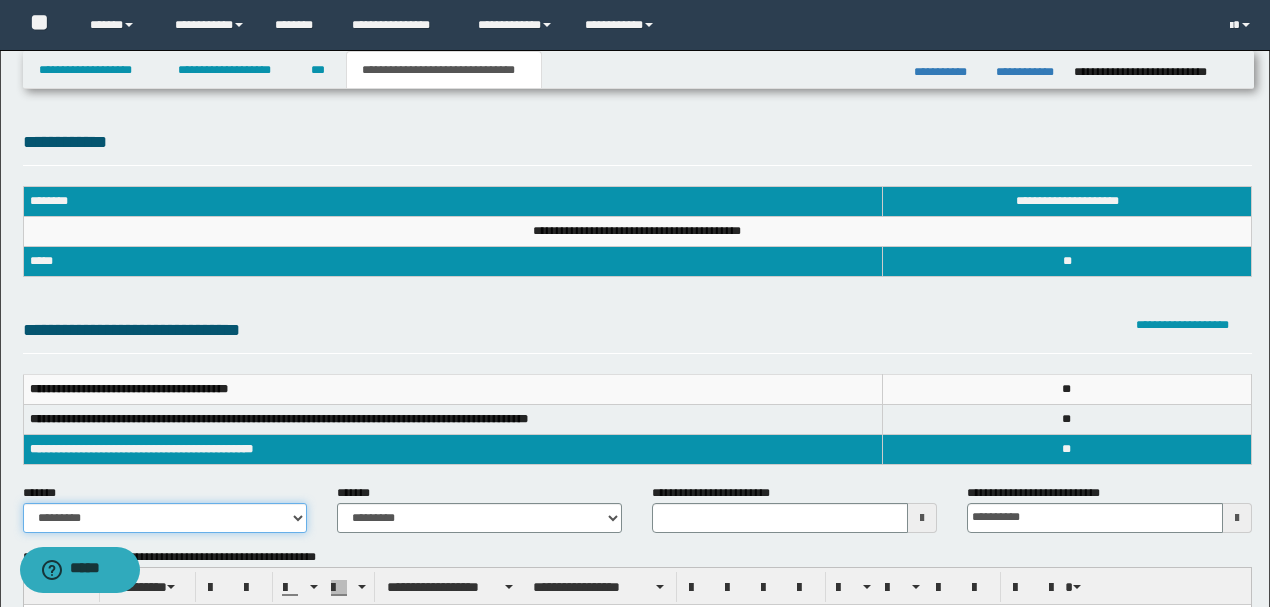 click on "**********" at bounding box center [165, 518] 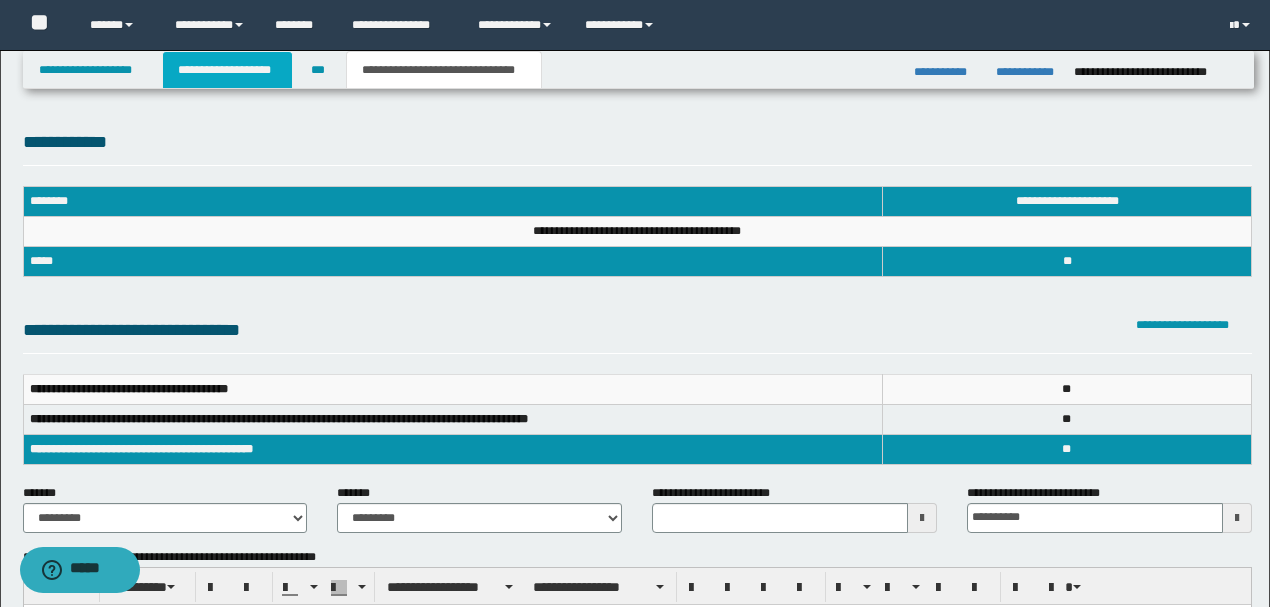 click on "**********" at bounding box center [227, 70] 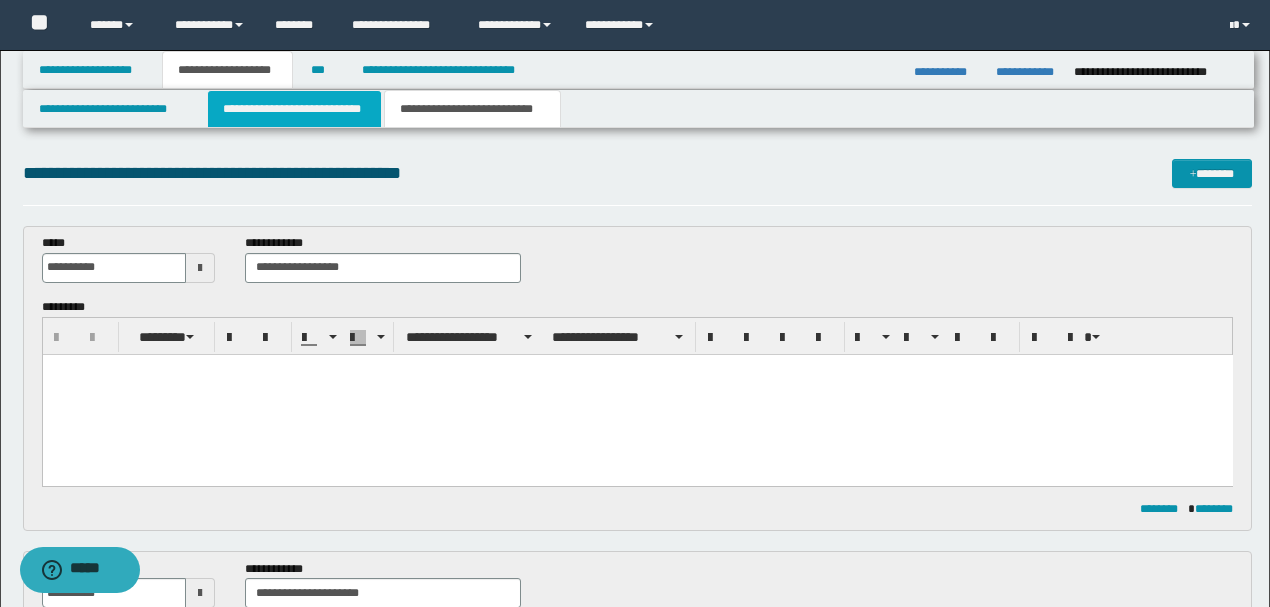 click on "**********" at bounding box center (294, 109) 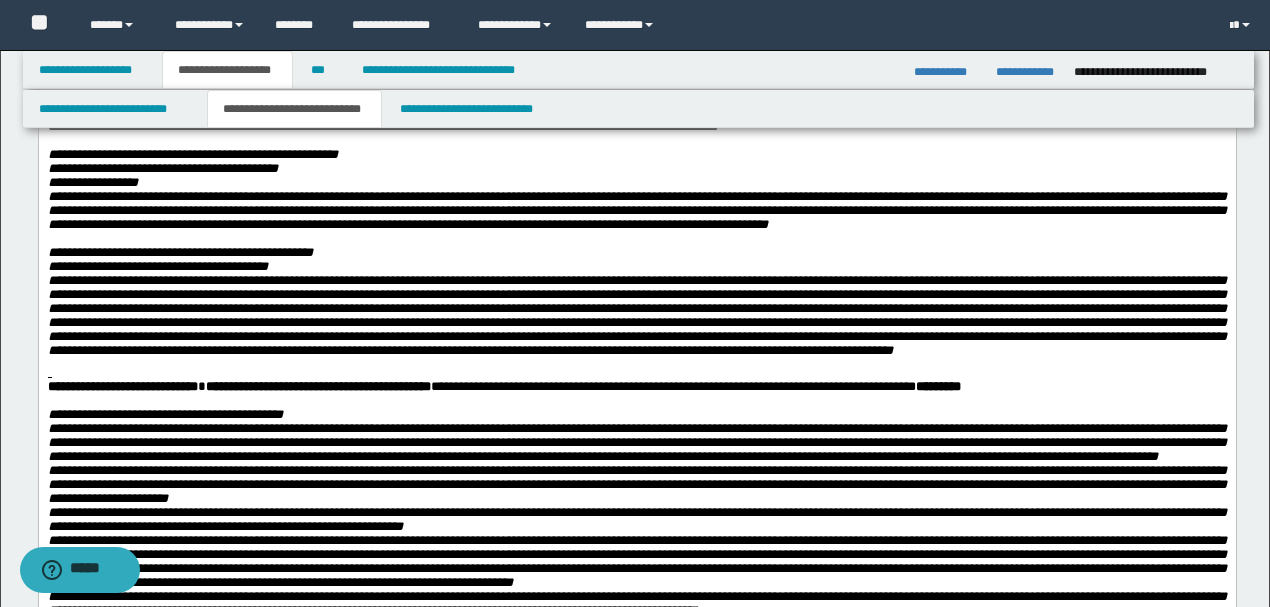 scroll, scrollTop: 200, scrollLeft: 0, axis: vertical 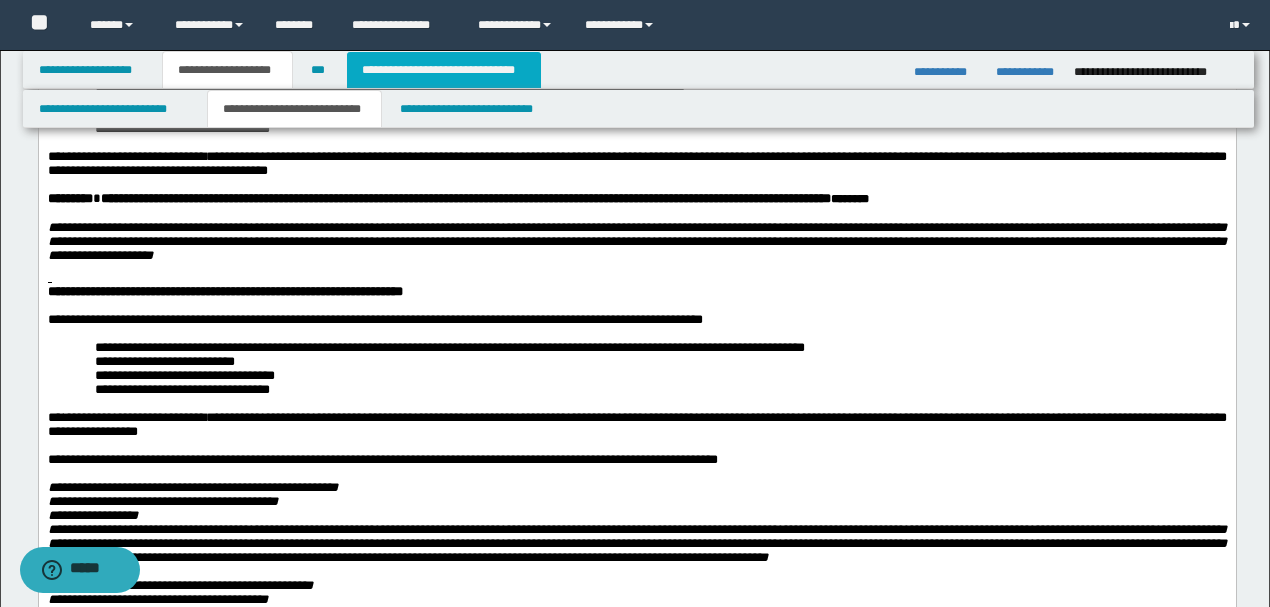 click on "**********" at bounding box center [444, 70] 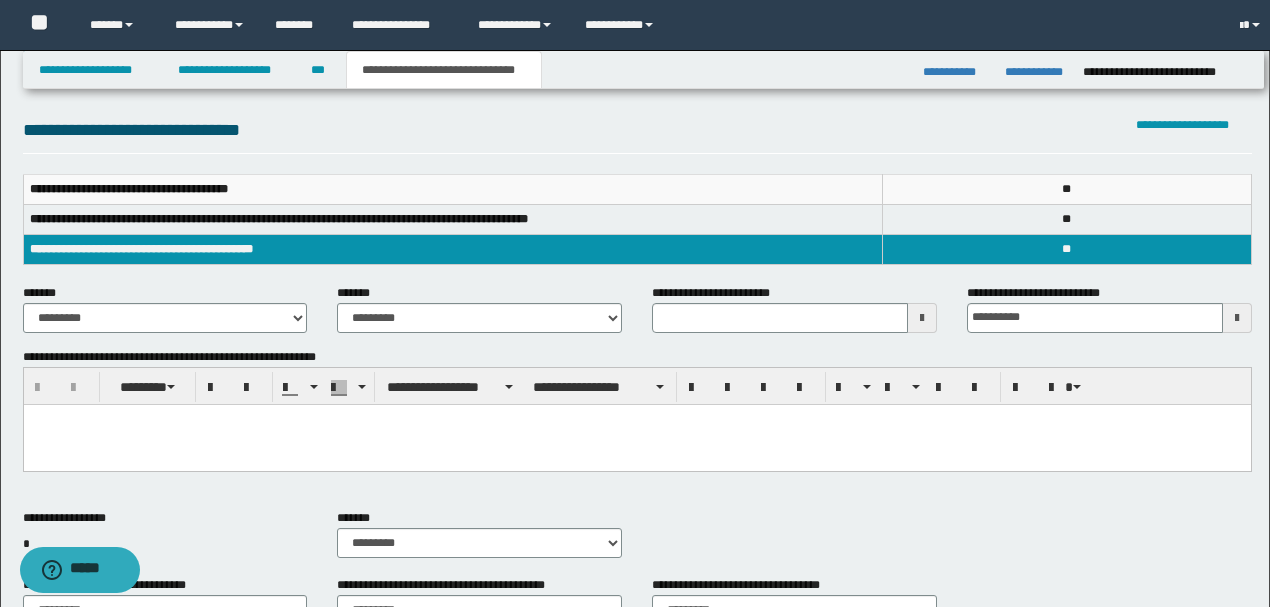 scroll, scrollTop: 169, scrollLeft: 0, axis: vertical 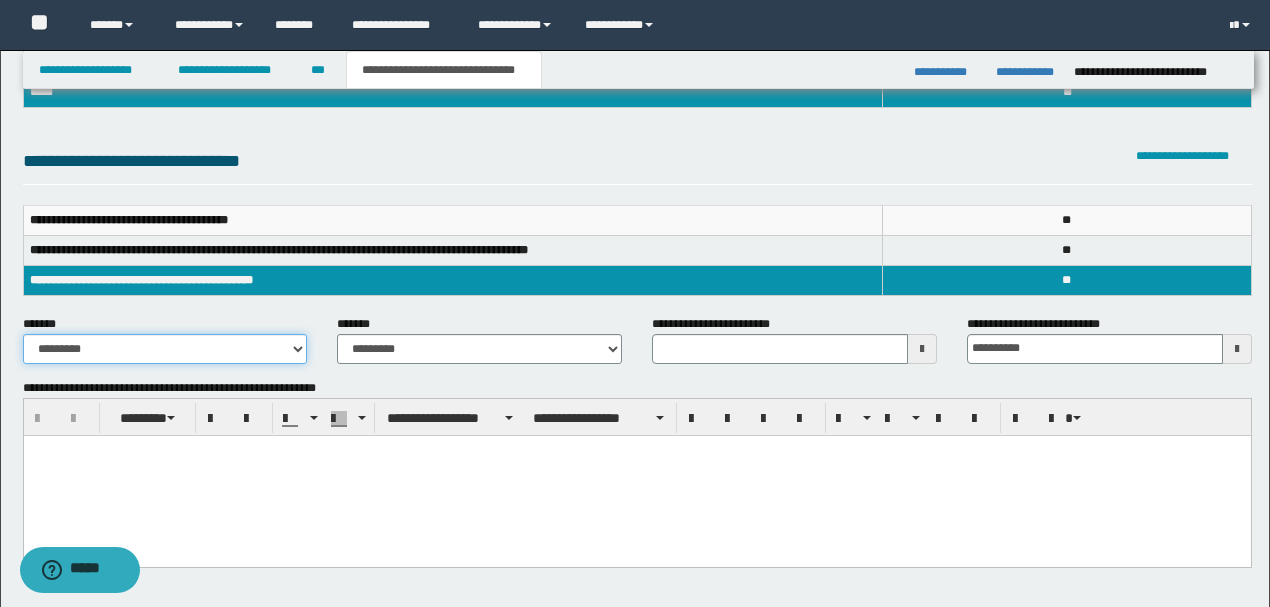 click on "**********" at bounding box center (165, 349) 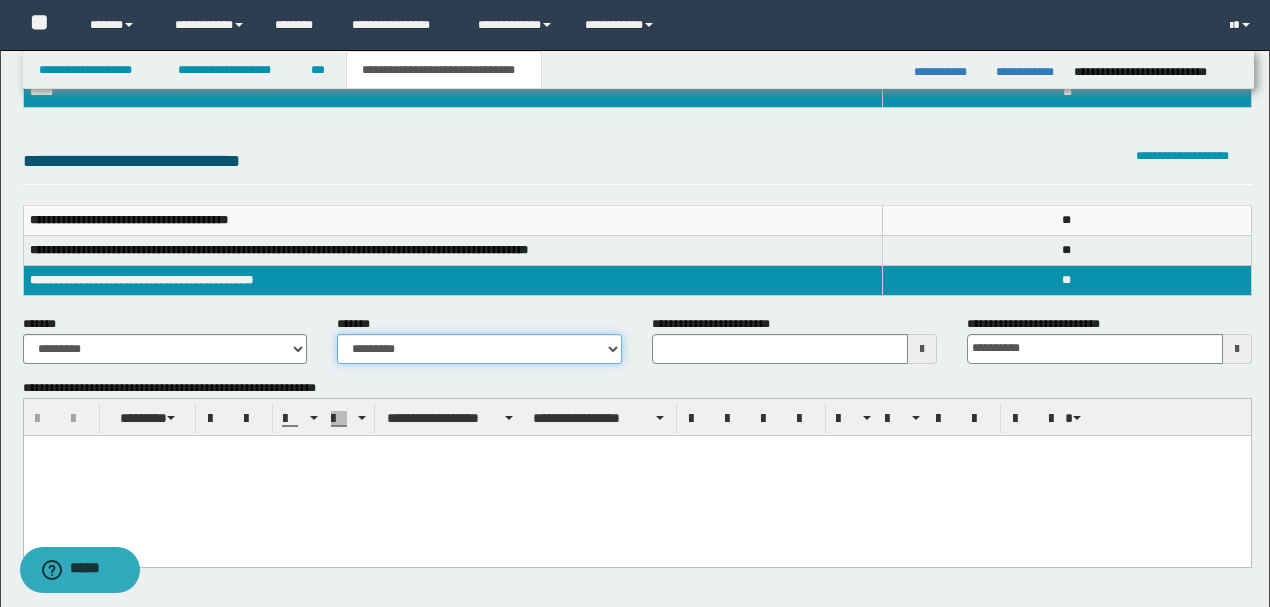 click on "**********" at bounding box center [479, 349] 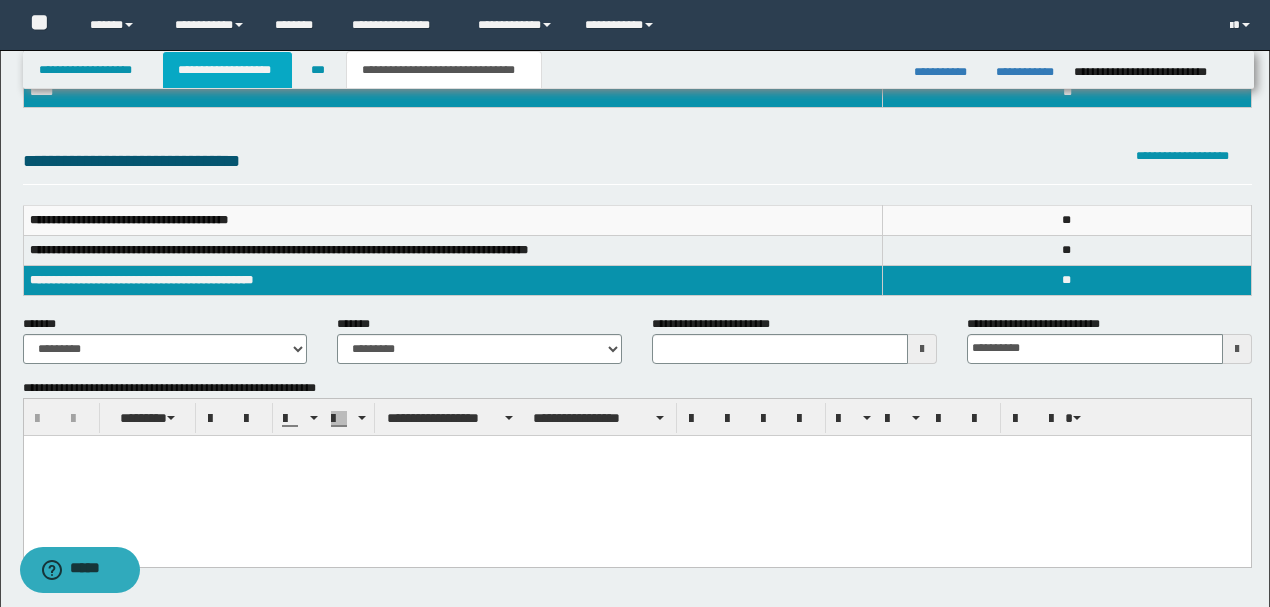click on "**********" at bounding box center (227, 70) 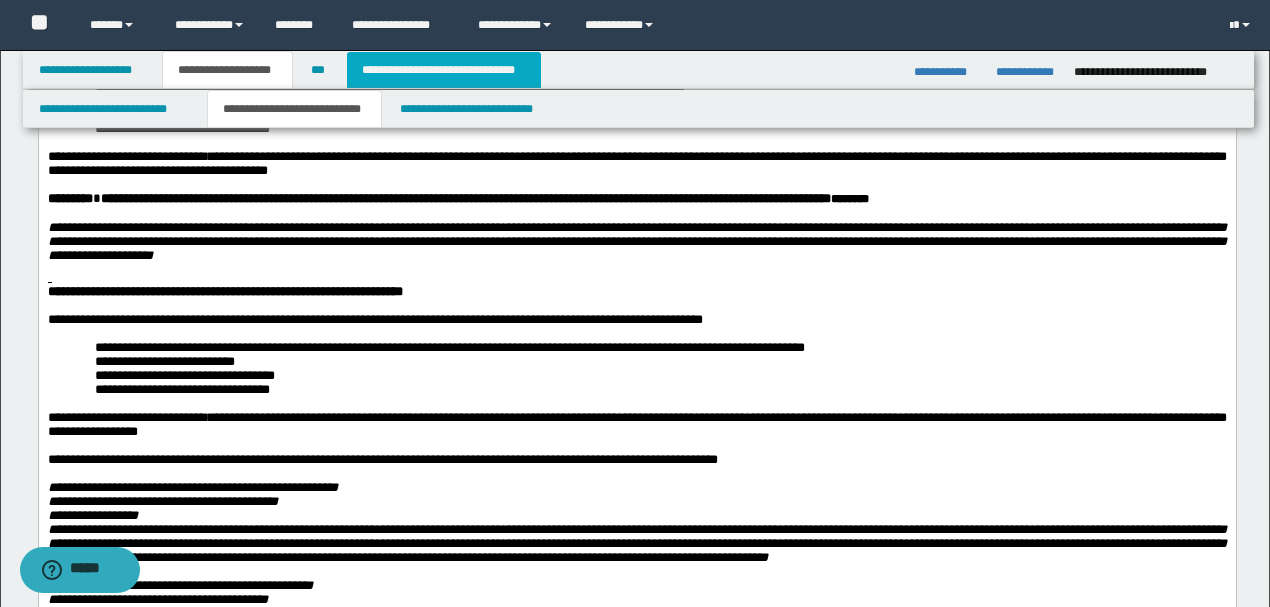 click on "**********" at bounding box center (444, 70) 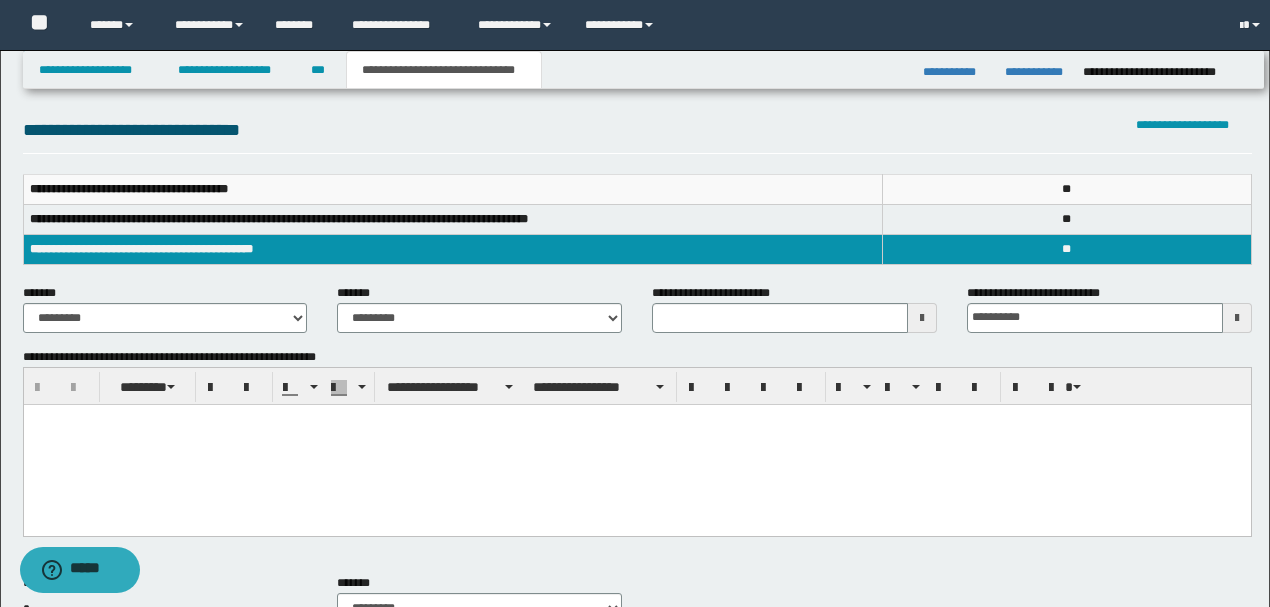 scroll, scrollTop: 169, scrollLeft: 0, axis: vertical 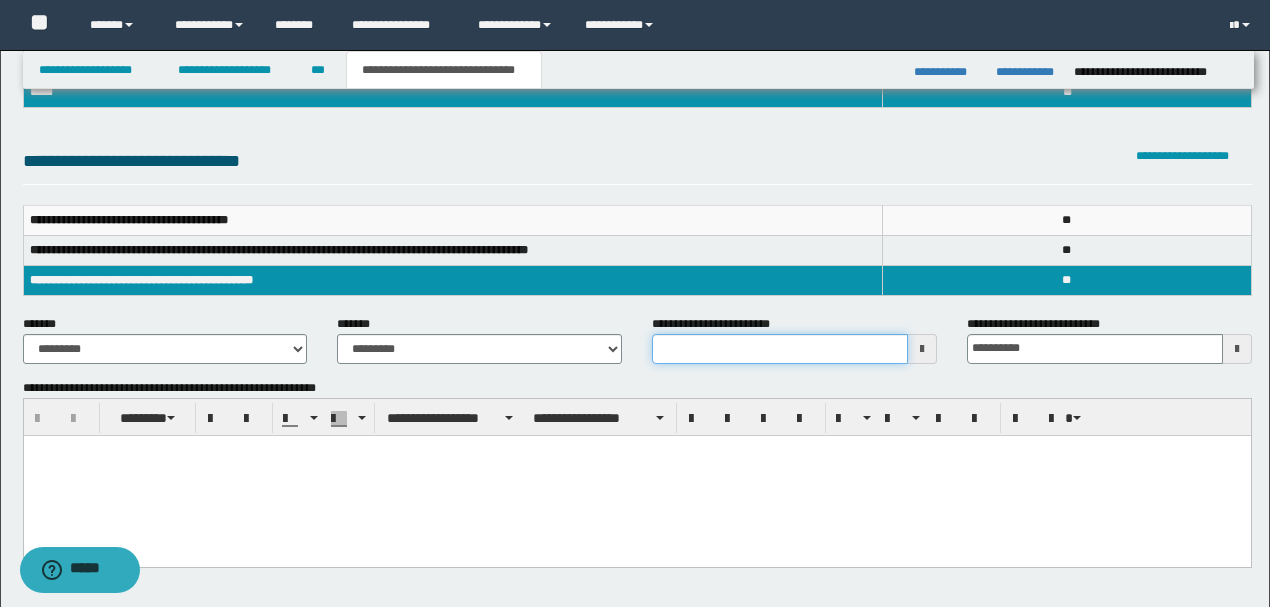 click on "**********" at bounding box center (780, 349) 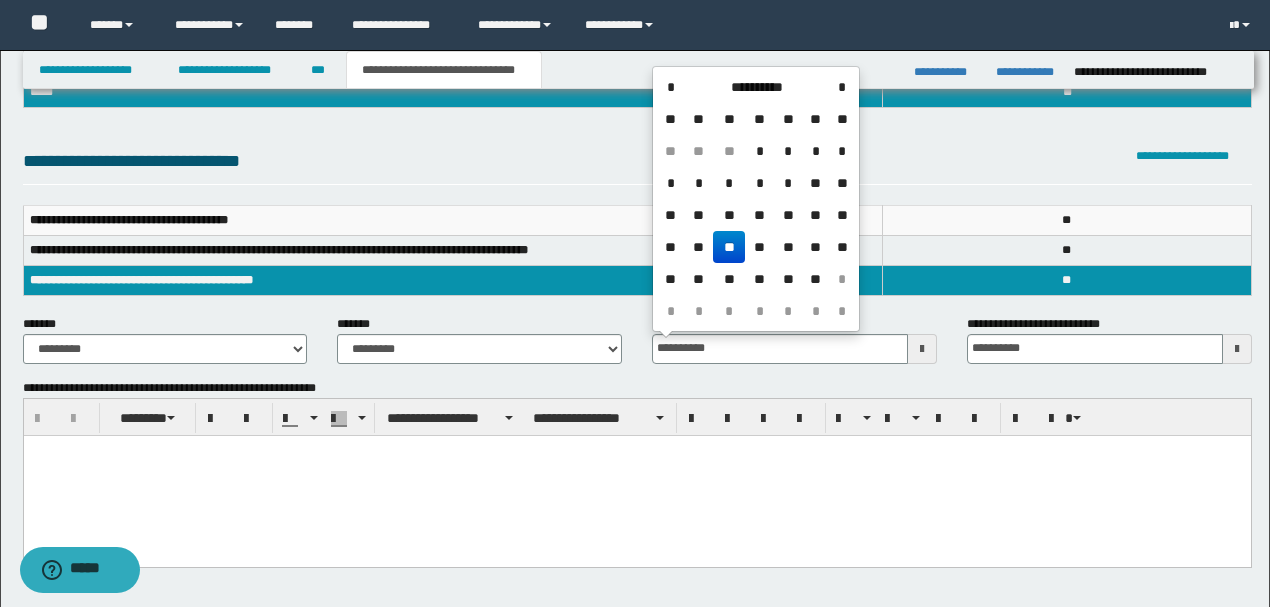 type on "**********" 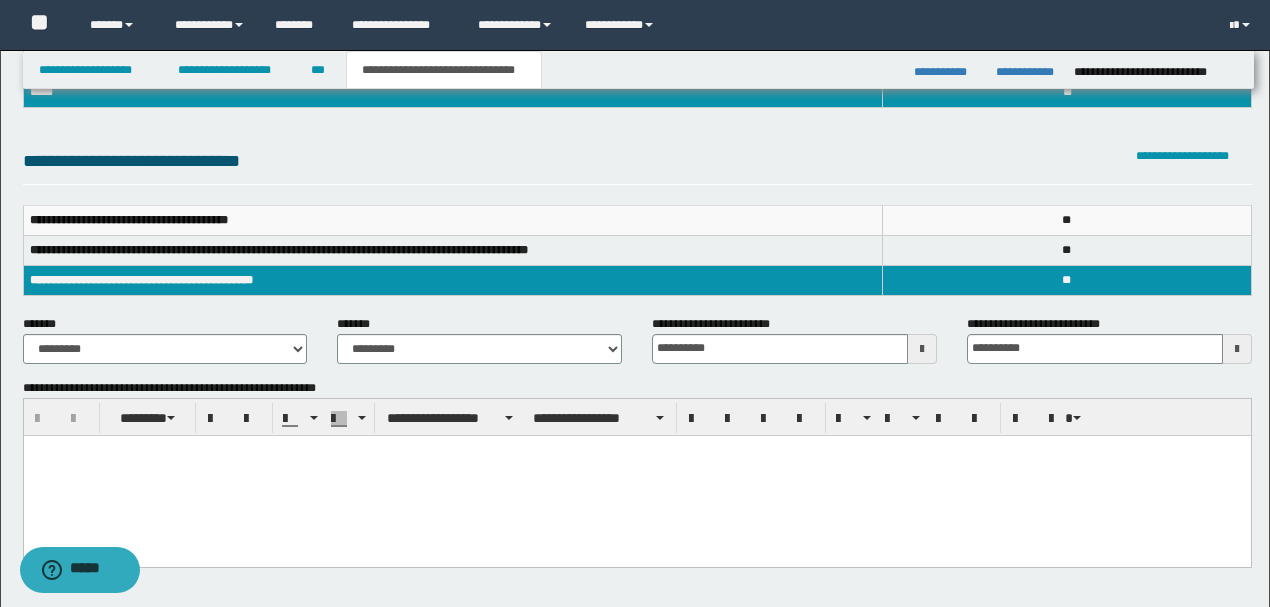 click on "* *
*" at bounding box center (1067, 220) 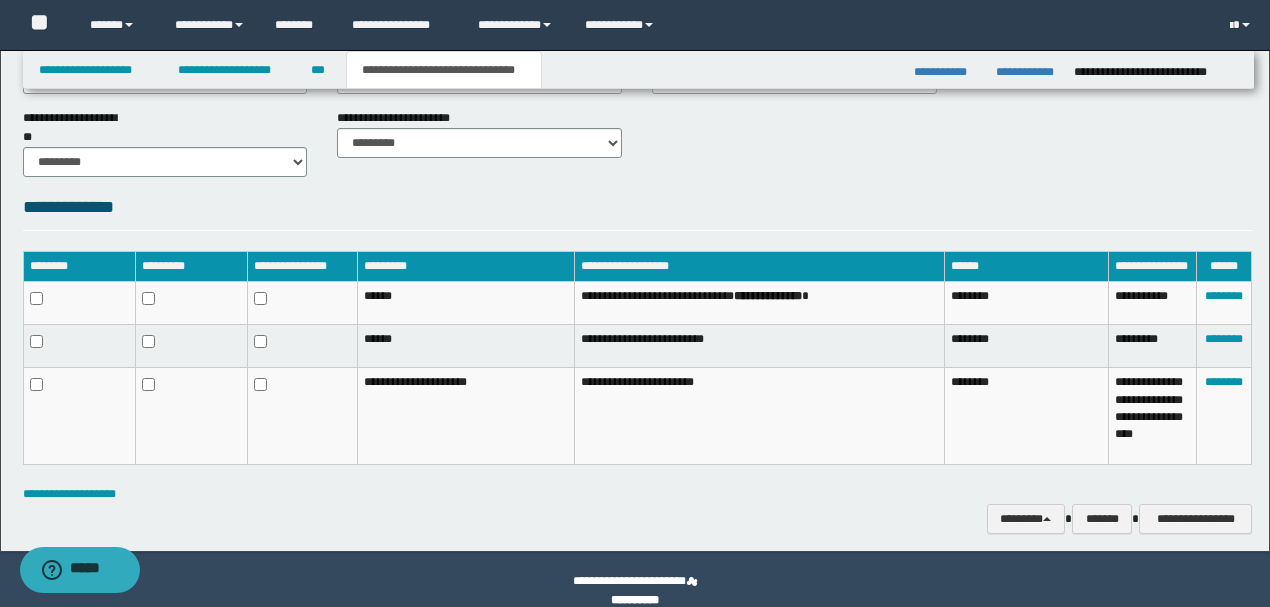 scroll, scrollTop: 881, scrollLeft: 0, axis: vertical 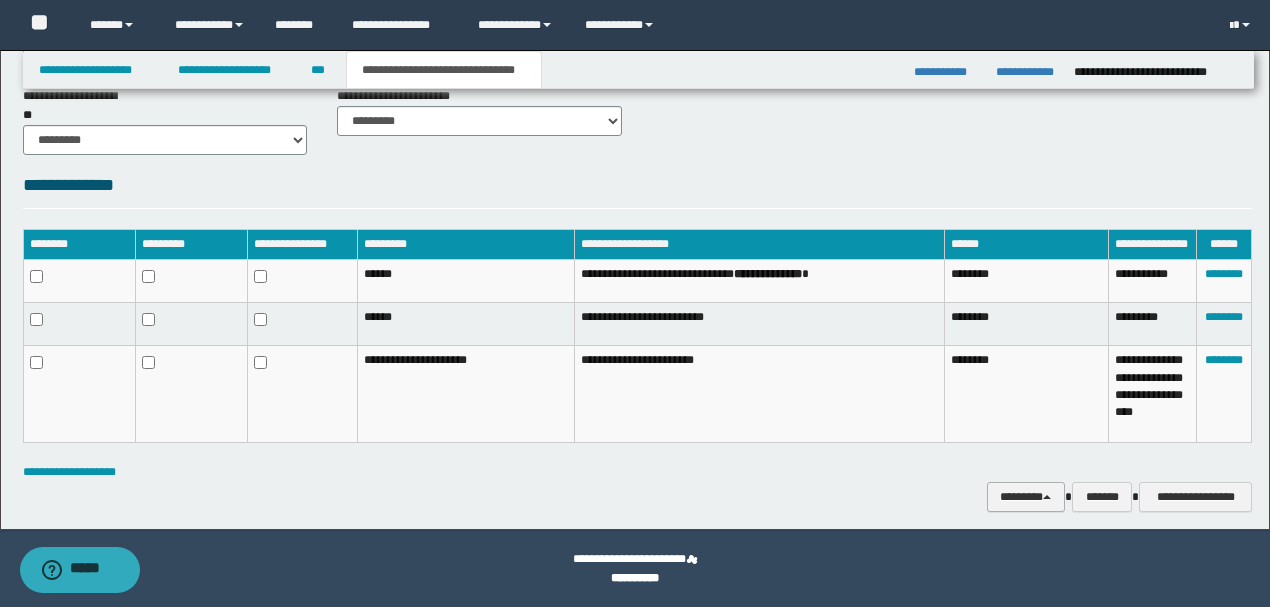 click on "********" at bounding box center [1026, 496] 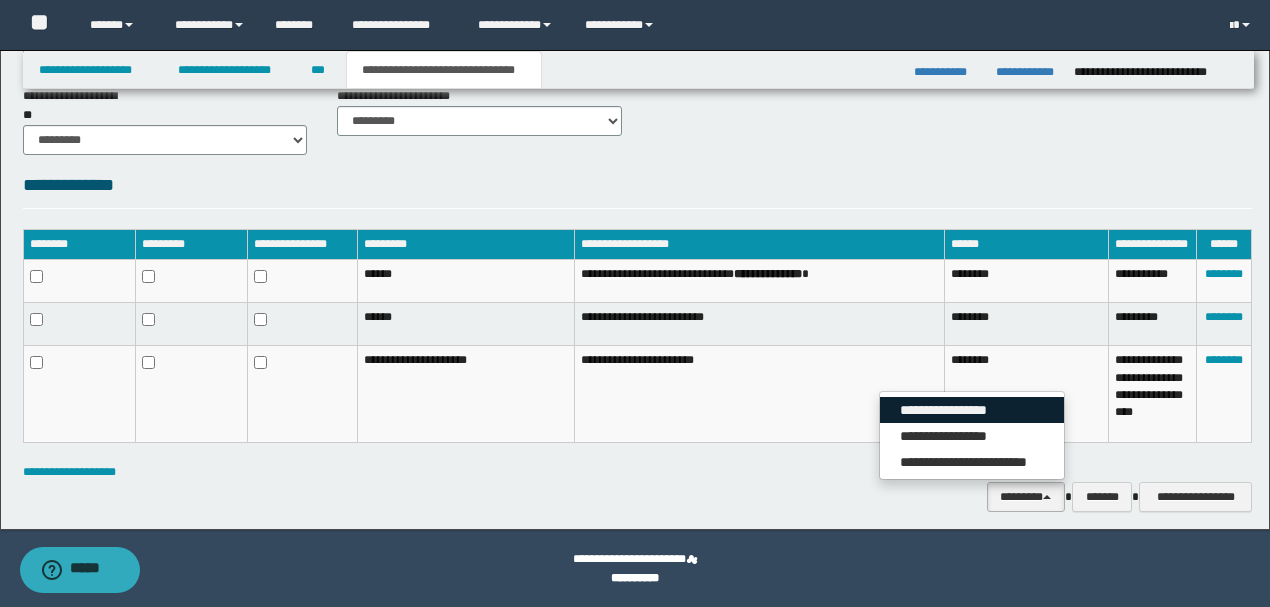 click on "**********" at bounding box center (972, 410) 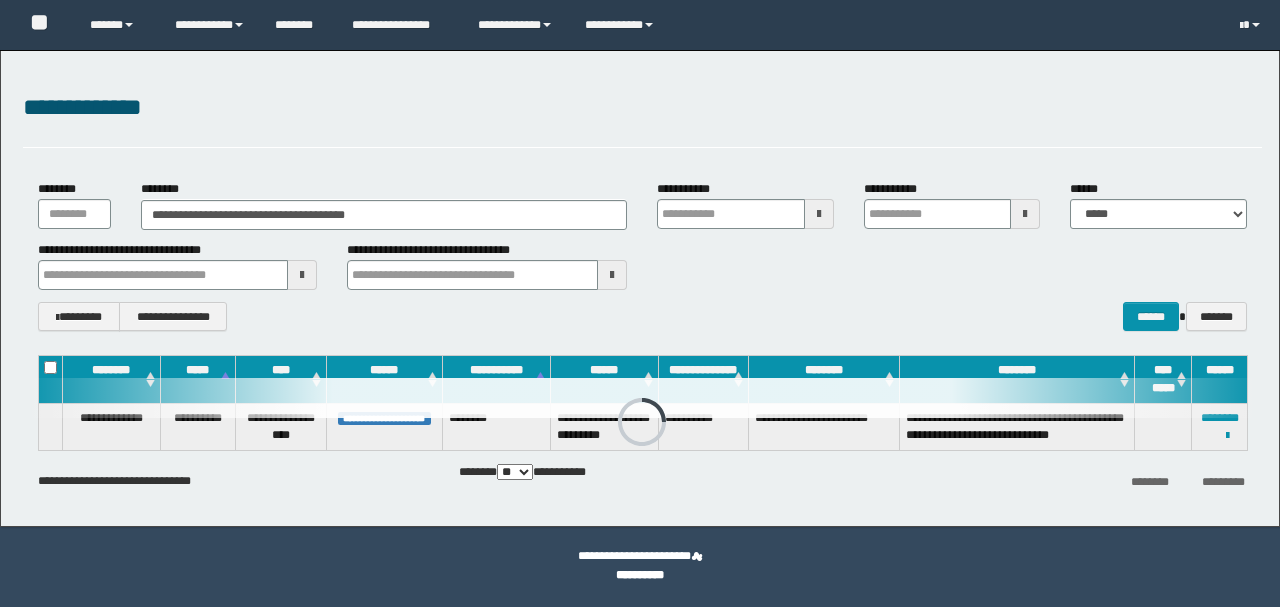 scroll, scrollTop: 0, scrollLeft: 0, axis: both 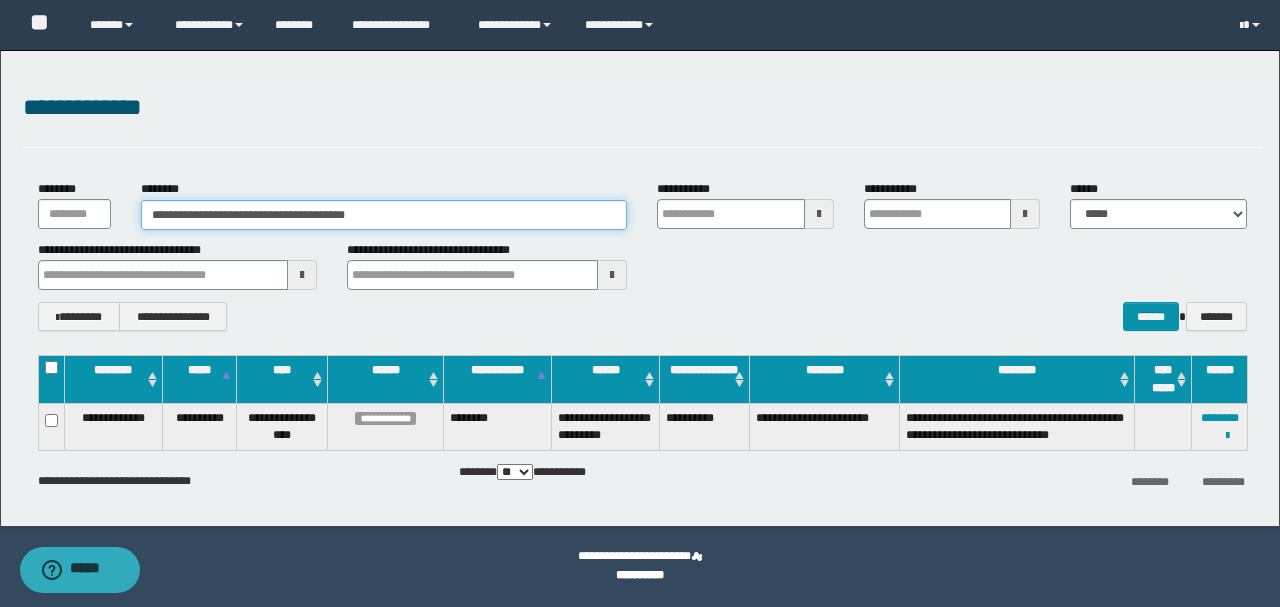 drag, startPoint x: 489, startPoint y: 224, endPoint x: 132, endPoint y: 226, distance: 357.0056 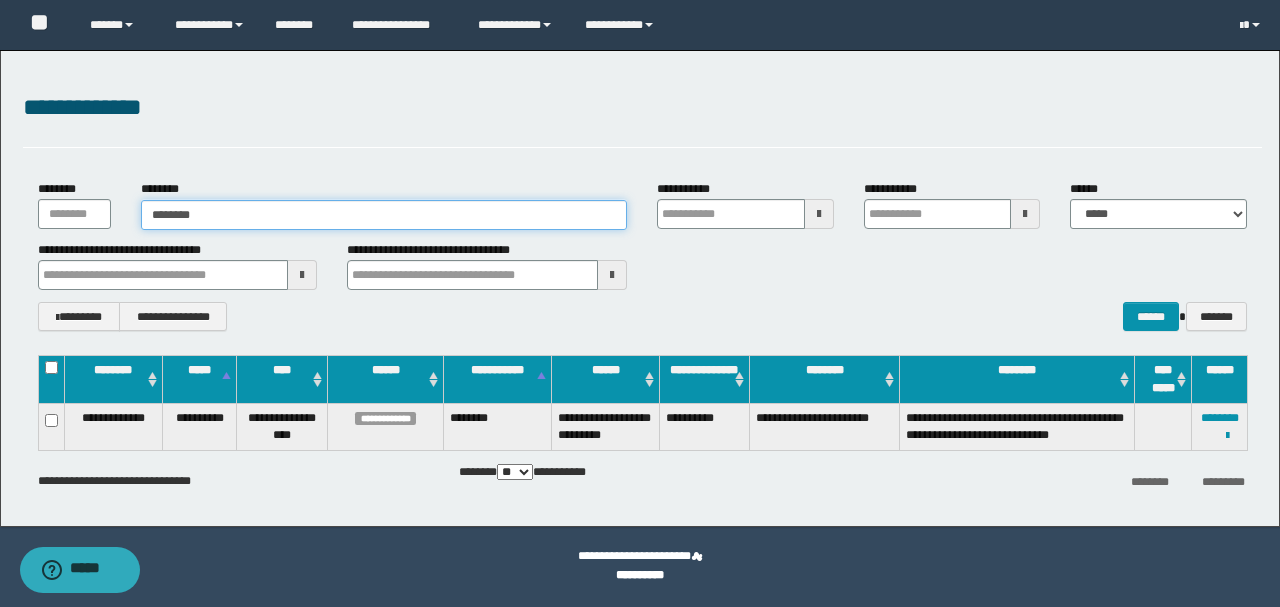 type on "********" 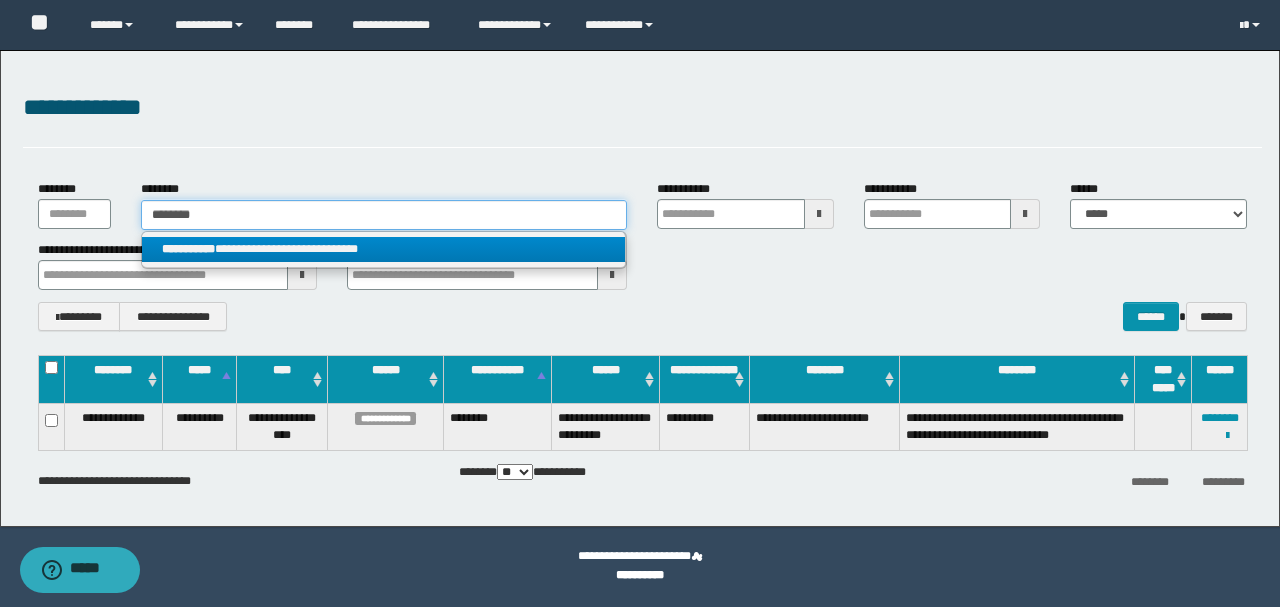 type on "********" 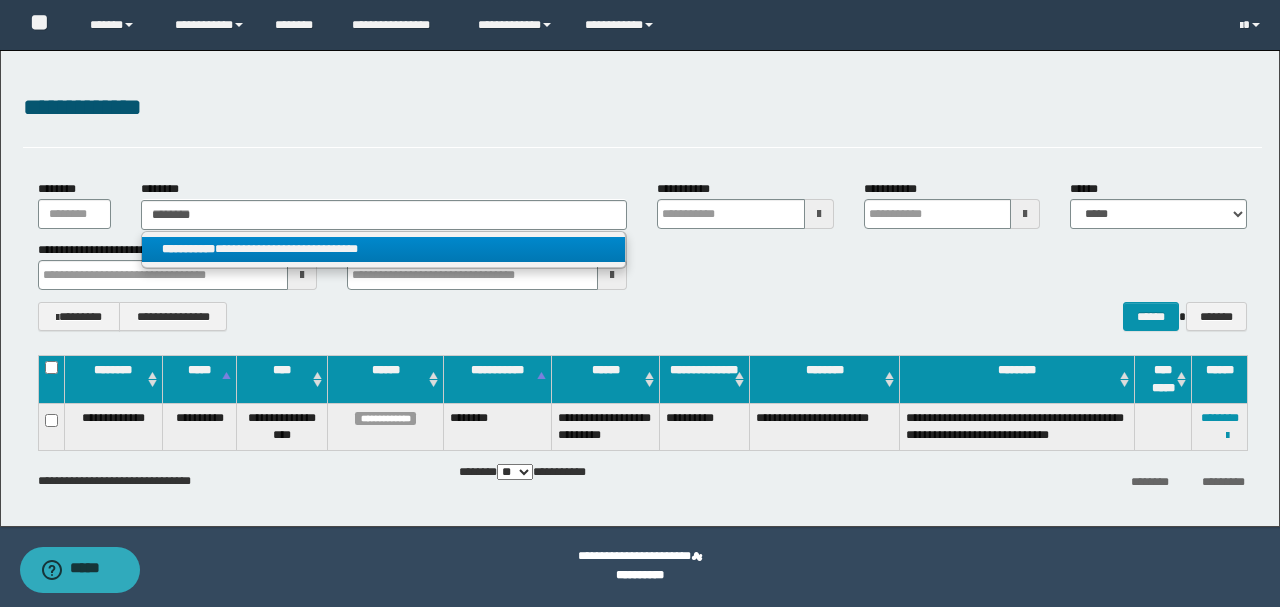 click on "**********" at bounding box center [384, 249] 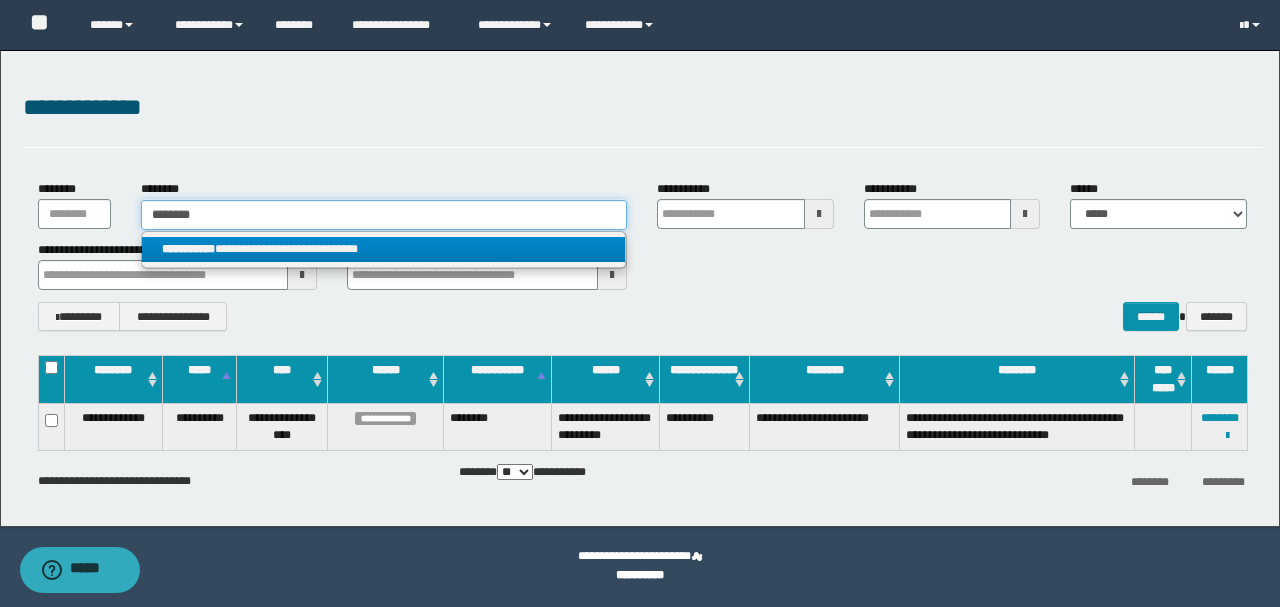 type 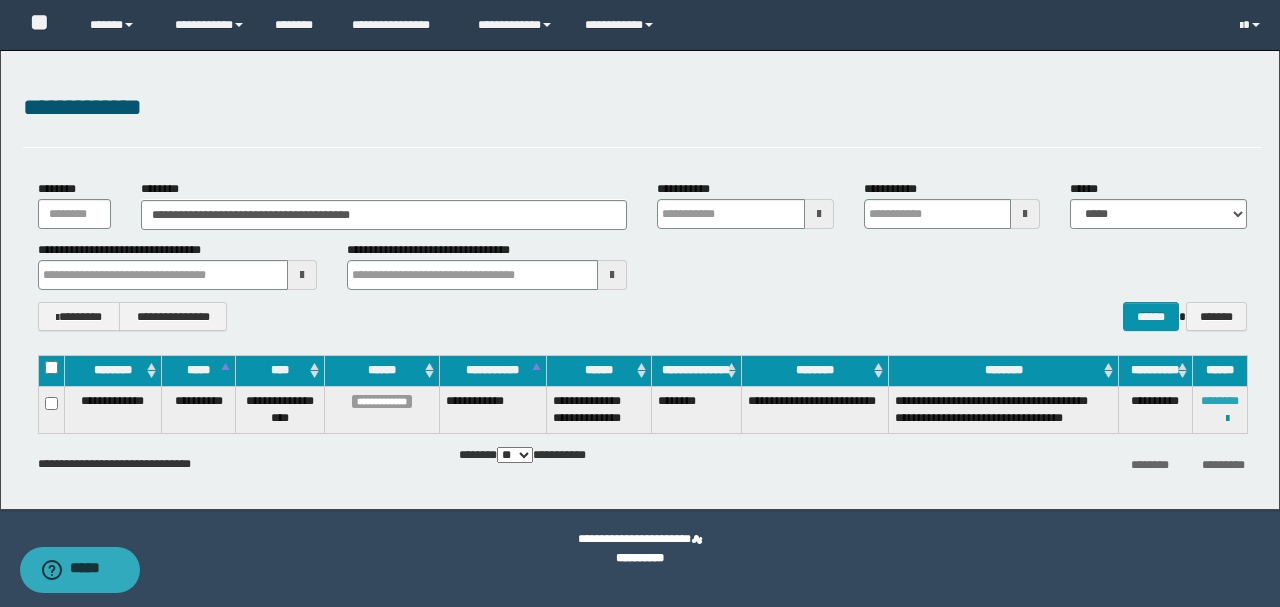 click on "********" at bounding box center [1220, 401] 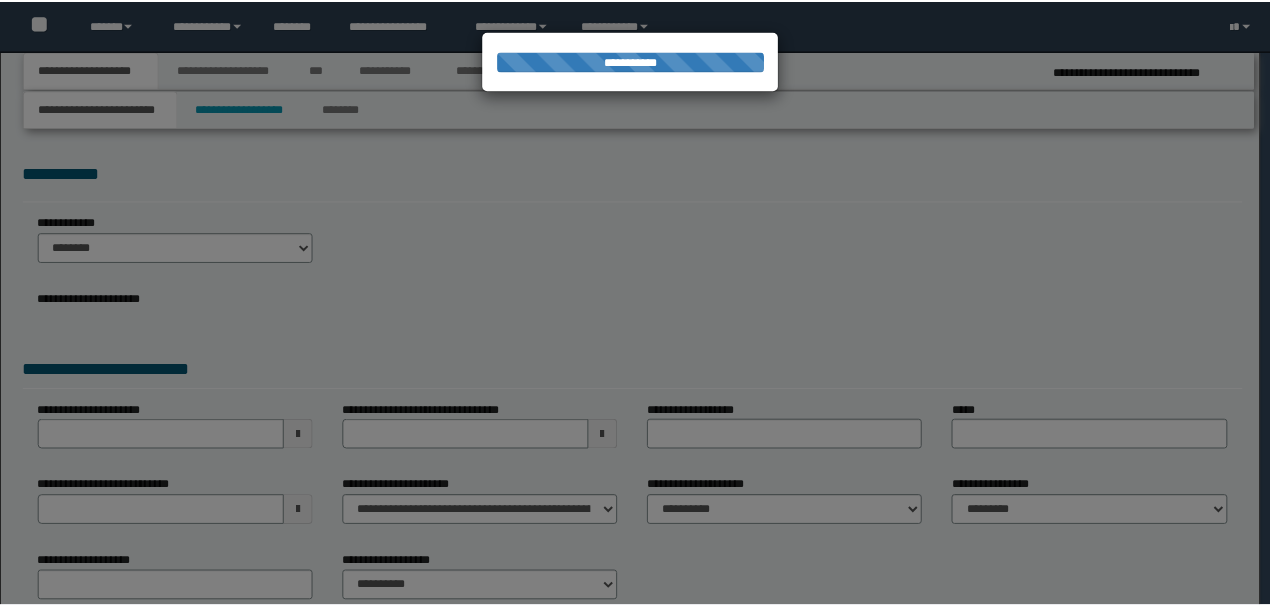 scroll, scrollTop: 0, scrollLeft: 0, axis: both 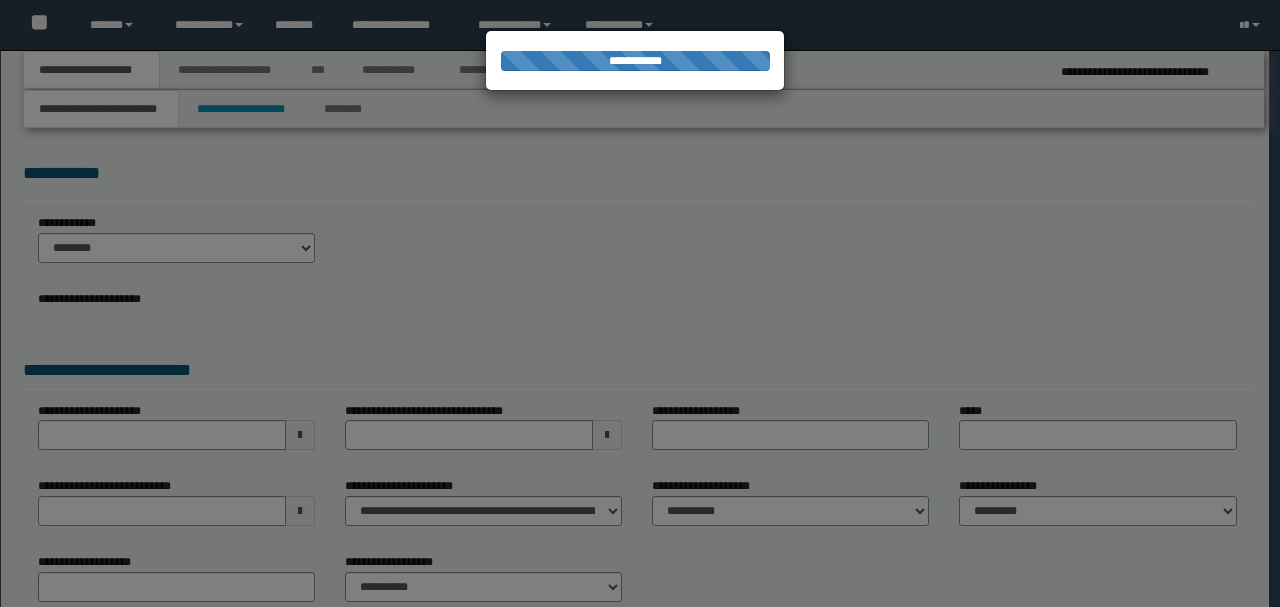 select on "*" 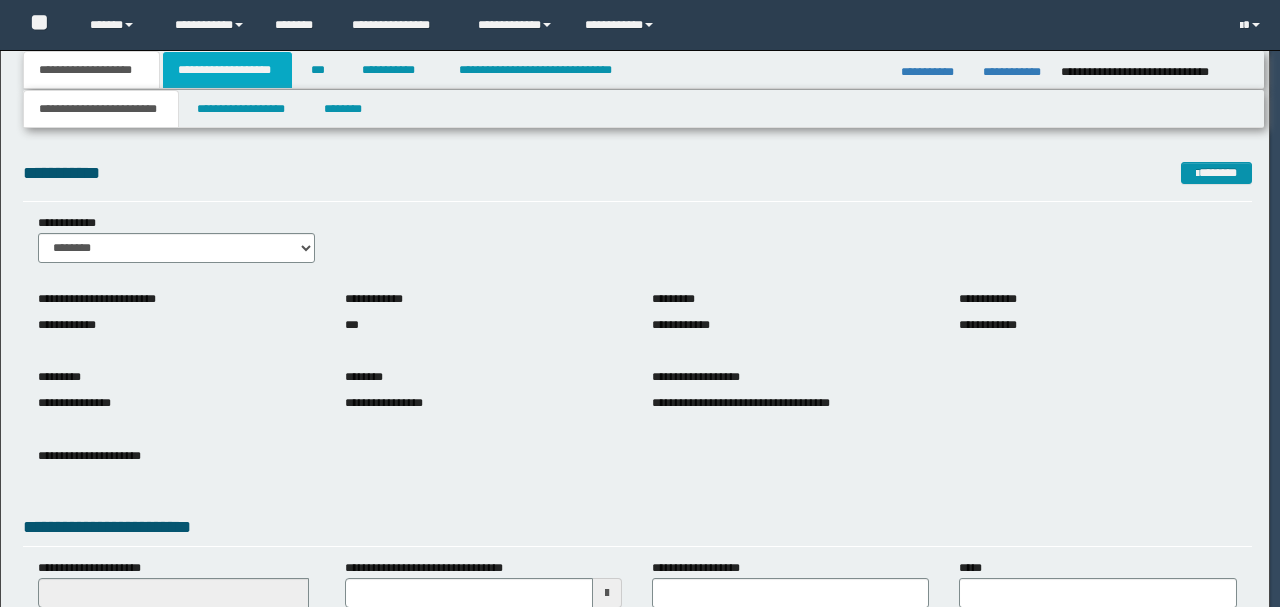 scroll, scrollTop: 0, scrollLeft: 0, axis: both 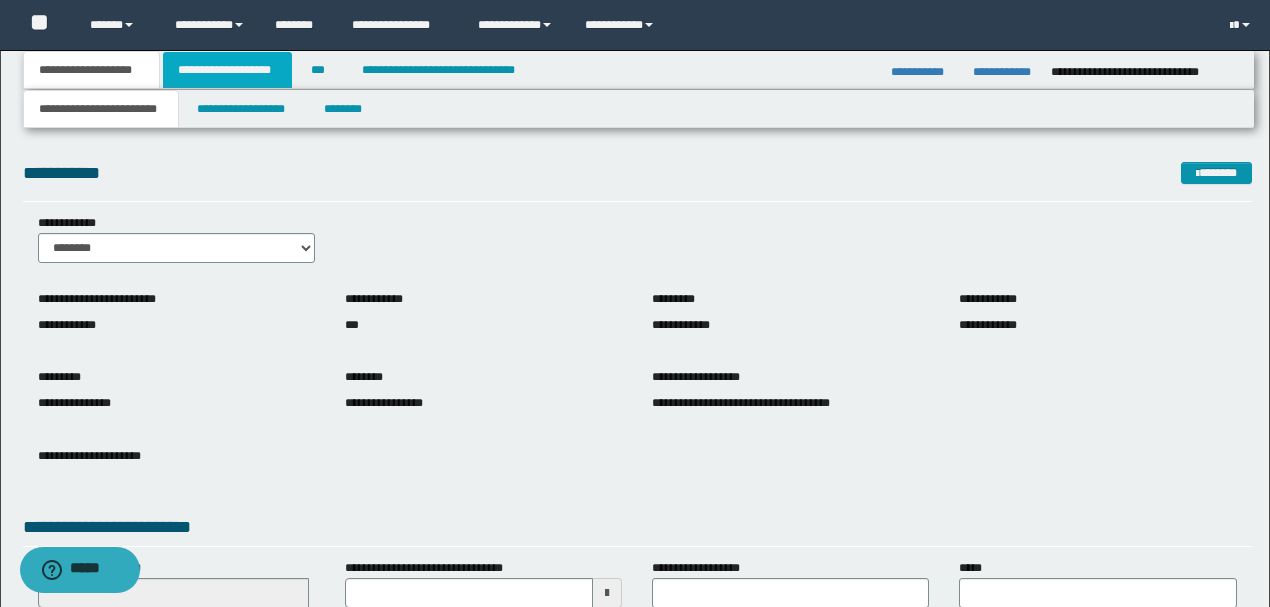 click on "**********" at bounding box center (227, 70) 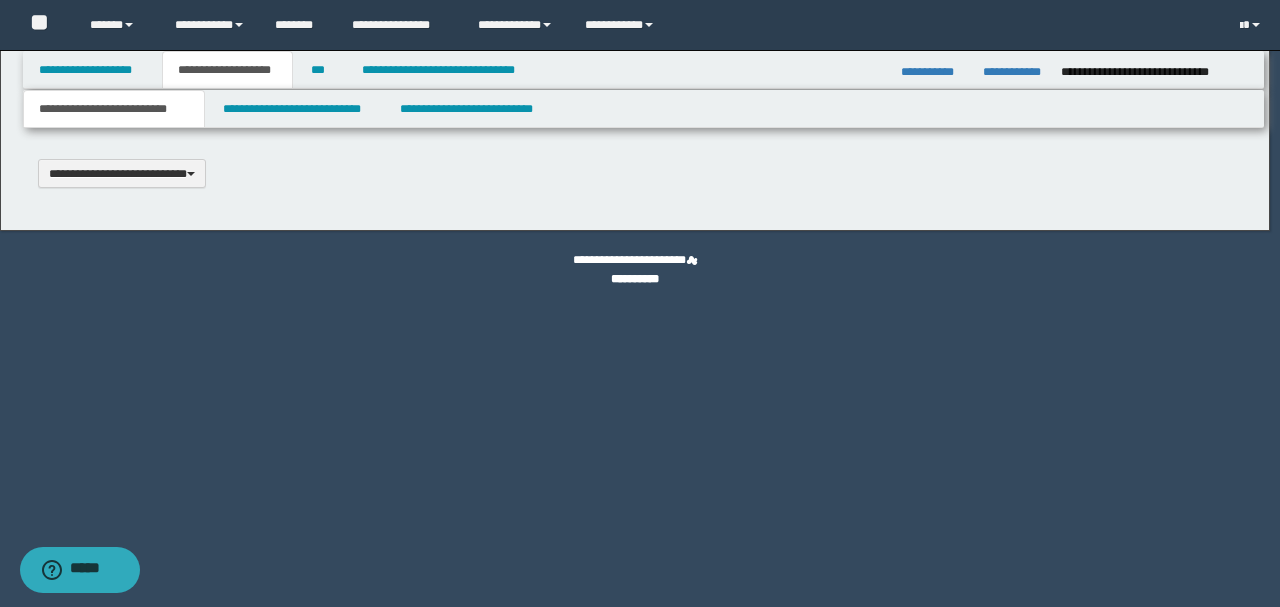 scroll, scrollTop: 0, scrollLeft: 0, axis: both 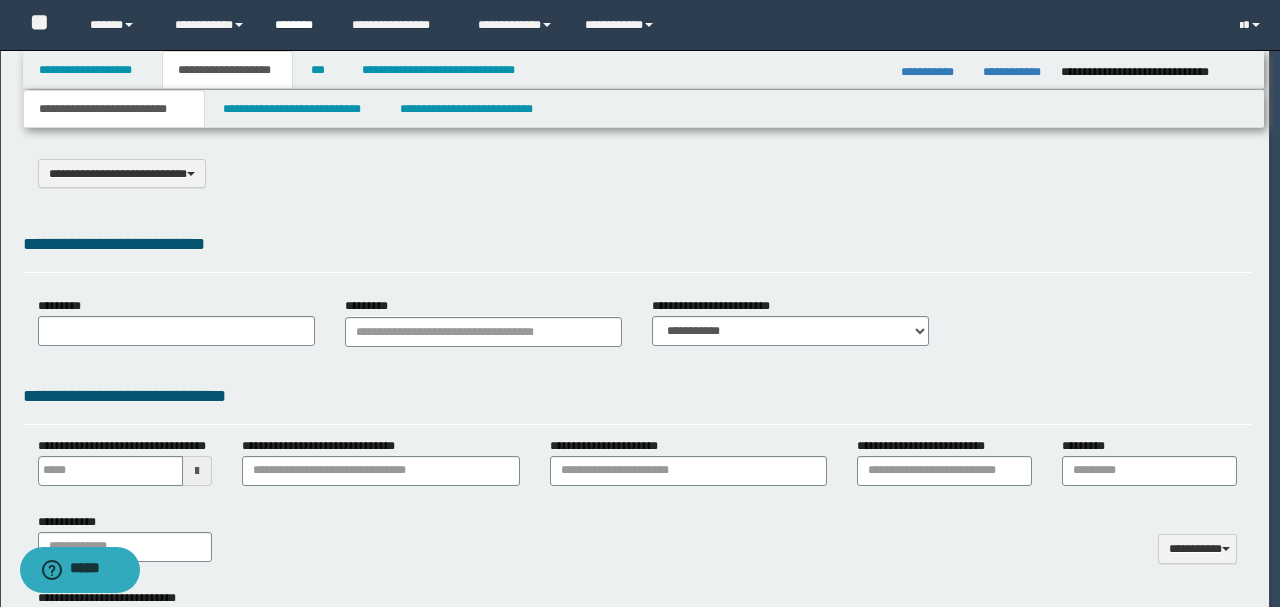 type on "**********" 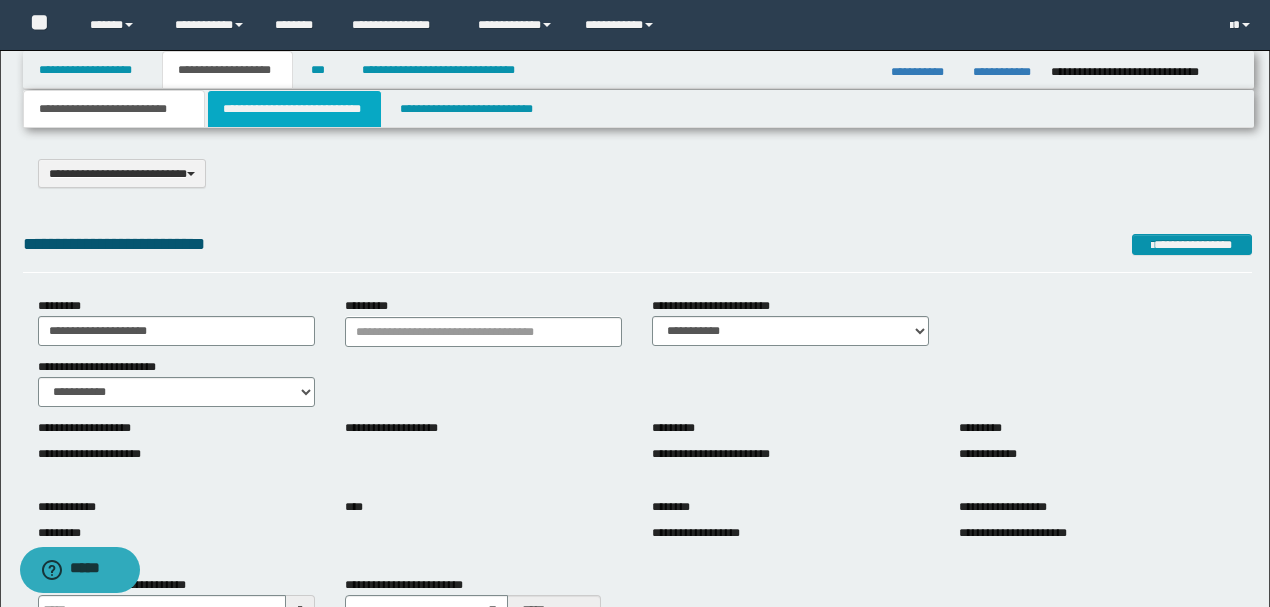 click on "**********" at bounding box center [294, 109] 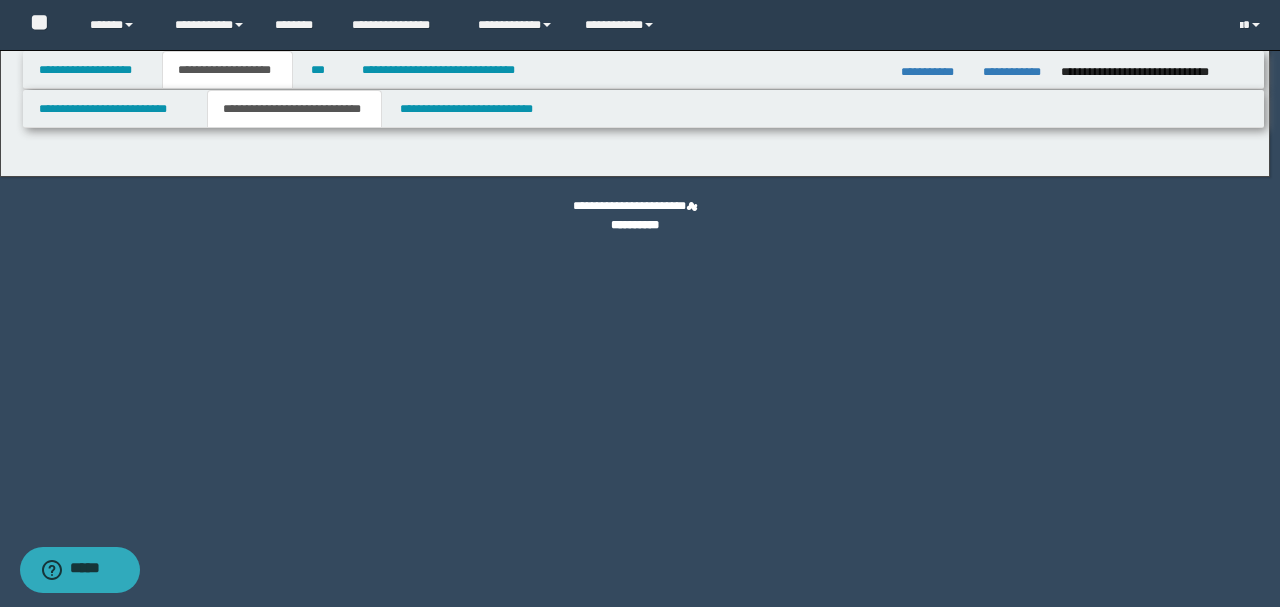 select on "*" 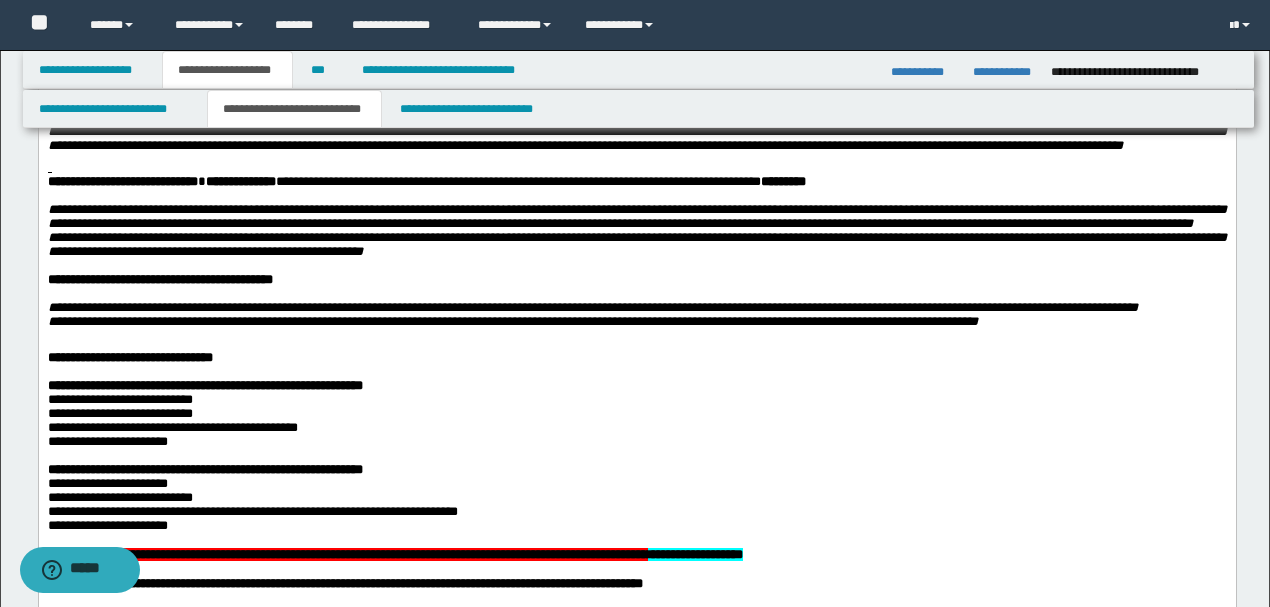 scroll, scrollTop: 1266, scrollLeft: 0, axis: vertical 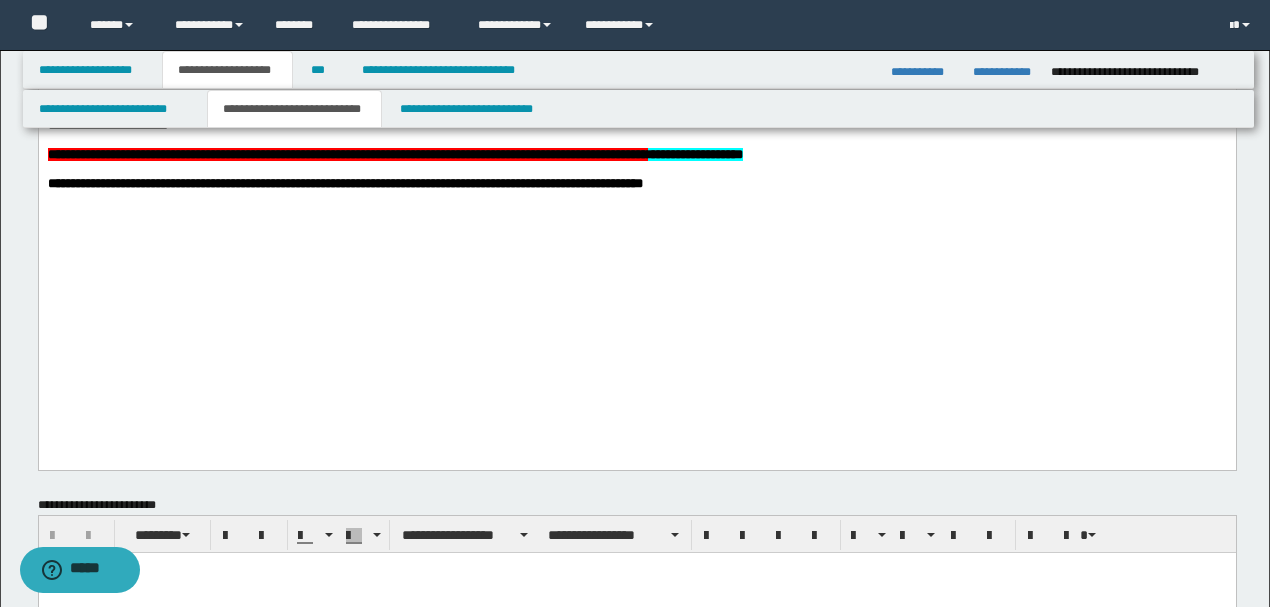 click on "**********" at bounding box center (636, 155) 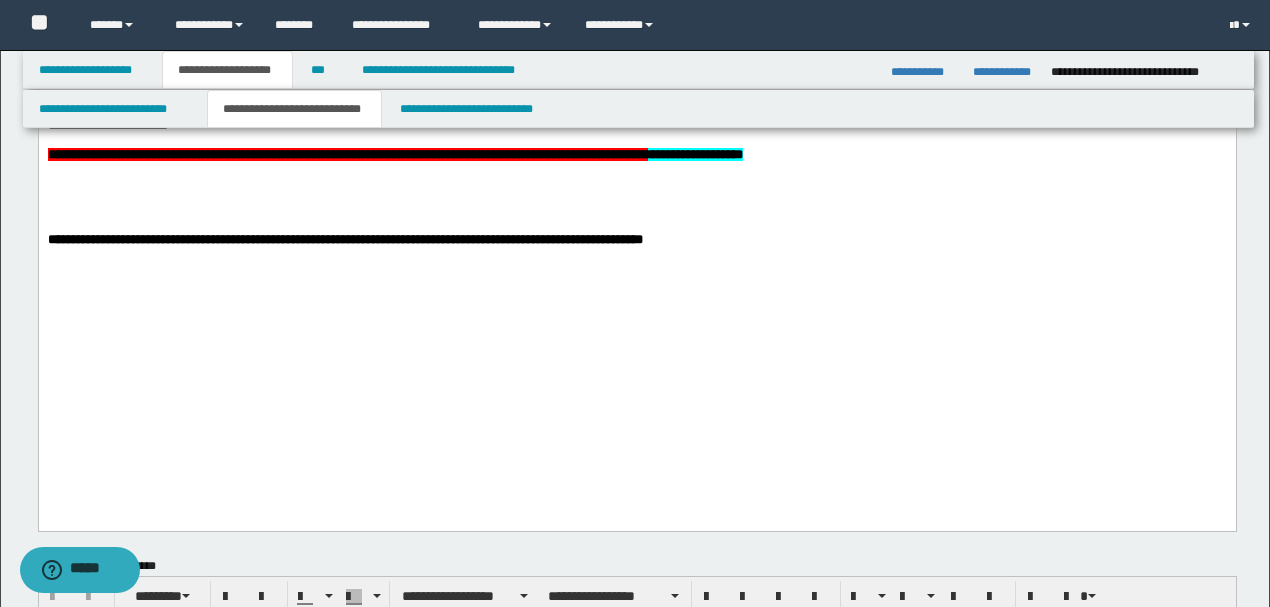 click at bounding box center [636, 183] 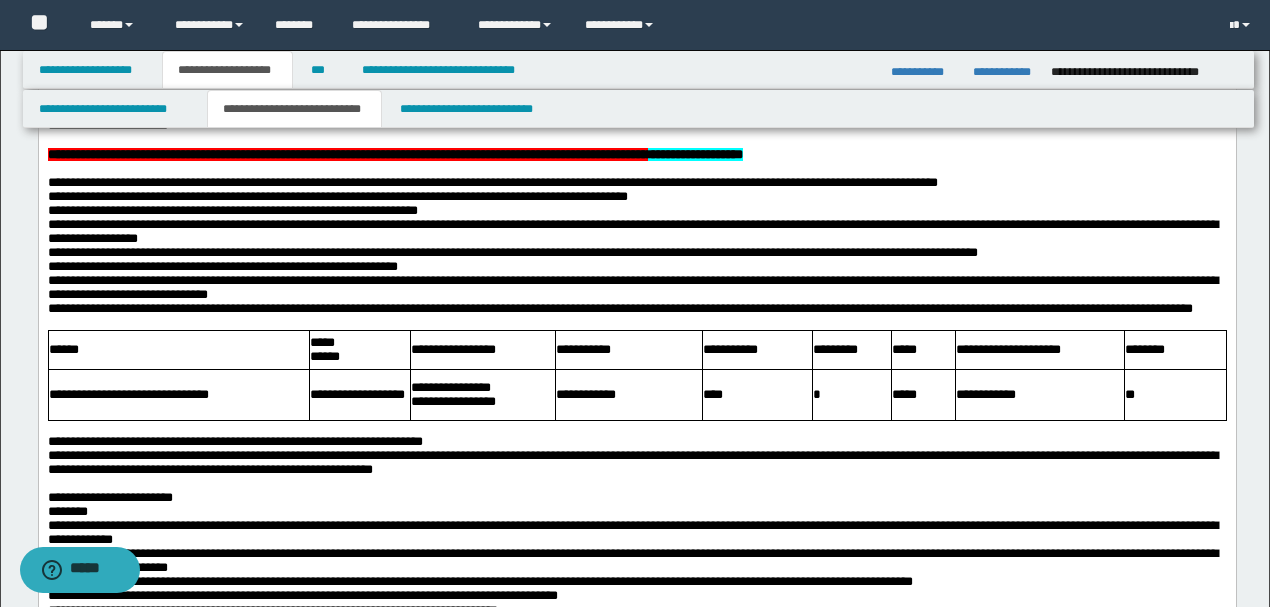 click on "**********" at bounding box center [636, 155] 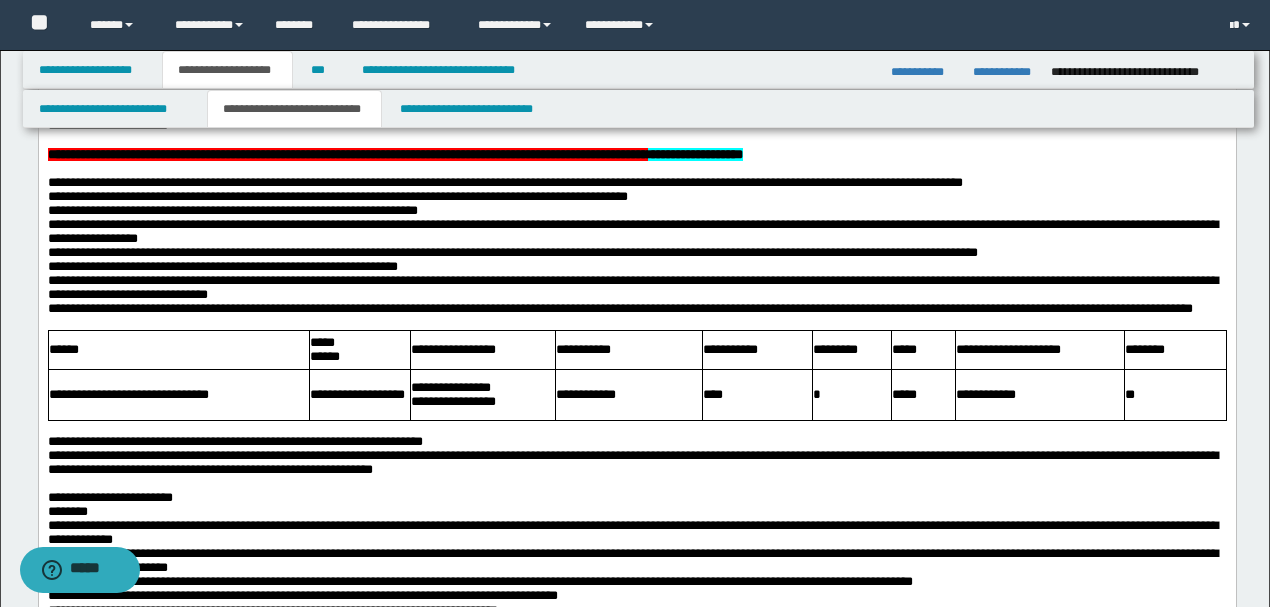 click on "**********" at bounding box center [636, 183] 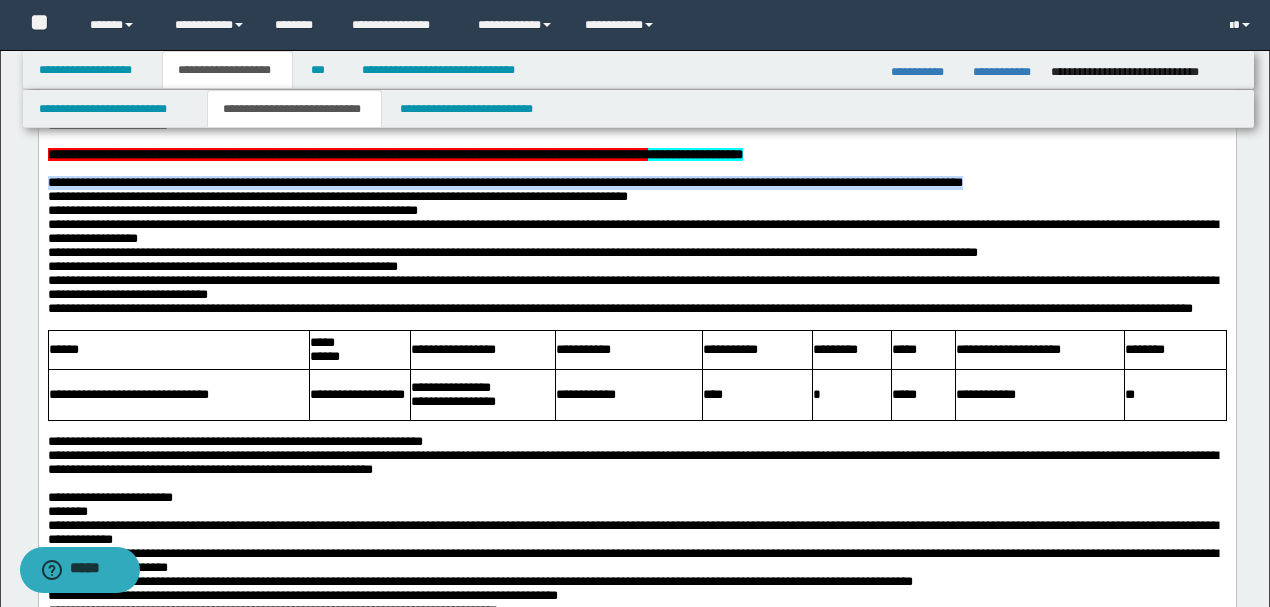drag, startPoint x: 1071, startPoint y: 353, endPoint x: 38, endPoint y: -697, distance: 1472.9525 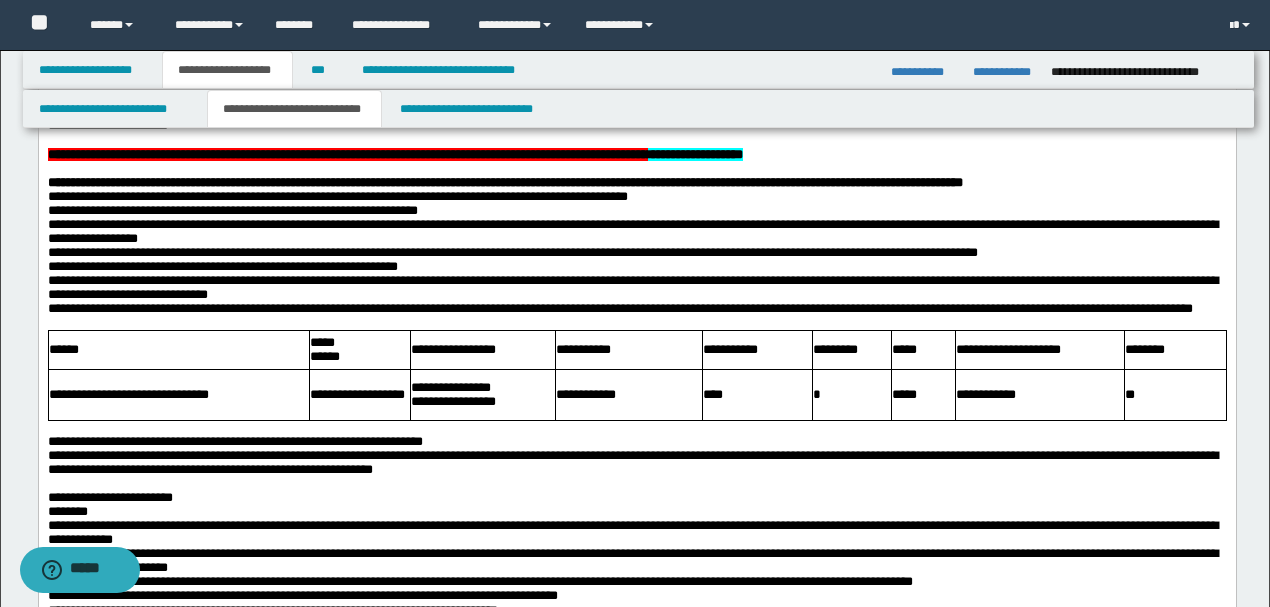 click on "**********" at bounding box center (632, 231) 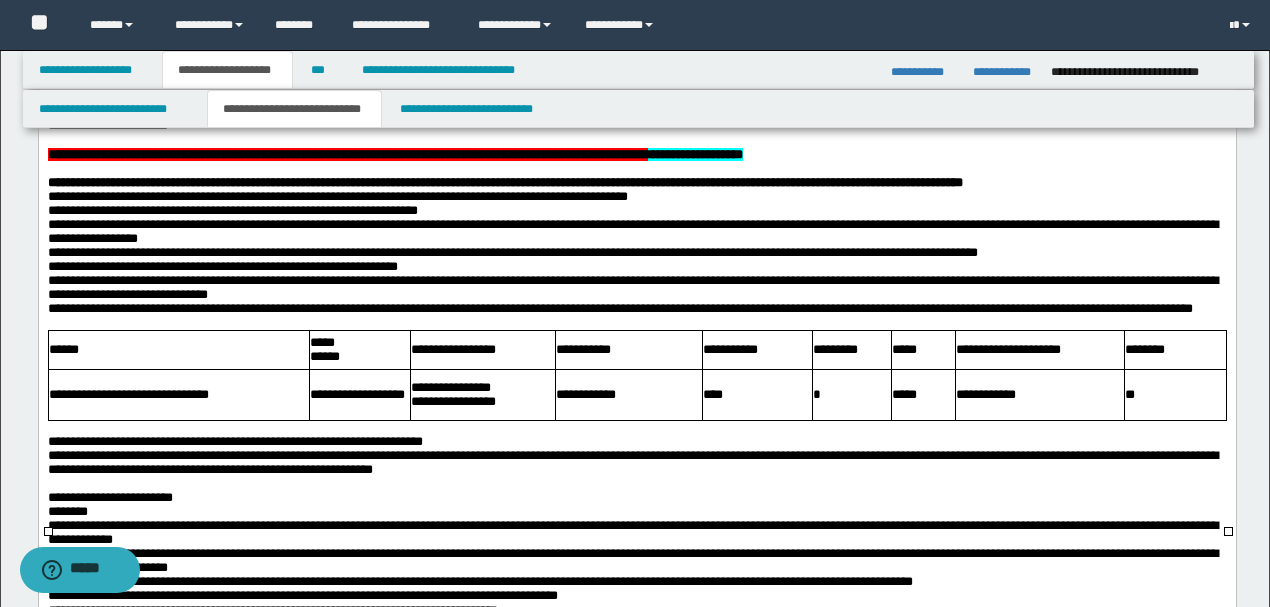 drag, startPoint x: 50, startPoint y: 350, endPoint x: 676, endPoint y: 599, distance: 673.7039 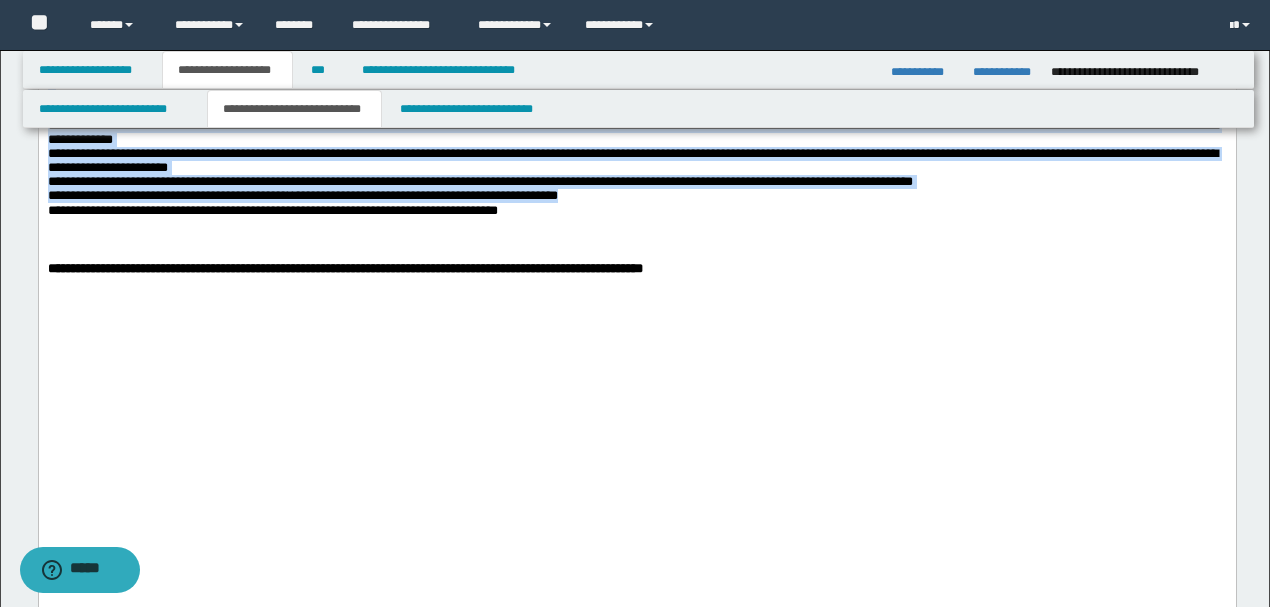 scroll, scrollTop: 1666, scrollLeft: 0, axis: vertical 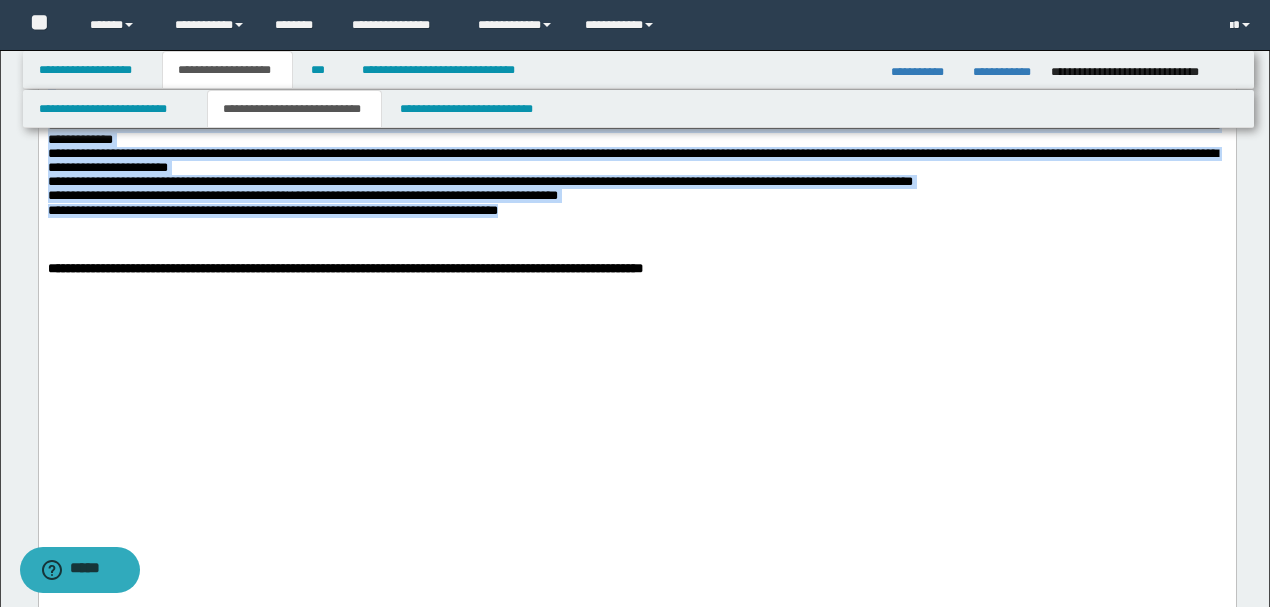 drag, startPoint x: 48, startPoint y: -53, endPoint x: 618, endPoint y: 433, distance: 749.0634 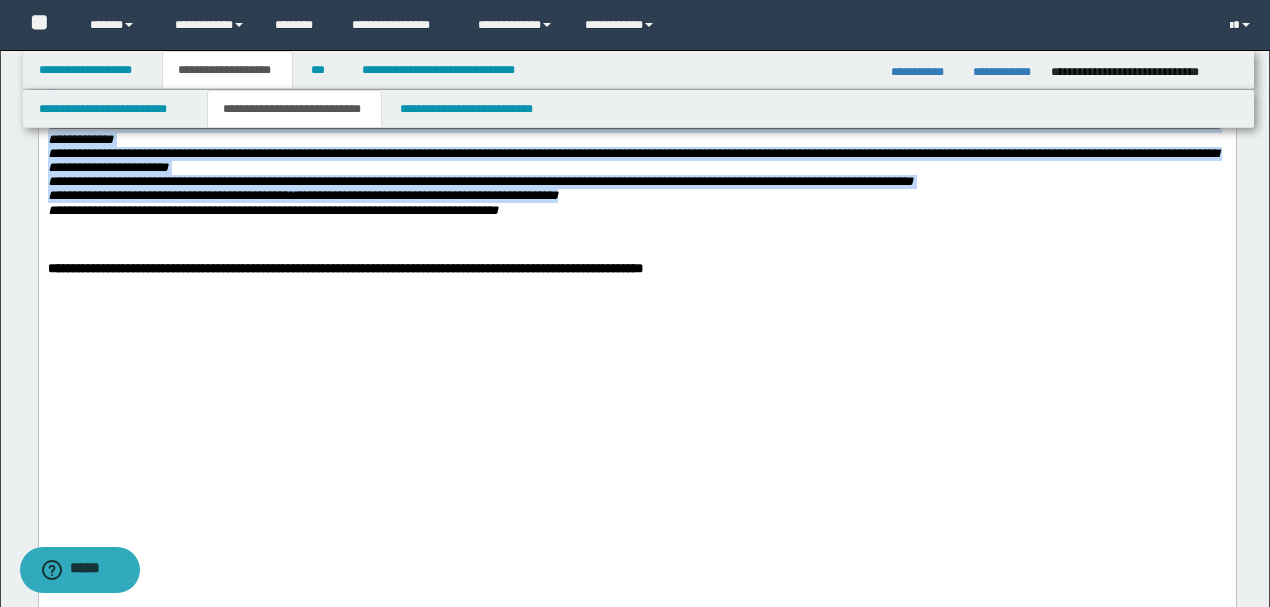 click on "**********" at bounding box center (636, 211) 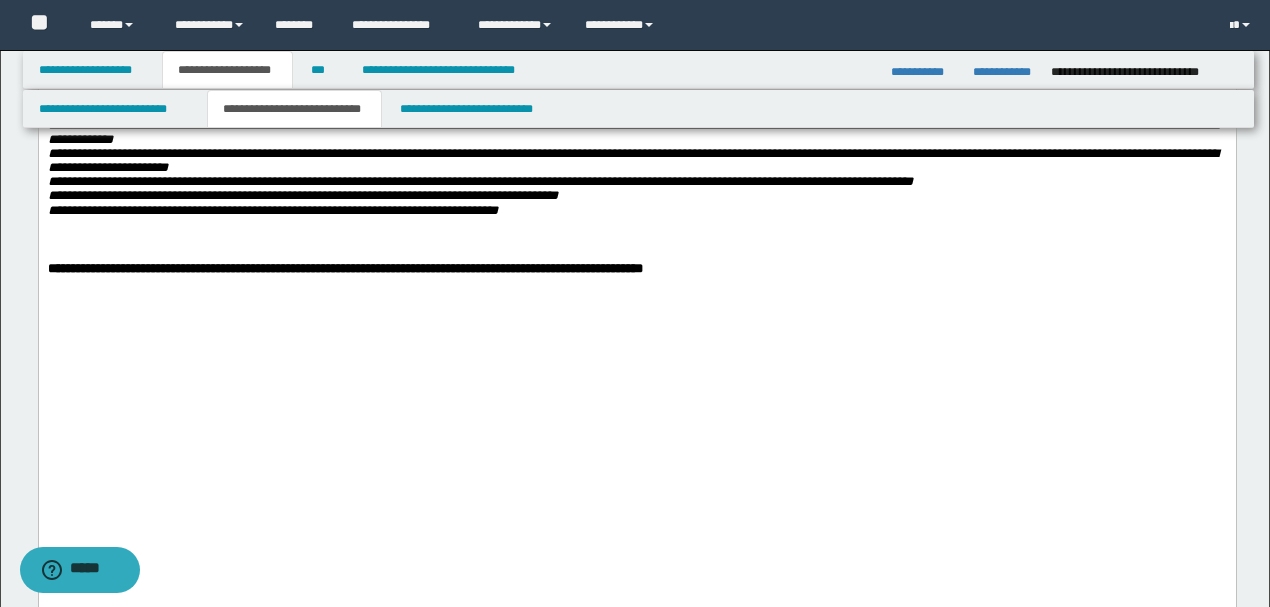 click at bounding box center (636, 225) 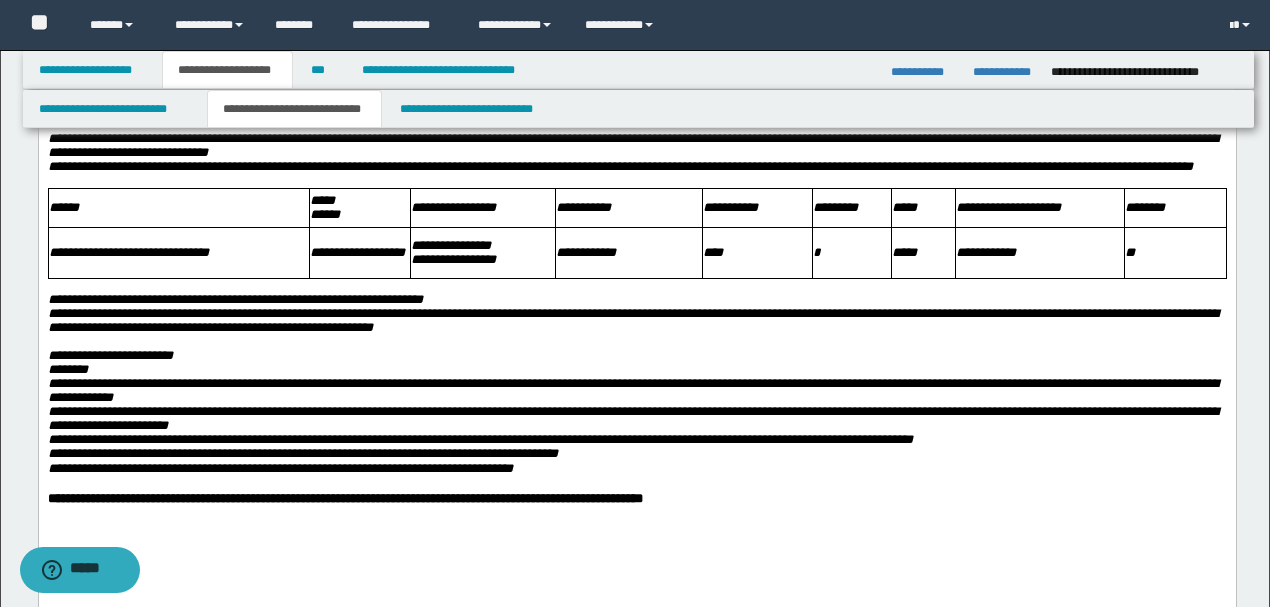 scroll, scrollTop: 1400, scrollLeft: 0, axis: vertical 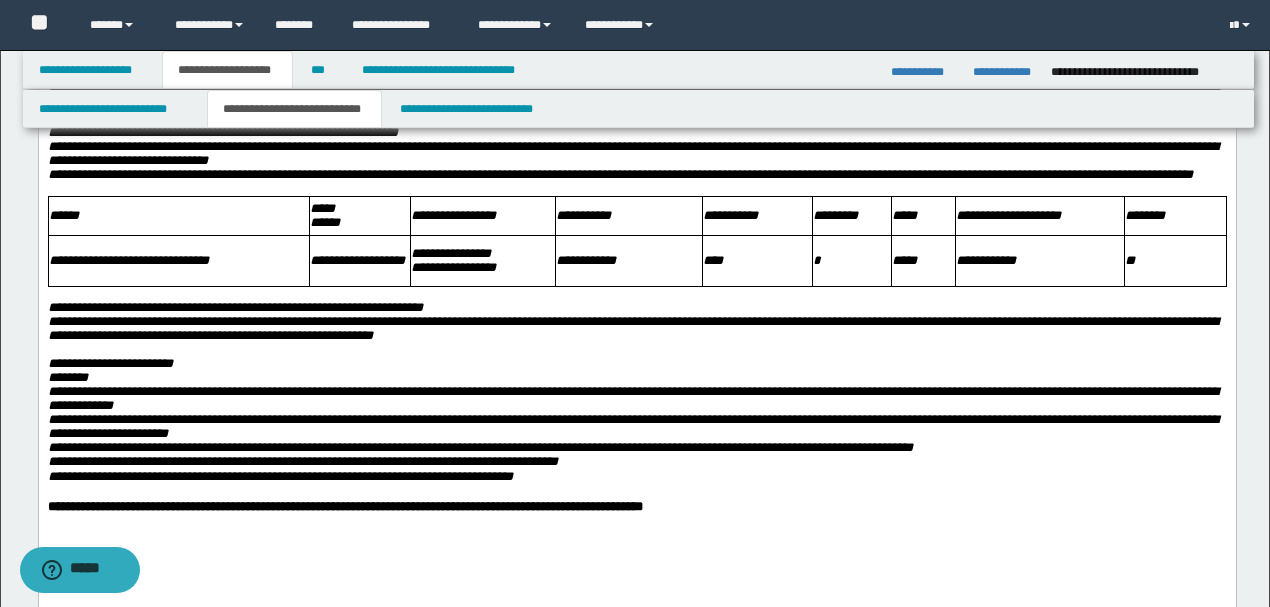 click on "**********" at bounding box center (450, 253) 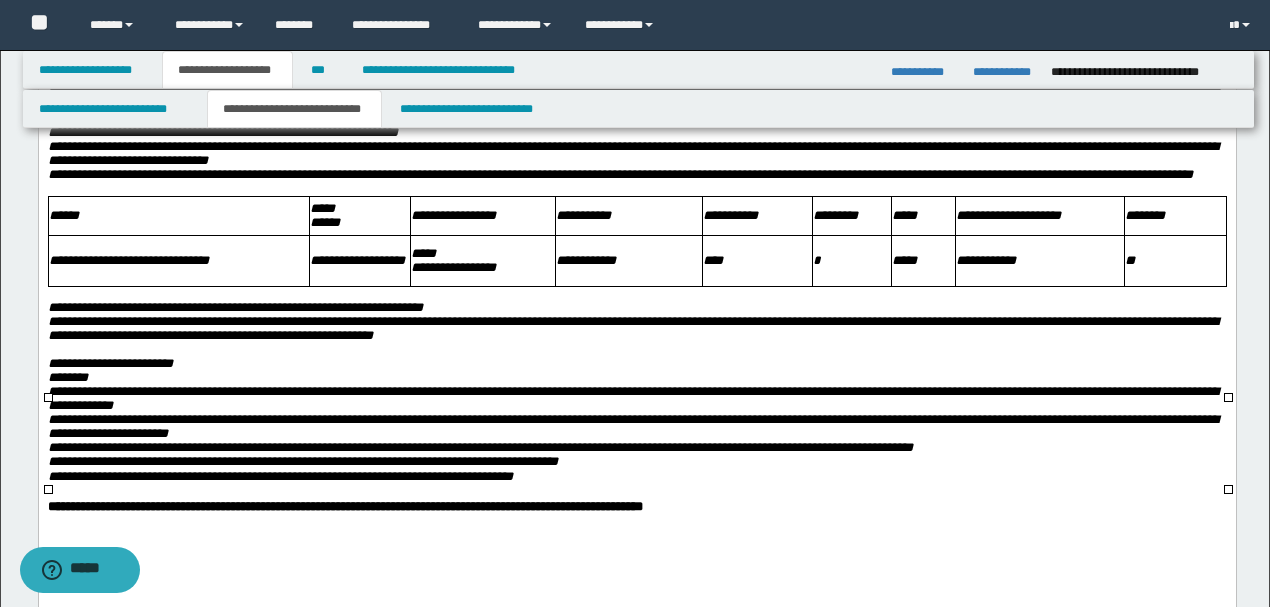 click on "*****" at bounding box center (482, 254) 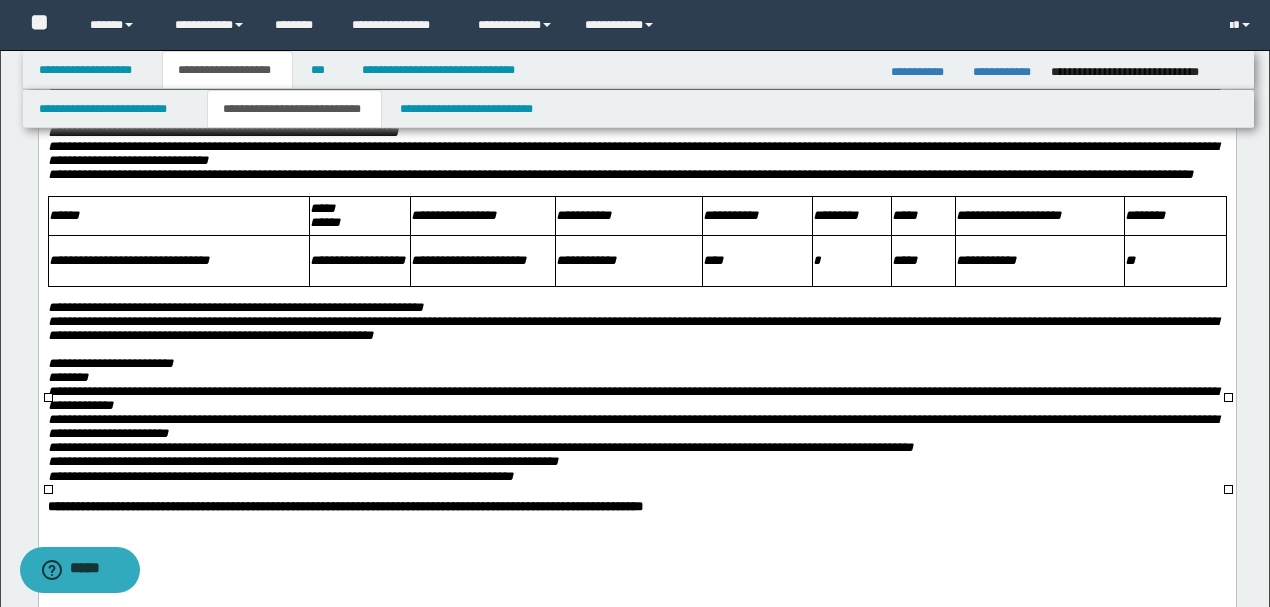click on "*****" at bounding box center [425, 260] 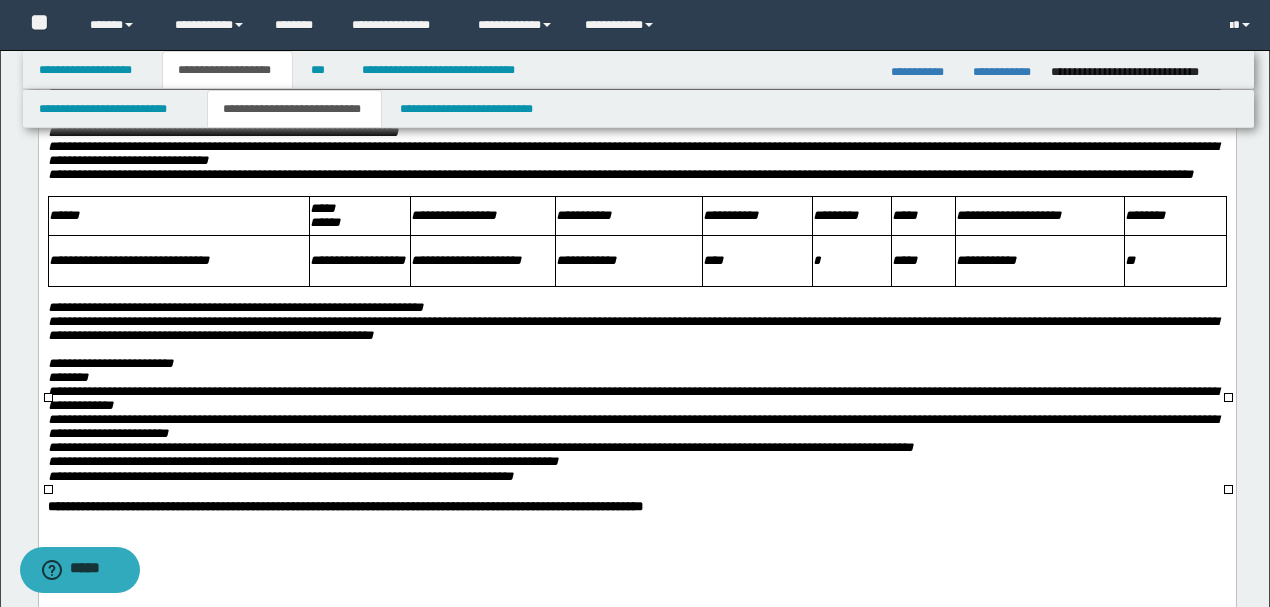 click on "**********" at bounding box center [1039, 260] 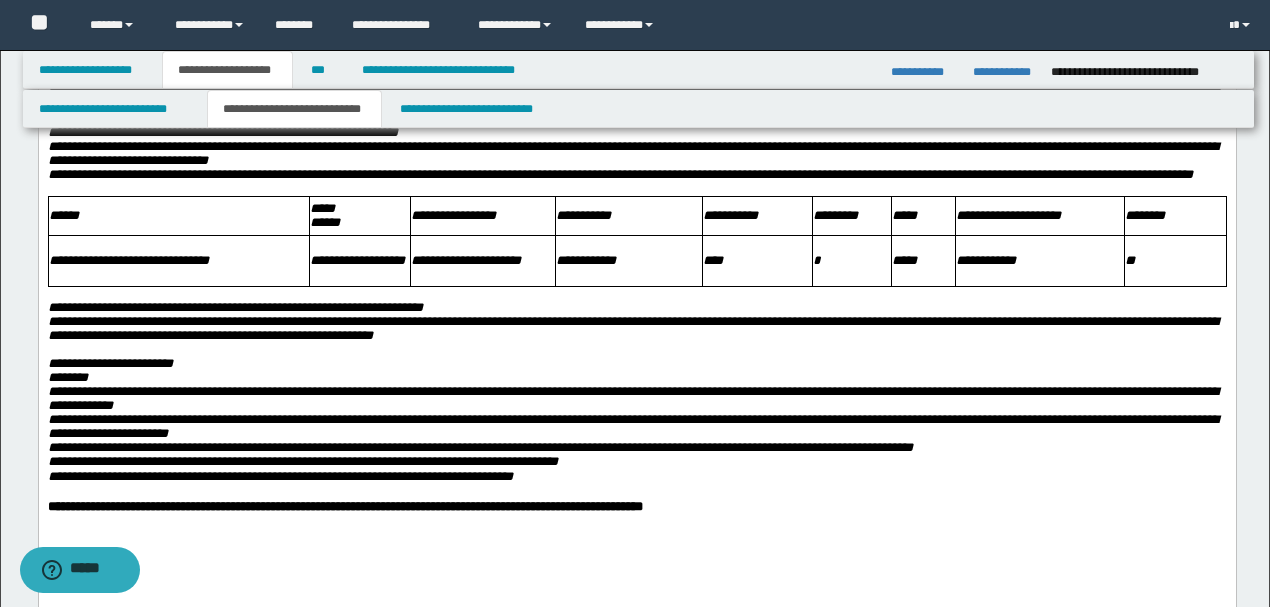 click on "**********" at bounding box center (636, 21) 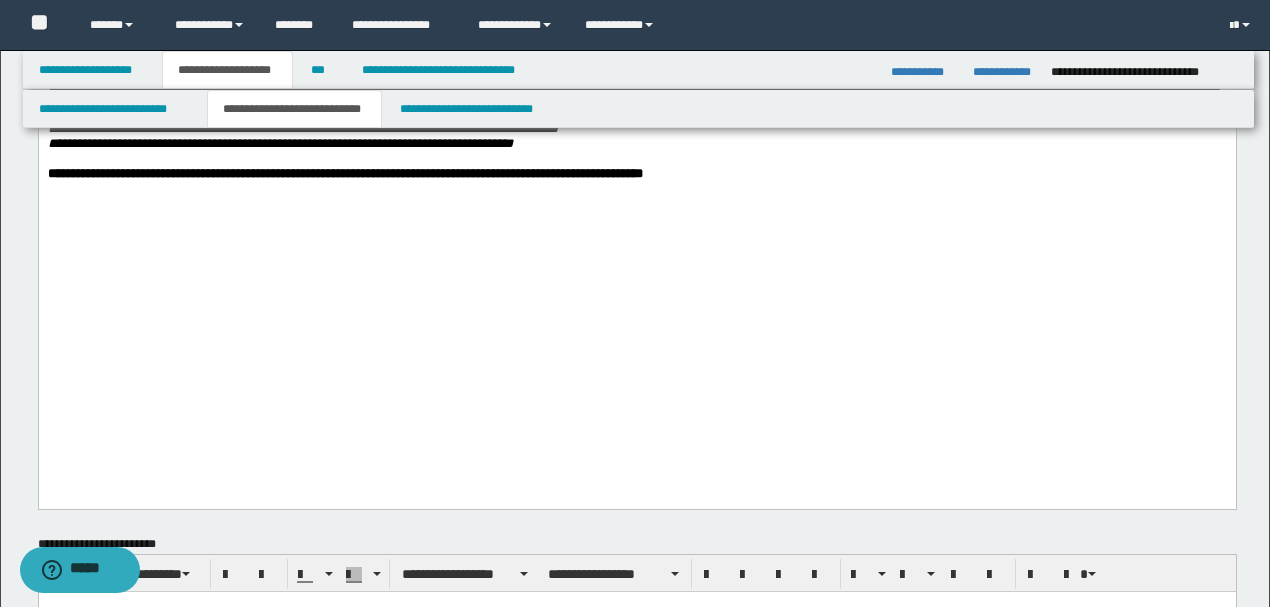 scroll, scrollTop: 1666, scrollLeft: 0, axis: vertical 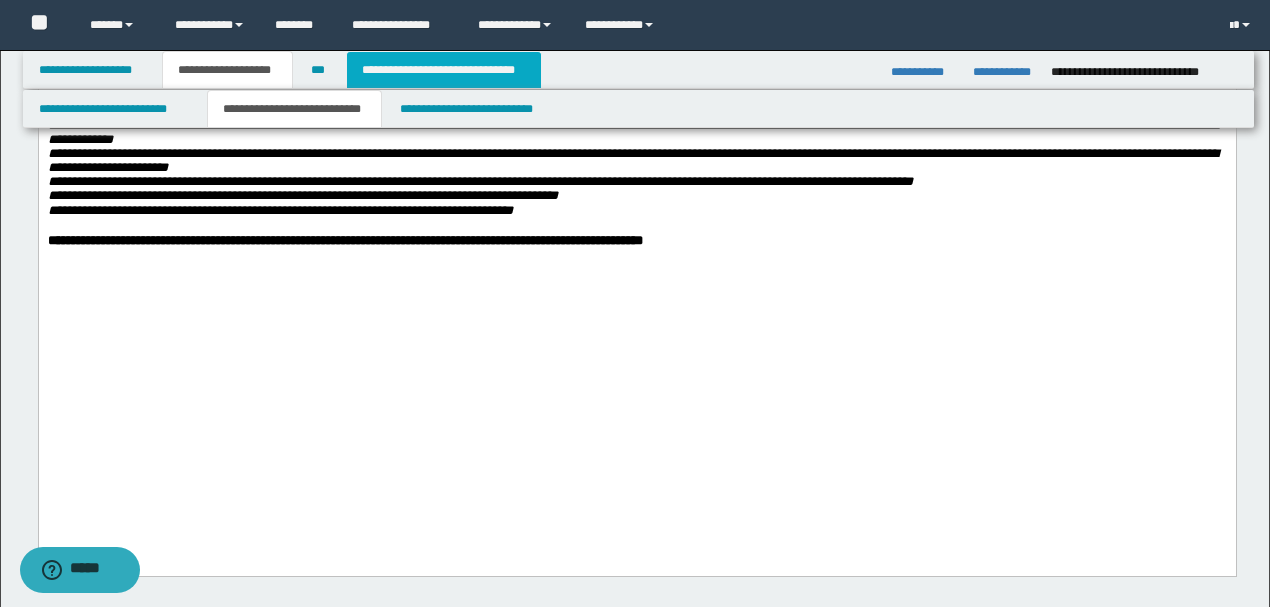 click on "**********" at bounding box center (444, 70) 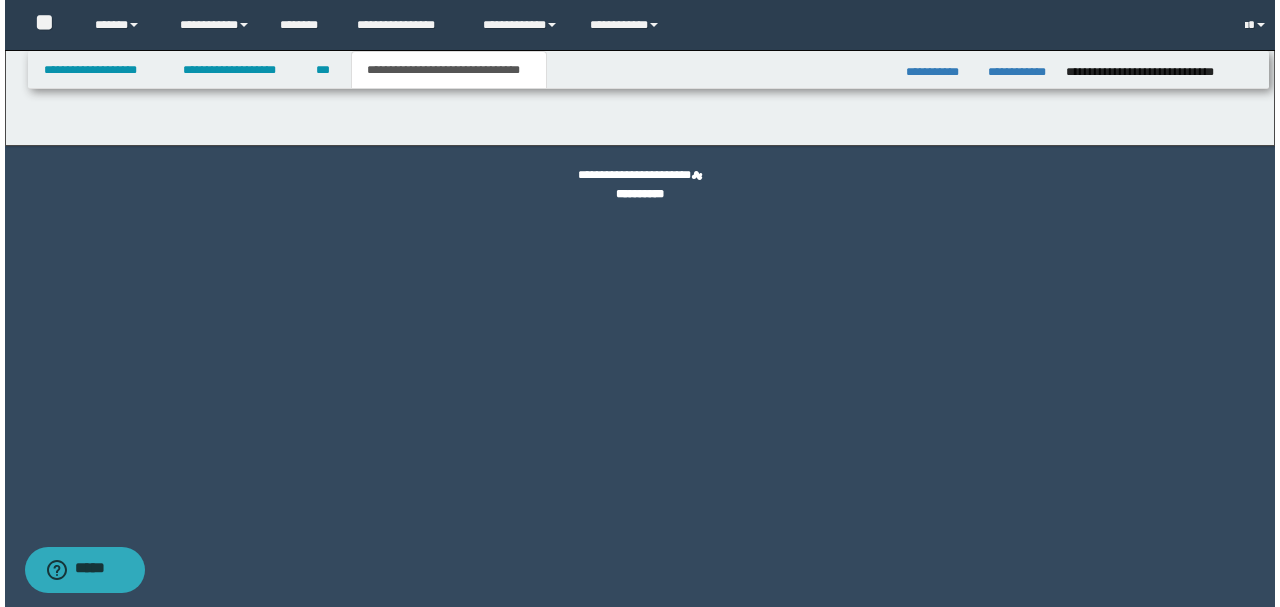 scroll, scrollTop: 0, scrollLeft: 0, axis: both 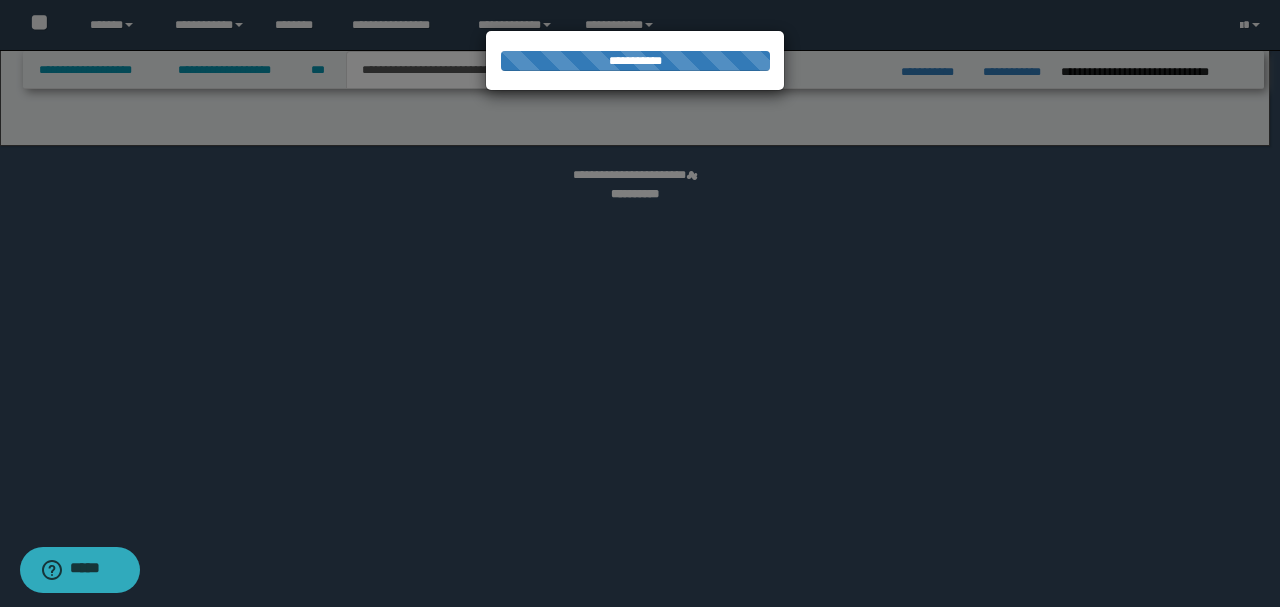 select on "*" 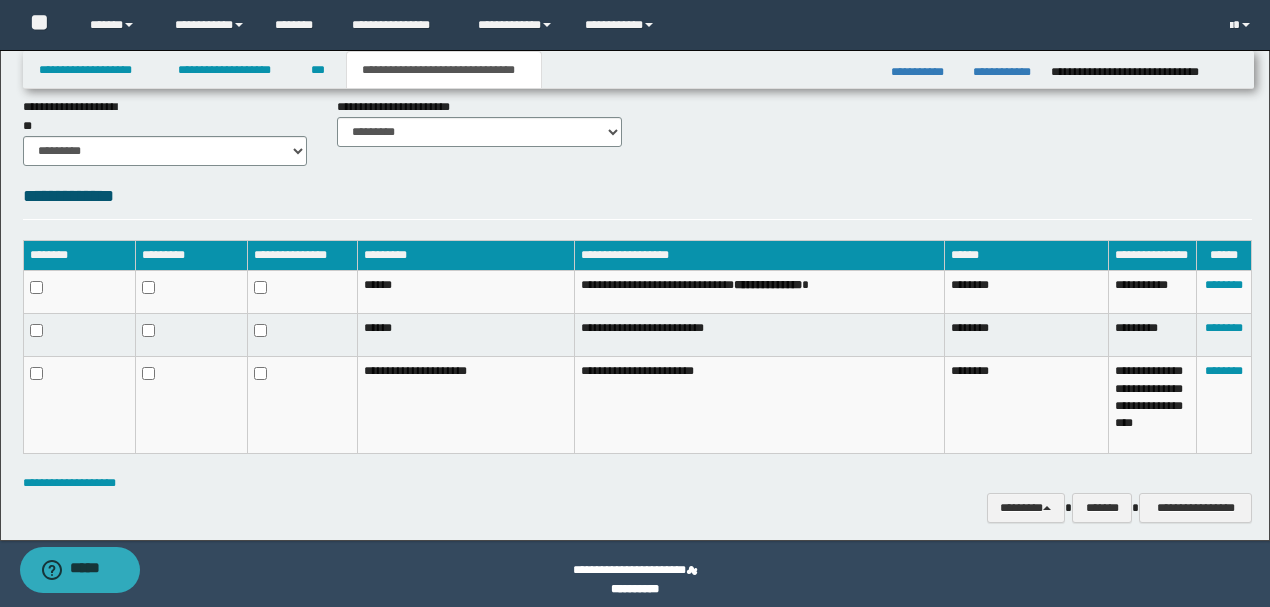 scroll, scrollTop: 881, scrollLeft: 0, axis: vertical 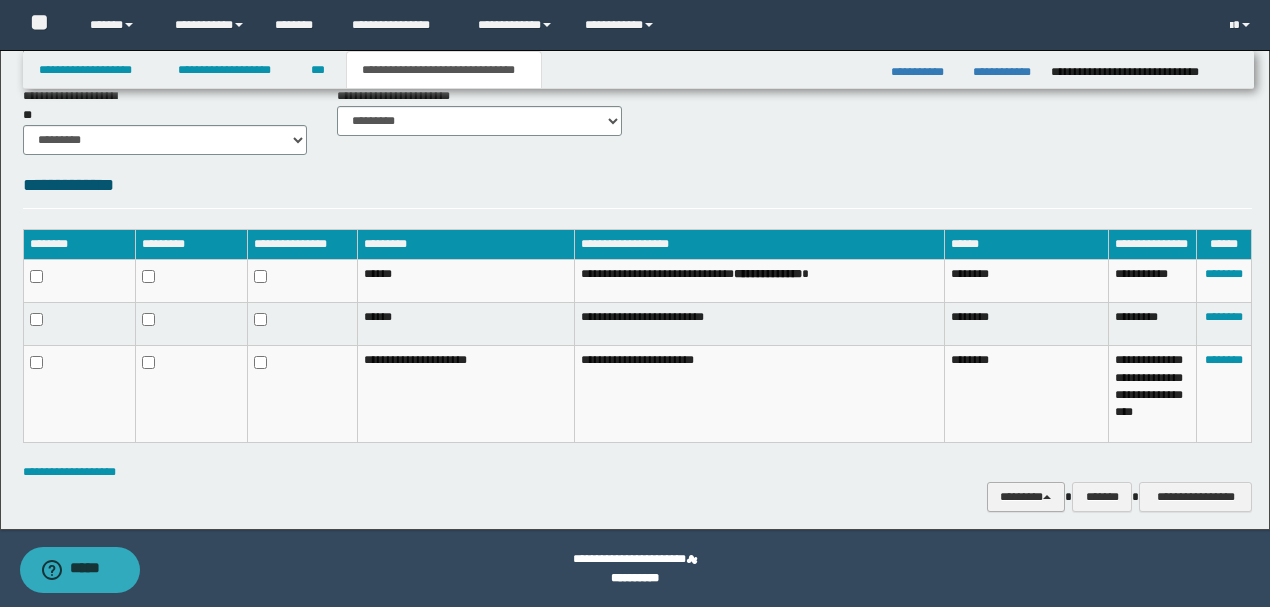 click on "********" at bounding box center [1026, 496] 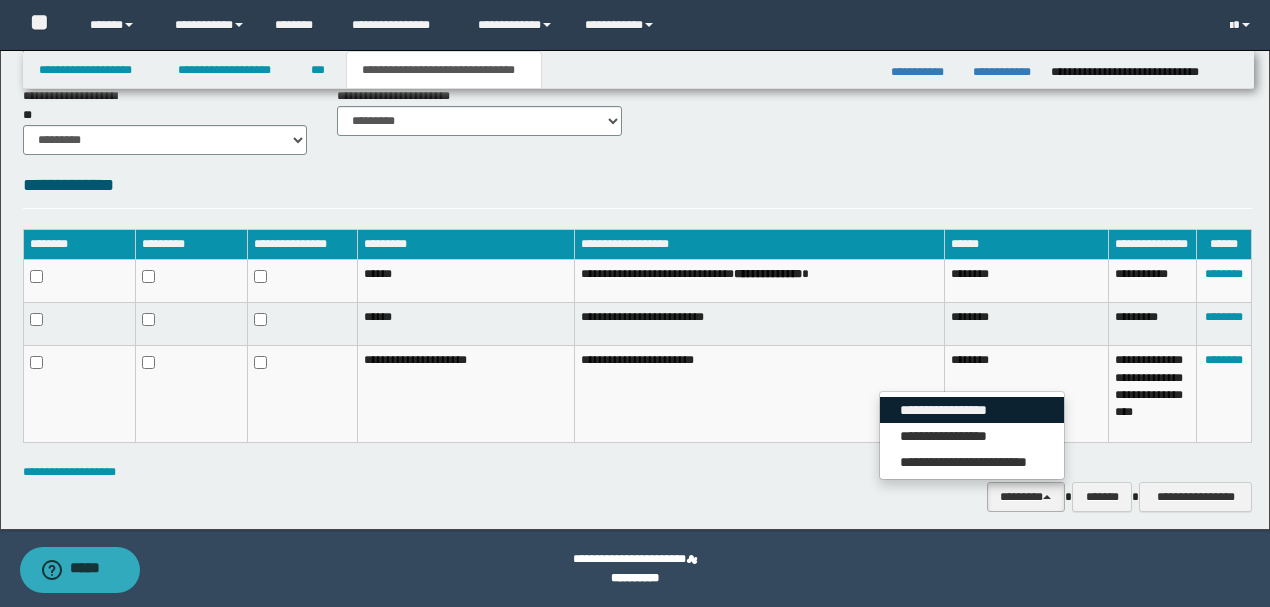 click on "**********" at bounding box center (972, 410) 